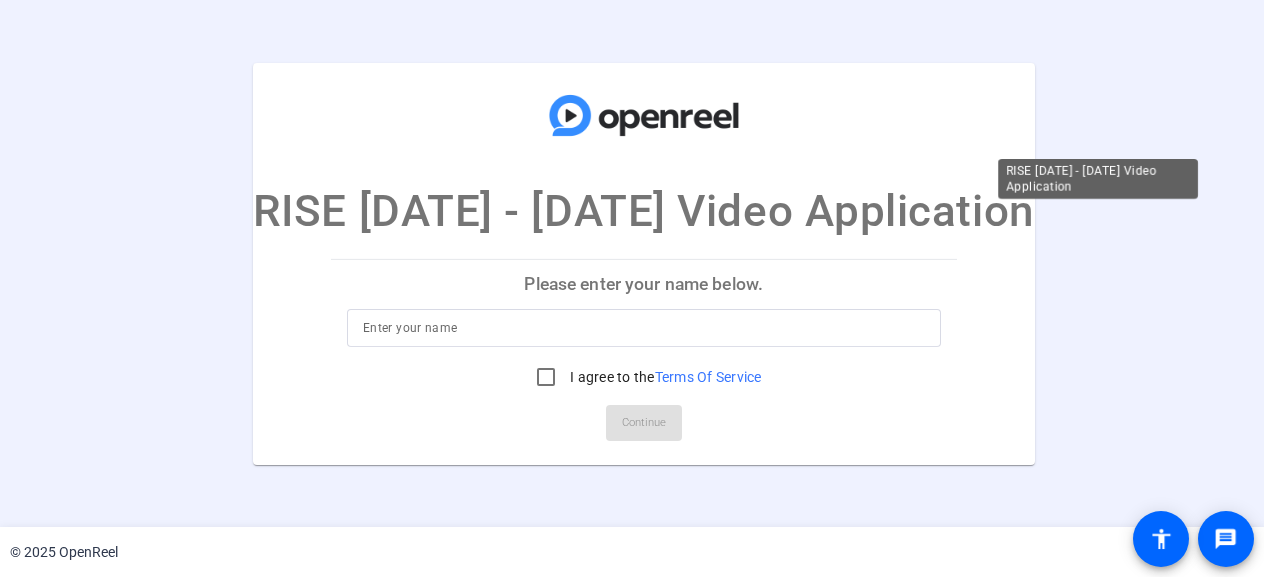 scroll, scrollTop: 0, scrollLeft: 0, axis: both 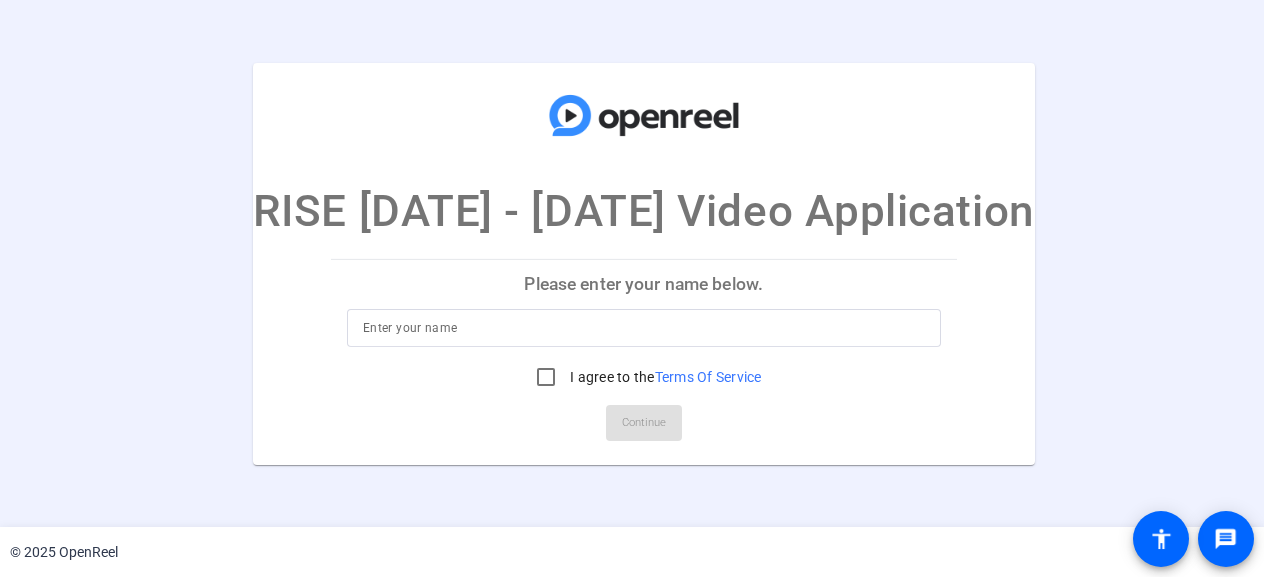 click at bounding box center (644, 328) 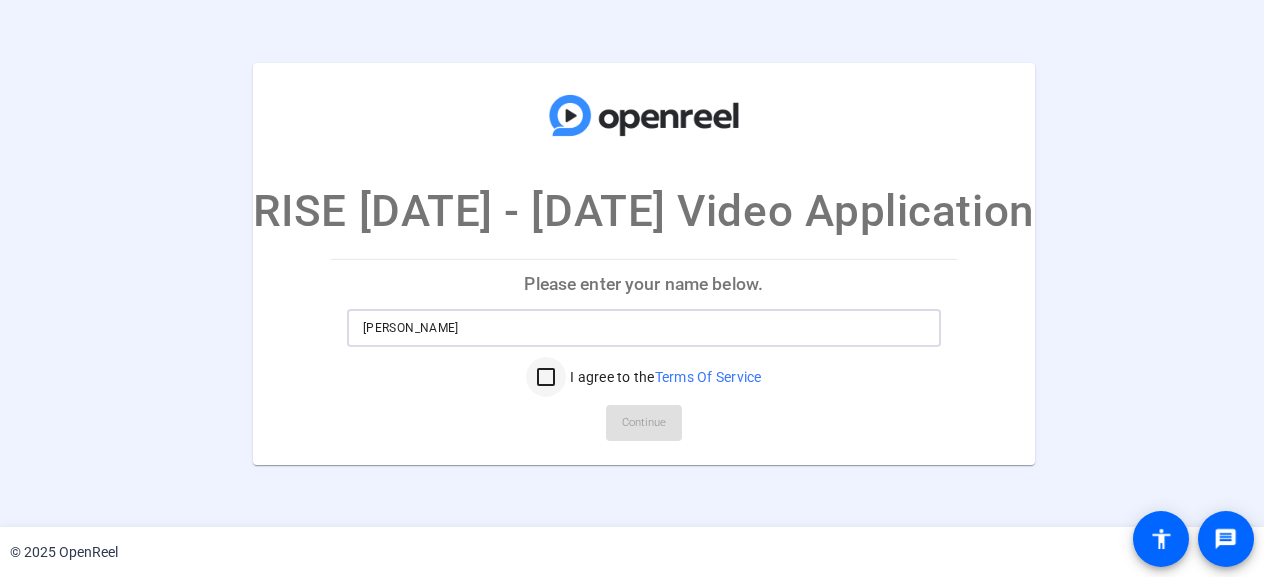 type on "[PERSON_NAME]" 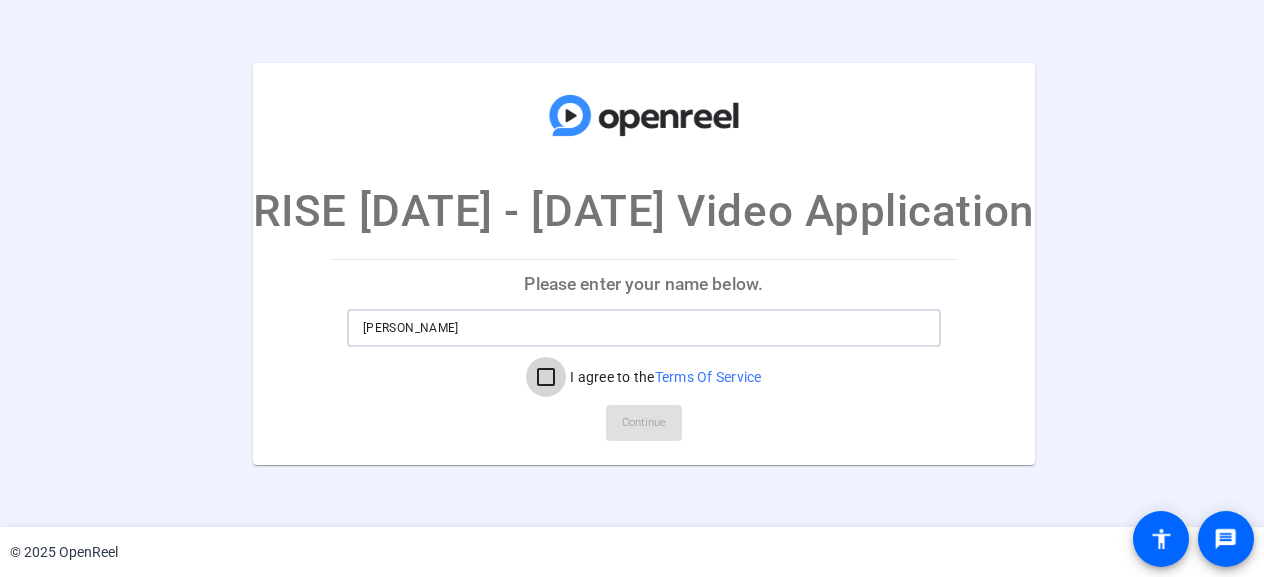 click on "I agree to the  Terms Of Service" at bounding box center [546, 377] 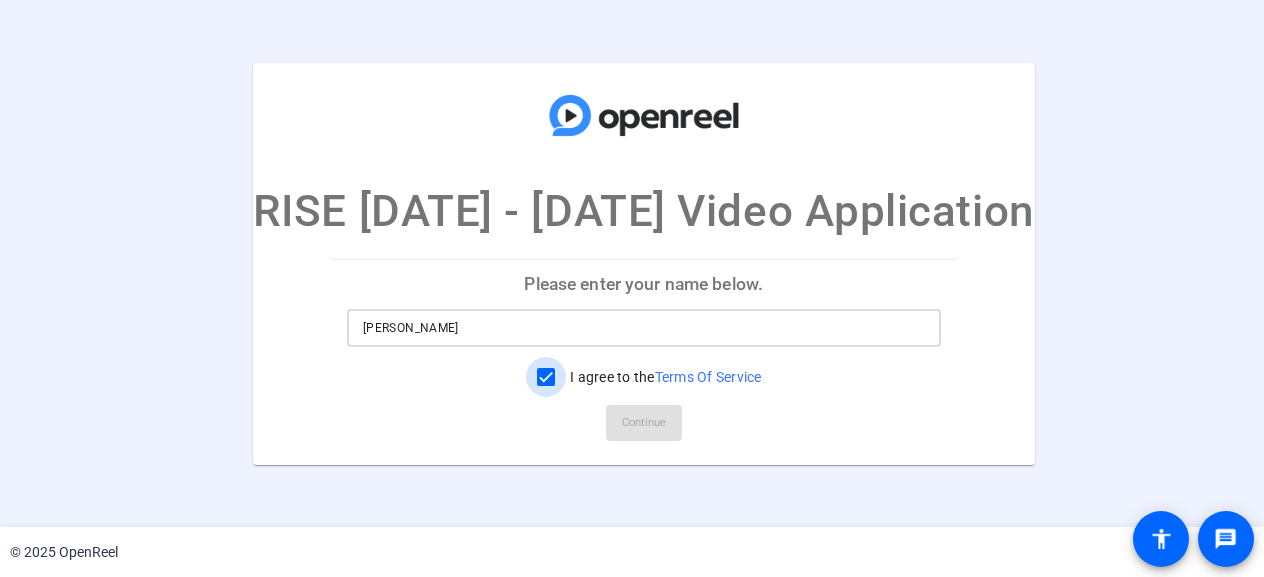 checkbox on "true" 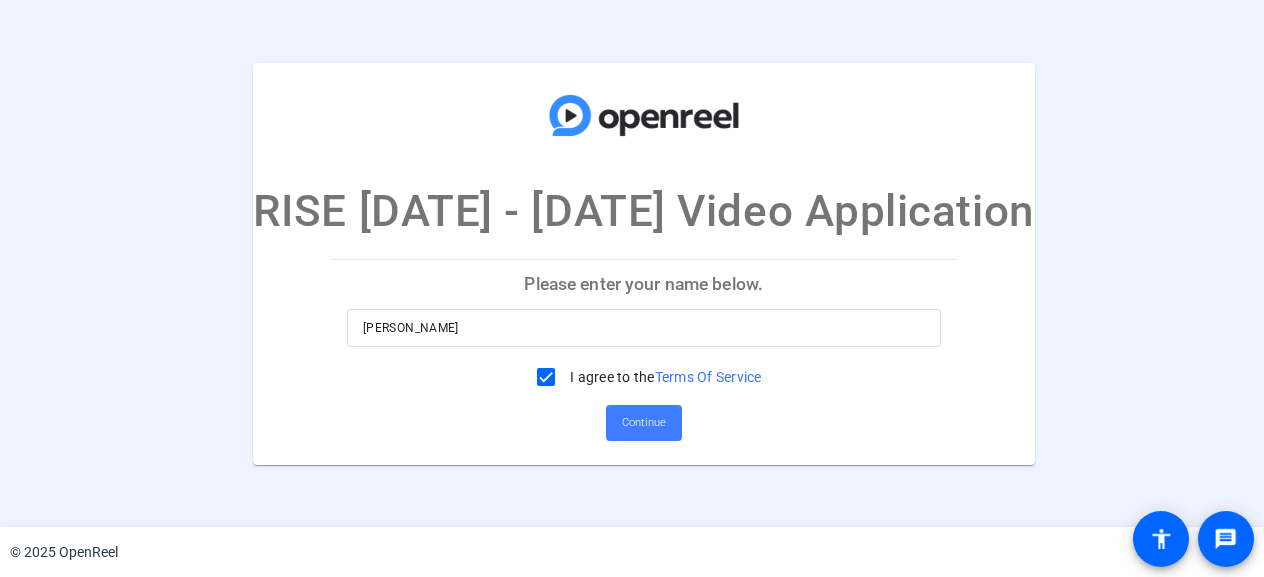 click on "Continue" 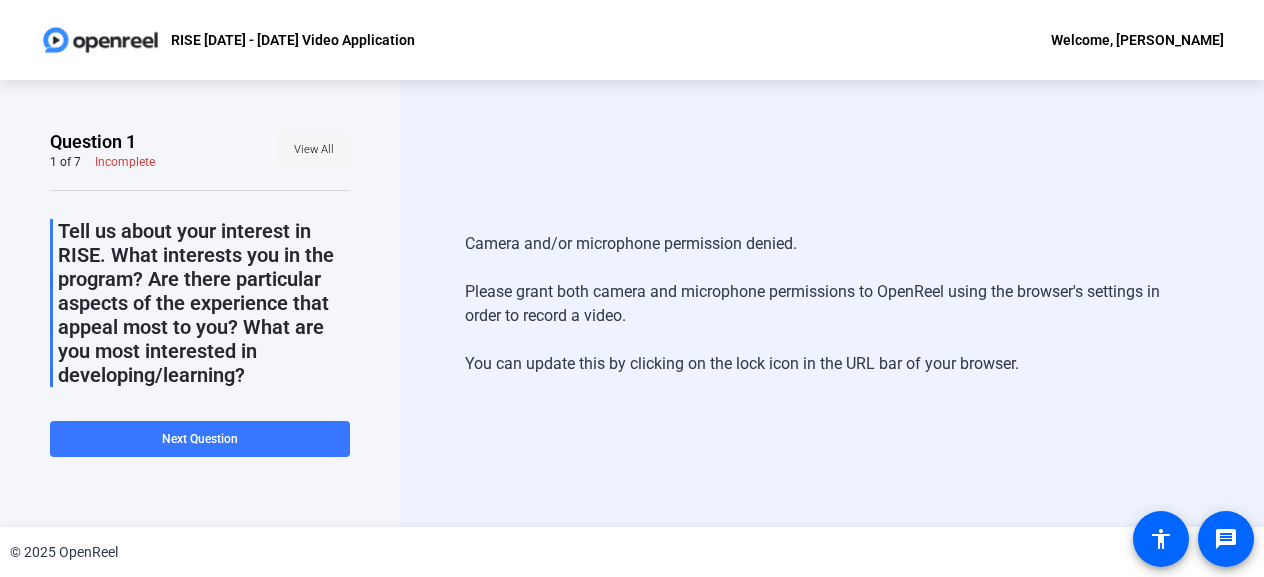 click on "View All" 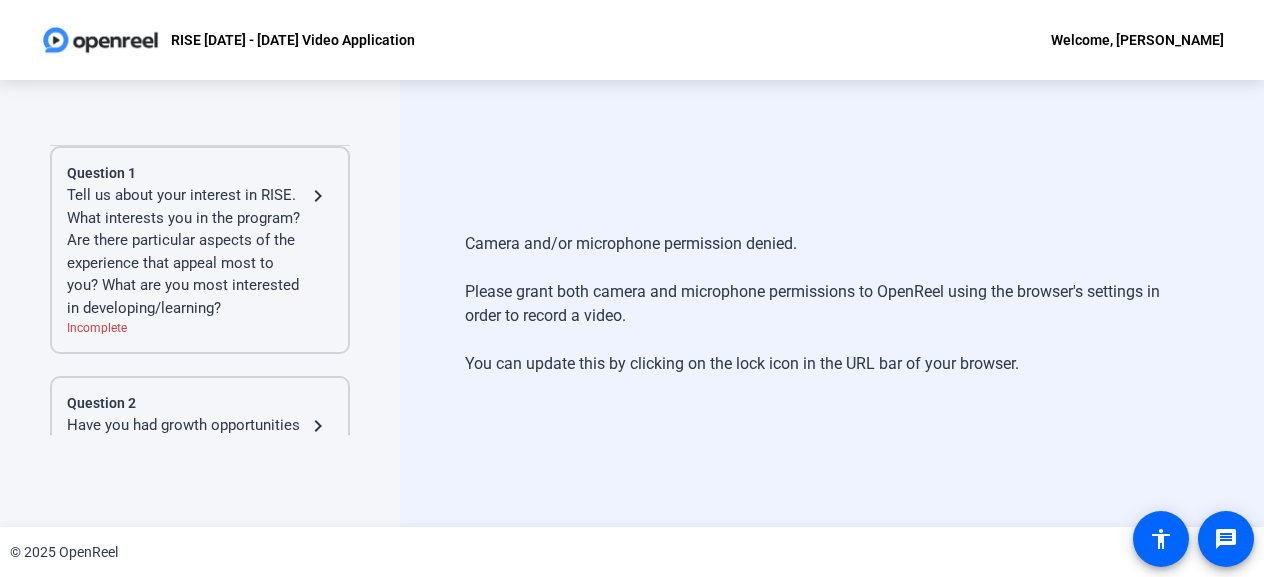 scroll, scrollTop: 0, scrollLeft: 0, axis: both 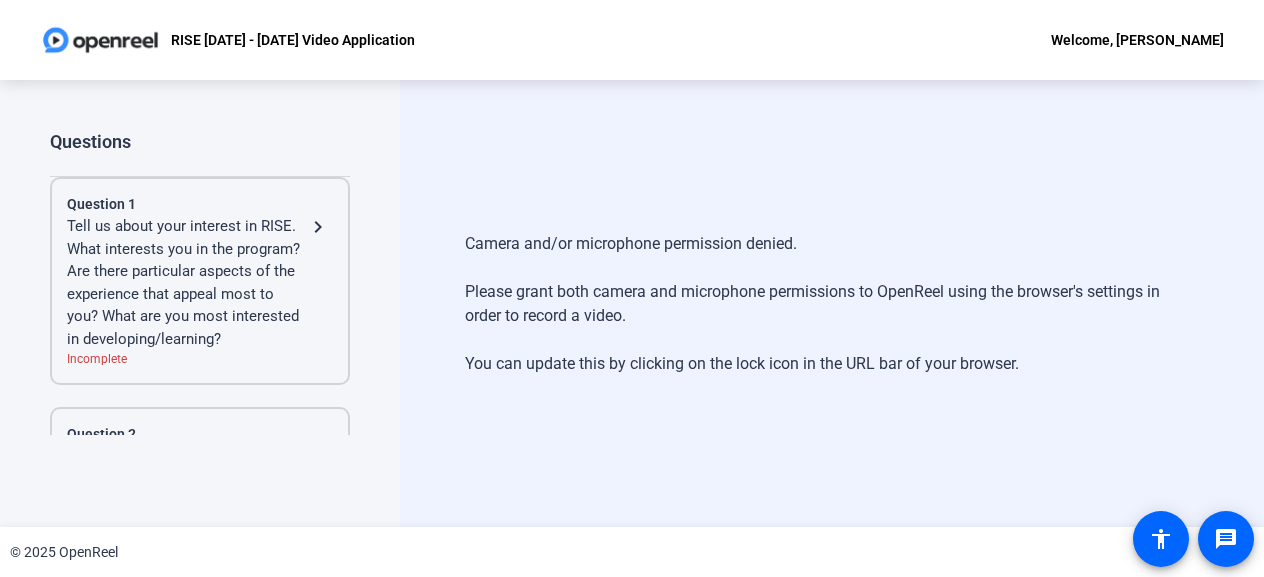 click on "Tell us about your interest in RISE. What interests you in the program? Are there particular aspects of the experience that appeal most to you? What are you most interested in developing/learning?" 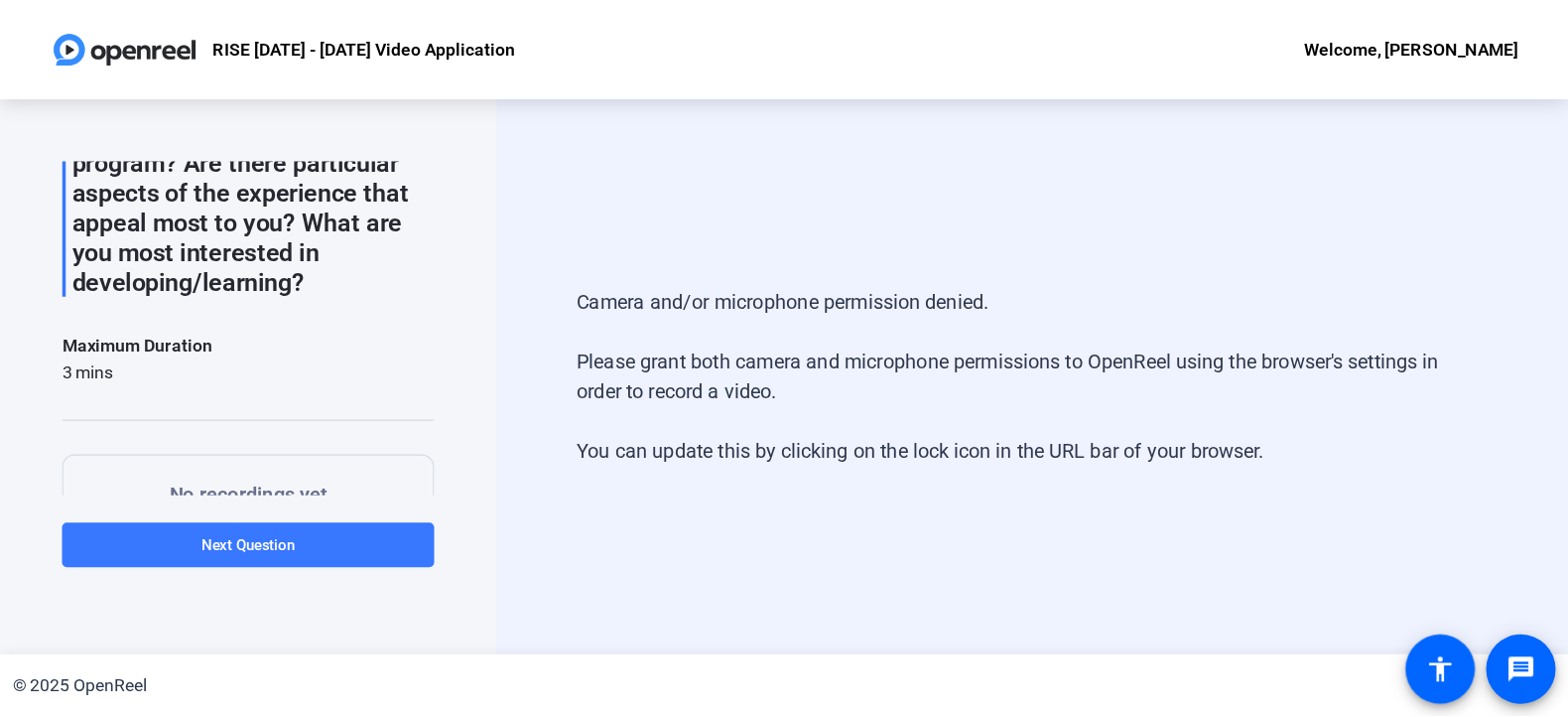 scroll, scrollTop: 0, scrollLeft: 0, axis: both 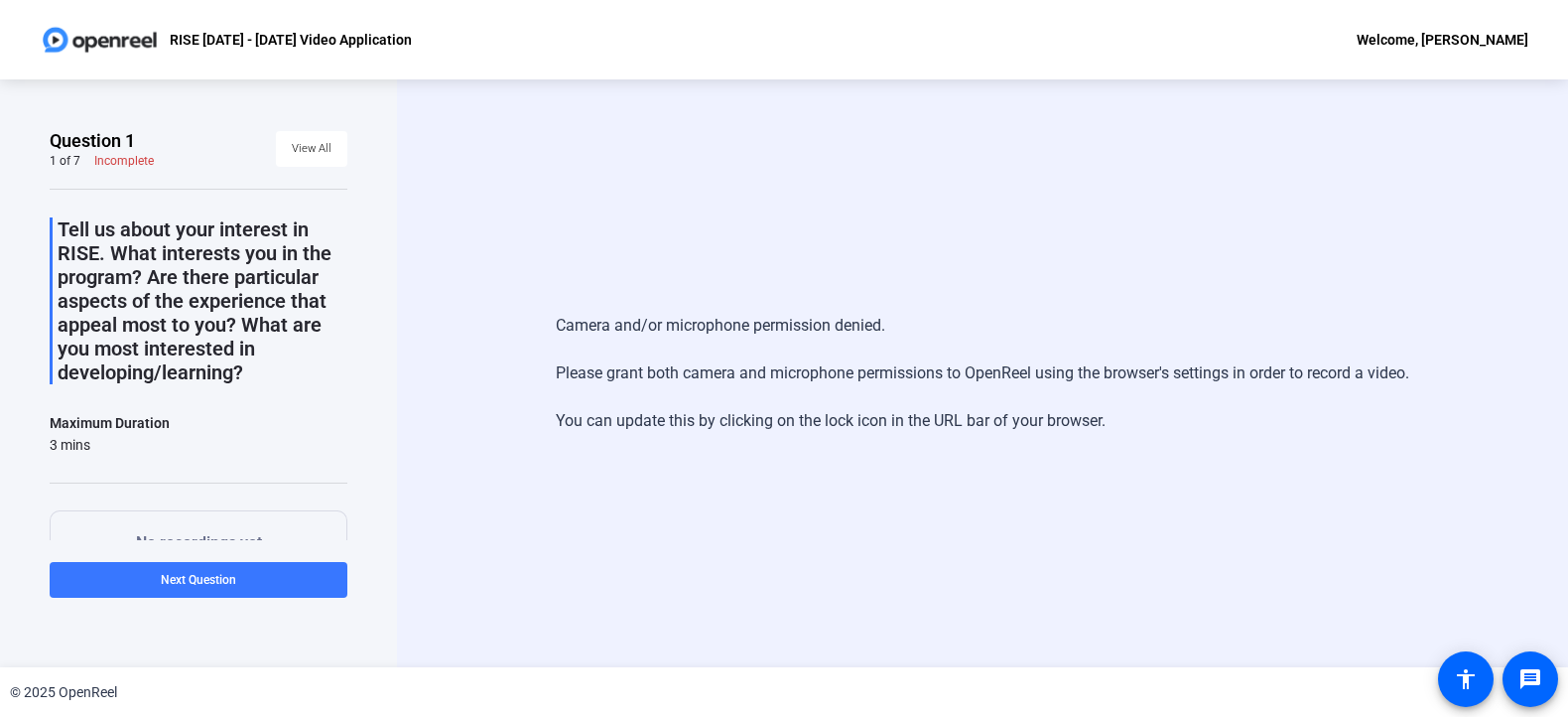 drag, startPoint x: 1223, startPoint y: 1, endPoint x: 970, endPoint y: 512, distance: 570.2017 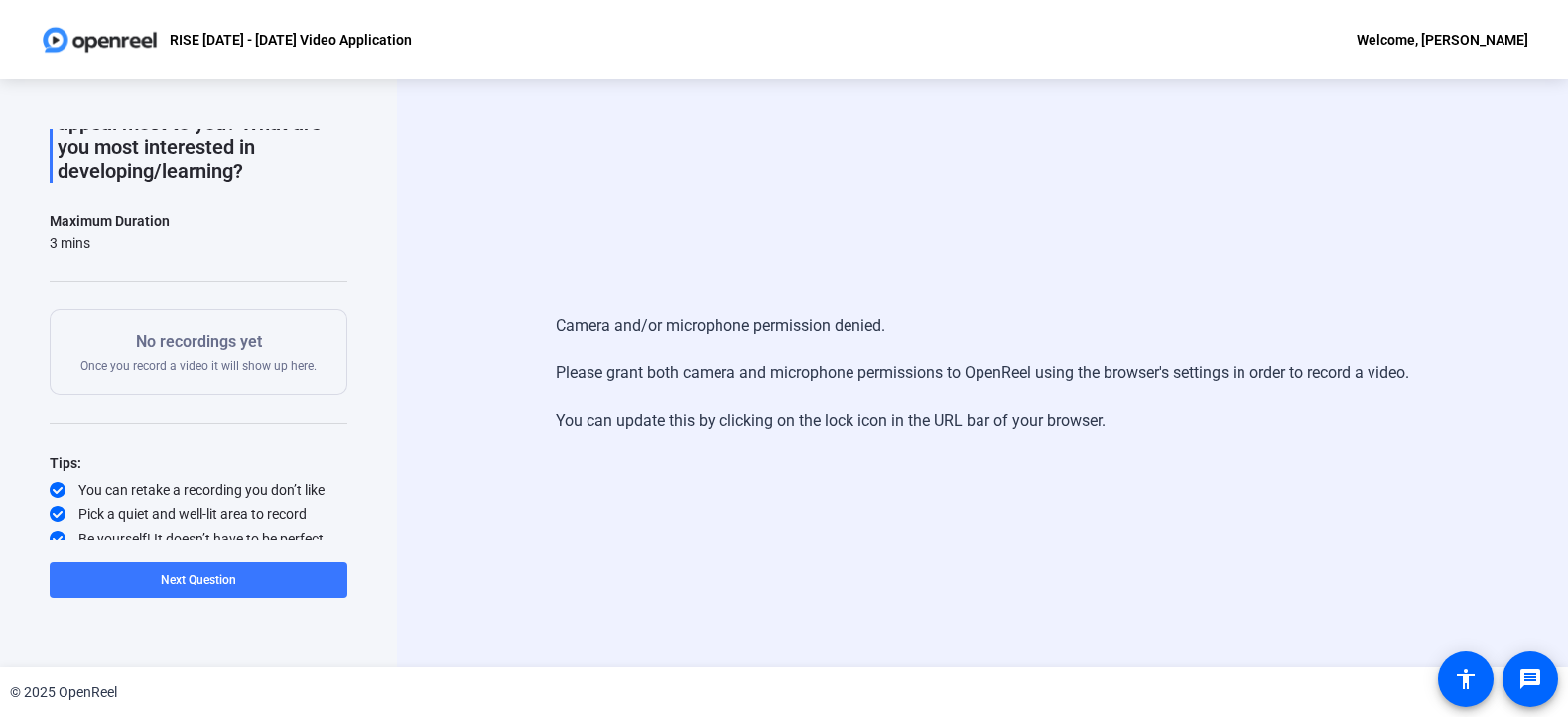 scroll, scrollTop: 210, scrollLeft: 0, axis: vertical 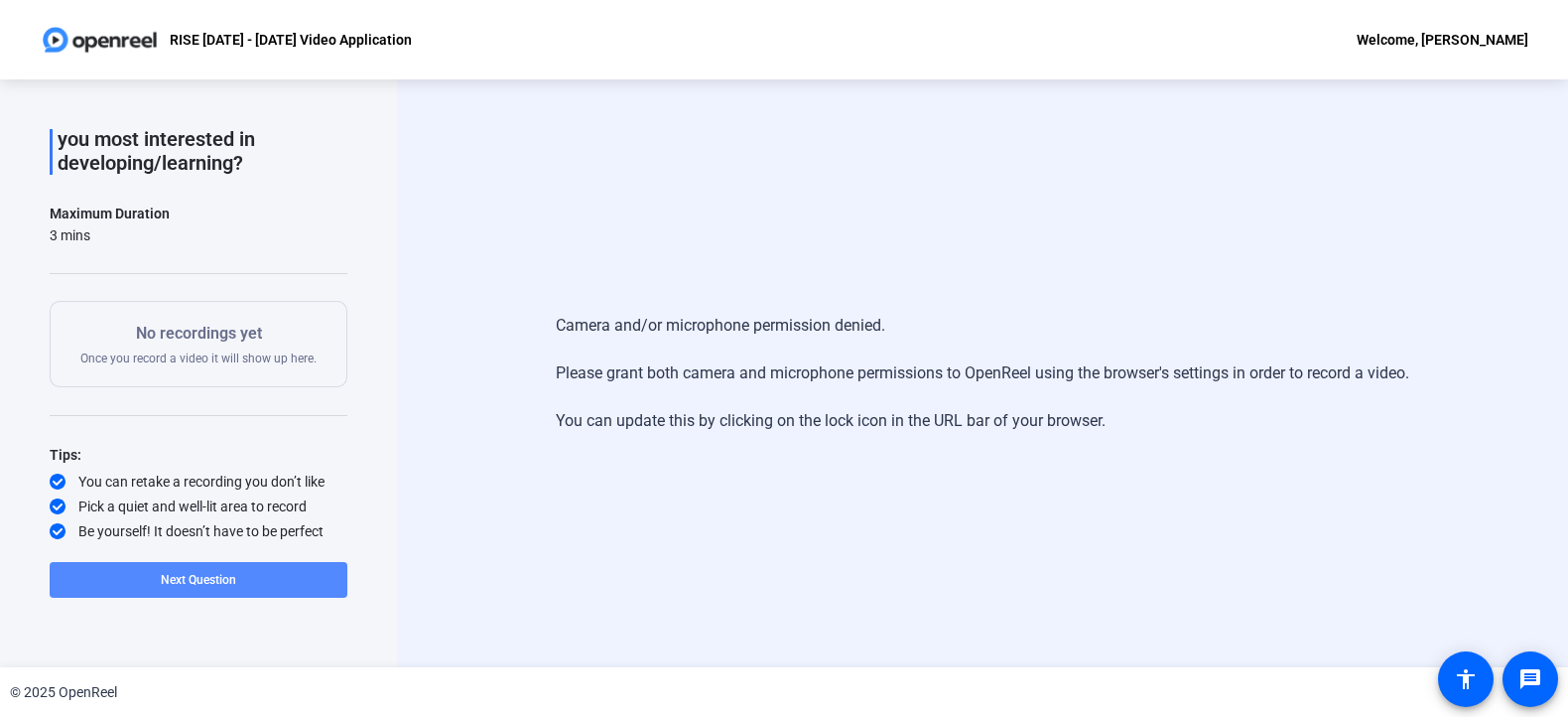 click on "Next Question" 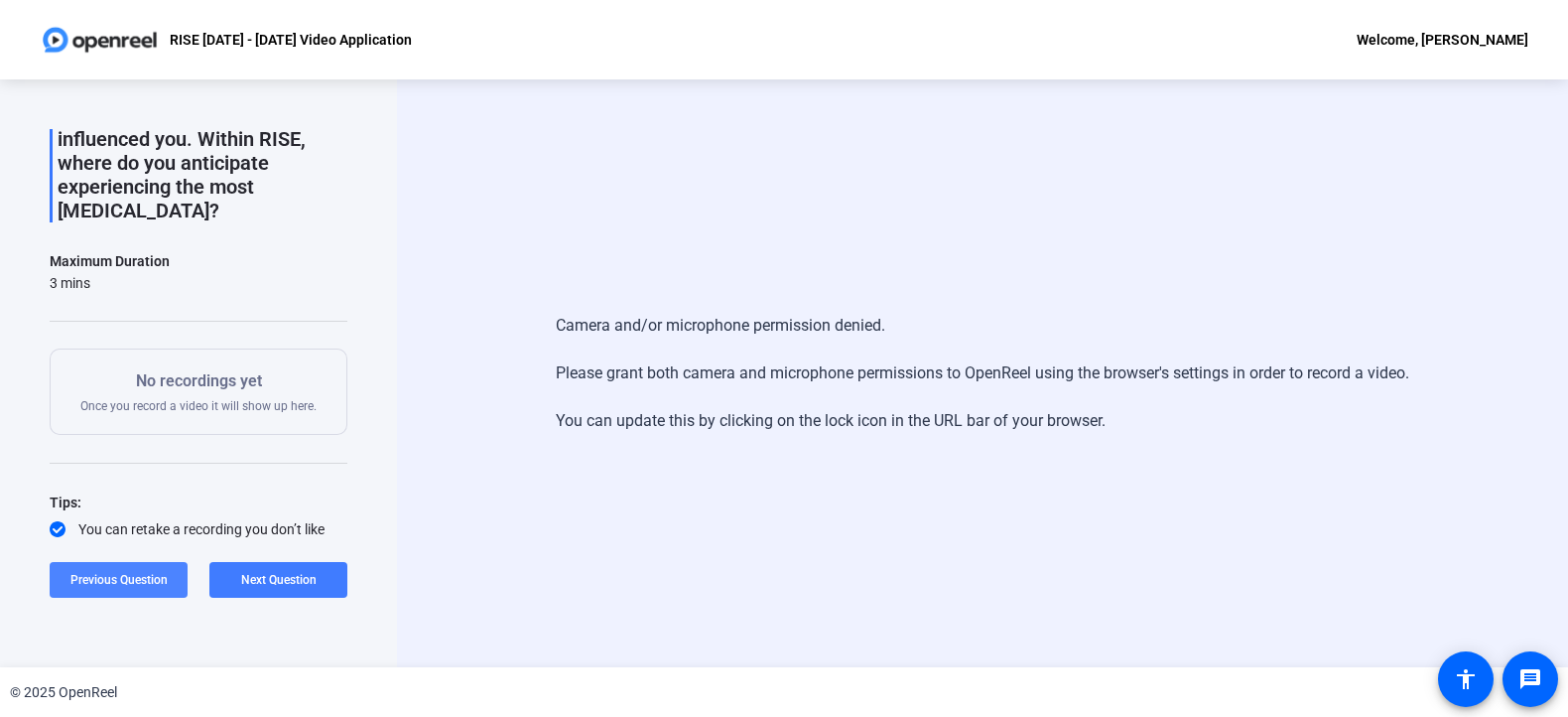 drag, startPoint x: 114, startPoint y: 580, endPoint x: 147, endPoint y: 563, distance: 37.12142 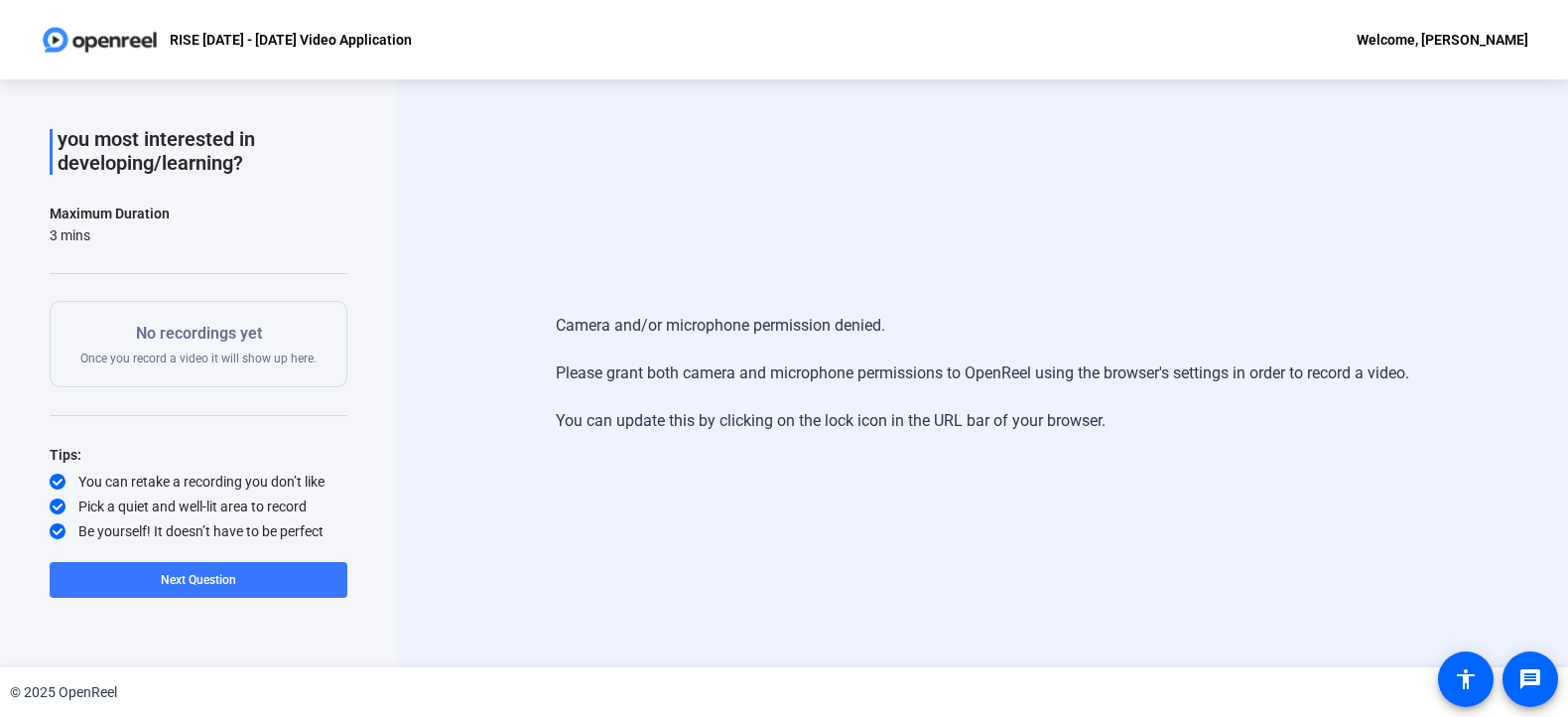 click on "No recordings yet" 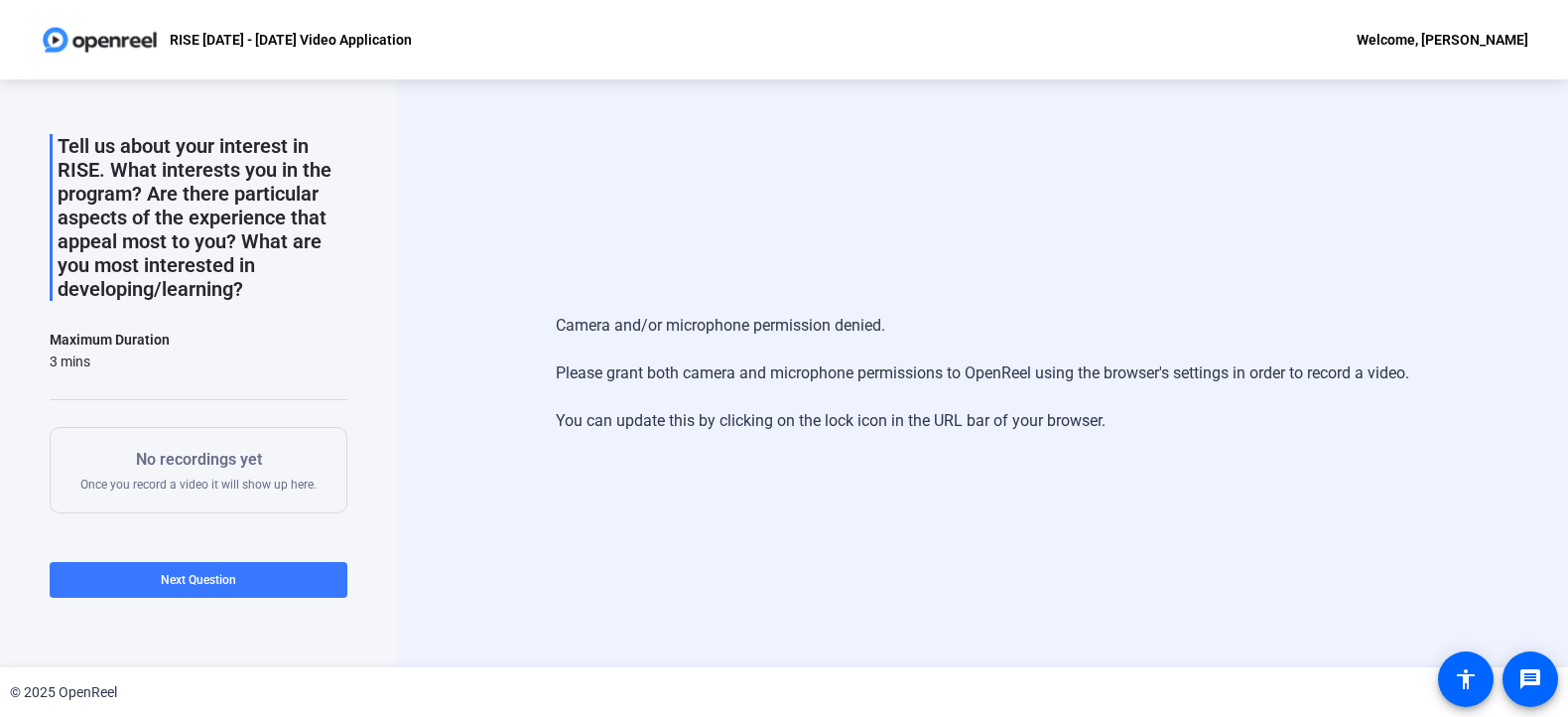 scroll, scrollTop: 0, scrollLeft: 0, axis: both 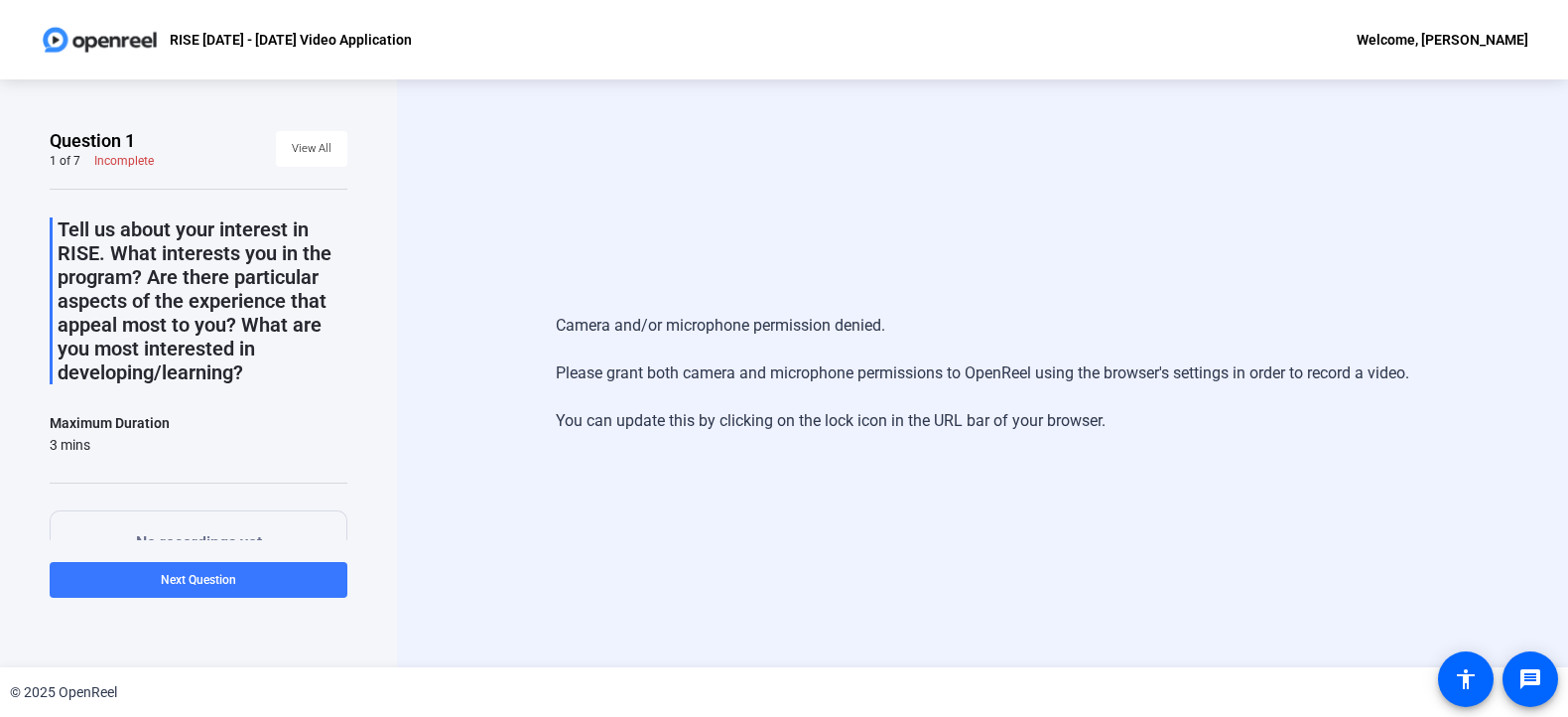 click on "Camera and/or microphone permission denied.   Please grant both camera and microphone permissions to OpenReel using the browser's settings in order to record a video.   You can update this by clicking on the lock icon in the URL bar of your browser." 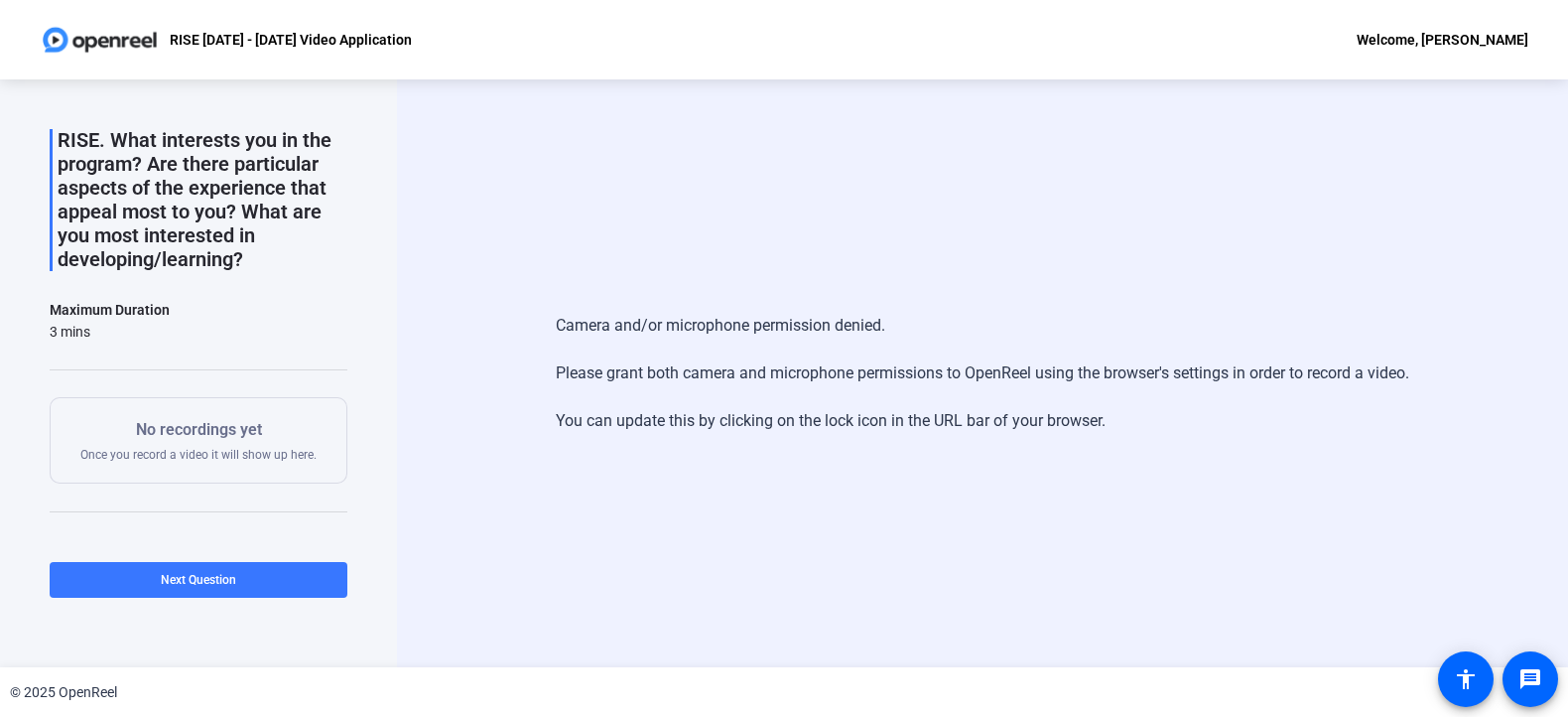 scroll, scrollTop: 0, scrollLeft: 0, axis: both 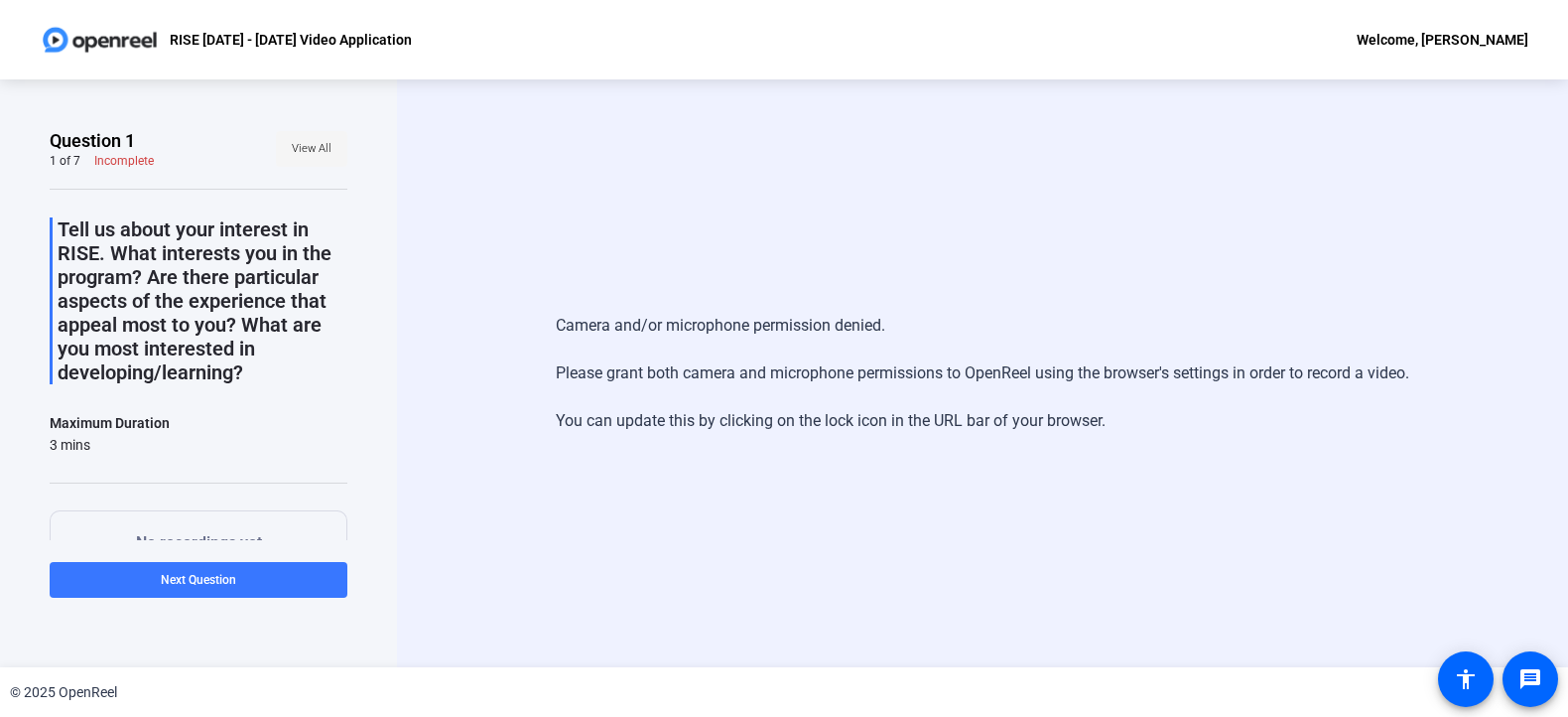 click on "View All" 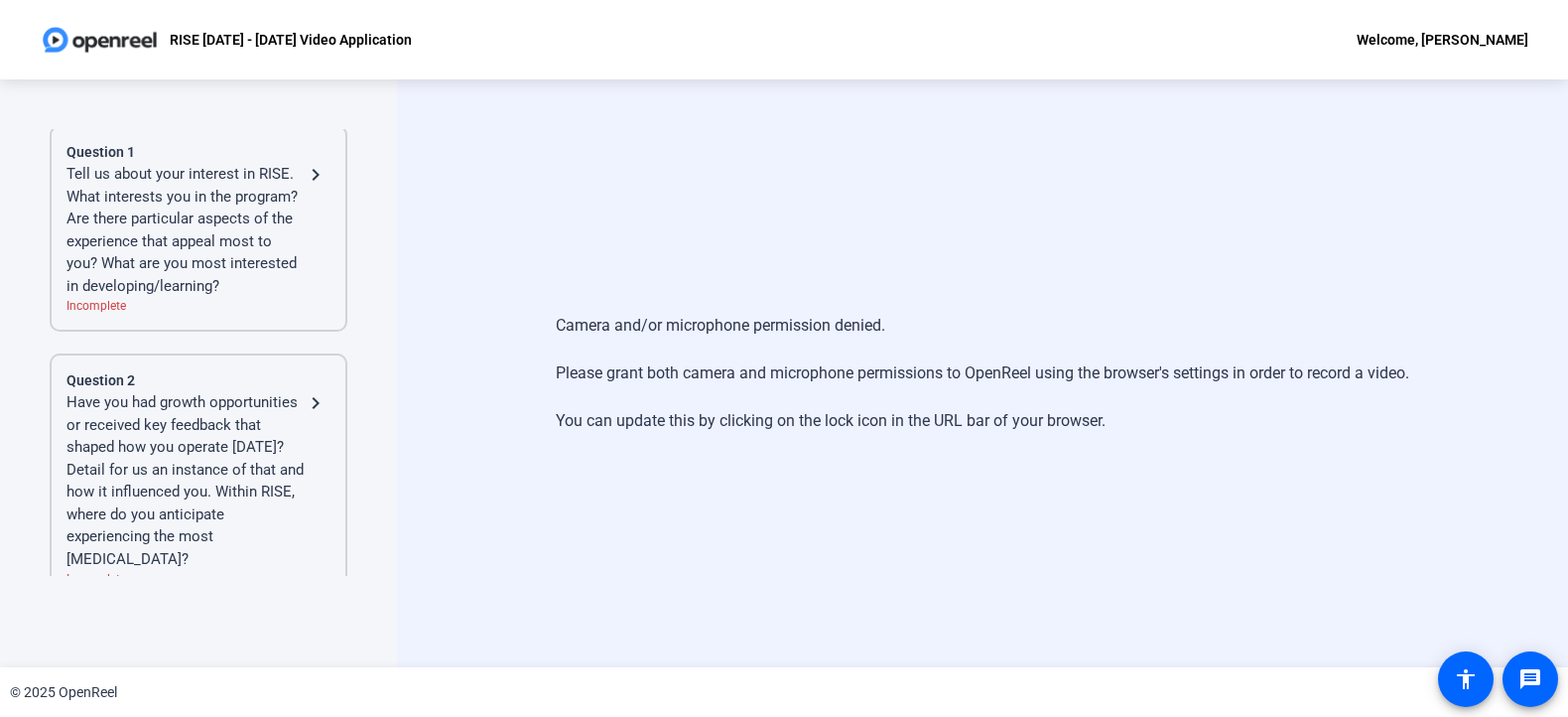 scroll, scrollTop: 0, scrollLeft: 0, axis: both 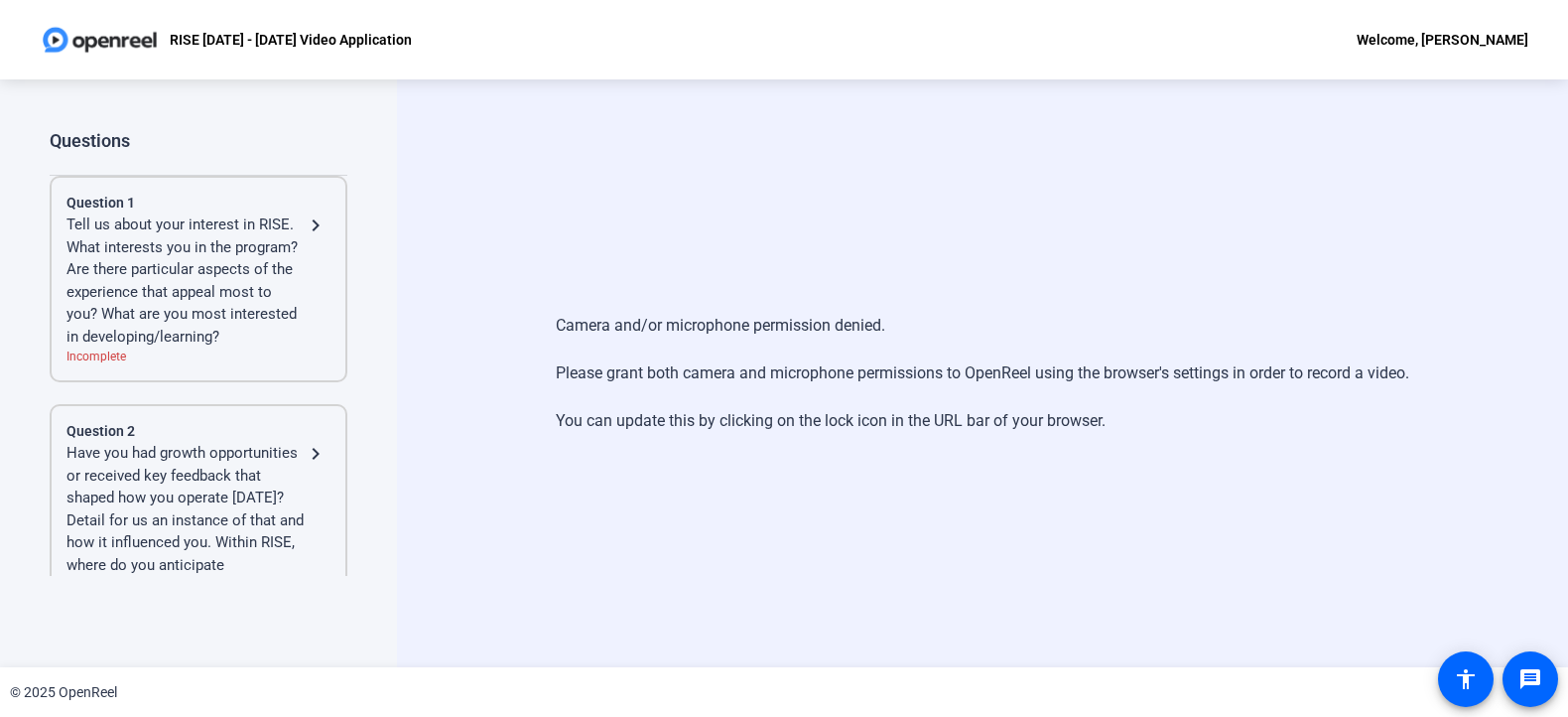 click on "Tell us about your interest in RISE. What interests you in the program? Are there particular aspects of the experience that appeal most to you? What are you most interested in developing/learning?" 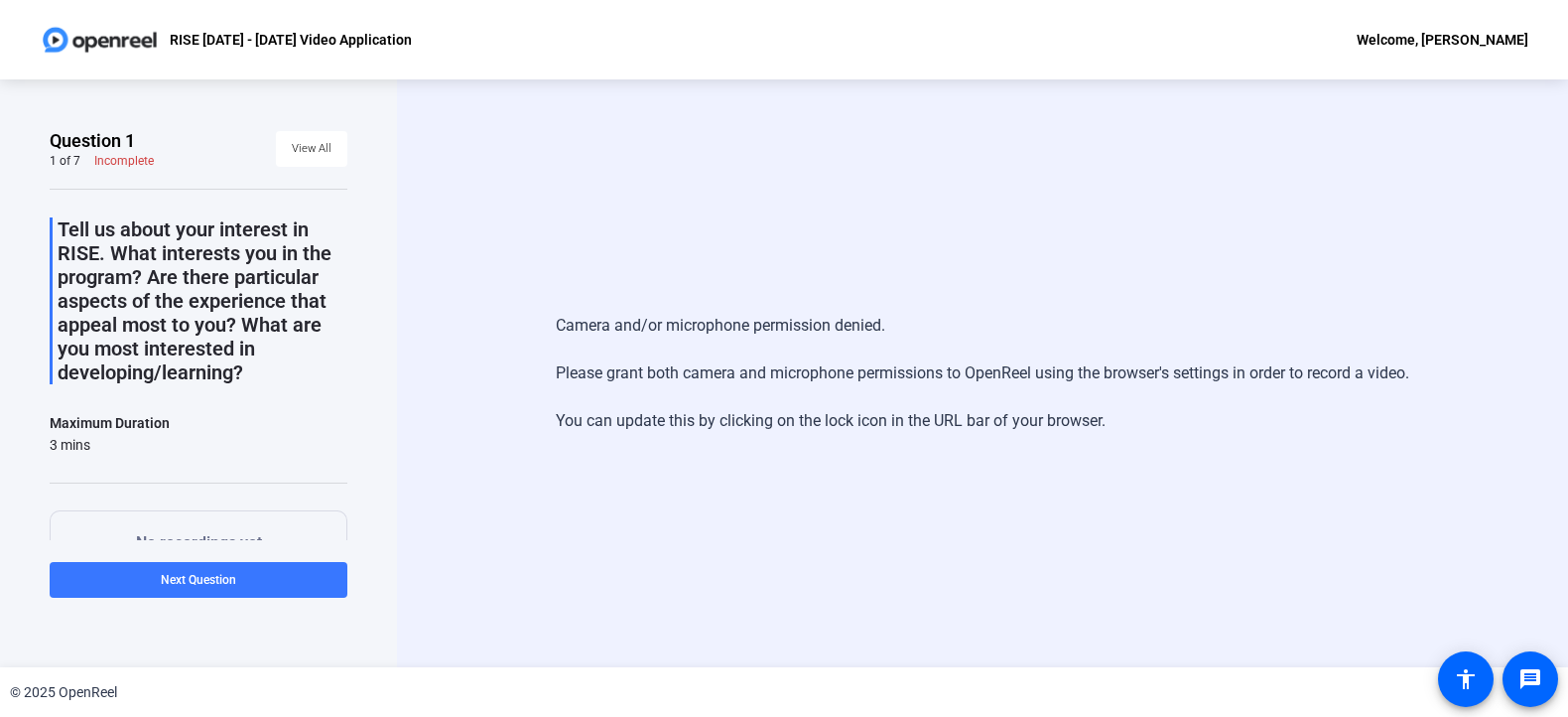 click on "Tell us about your interest in RISE. What interests you in the program? Are there particular aspects of the experience that appeal most to you? What are you most interested in developing/learning?" 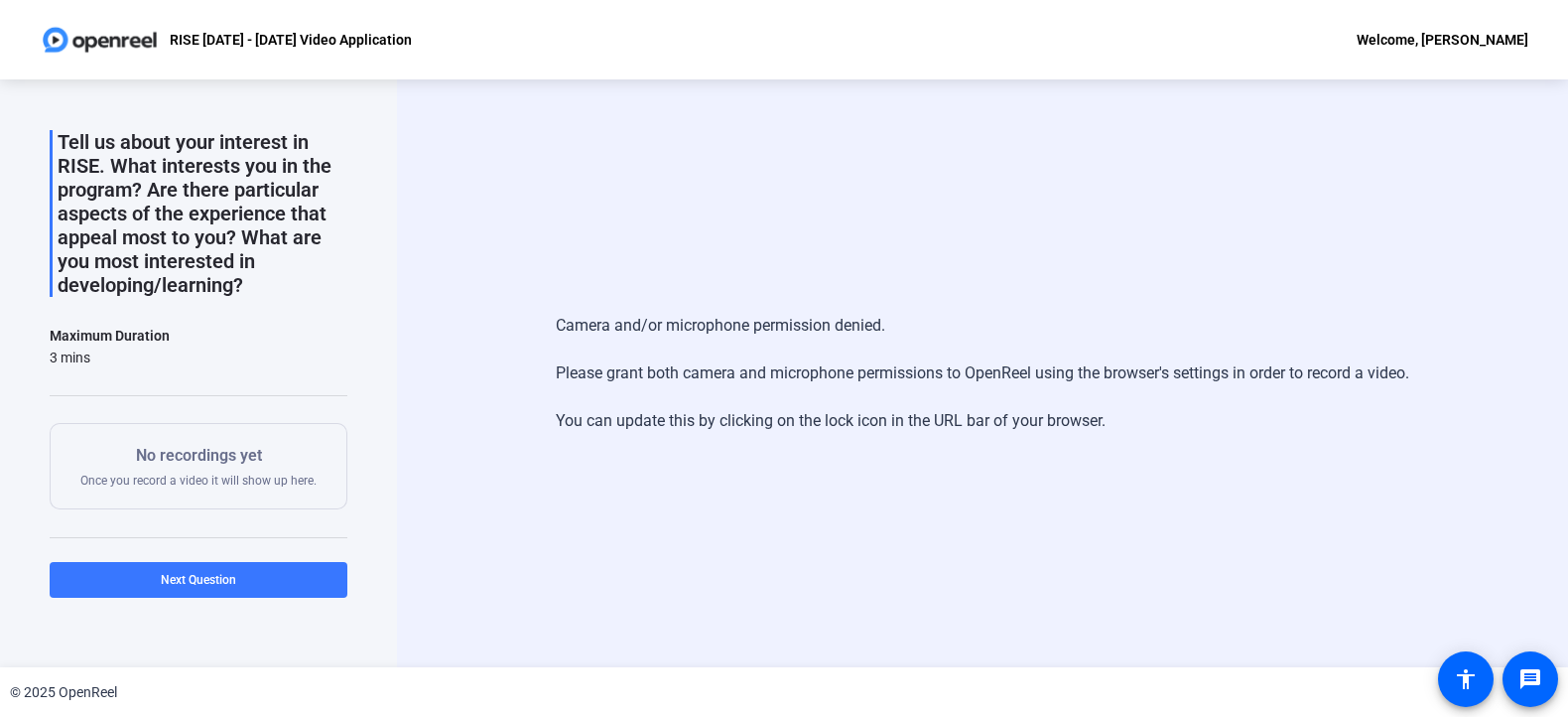 scroll, scrollTop: 123, scrollLeft: 0, axis: vertical 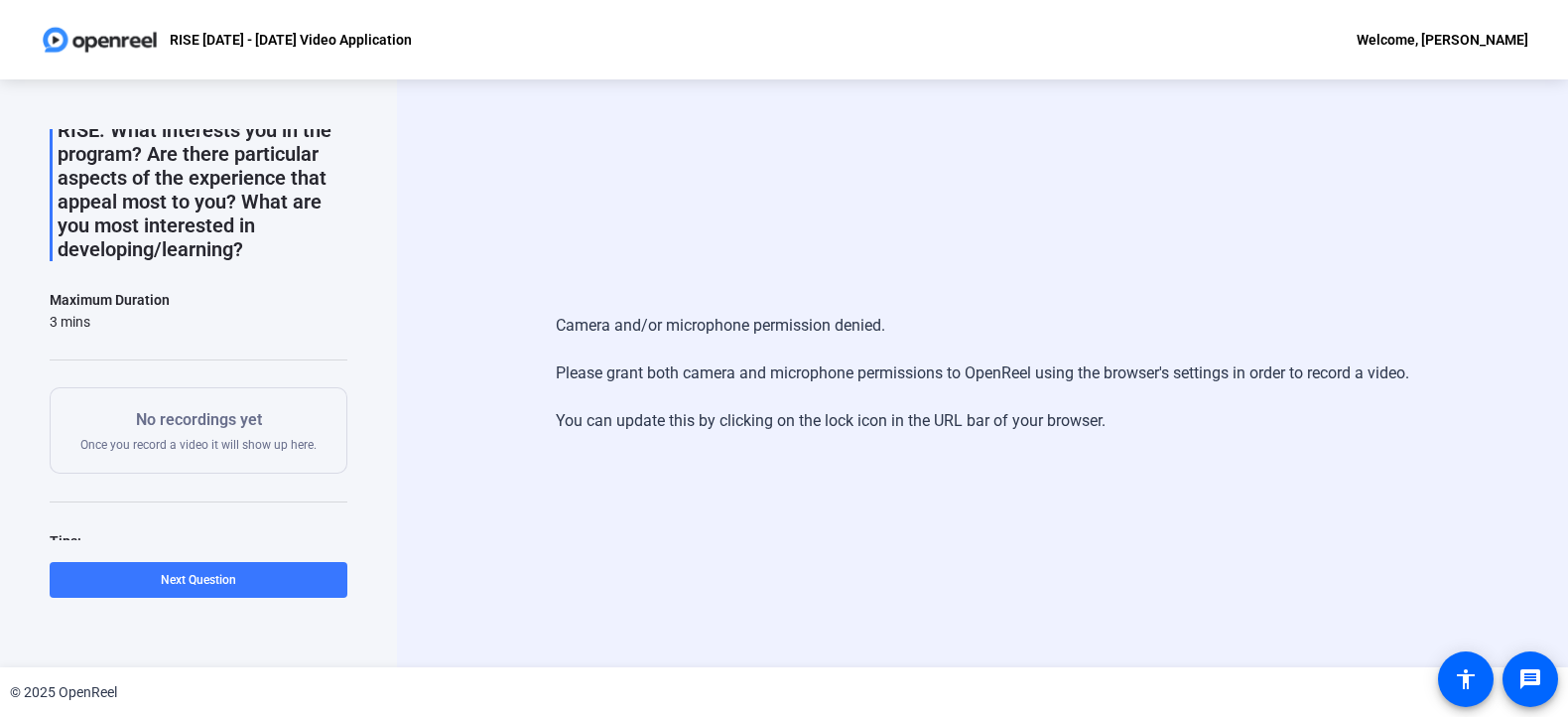 click on "No recordings yet  Once you record a video it will show up here." 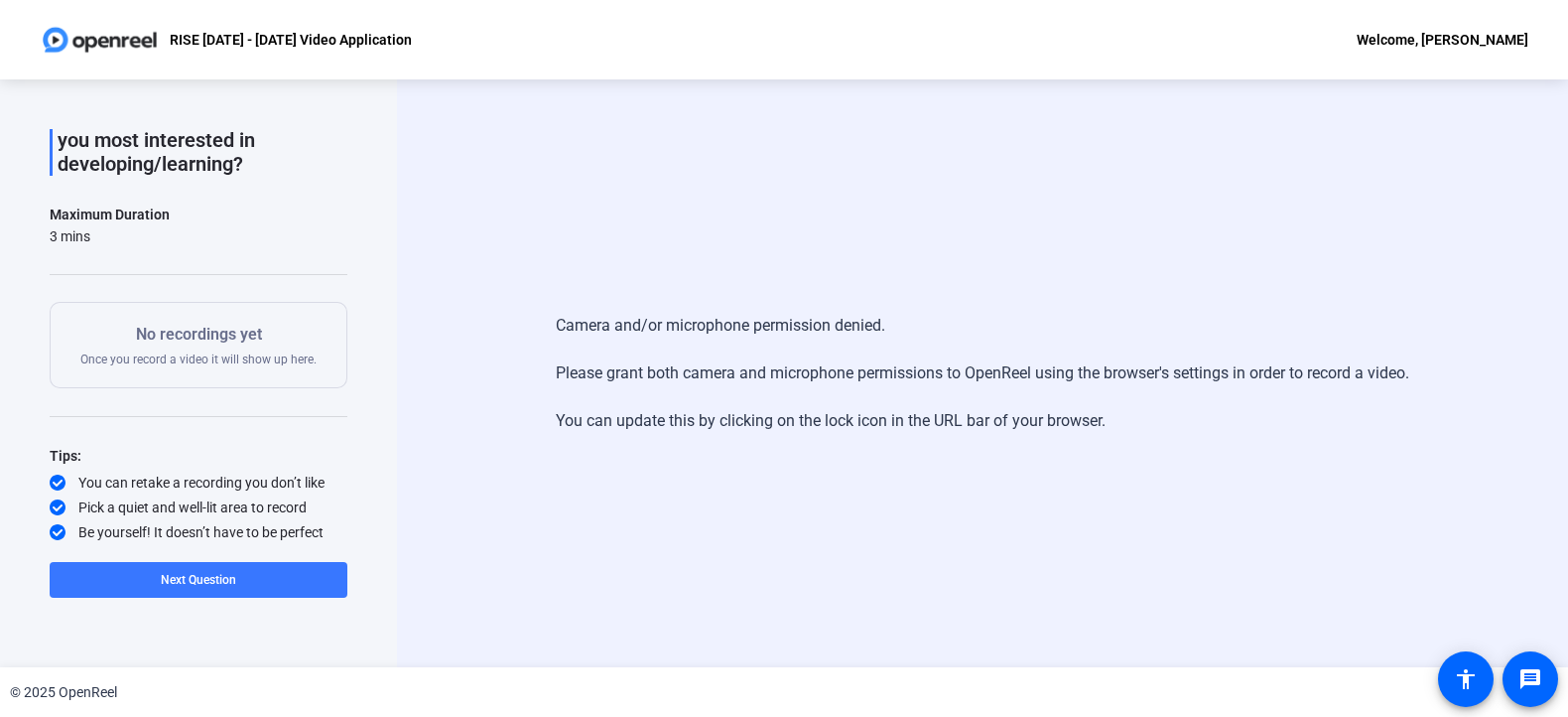scroll, scrollTop: 210, scrollLeft: 0, axis: vertical 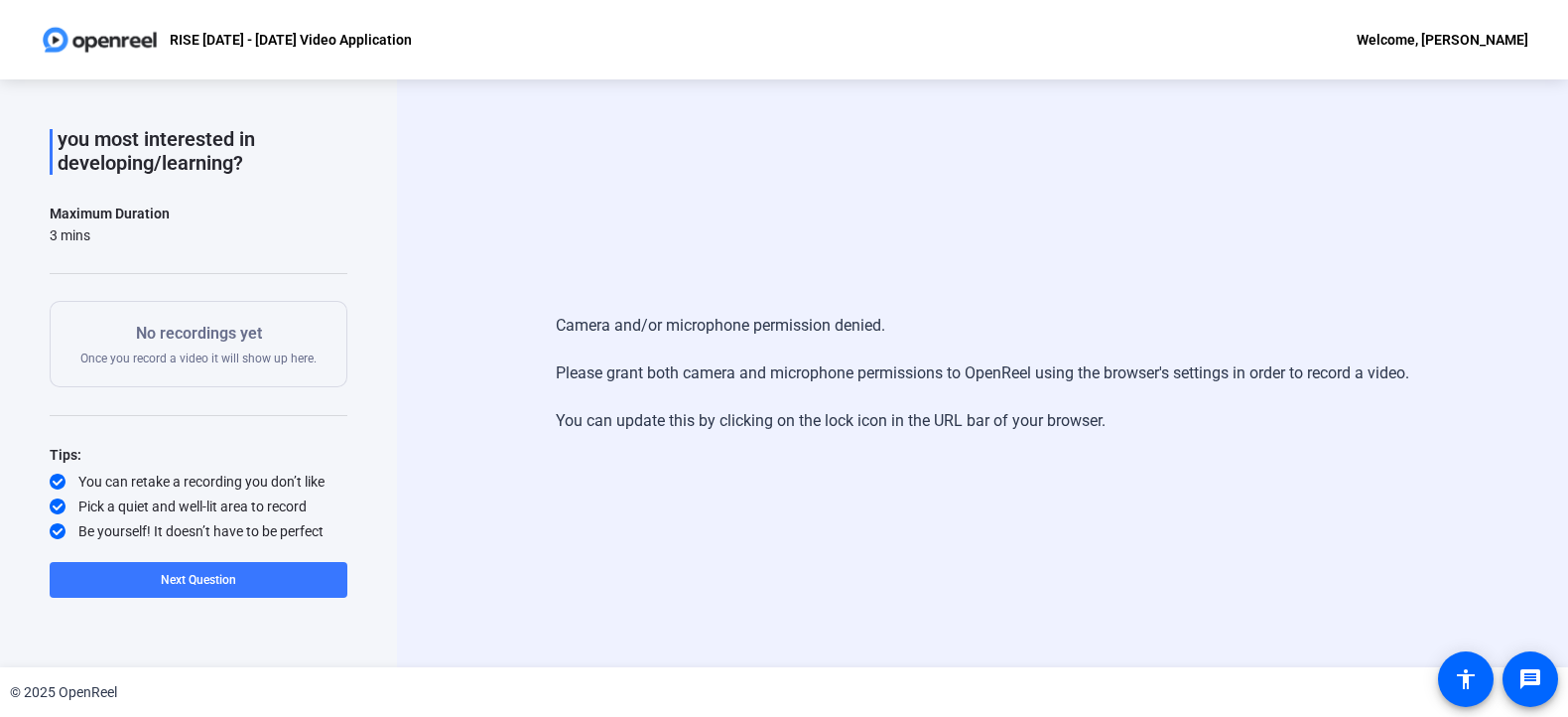 click on "Tips:
You can retake a recording you don’t like
Pick a quiet and well-lit area to record
Be yourself! It doesn’t have to be perfect" 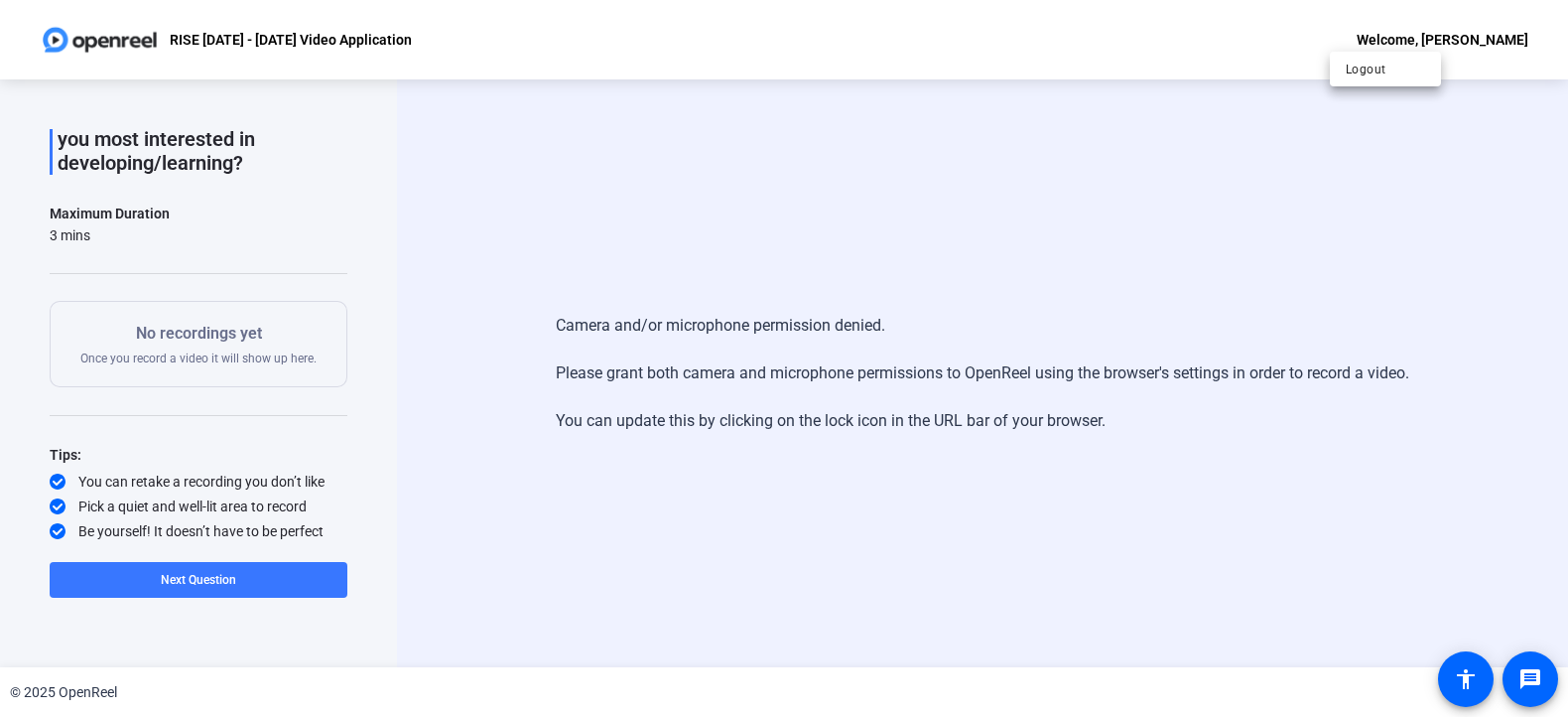 click at bounding box center (784, 358) 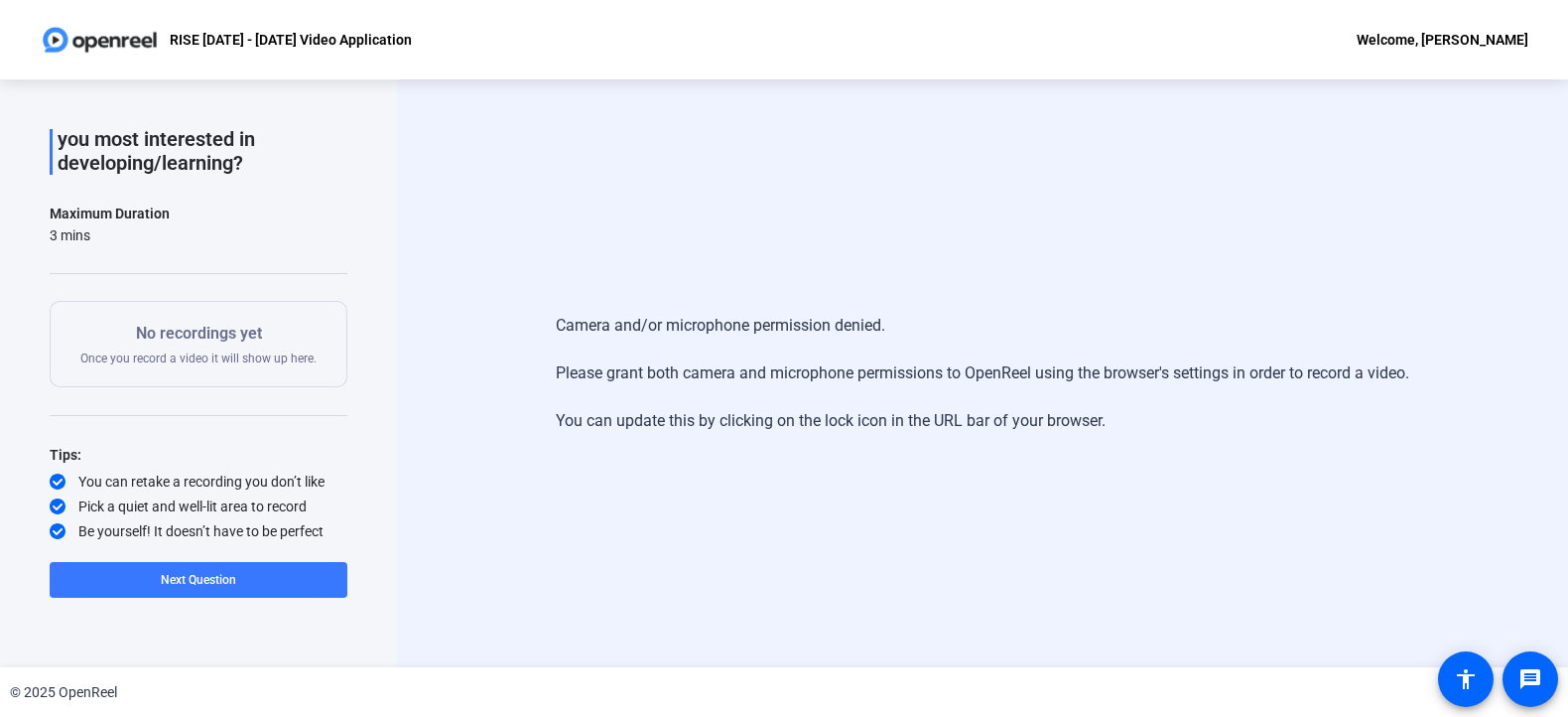 click on "RISE [DATE] - [DATE] Video Application" 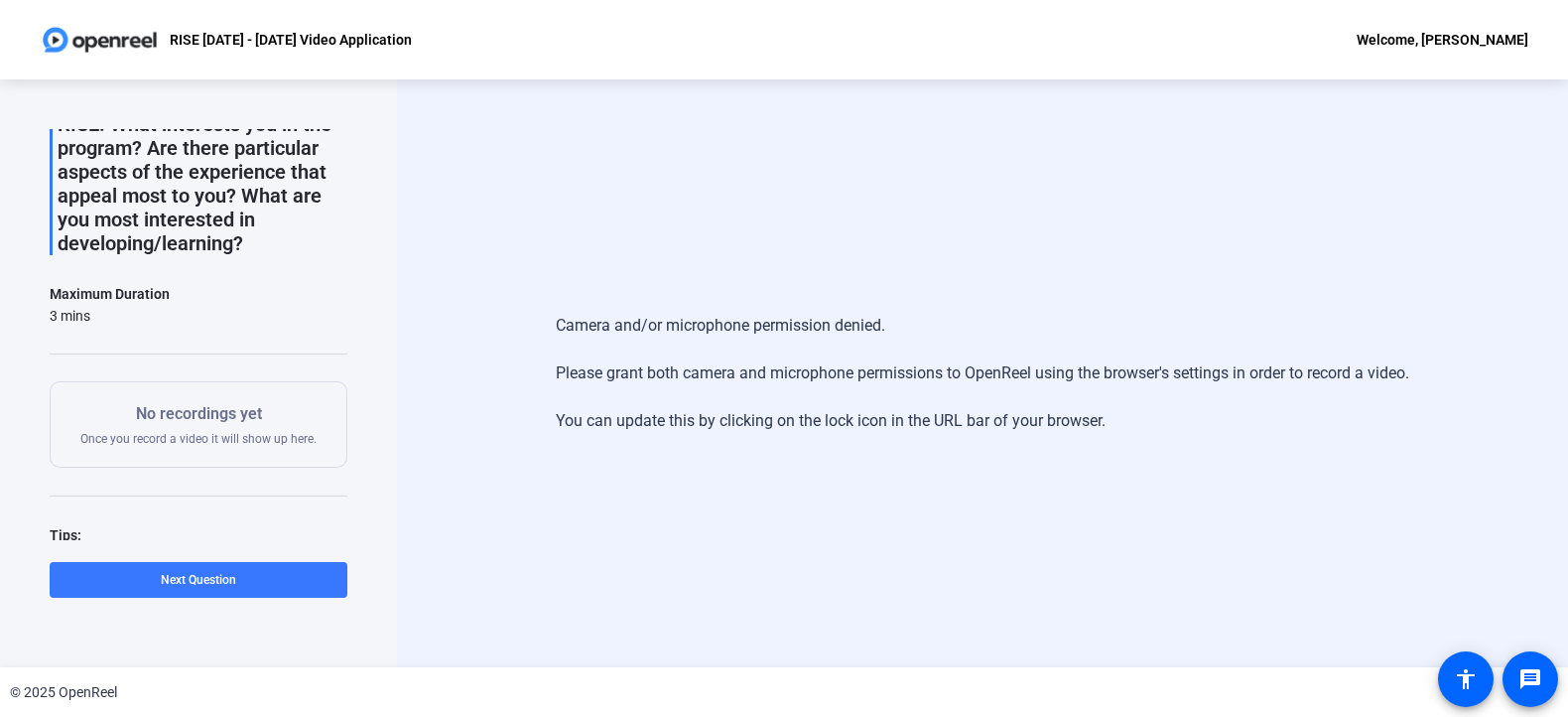 scroll, scrollTop: 0, scrollLeft: 0, axis: both 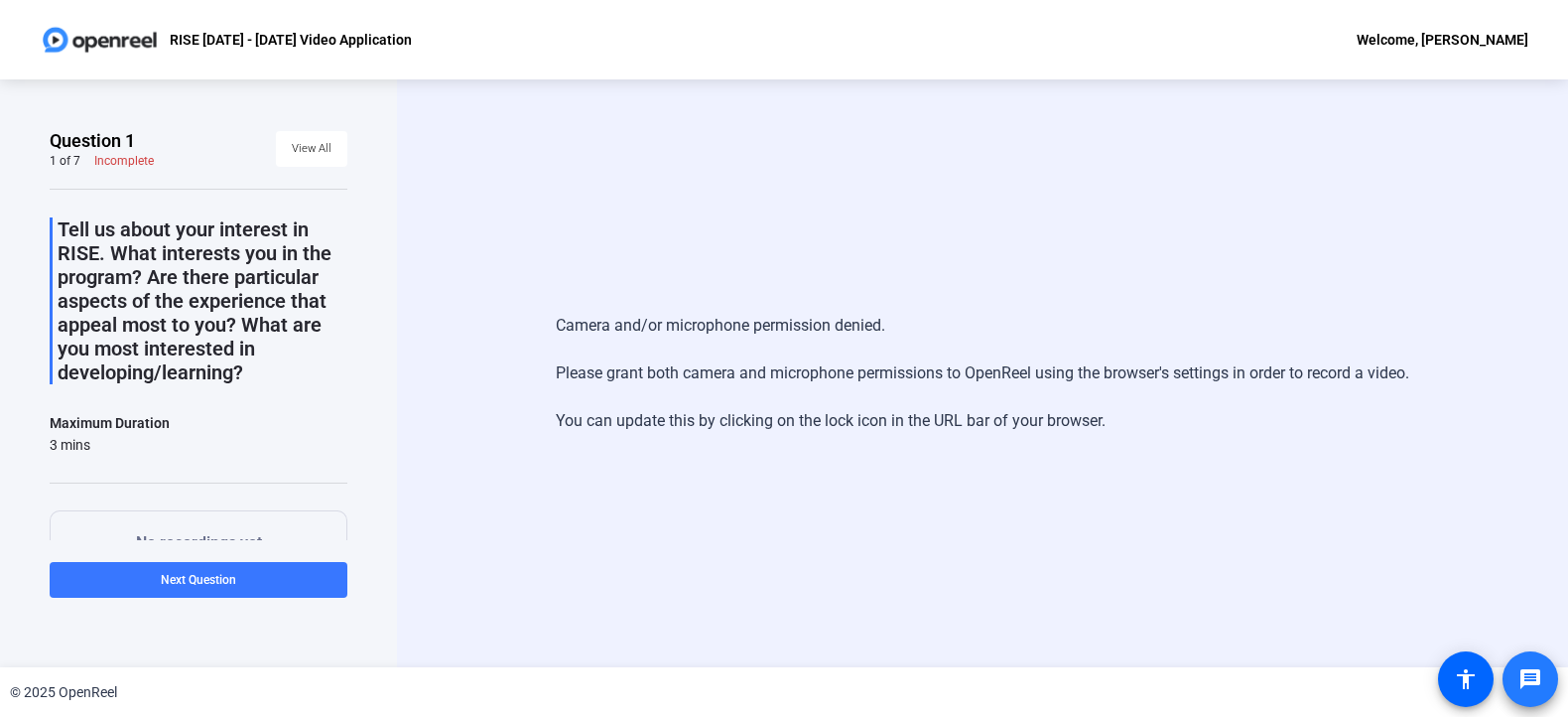 click on "message" 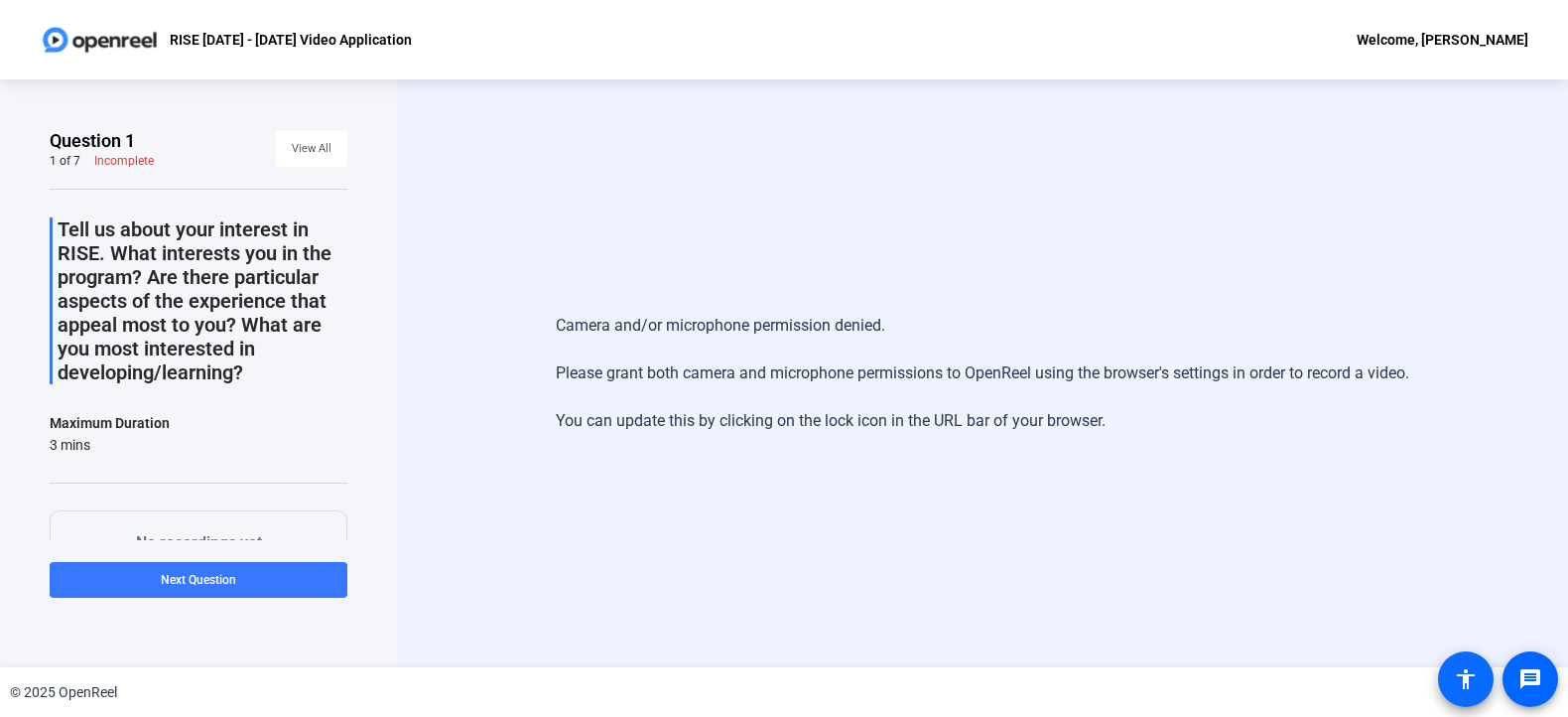 click 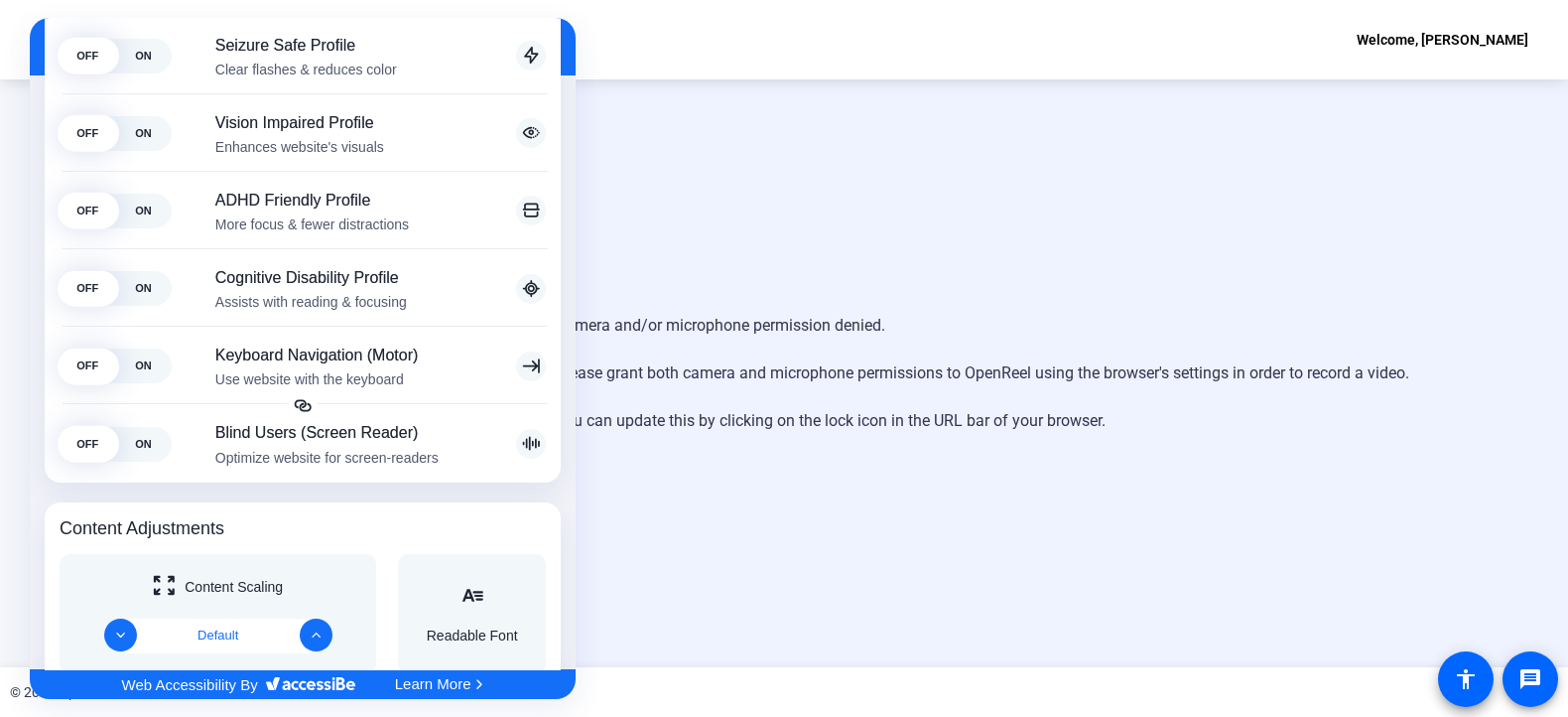 scroll, scrollTop: 0, scrollLeft: 0, axis: both 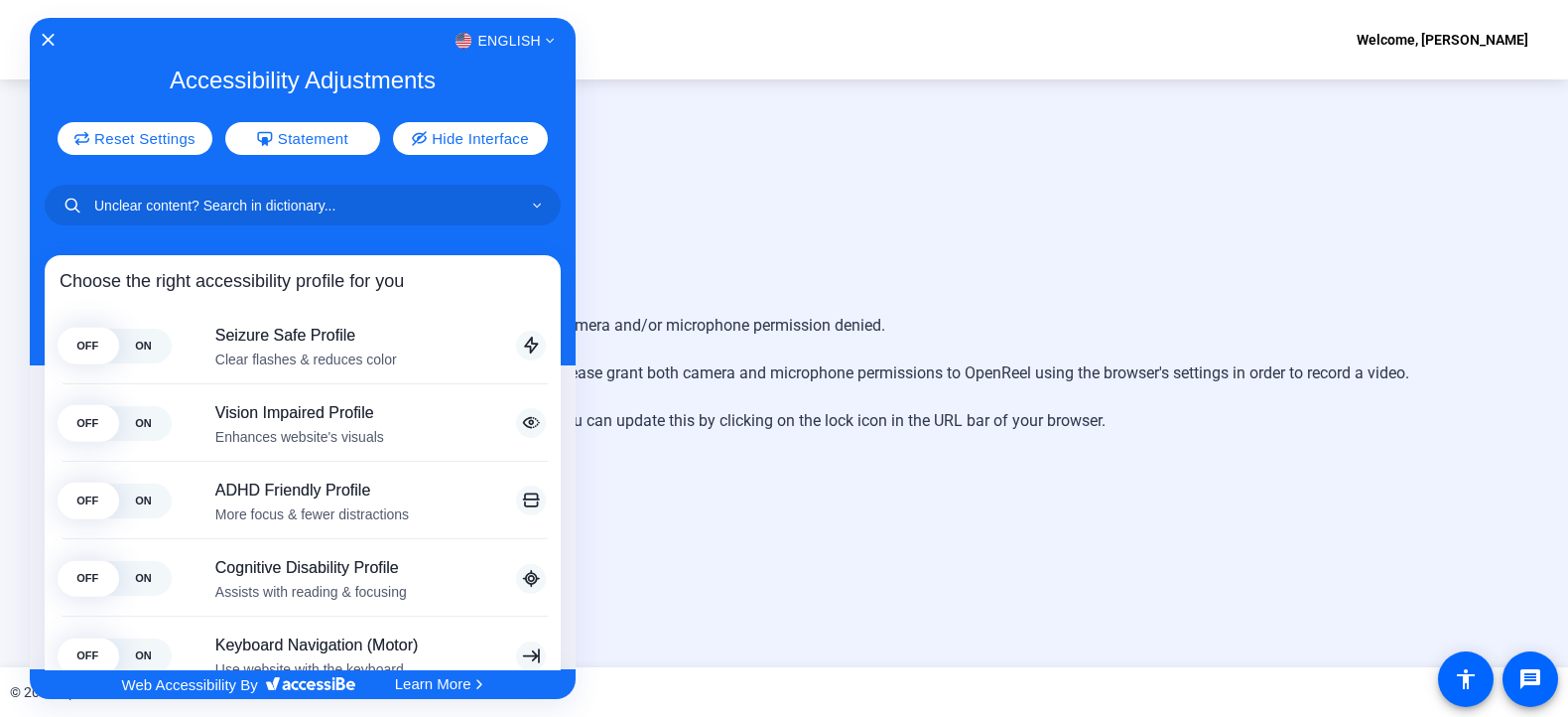 drag, startPoint x: 34, startPoint y: 36, endPoint x: 30, endPoint y: 60, distance: 24.33105 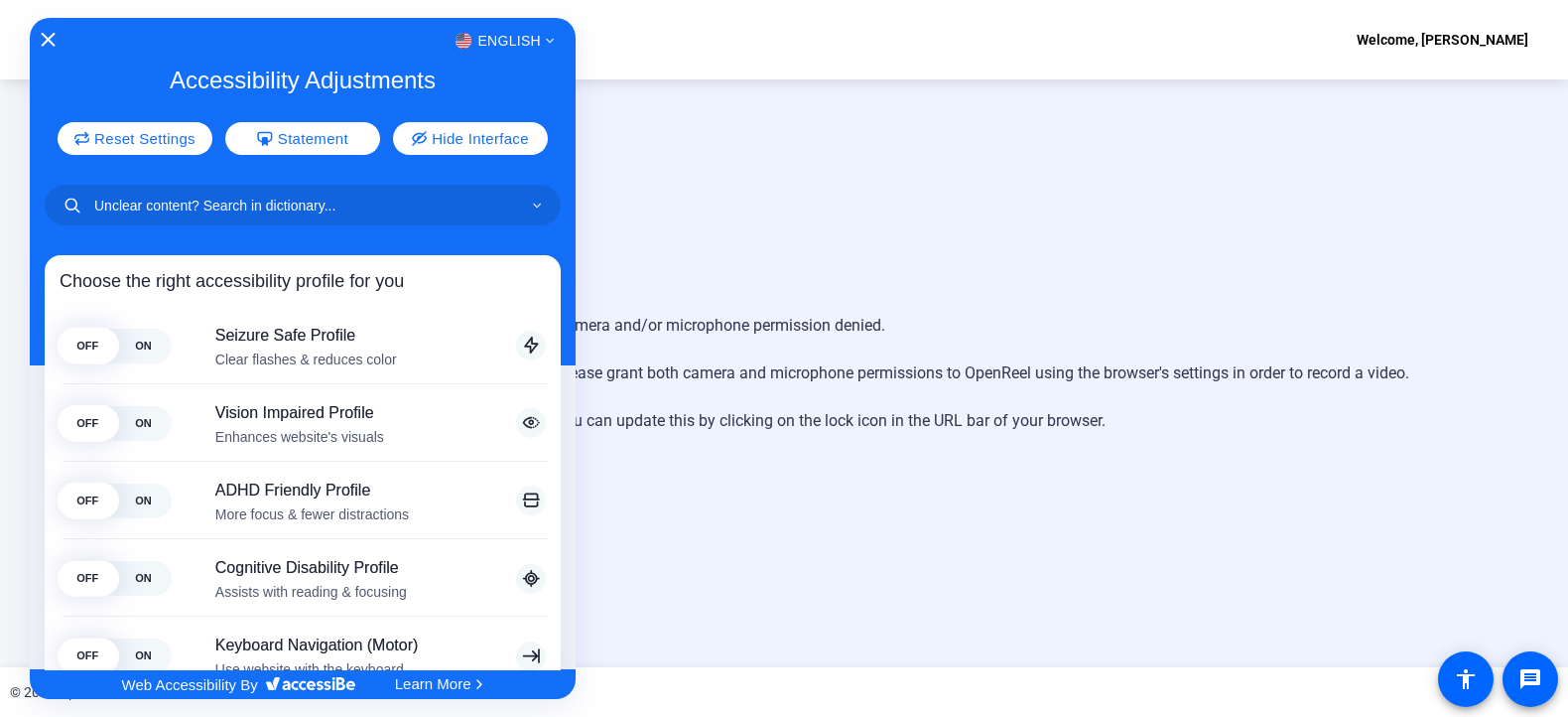 click 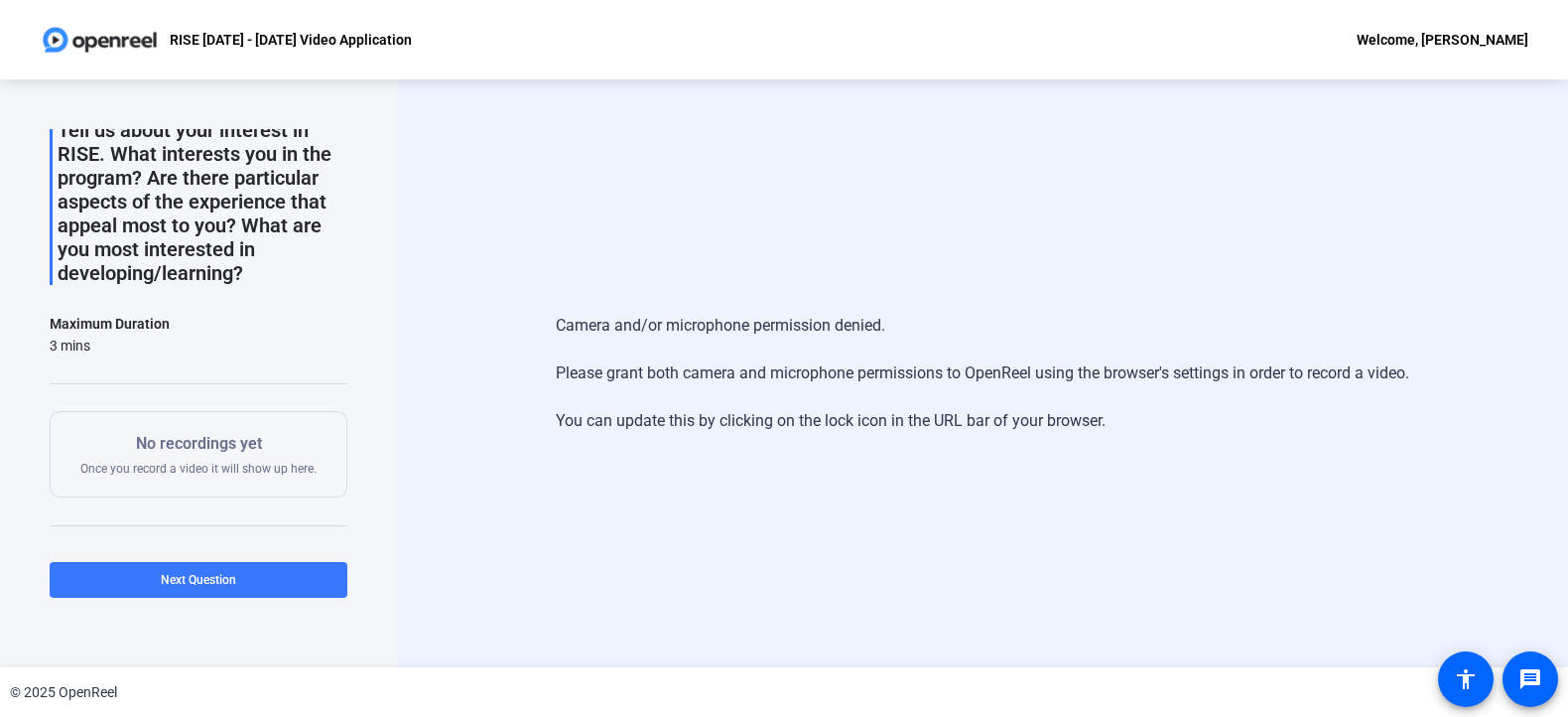 scroll, scrollTop: 210, scrollLeft: 0, axis: vertical 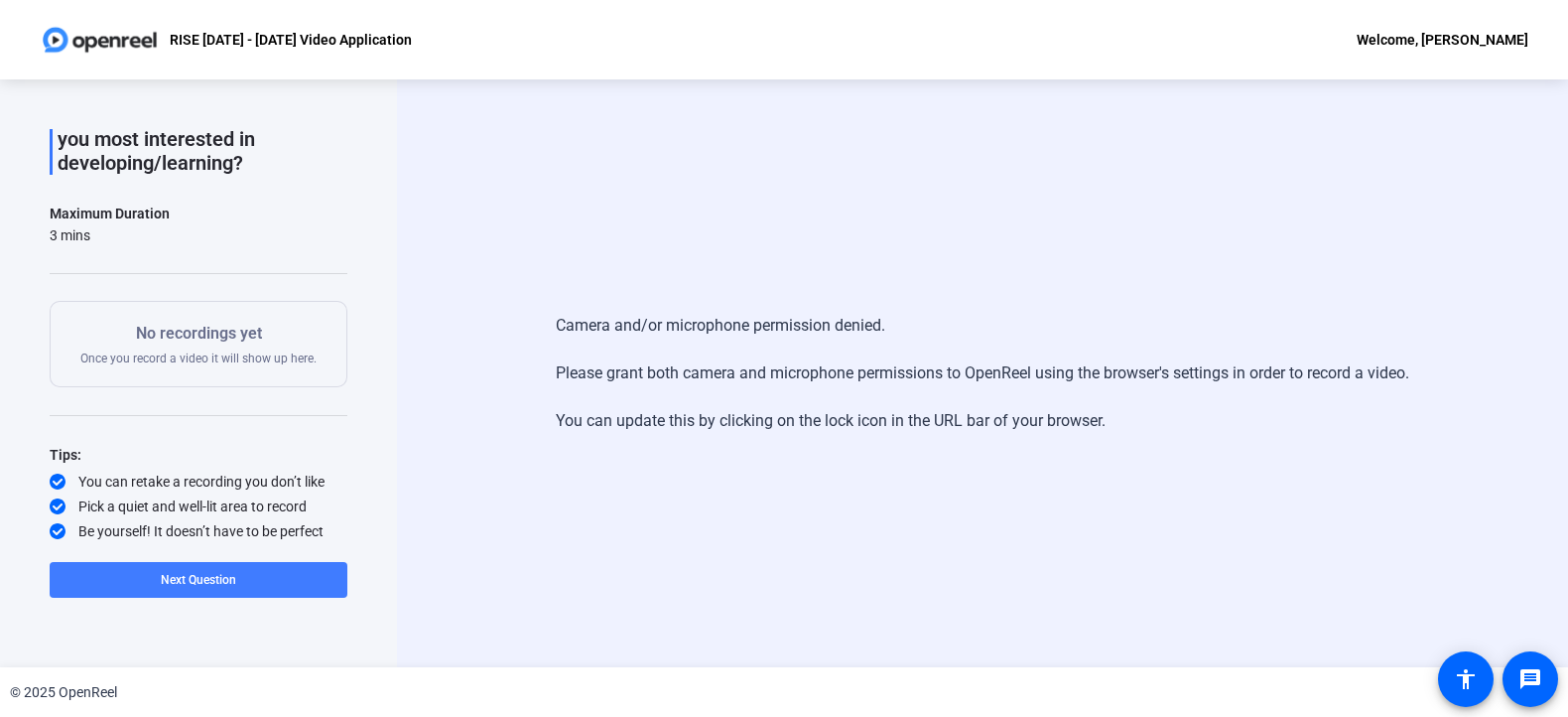 click on "Next Question" 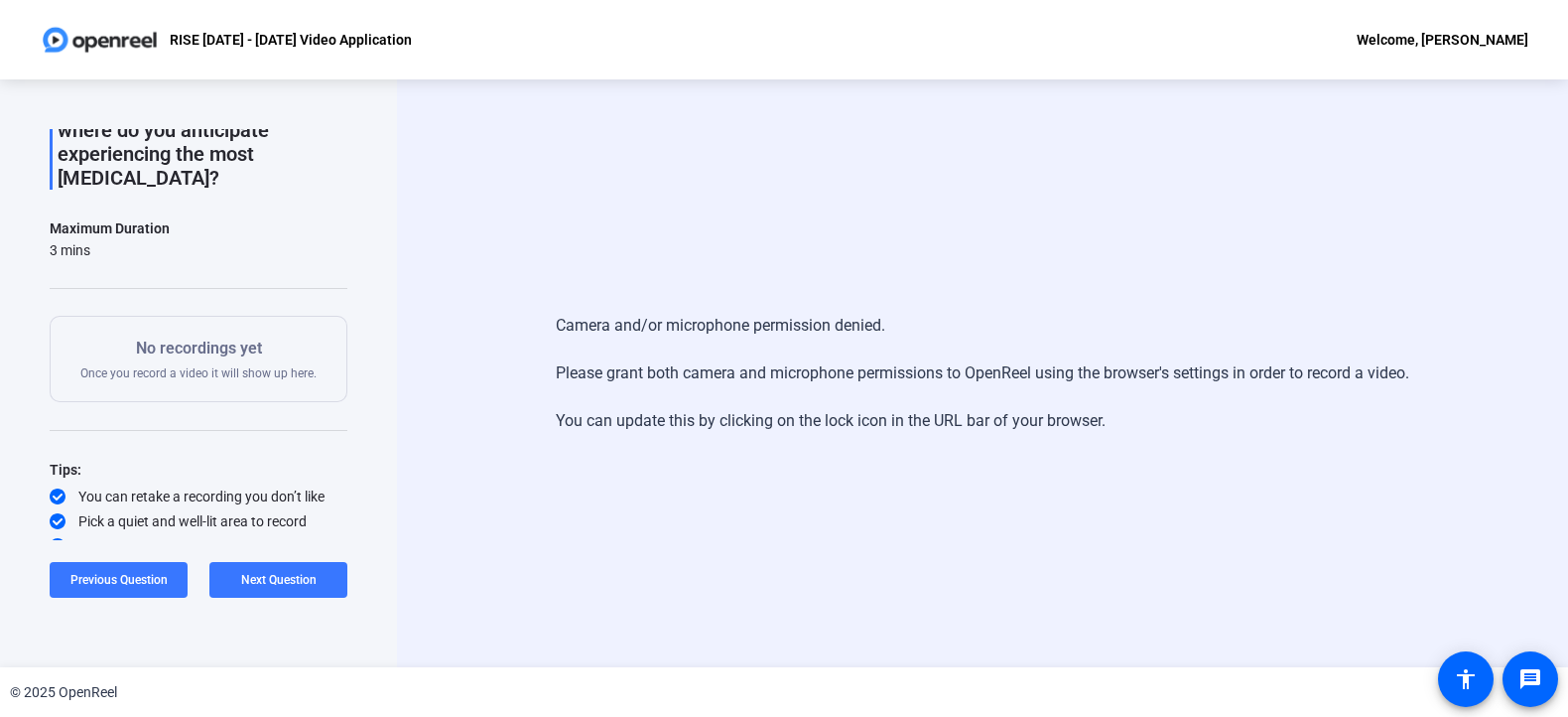 scroll, scrollTop: 258, scrollLeft: 0, axis: vertical 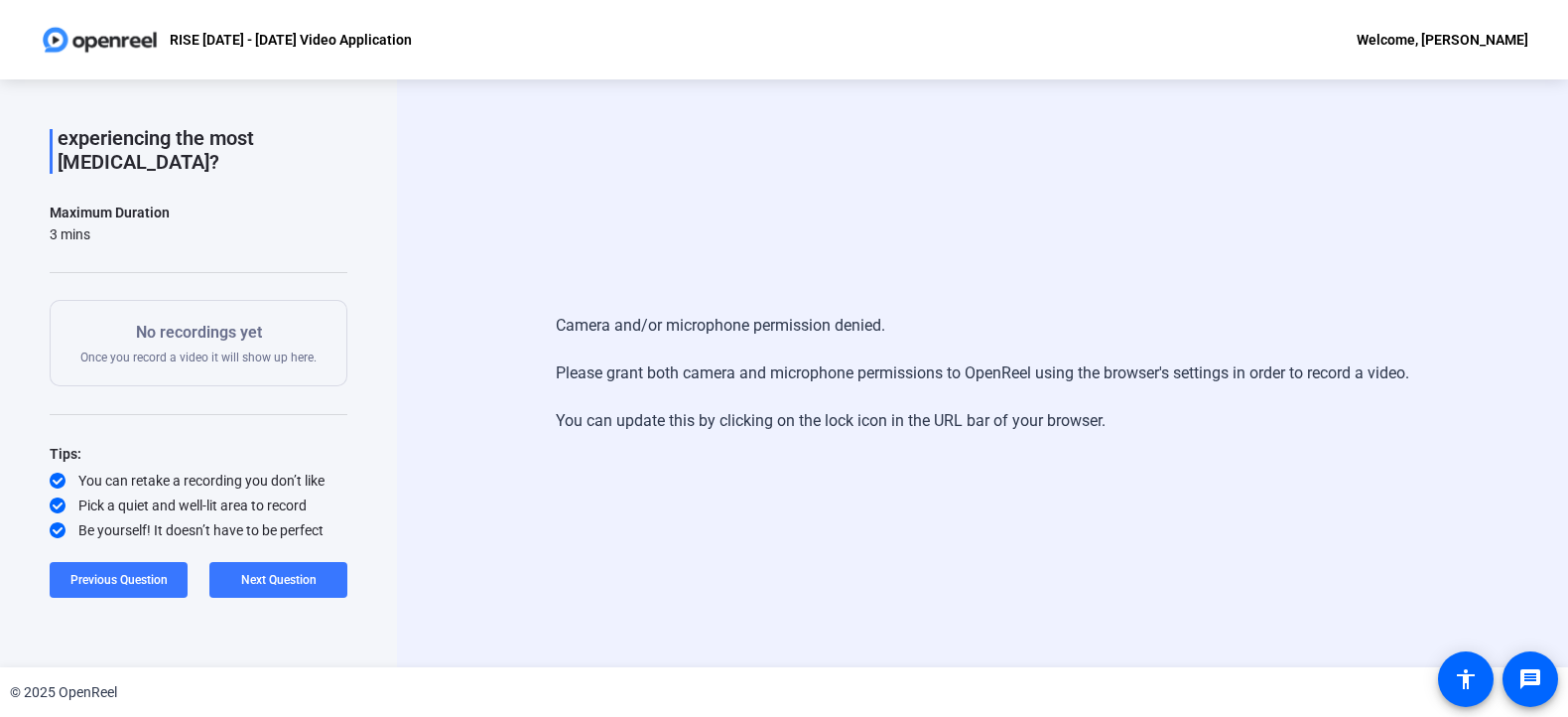 click on "No recordings yet  Once you record a video it will show up here." 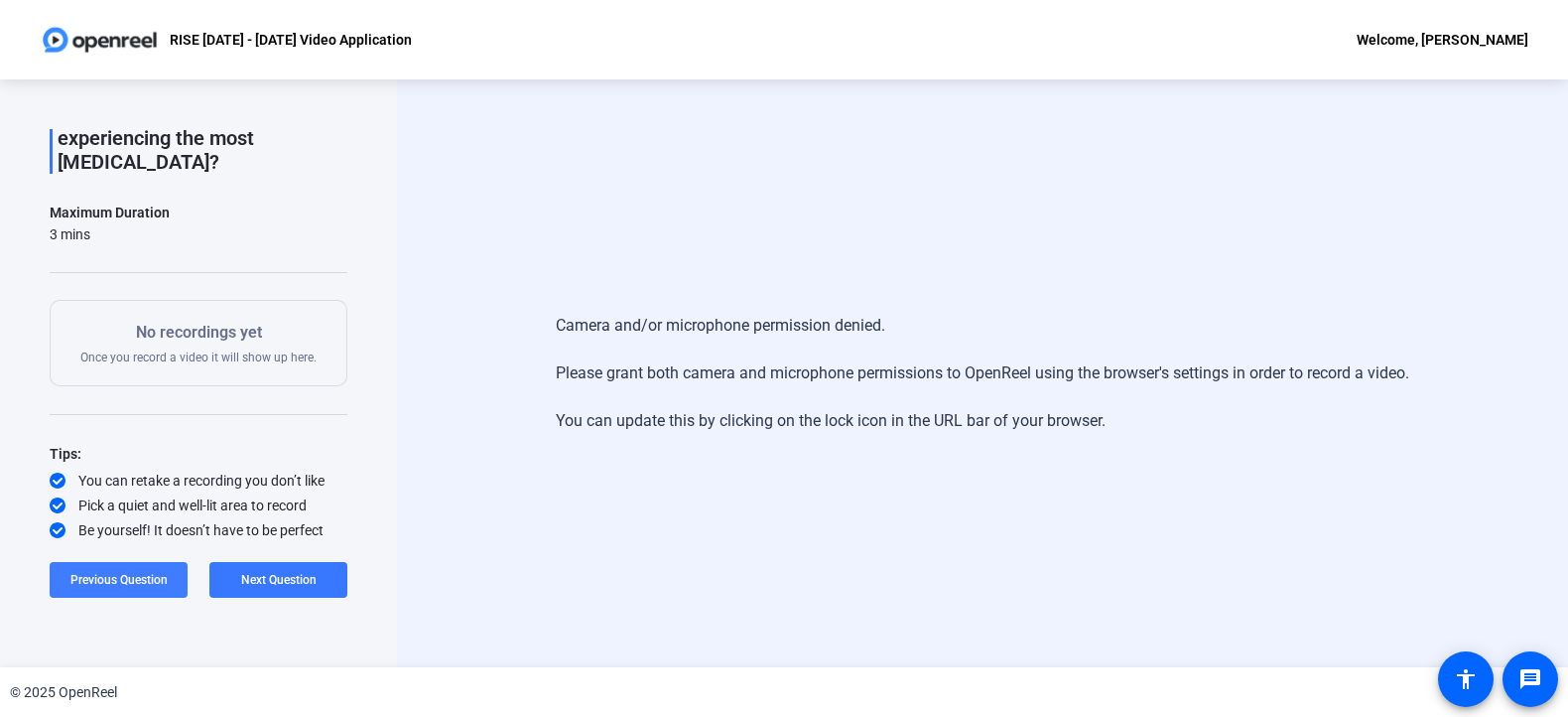 click on "Previous Question" 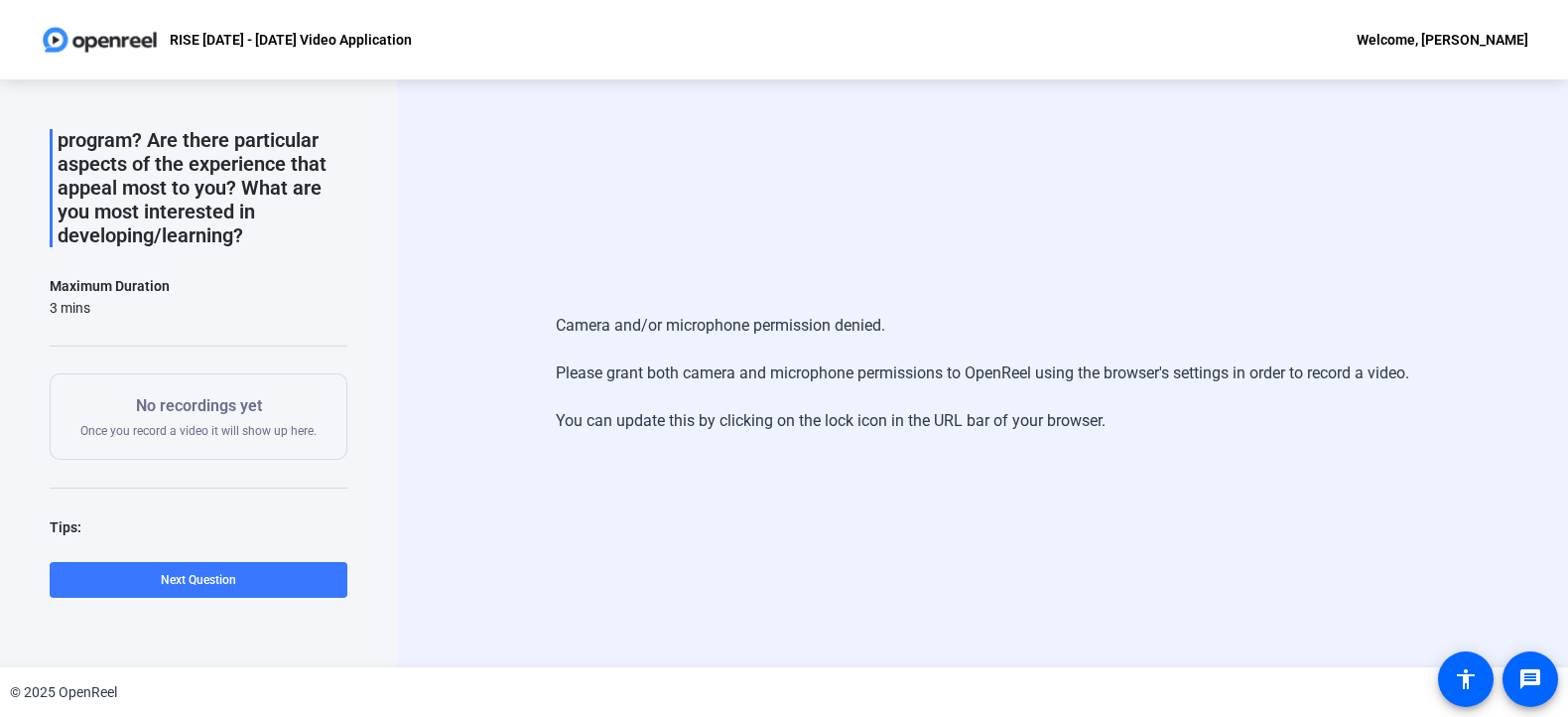 scroll, scrollTop: 210, scrollLeft: 0, axis: vertical 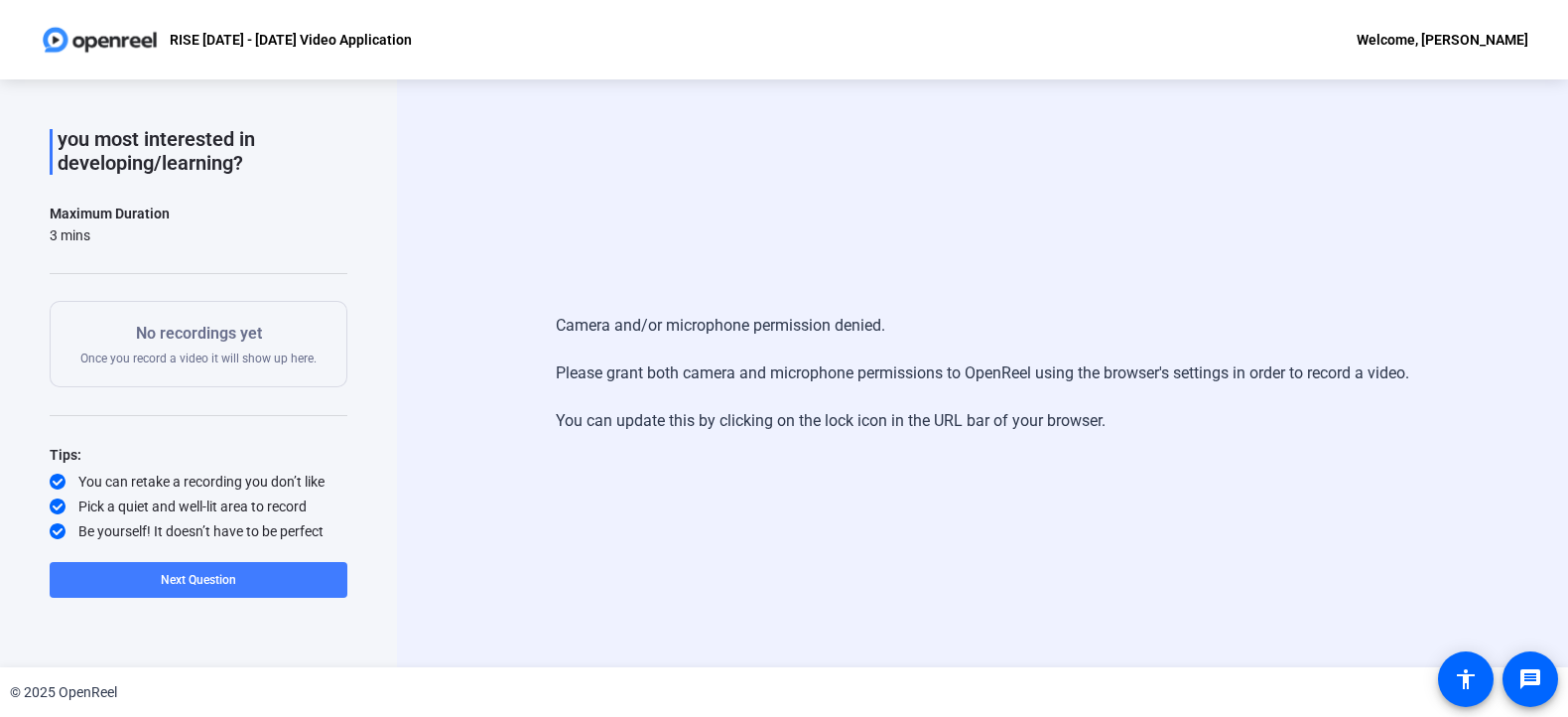 click on "Next Question" 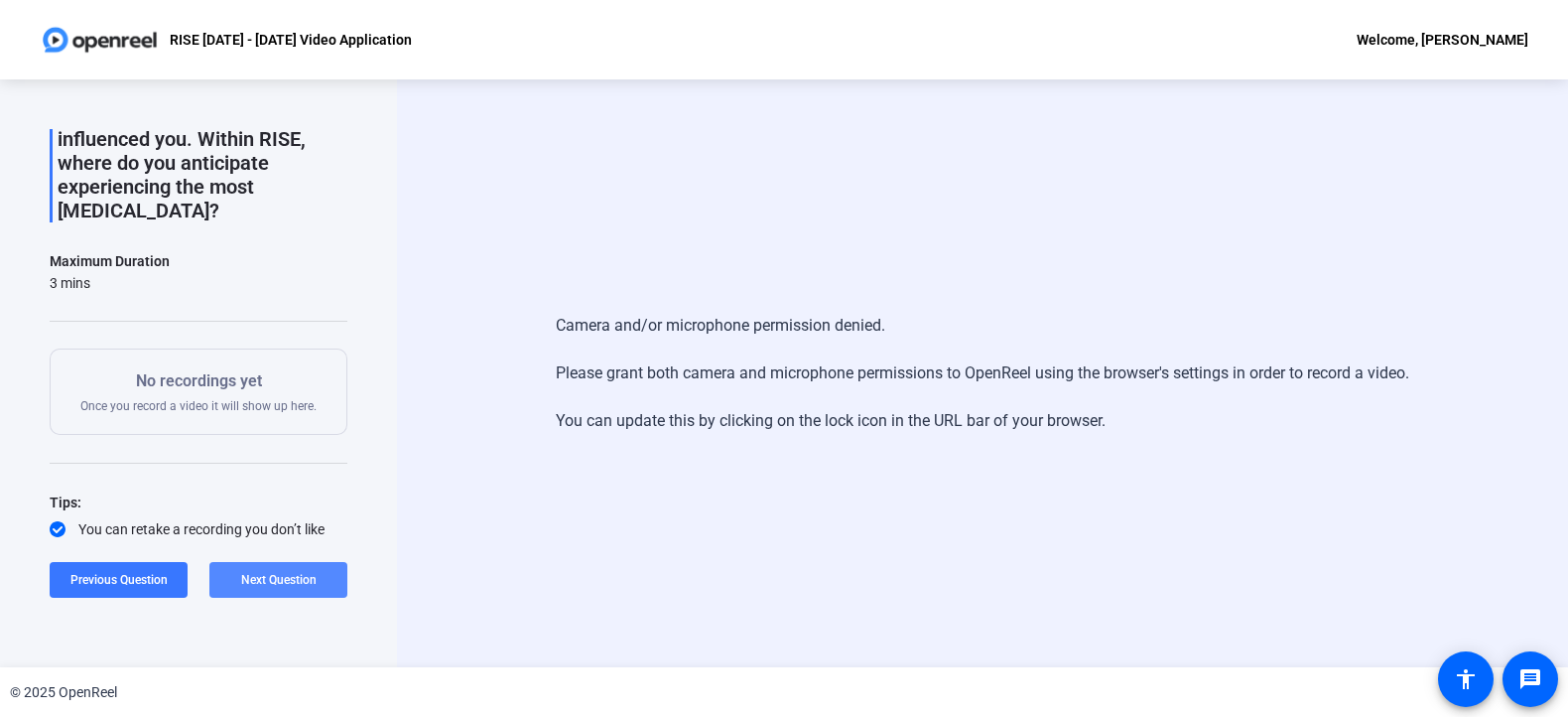 click on "Next Question" 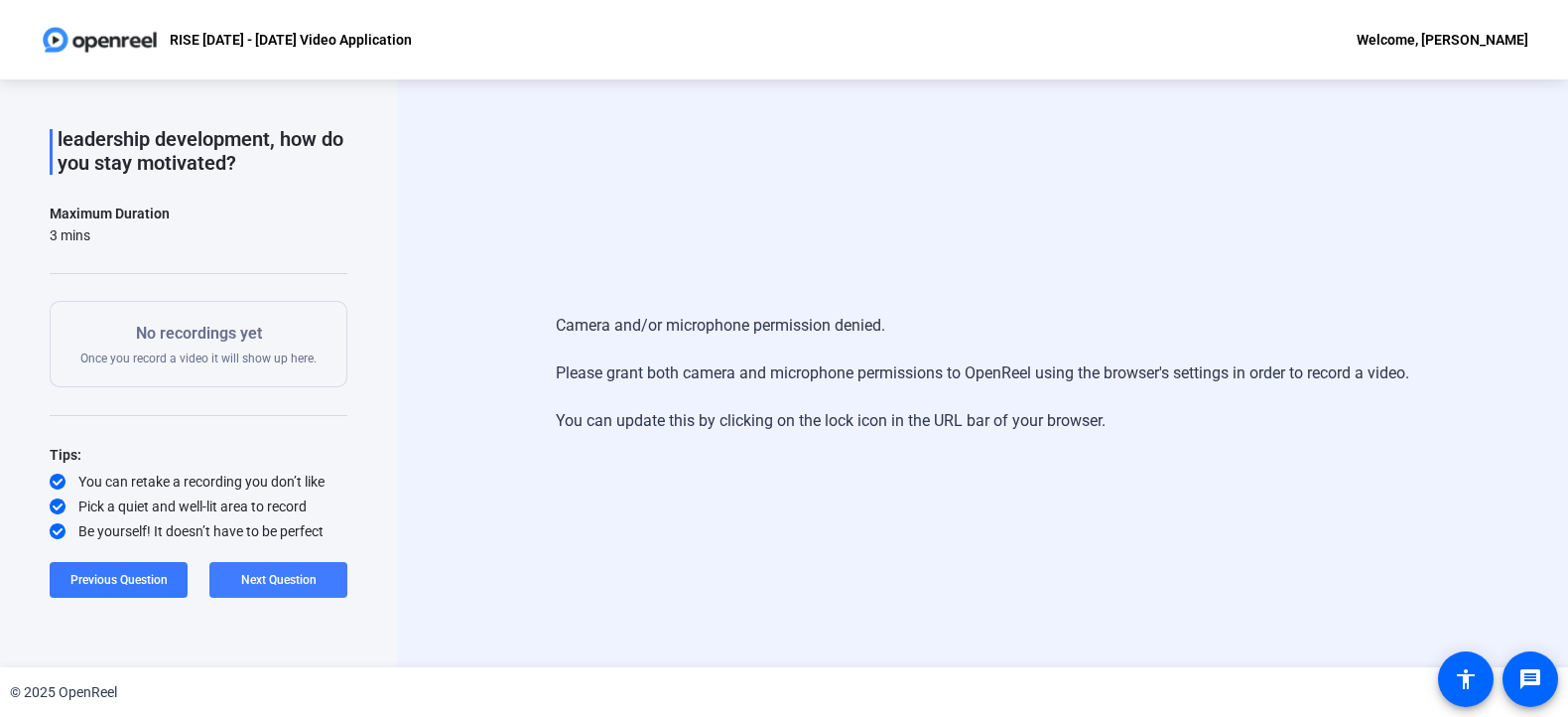 click on "Next Question" 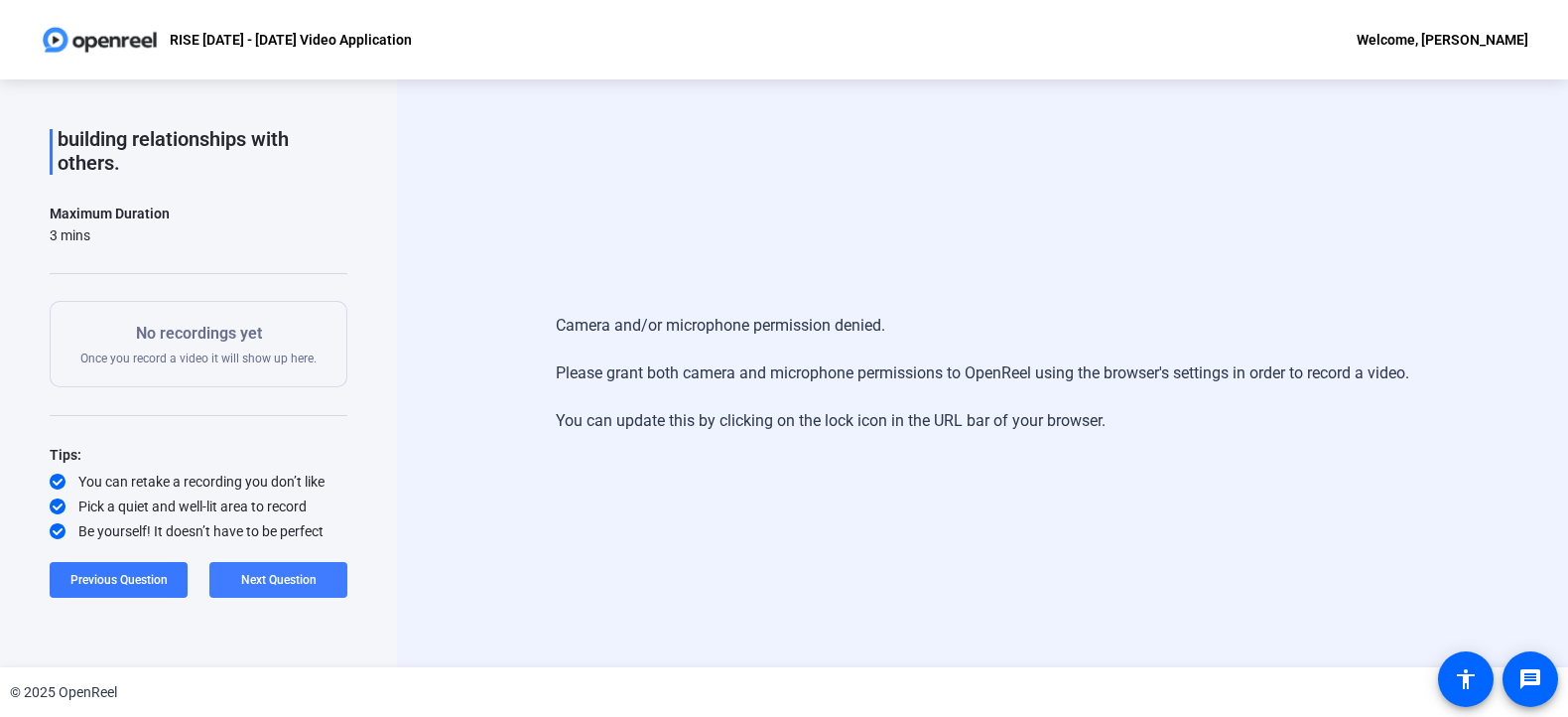 click on "Next Question" 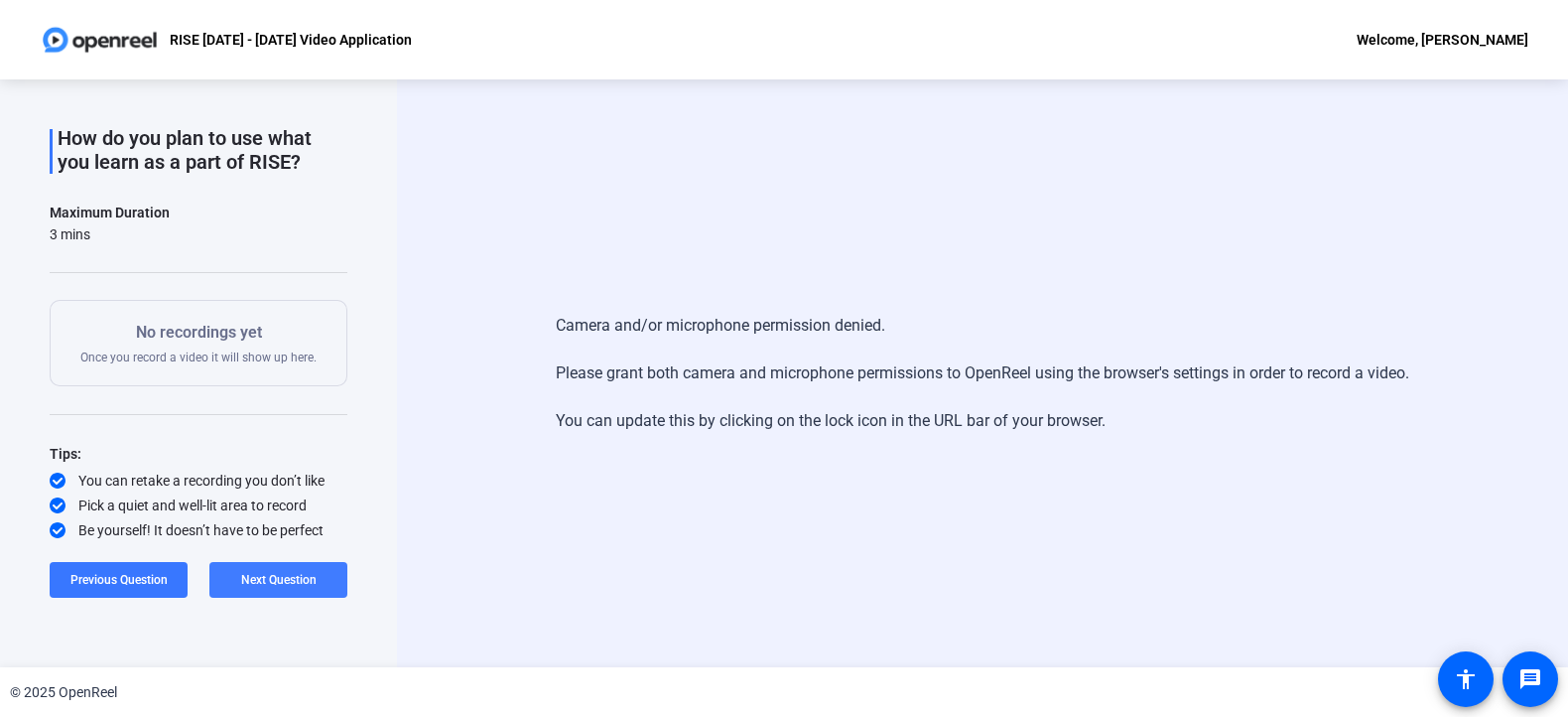 click on "Next Question" 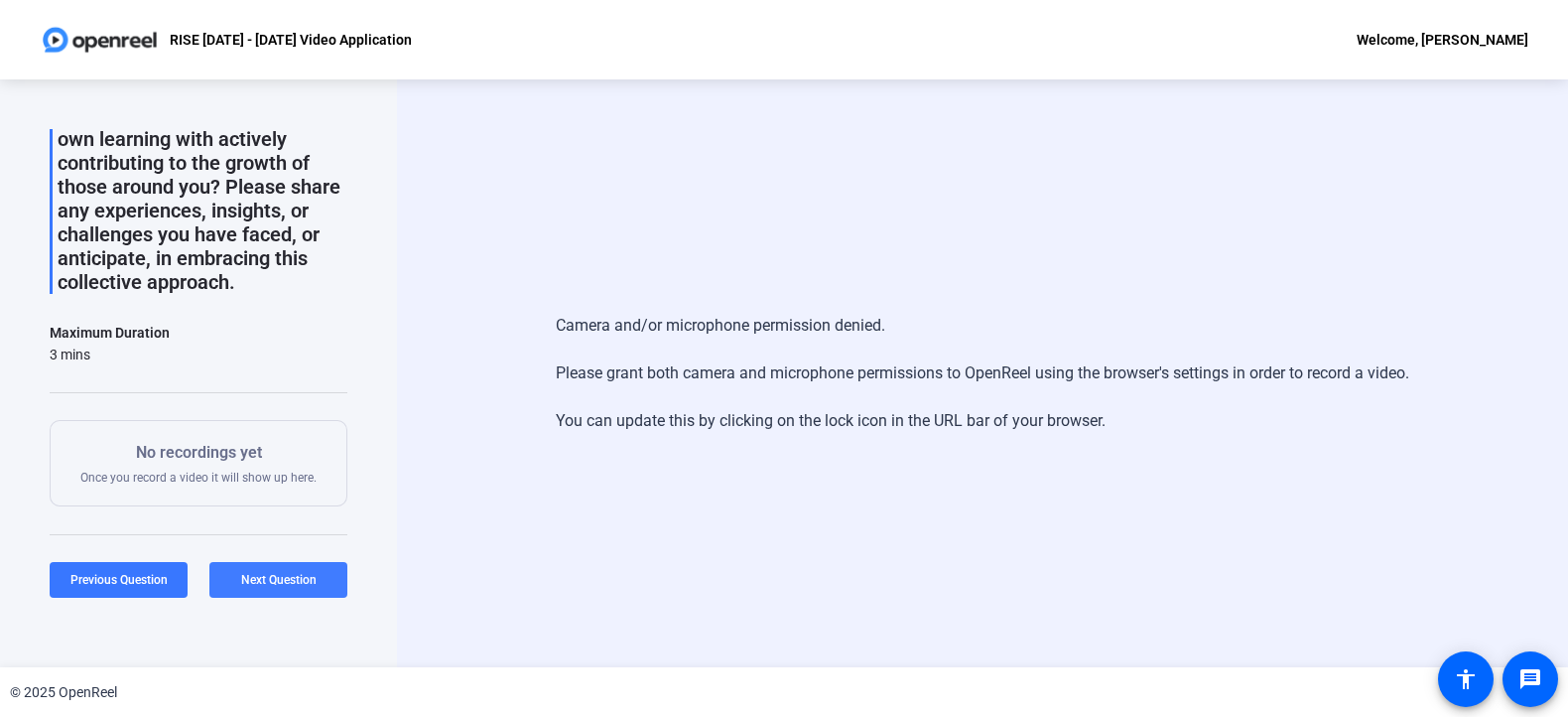 click on "Next Question" 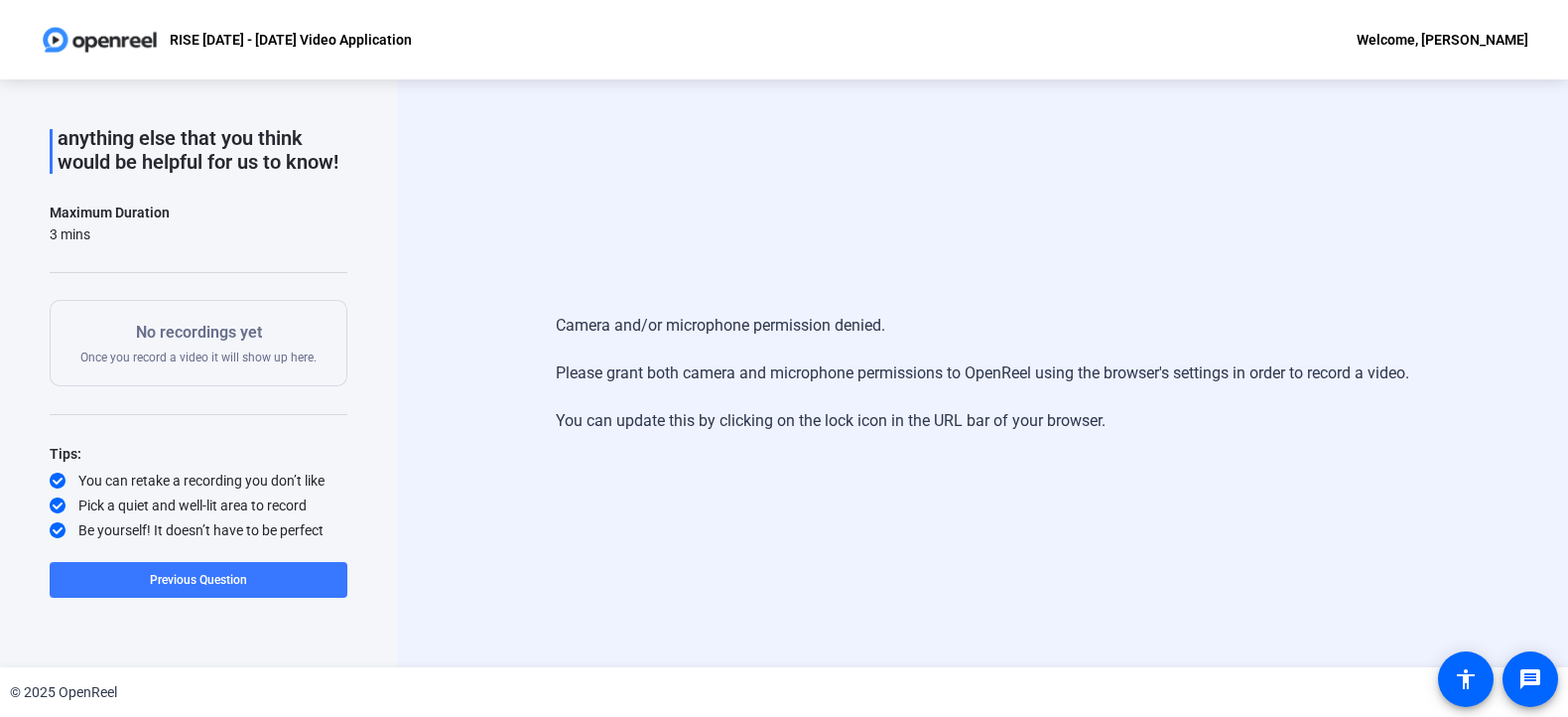 click on "No recordings yet  Once you record a video it will show up here." 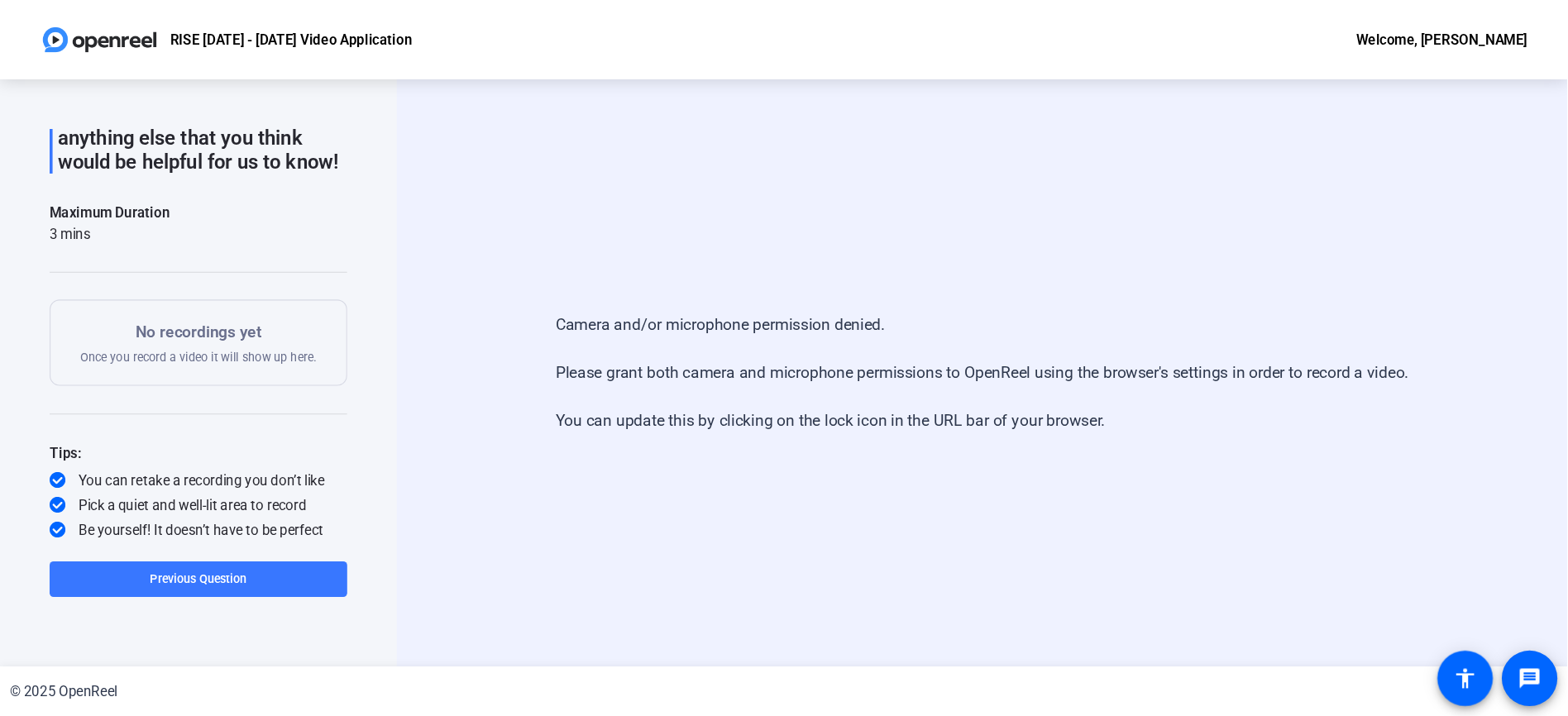 scroll, scrollTop: 0, scrollLeft: 0, axis: both 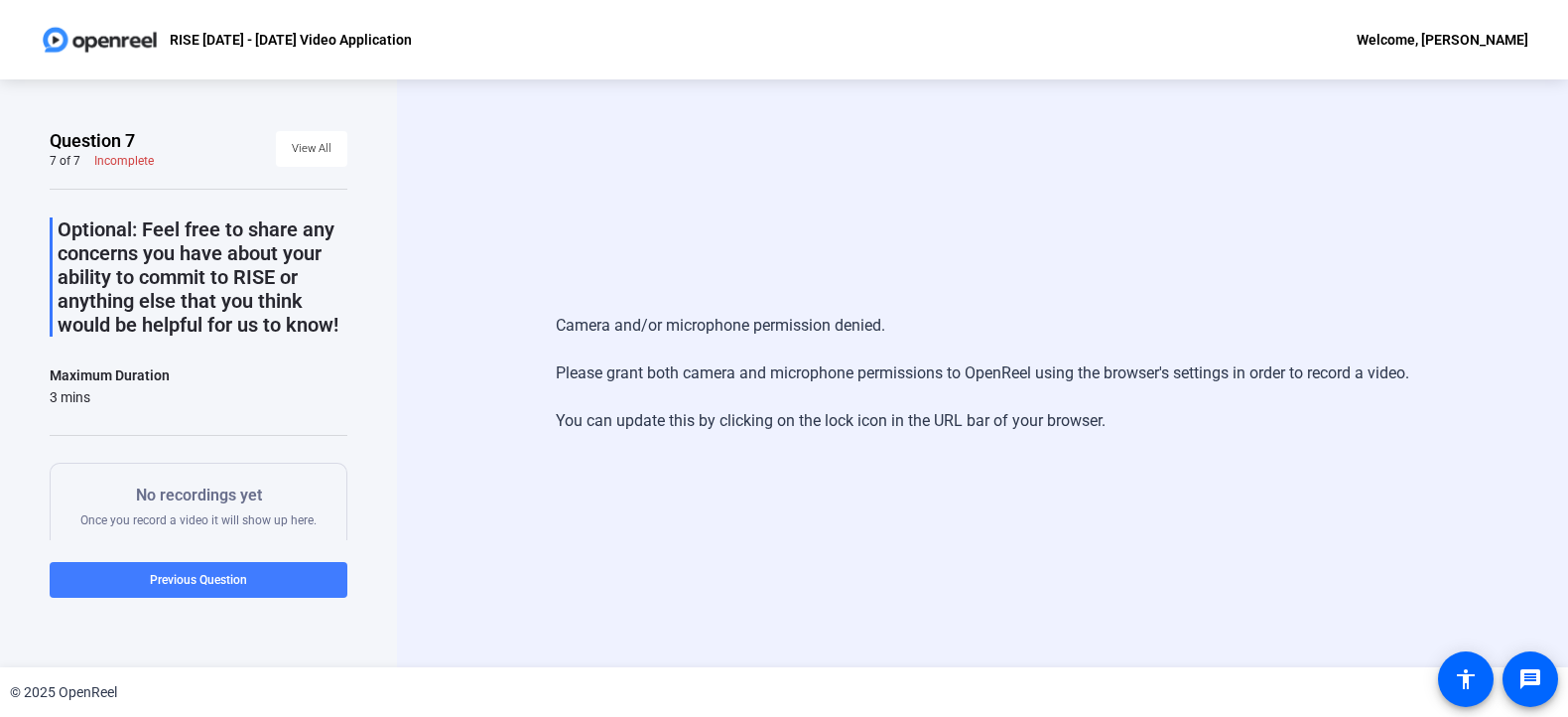 click on "Previous Question" 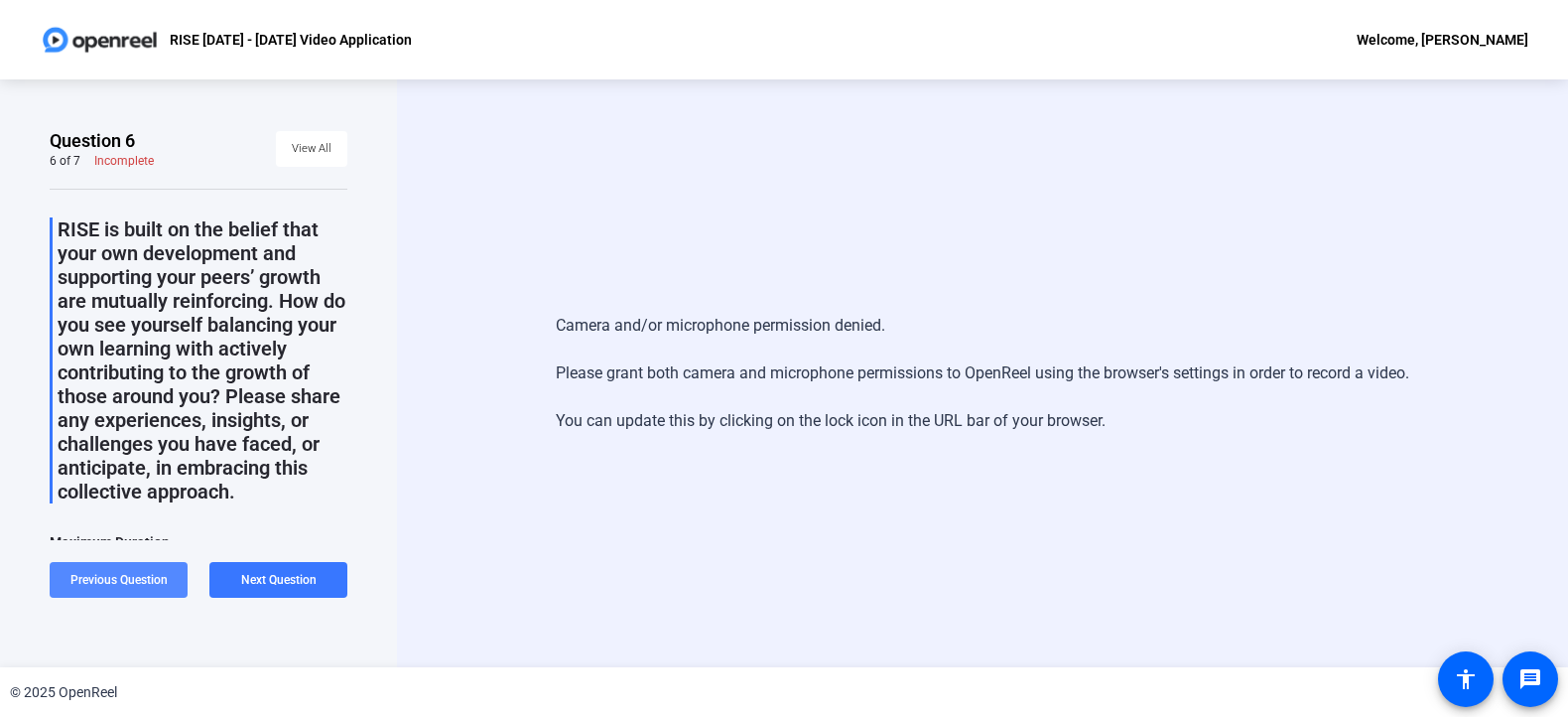 click on "Previous Question" 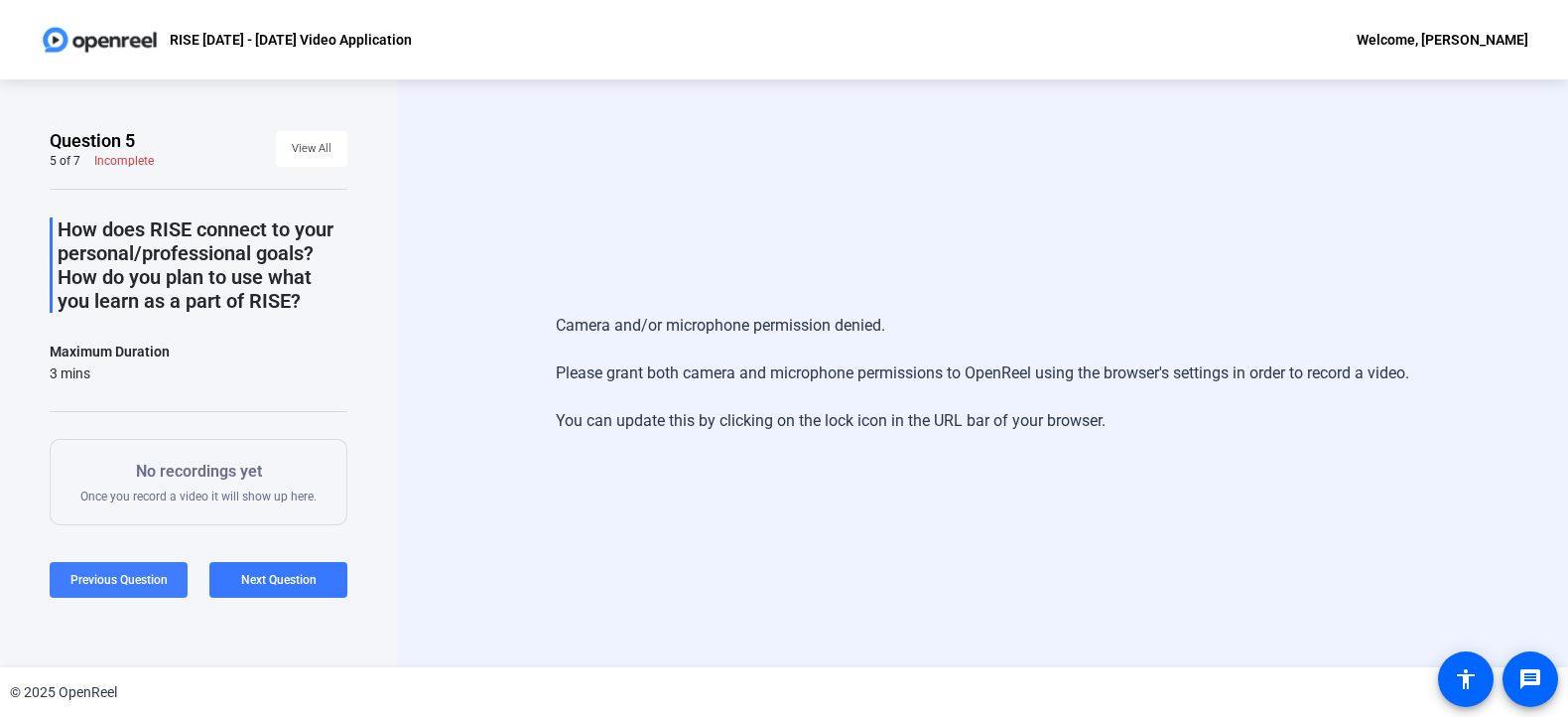 click on "Previous Question" 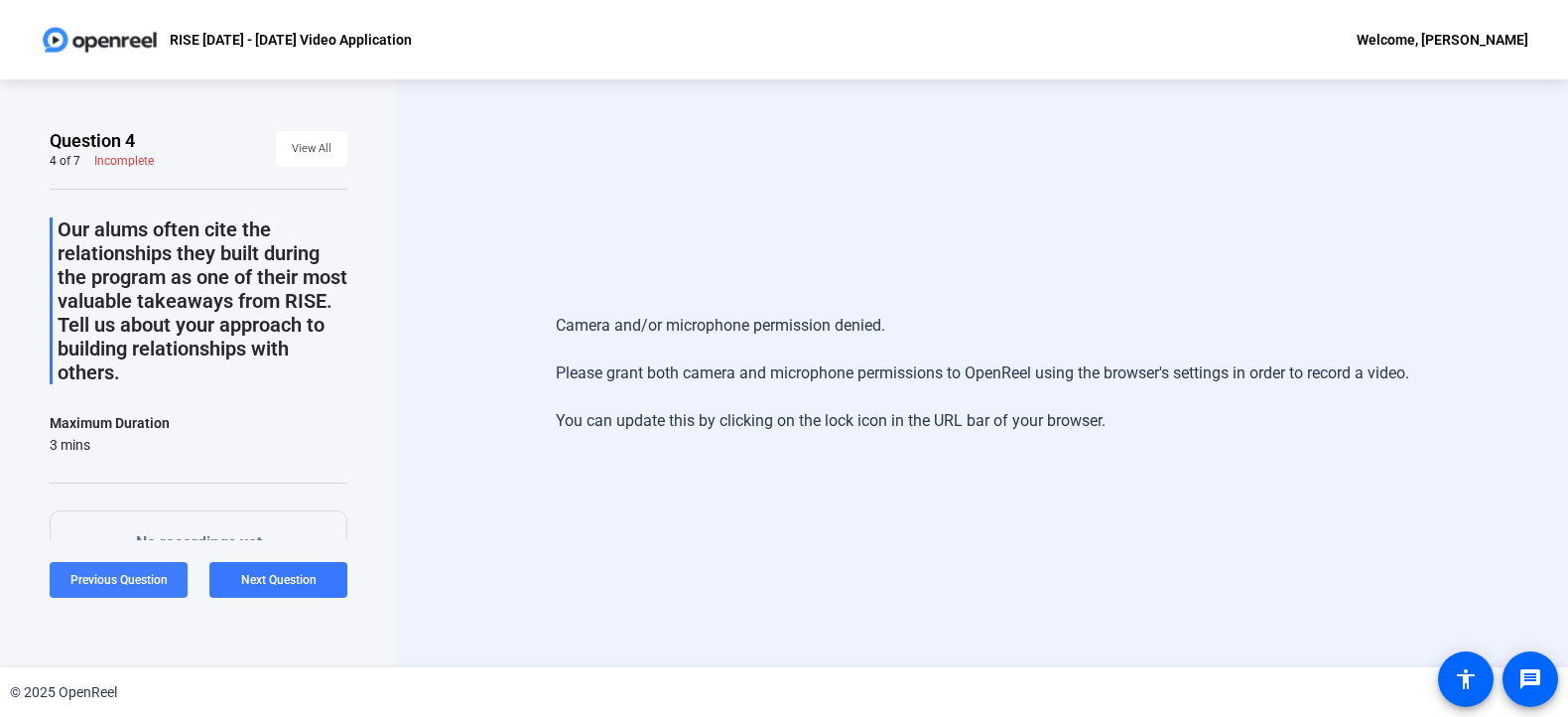 click on "Previous Question" 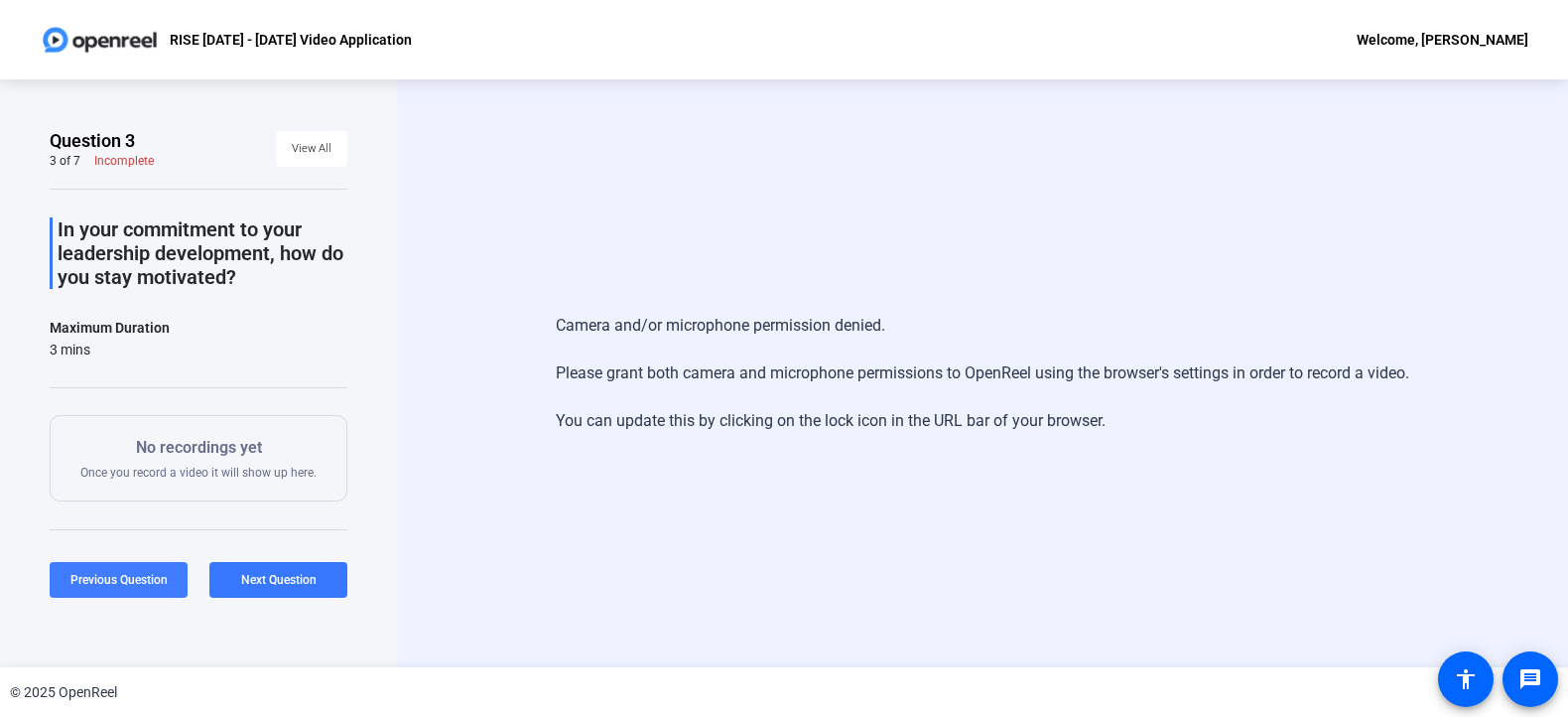 click on "Previous Question" 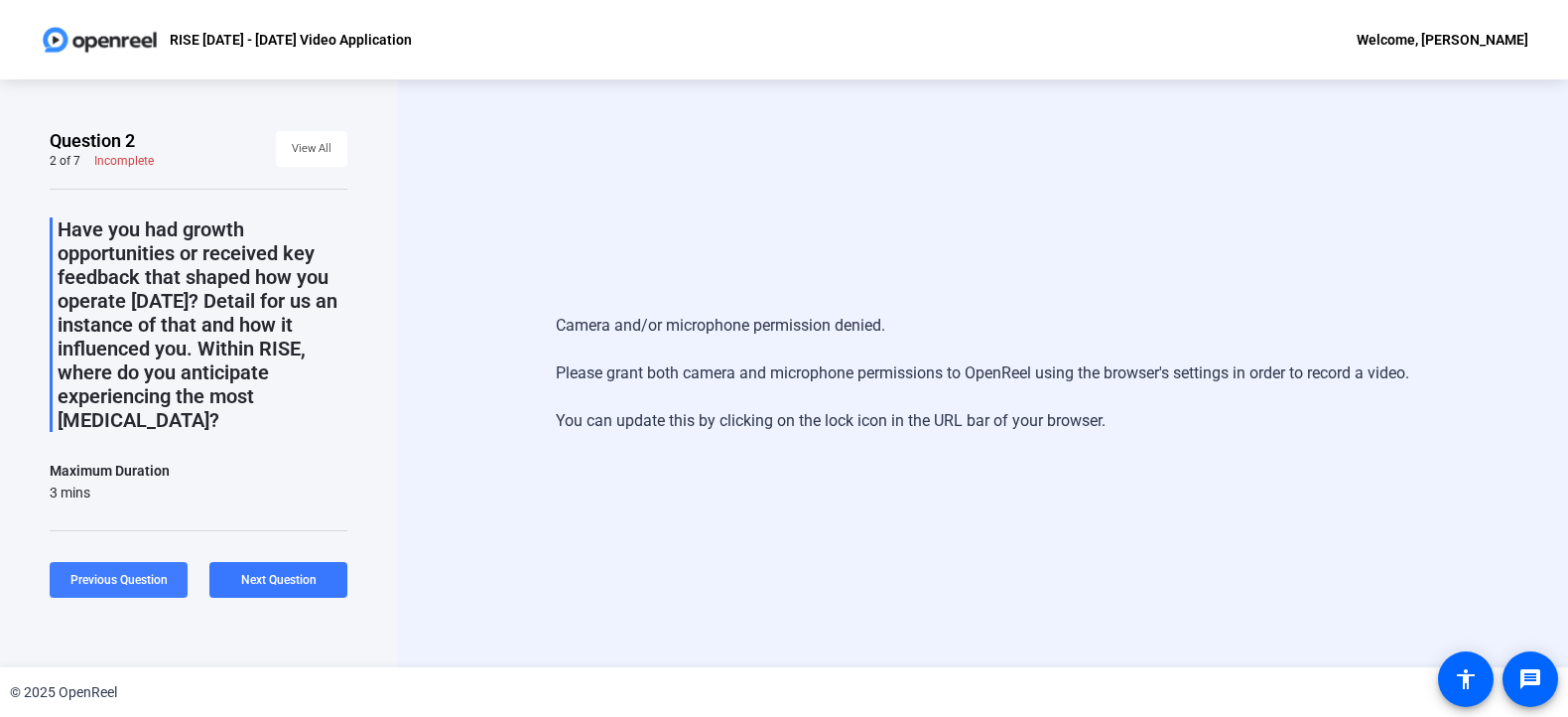 click on "Previous Question" 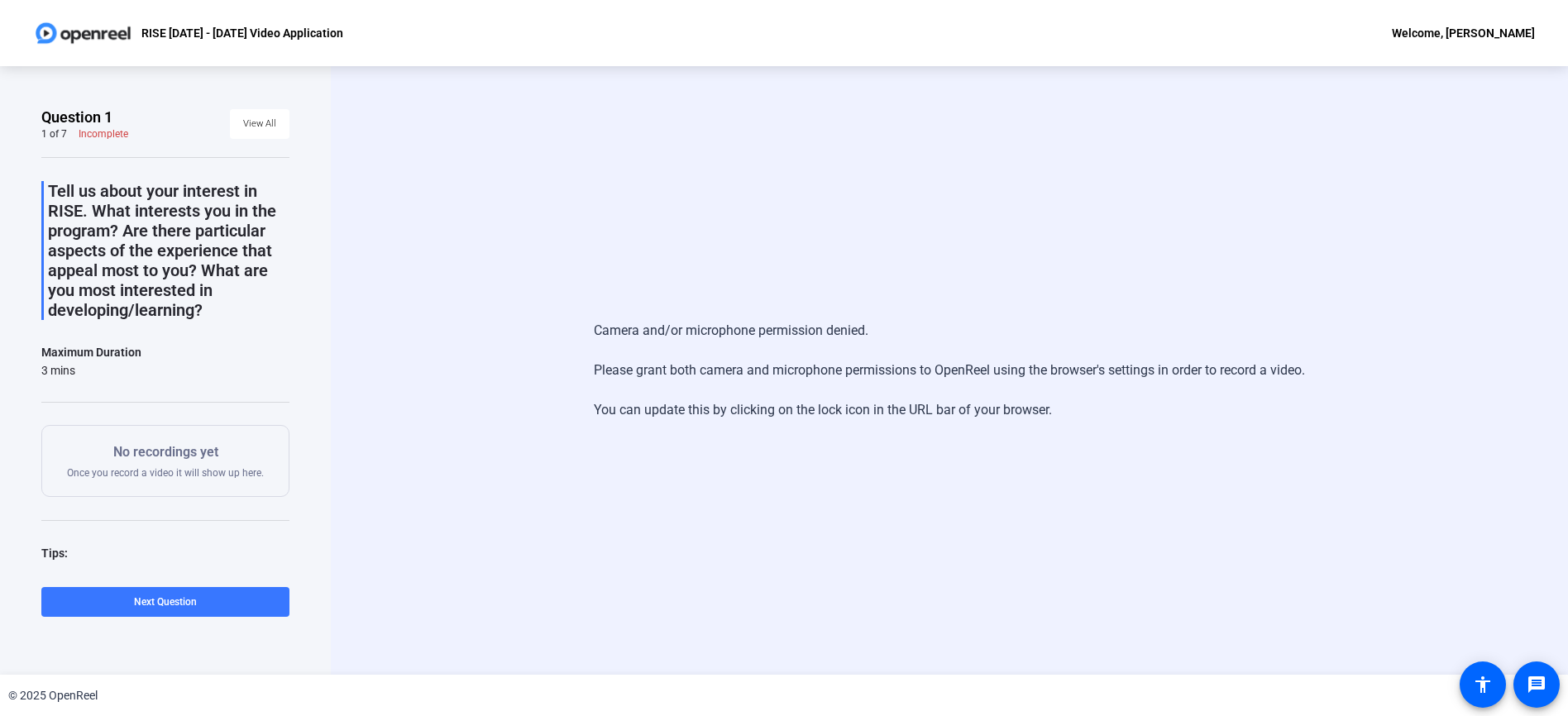drag, startPoint x: 1241, startPoint y: 0, endPoint x: 577, endPoint y: 551, distance: 862.8424 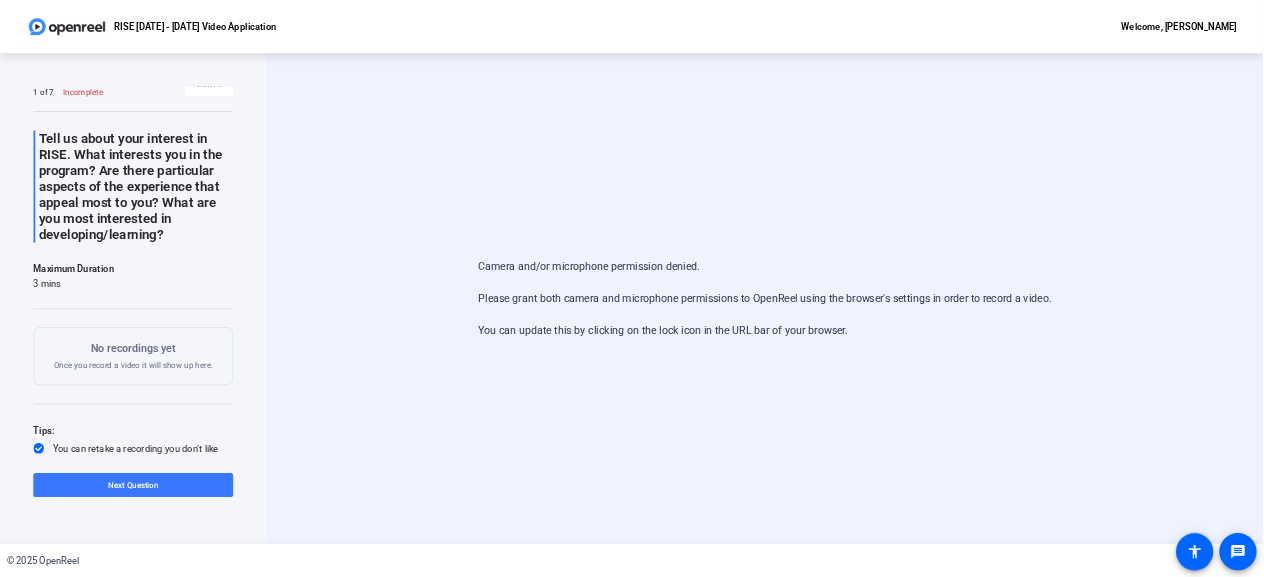 scroll, scrollTop: 0, scrollLeft: 0, axis: both 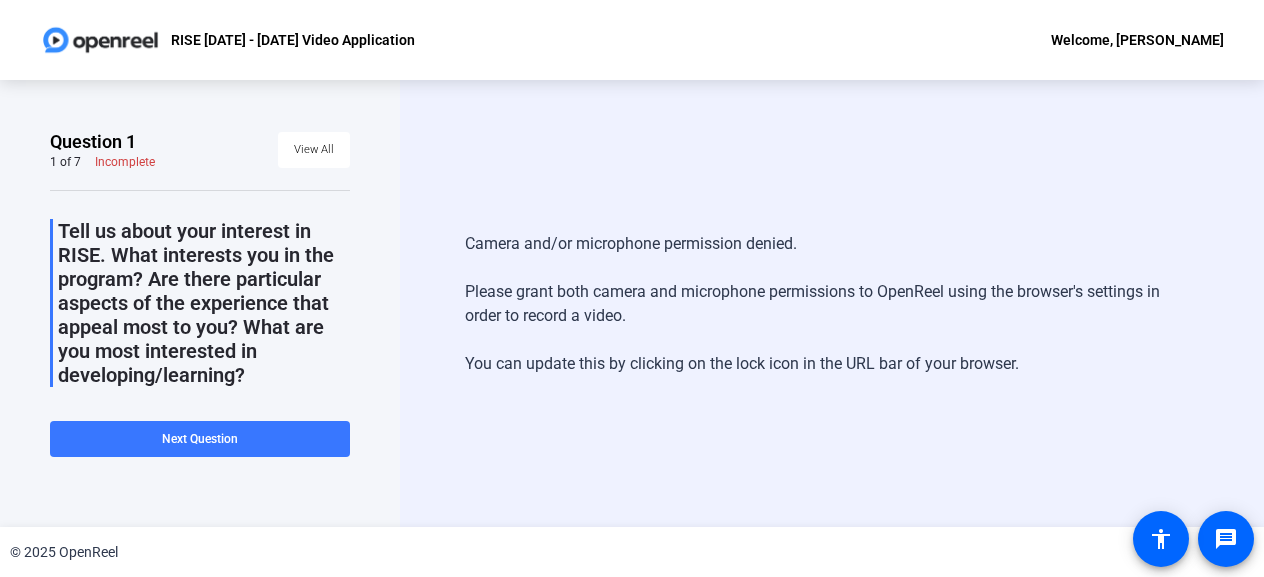 drag, startPoint x: 1819, startPoint y: 1, endPoint x: 574, endPoint y: 180, distance: 1257.802 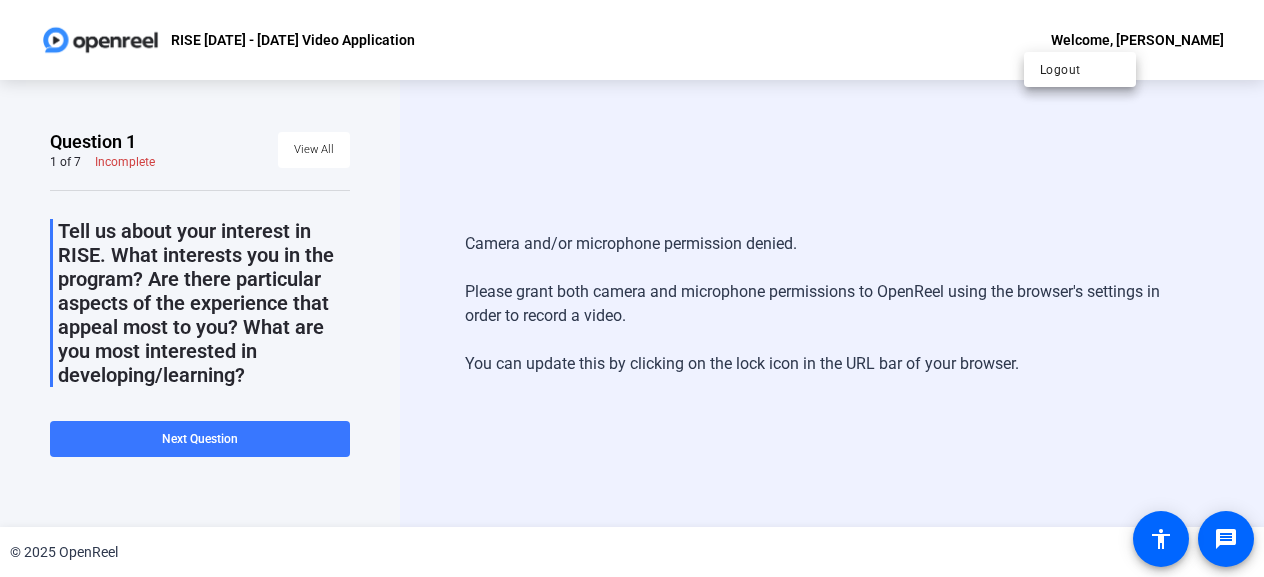 click at bounding box center (632, 288) 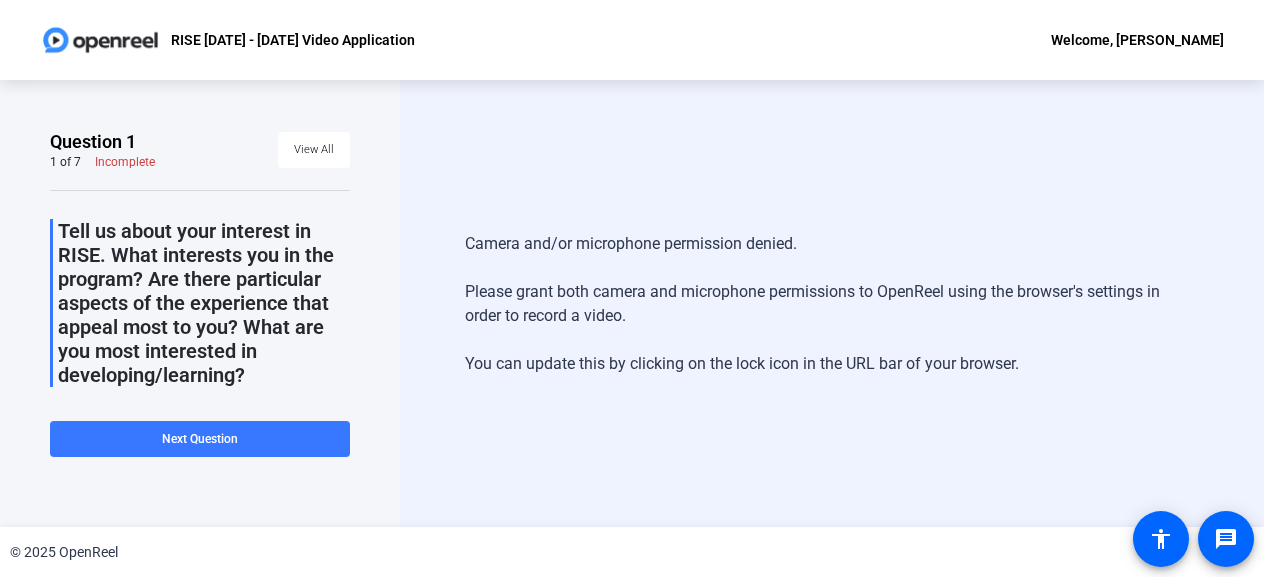 click on "RISE [DATE] - [DATE] Video Application" 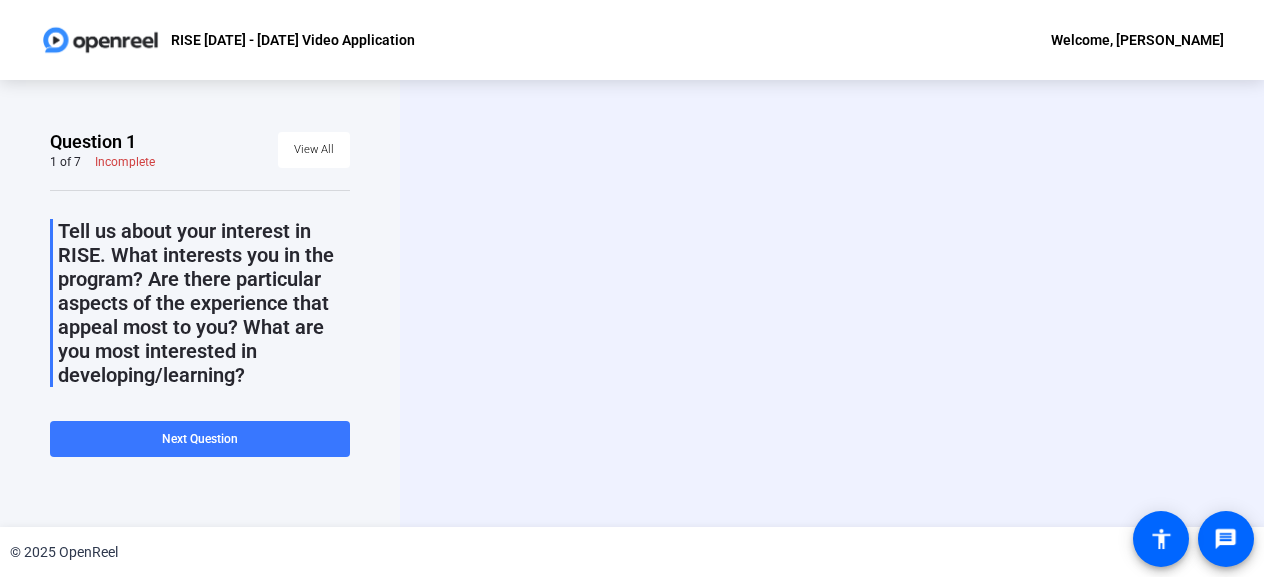 scroll, scrollTop: 0, scrollLeft: 0, axis: both 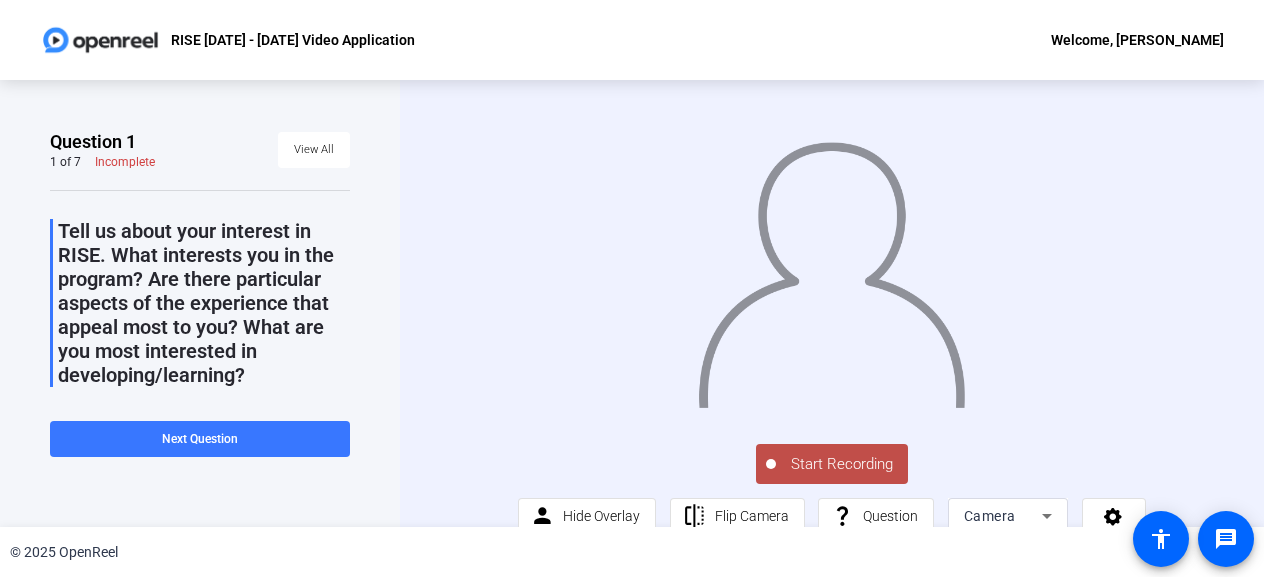 click on "Start Recording" 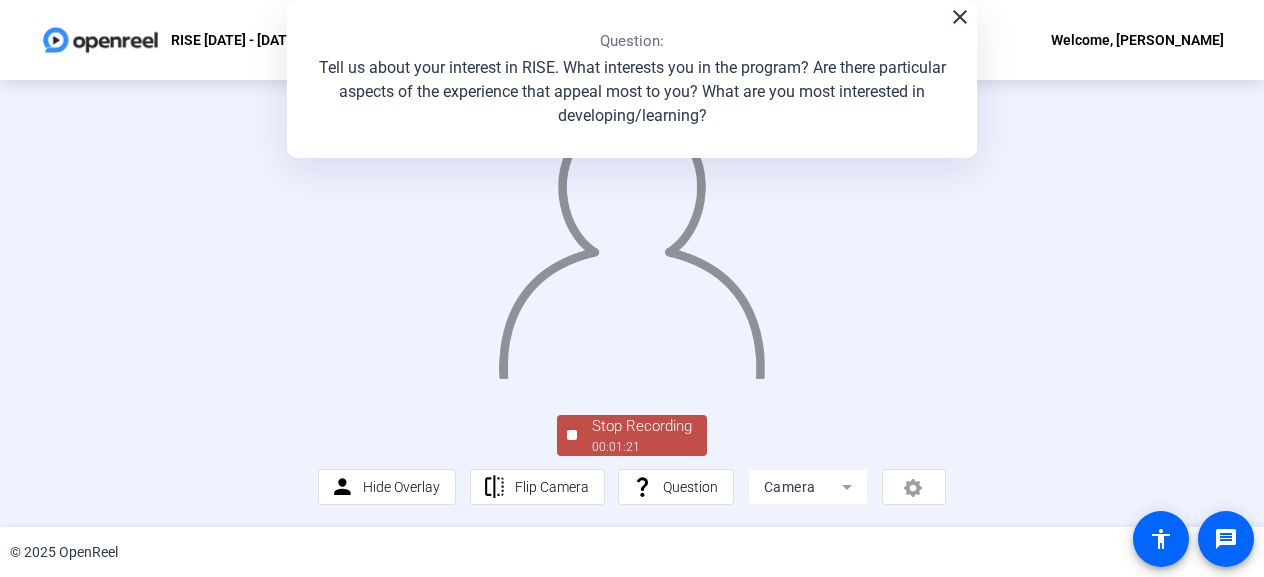 scroll, scrollTop: 100, scrollLeft: 0, axis: vertical 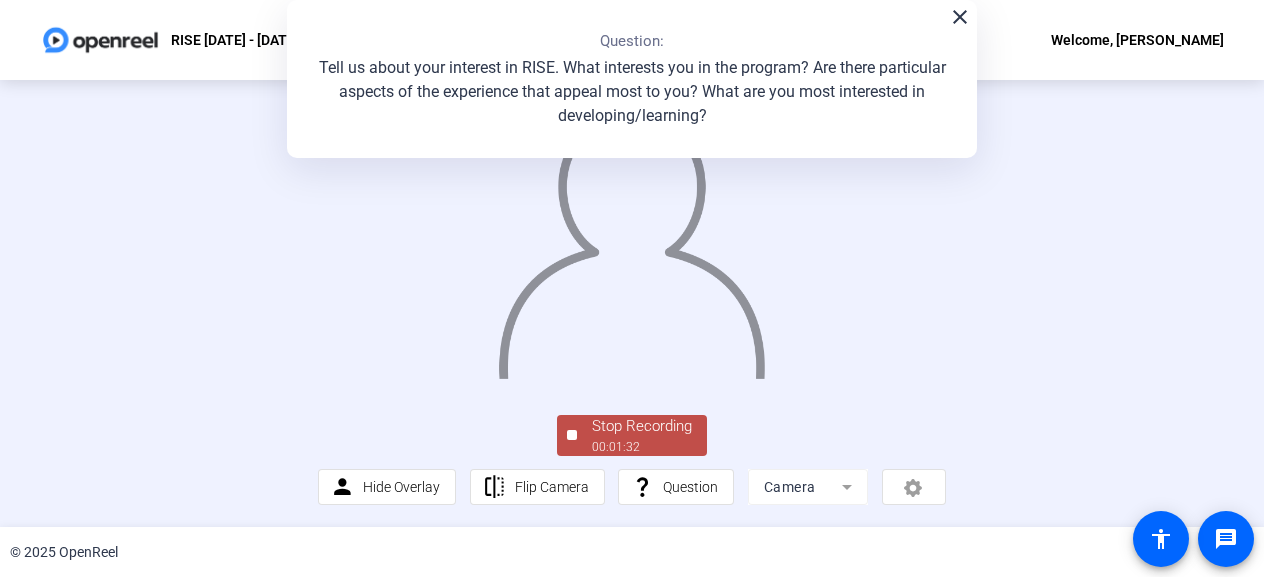 click on "00:01:32" 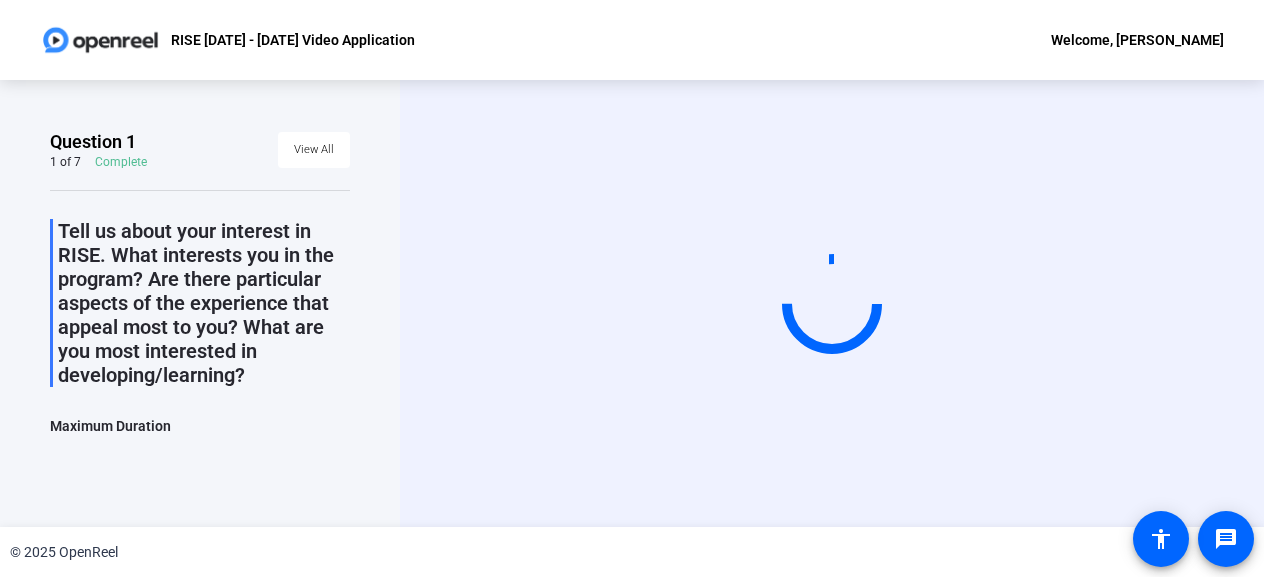 scroll, scrollTop: 0, scrollLeft: 0, axis: both 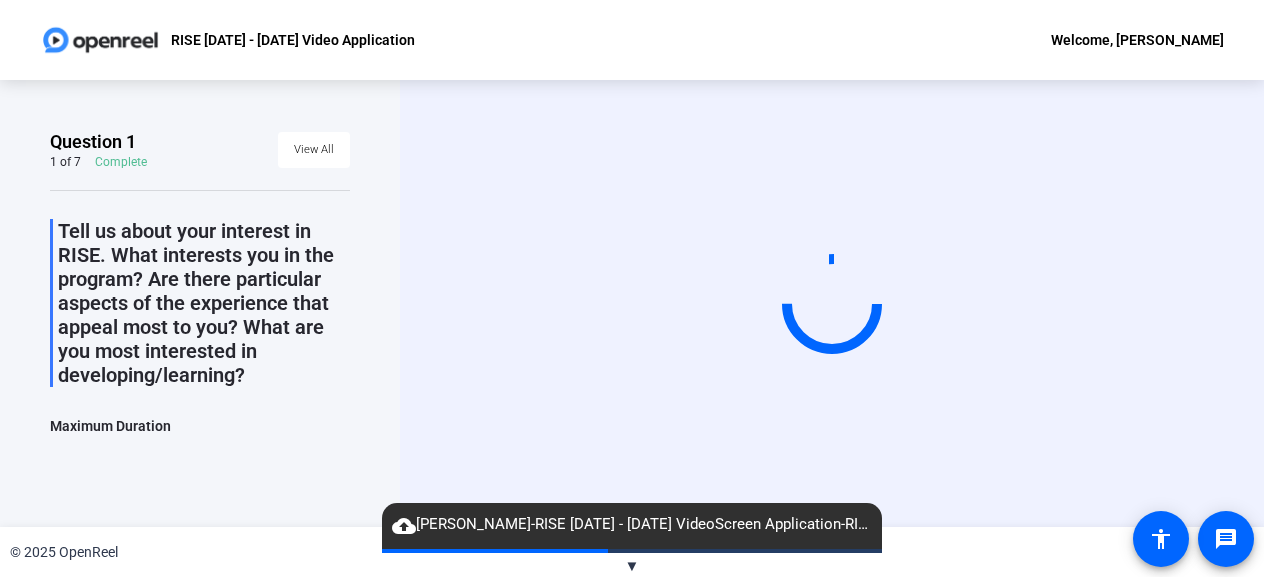 click on "▼" 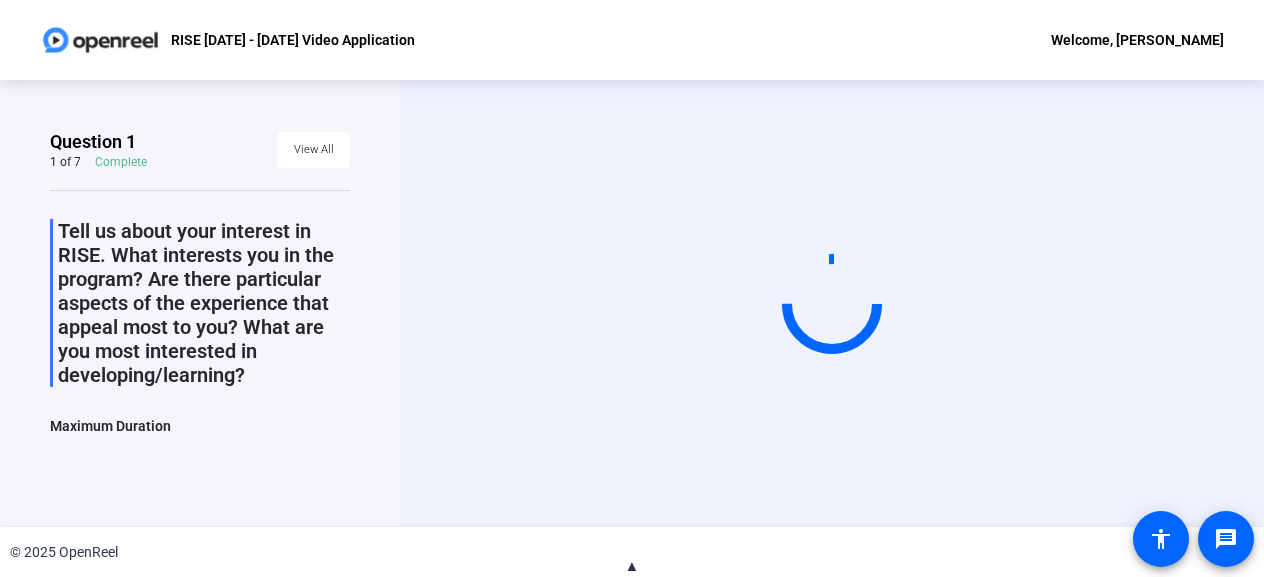 click on "▲" 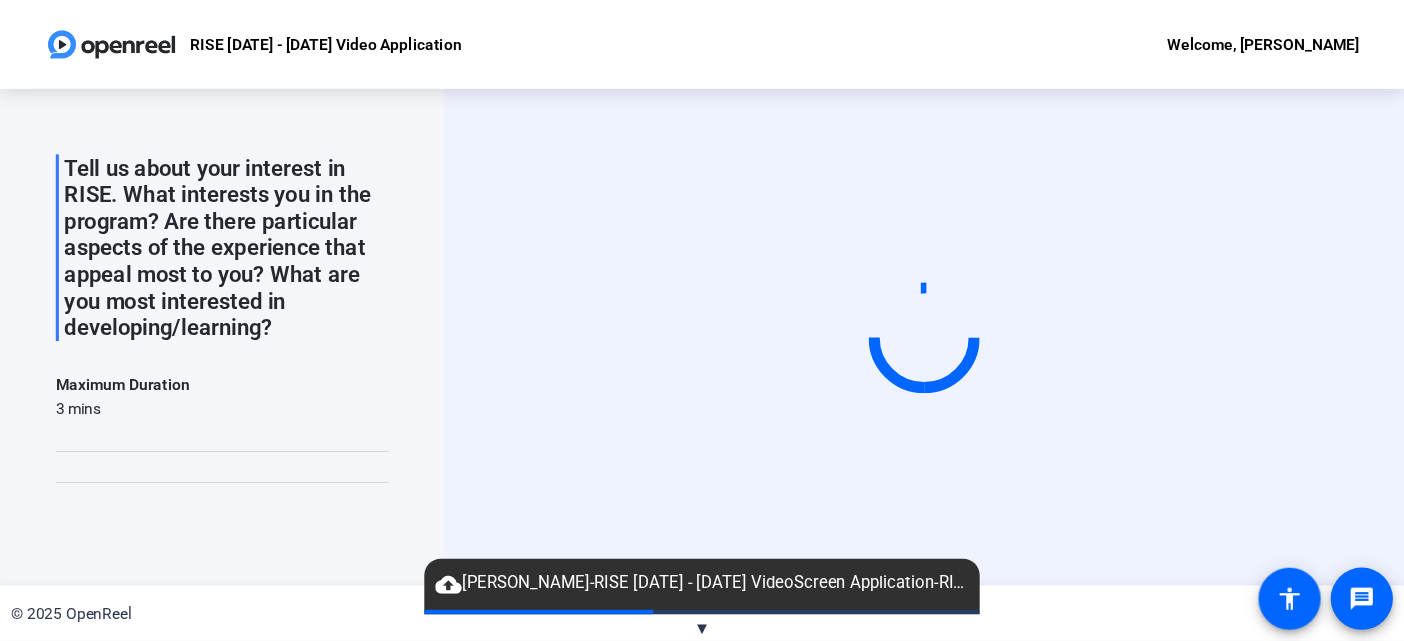 scroll, scrollTop: 205, scrollLeft: 0, axis: vertical 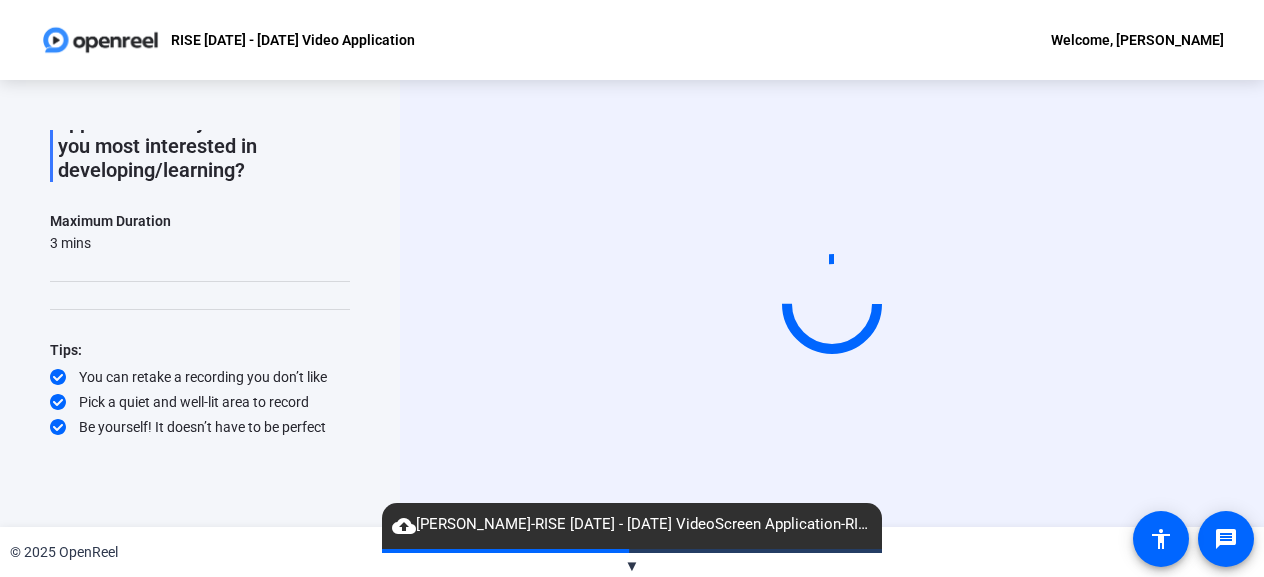 click on "▼" 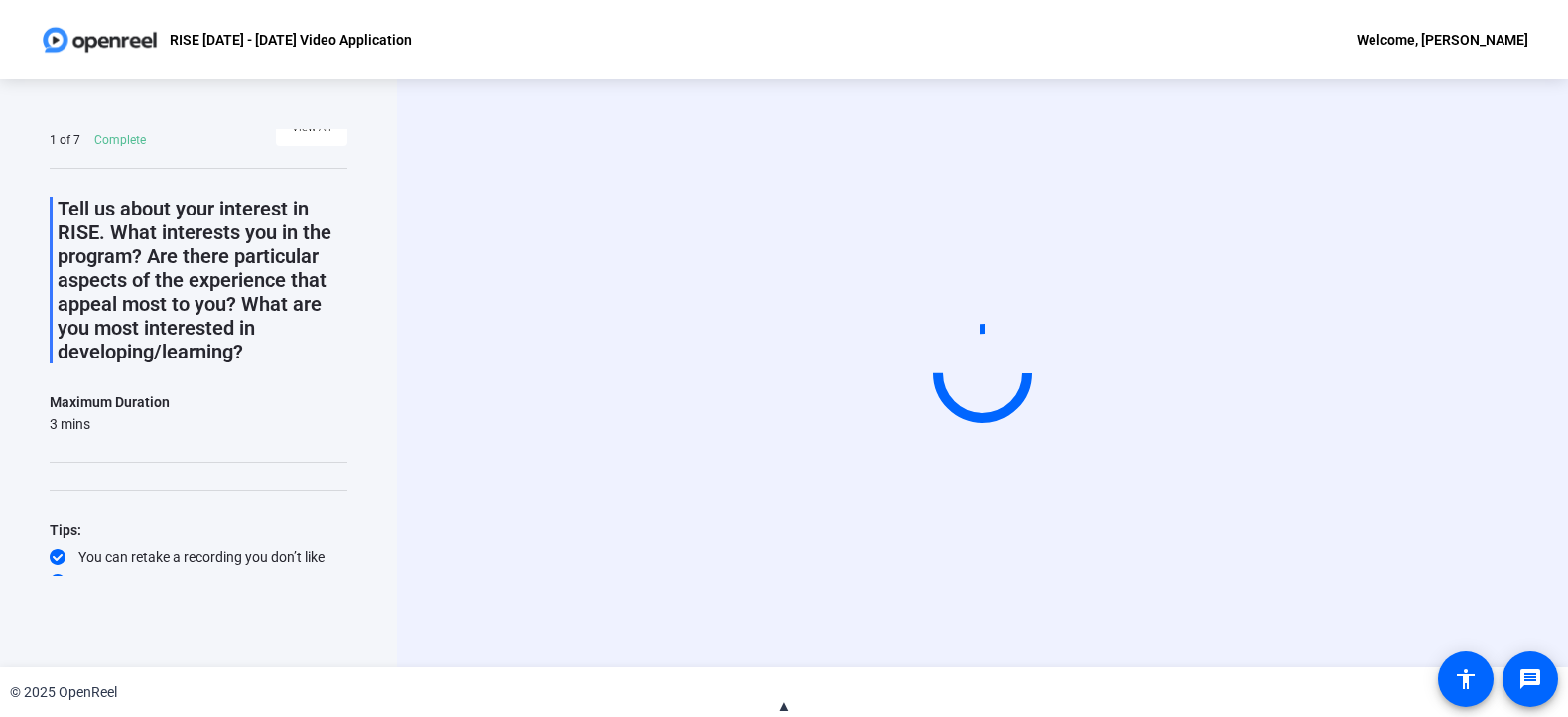 scroll, scrollTop: 0, scrollLeft: 0, axis: both 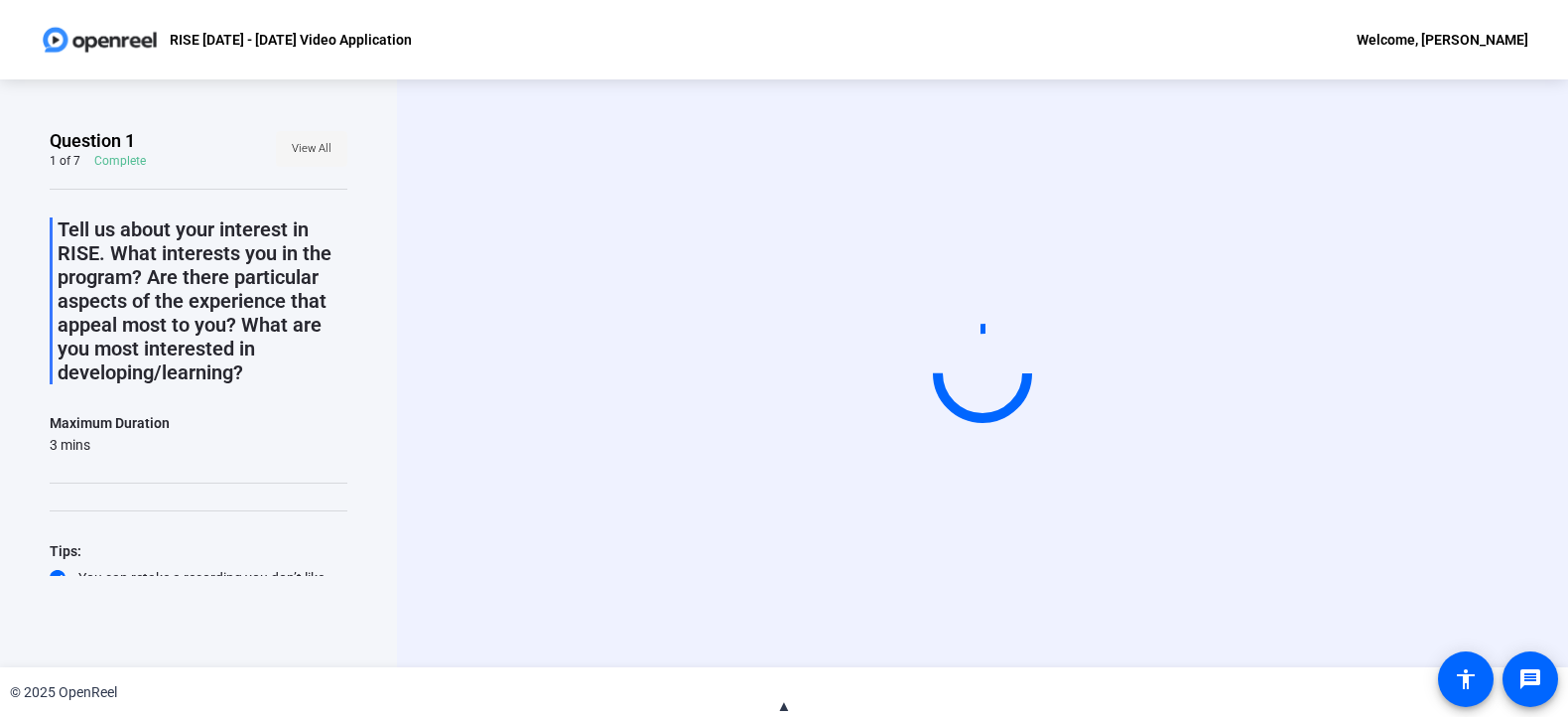 click on "View All" 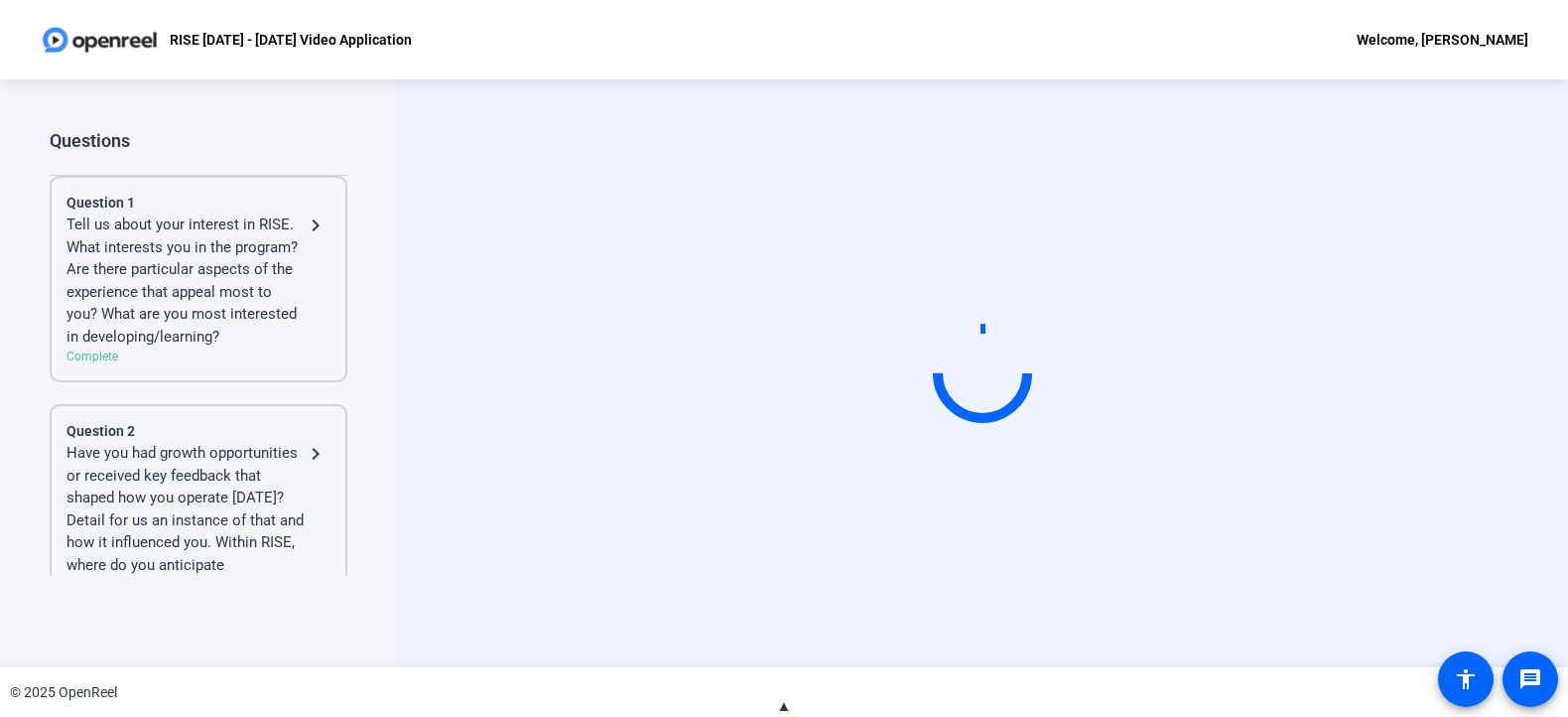 scroll, scrollTop: 123, scrollLeft: 0, axis: vertical 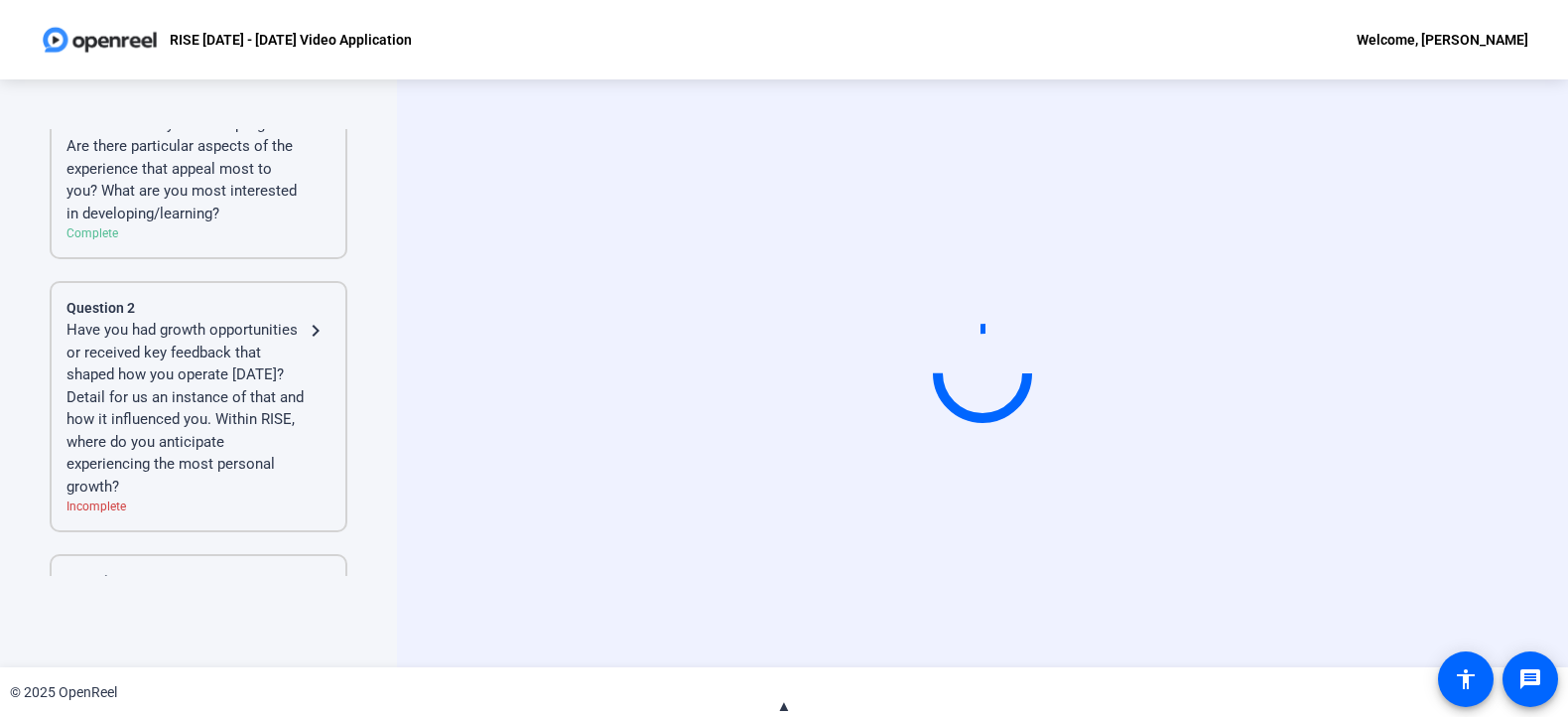 click on "Have you had growth opportunities or received key feedback that shaped how you operate [DATE]? Detail for us an instance of that and how it influenced you. Within RISE, where do you anticipate experiencing the most [MEDICAL_DATA]?" 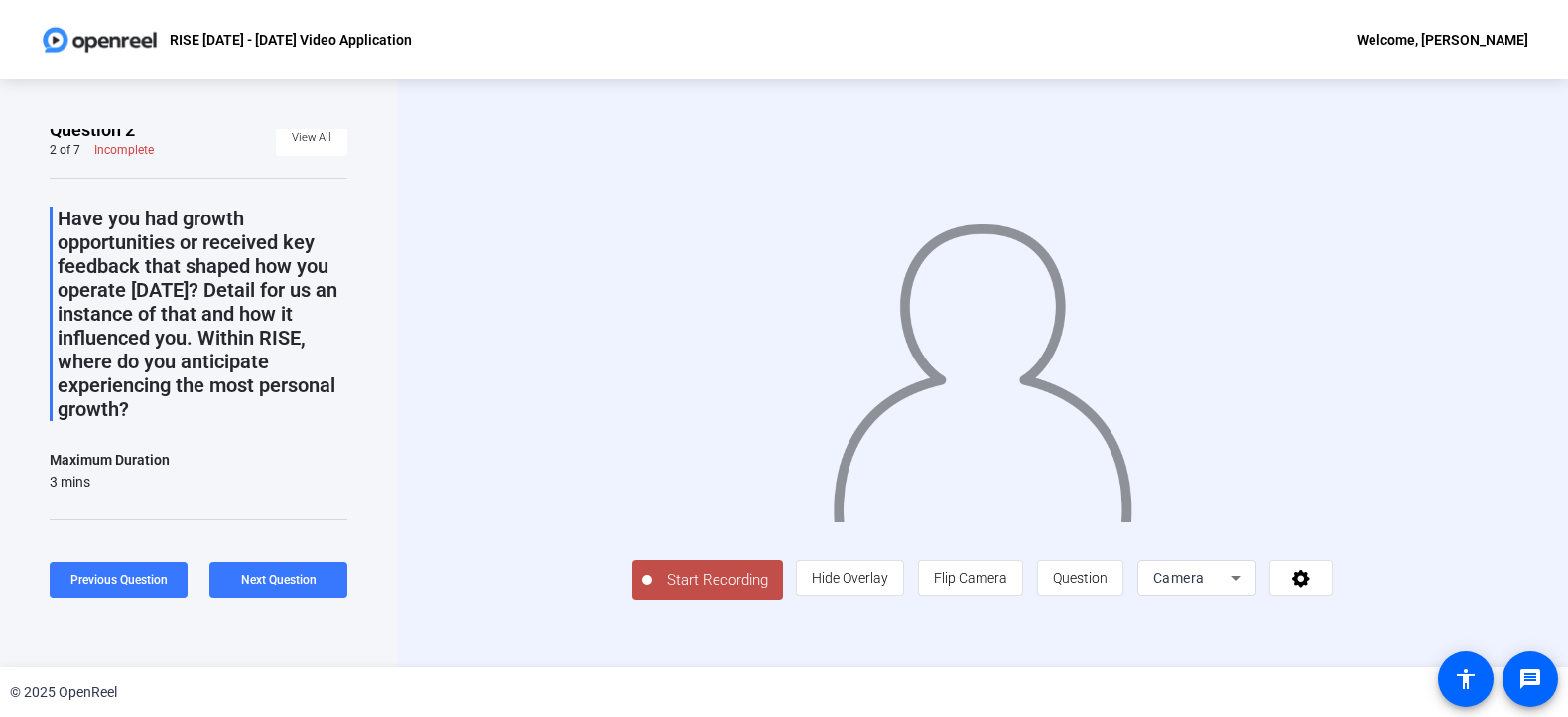 scroll, scrollTop: 0, scrollLeft: 0, axis: both 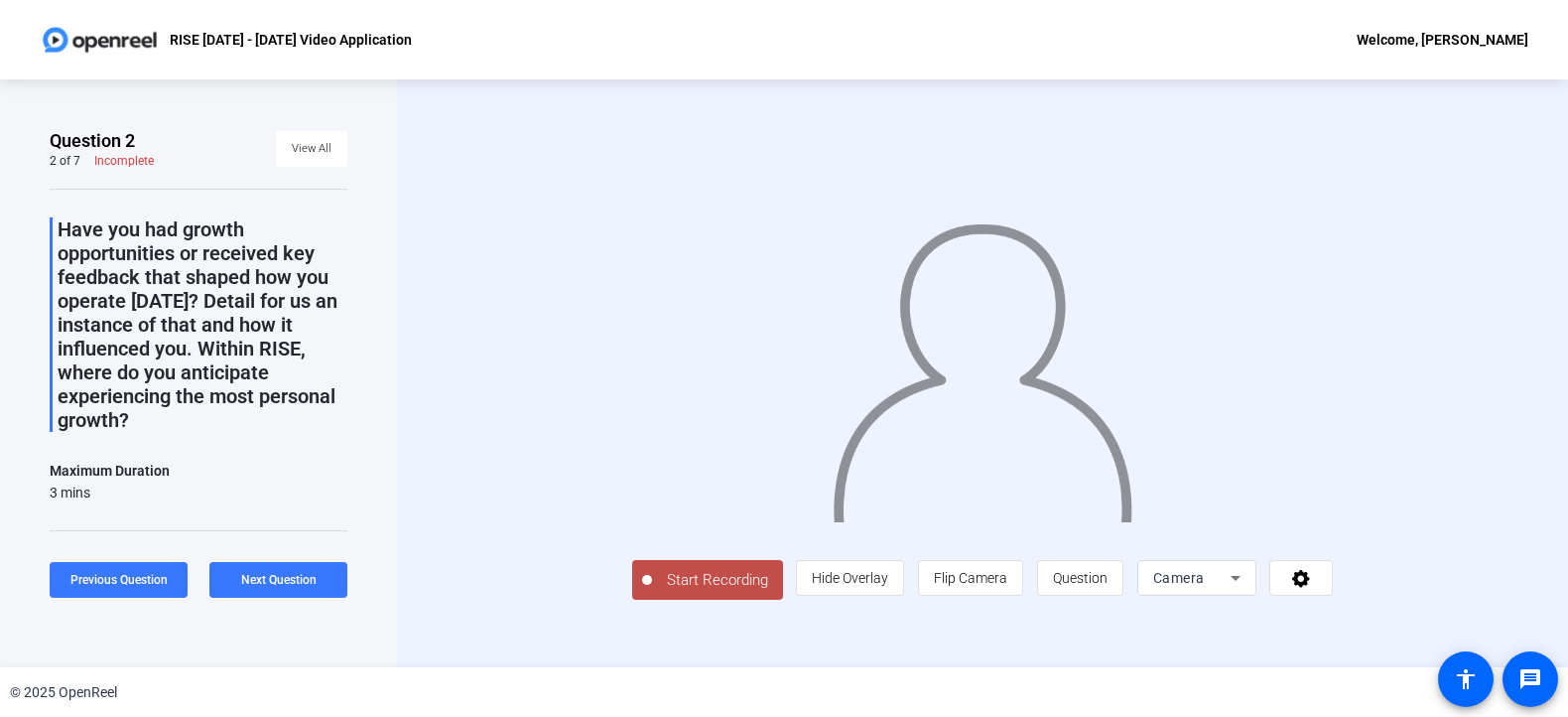 click on "Start Recording" 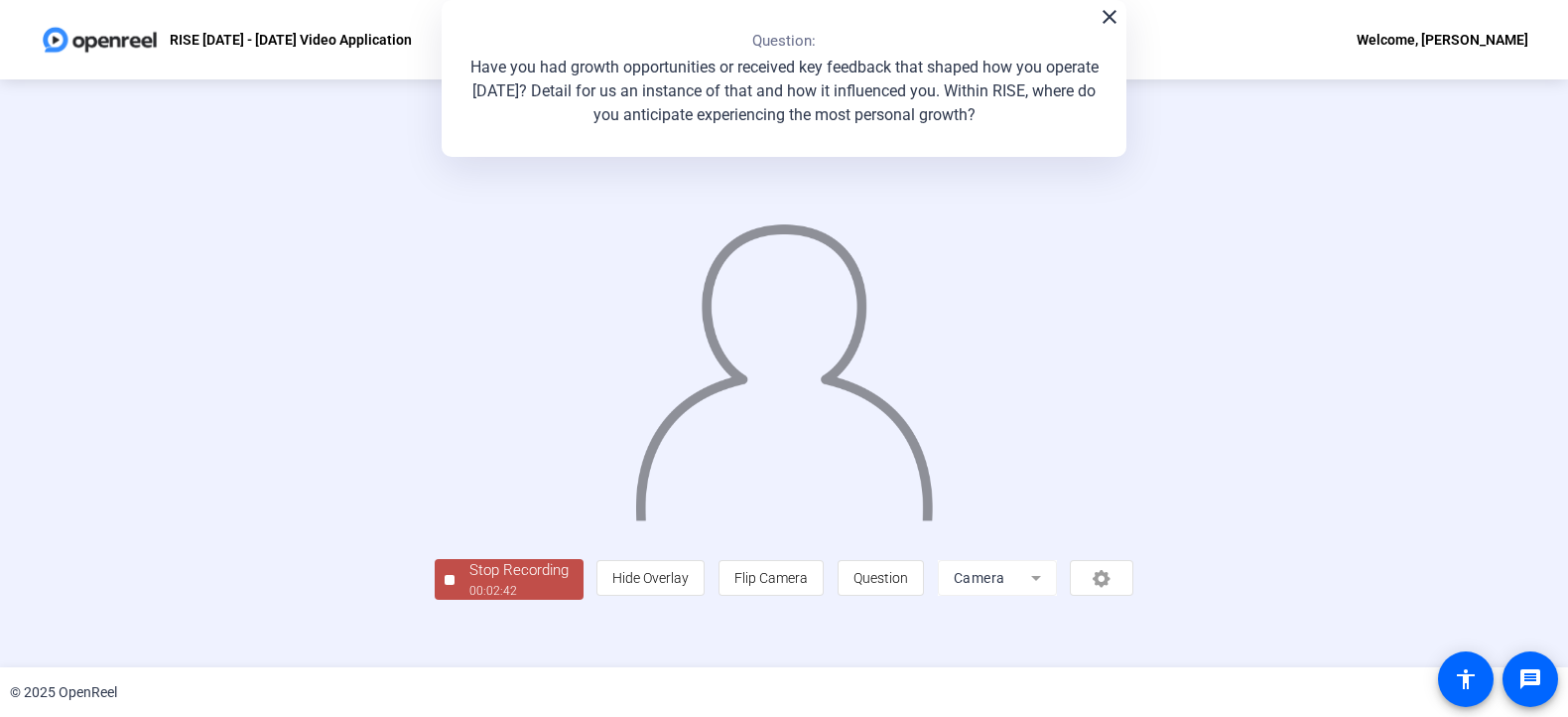 scroll, scrollTop: 64, scrollLeft: 0, axis: vertical 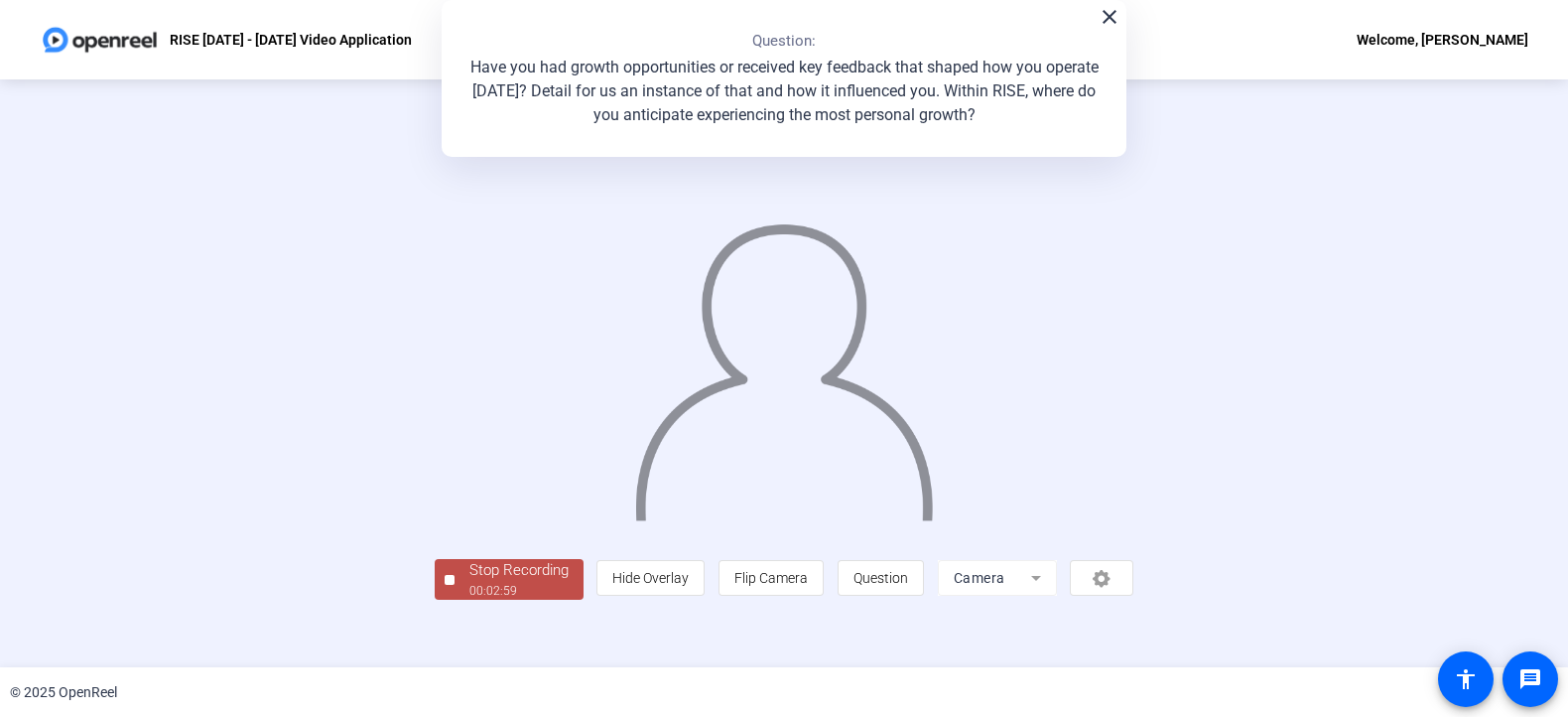 click on "Stop Recording" 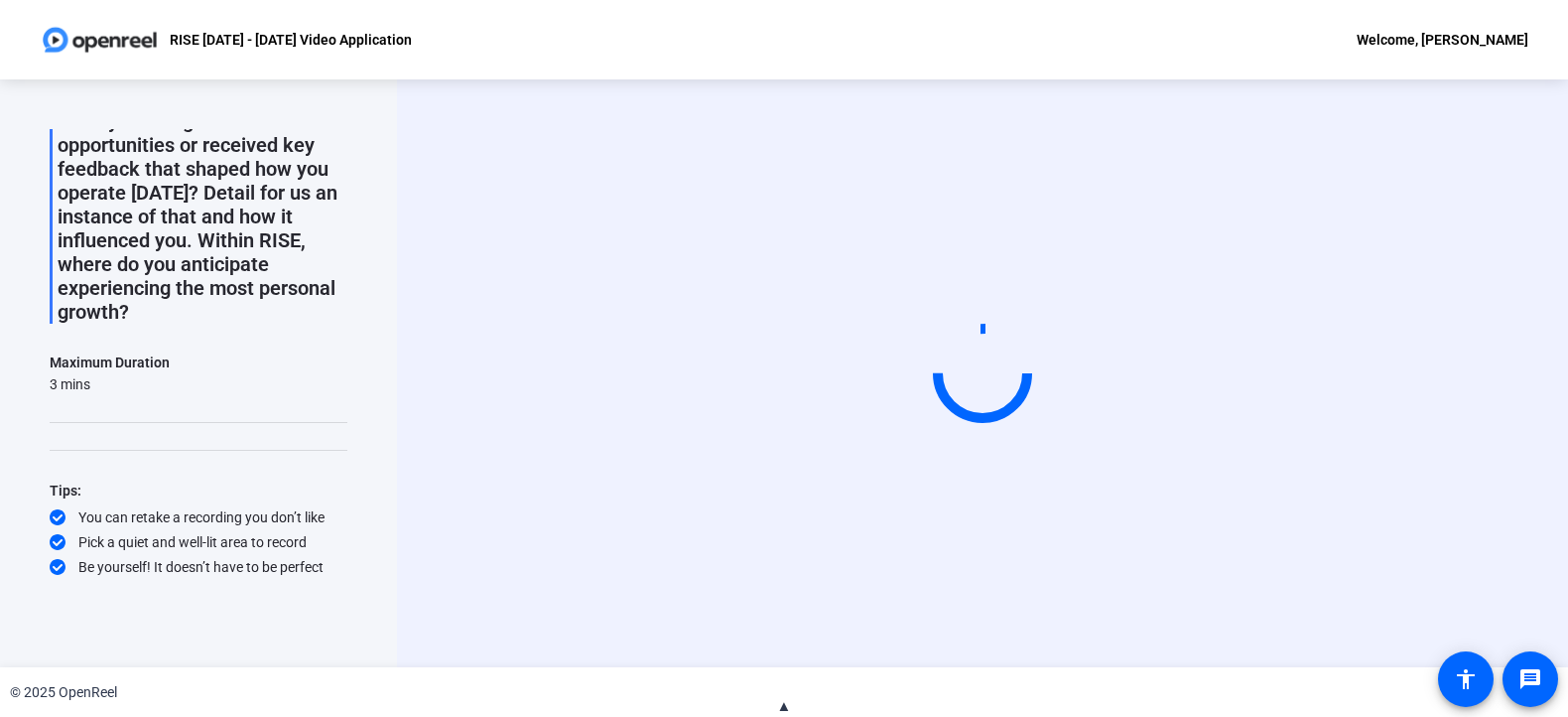 scroll, scrollTop: 0, scrollLeft: 0, axis: both 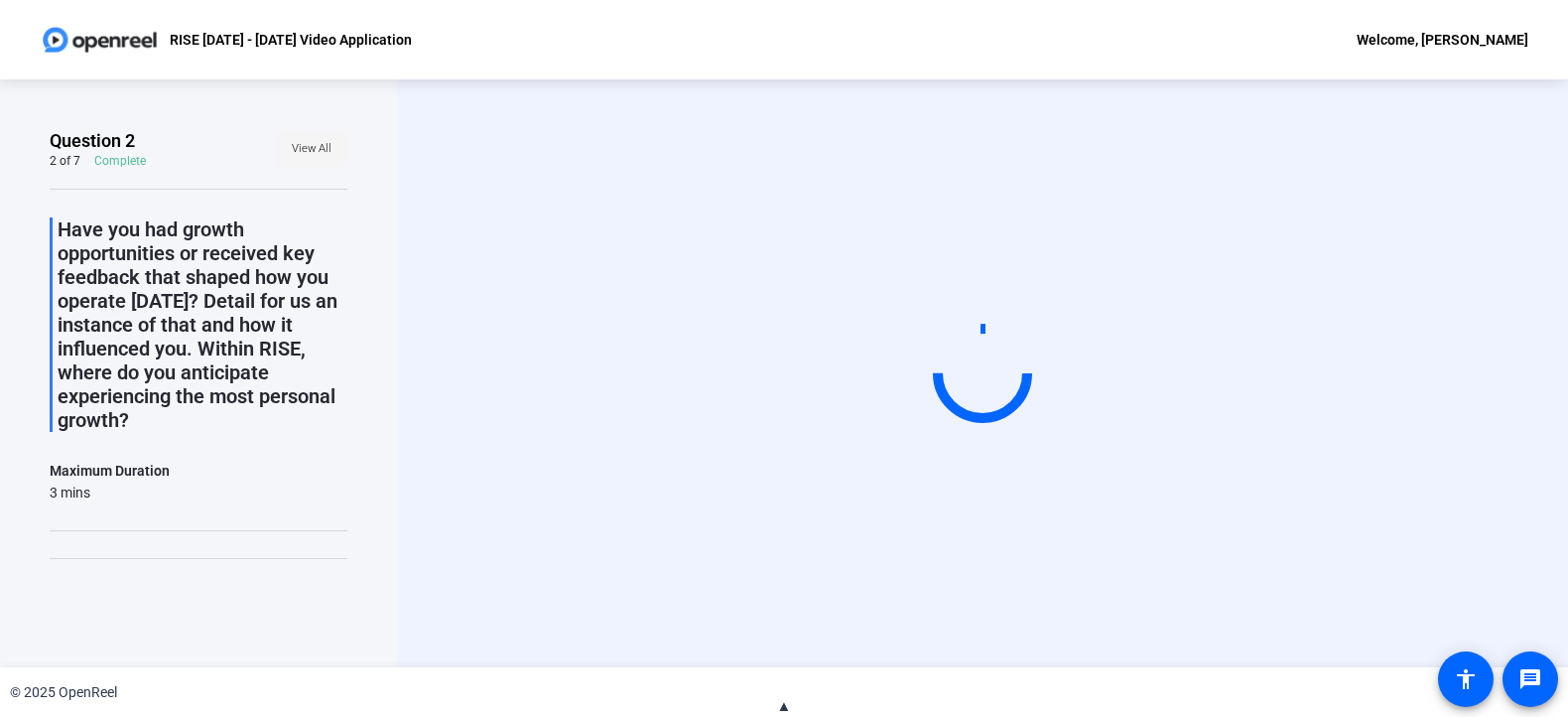 click on "View All" 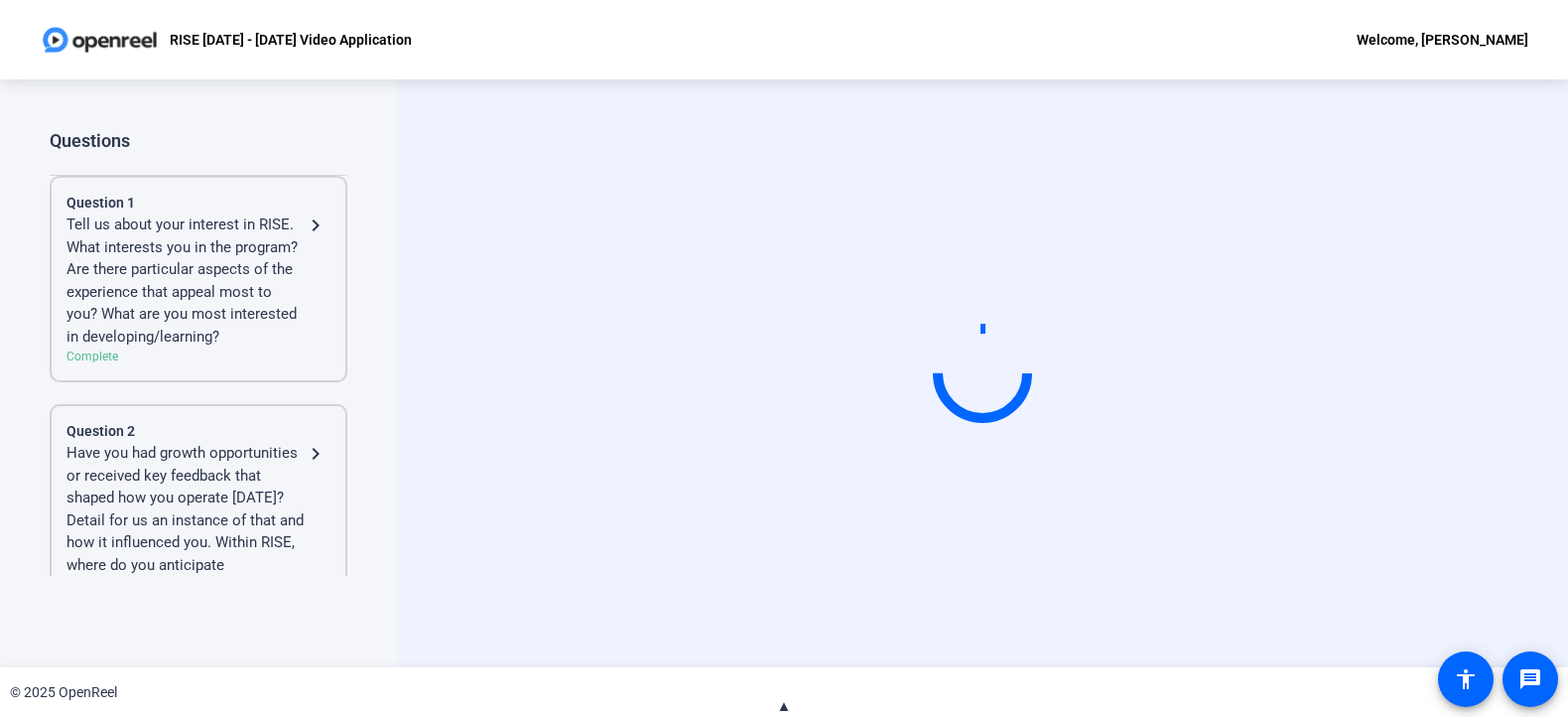 click on "Tell us about your interest in RISE. What interests you in the program? Are there particular aspects of the experience that appeal most to you? What are you most interested in developing/learning?" 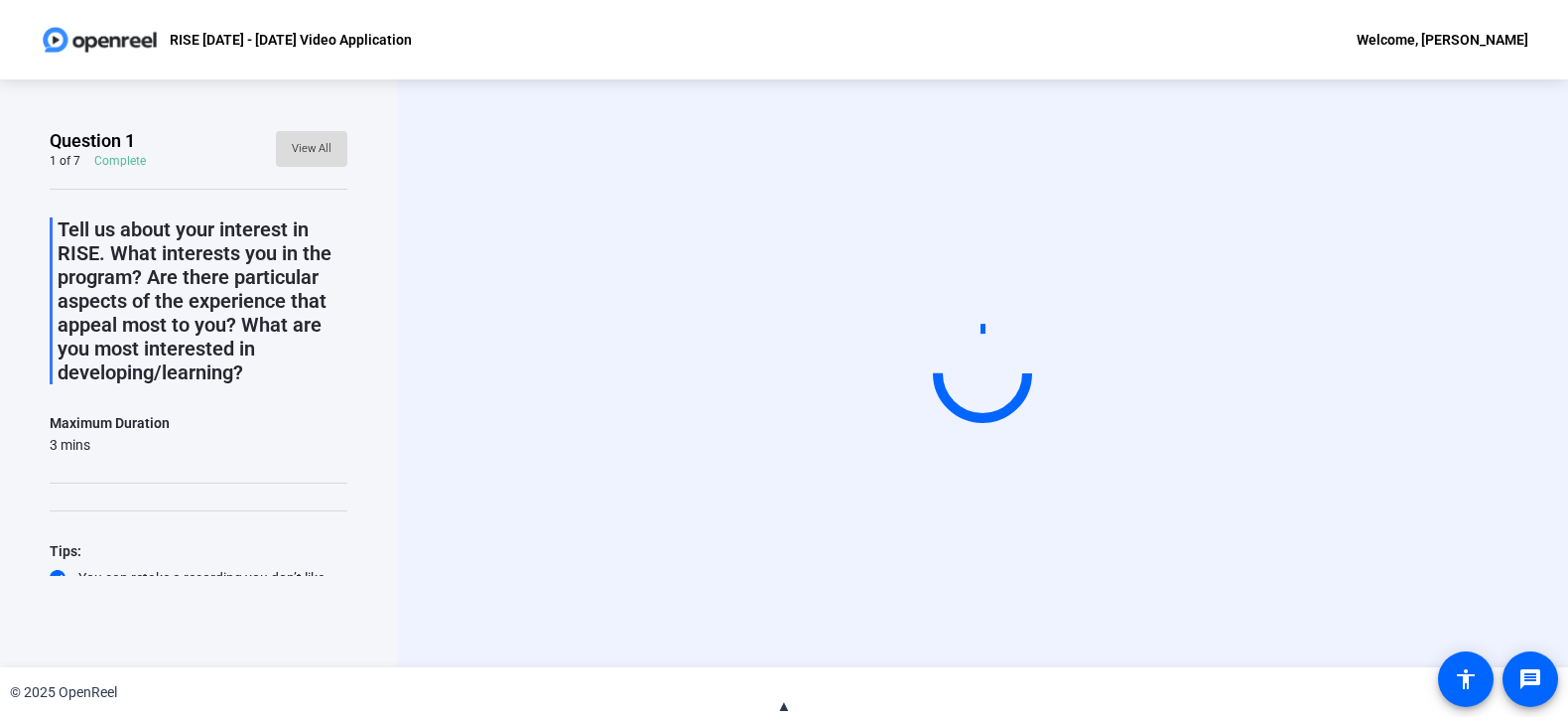 click on "View All" 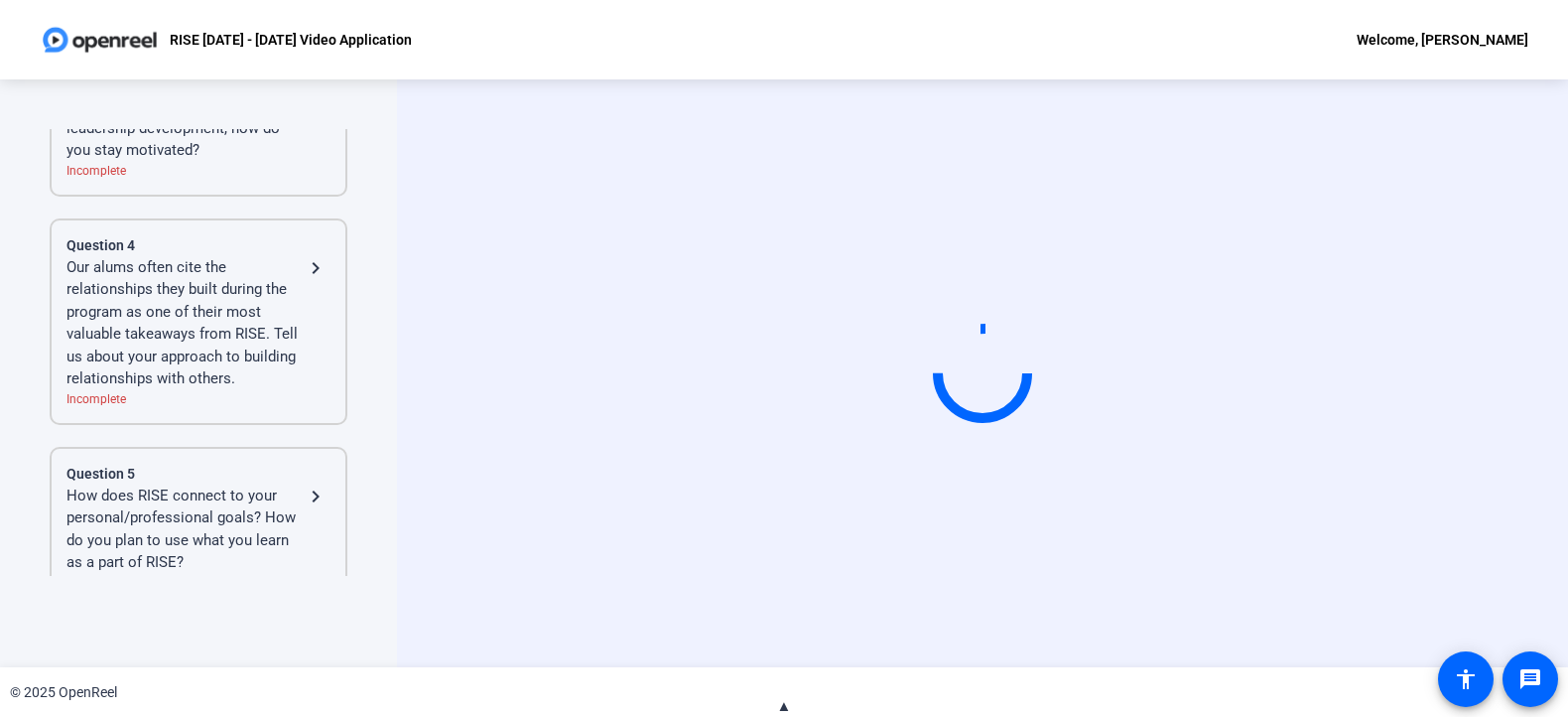 scroll, scrollTop: 372, scrollLeft: 0, axis: vertical 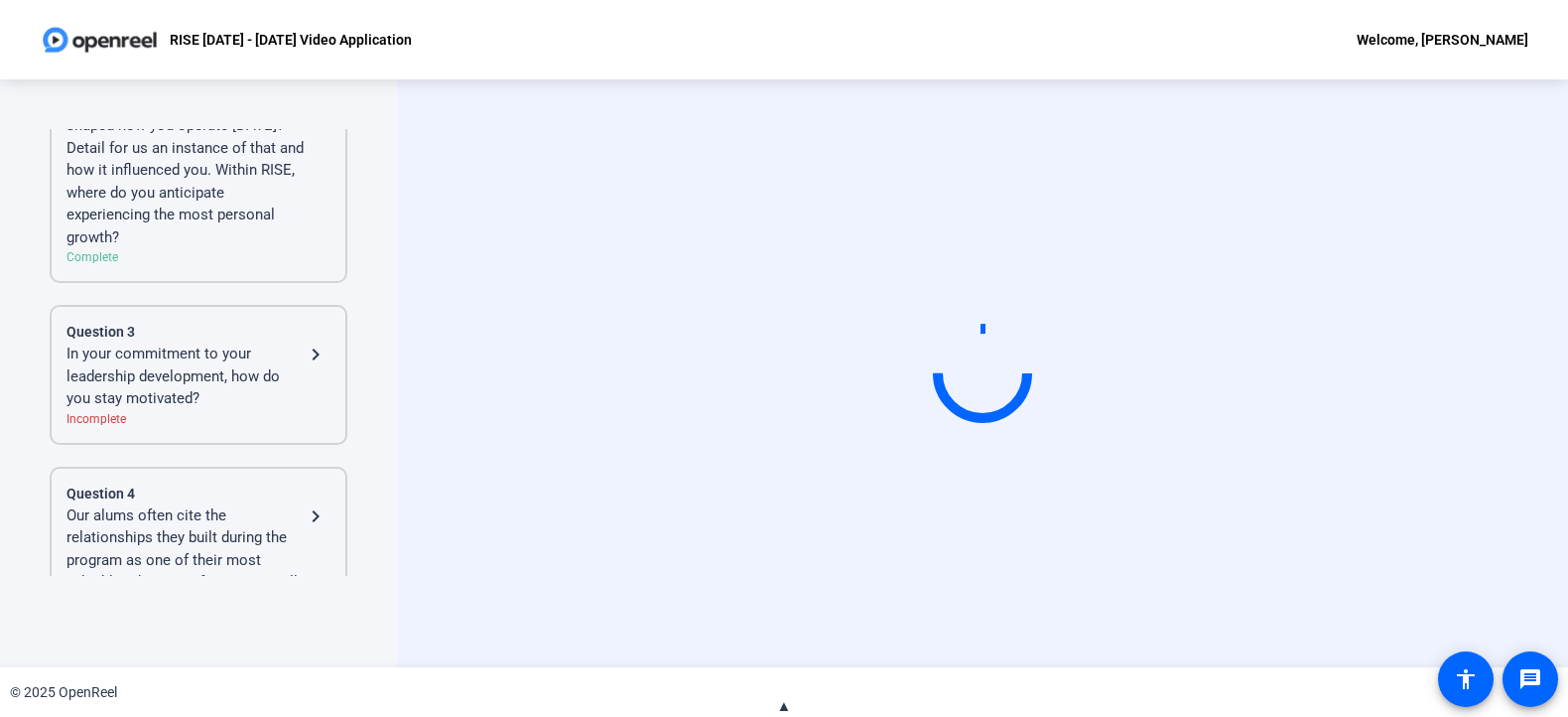 click on "In your commitment to your leadership development, how do you stay motivated?" 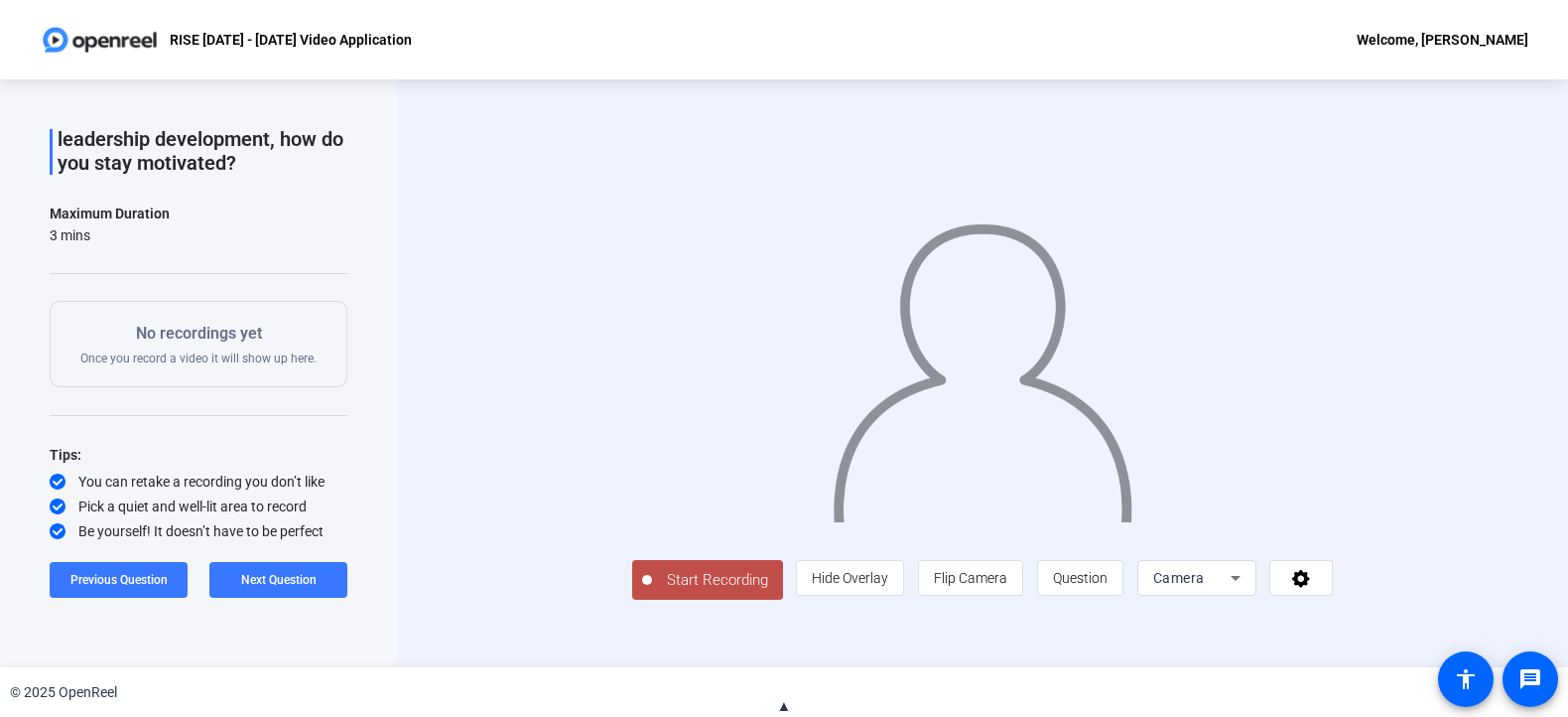 scroll, scrollTop: 30, scrollLeft: 0, axis: vertical 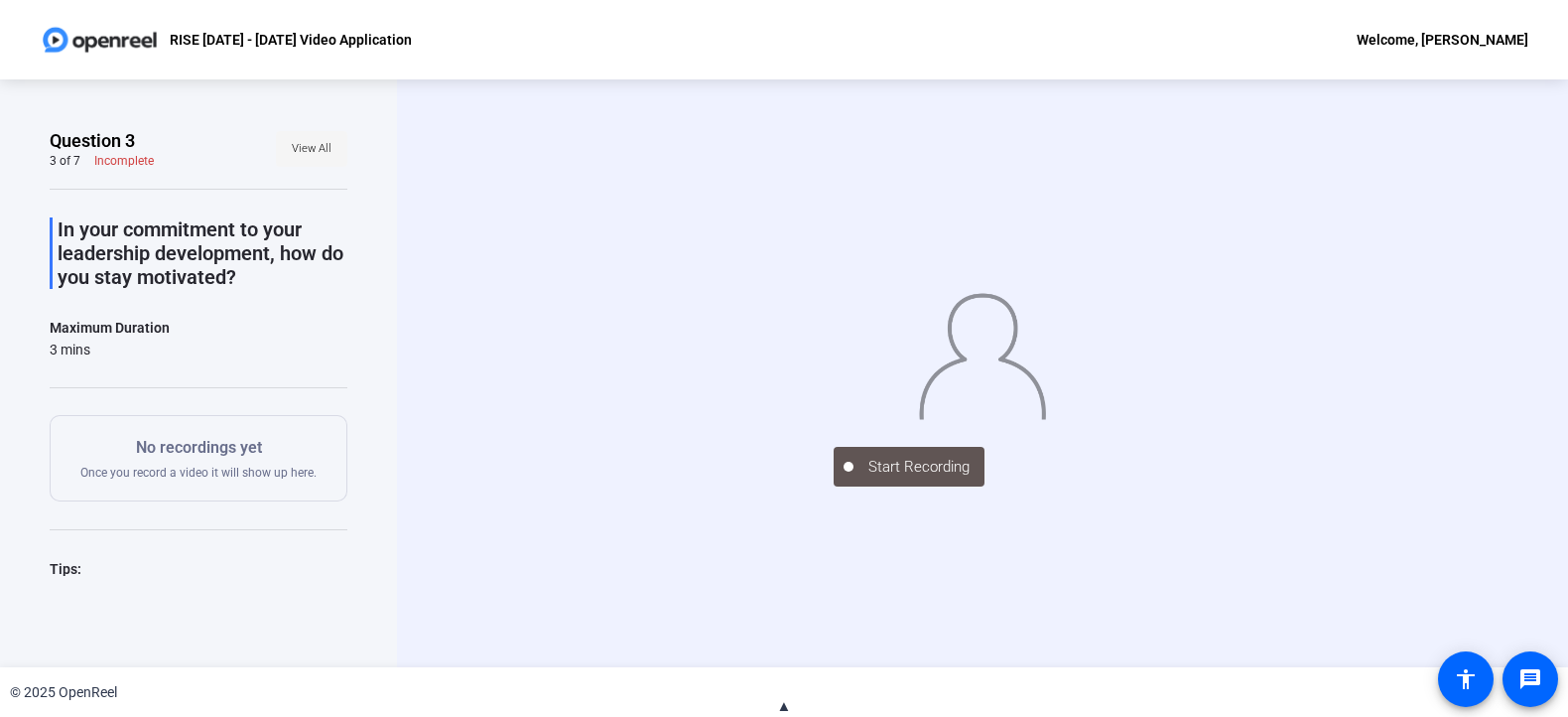 click on "View All" 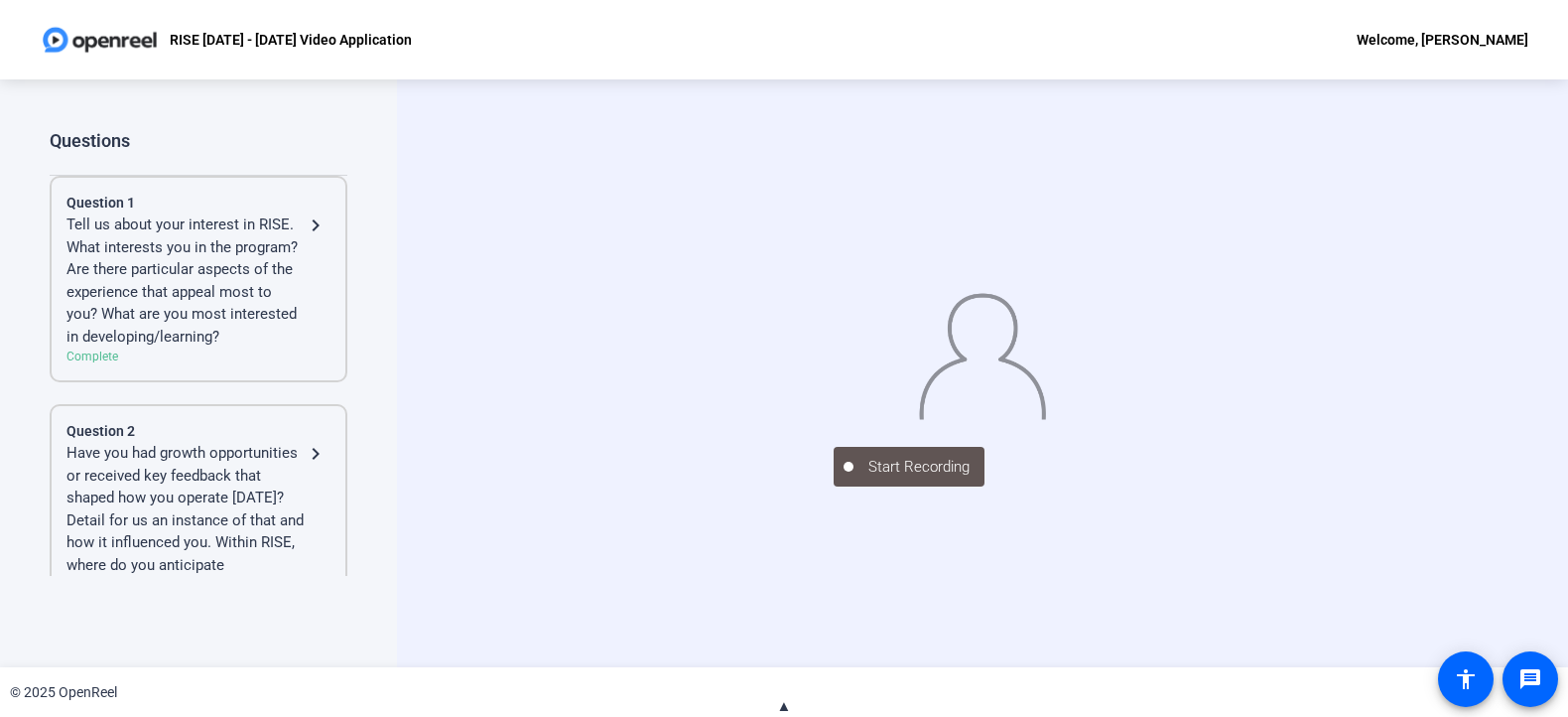 click on "Tell us about your interest in RISE. What interests you in the program? Are there particular aspects of the experience that appeal most to you? What are you most interested in developing/learning?" 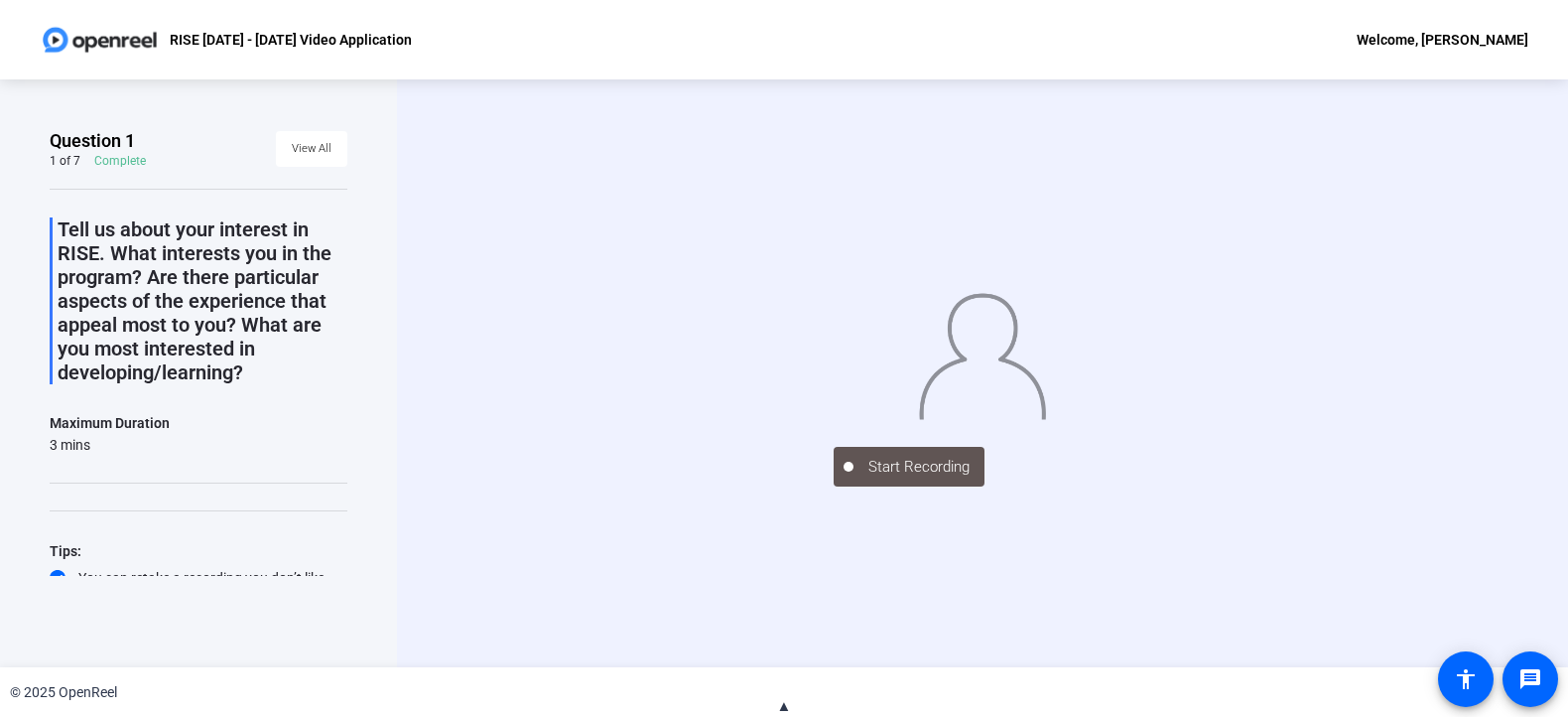 scroll, scrollTop: 39, scrollLeft: 0, axis: vertical 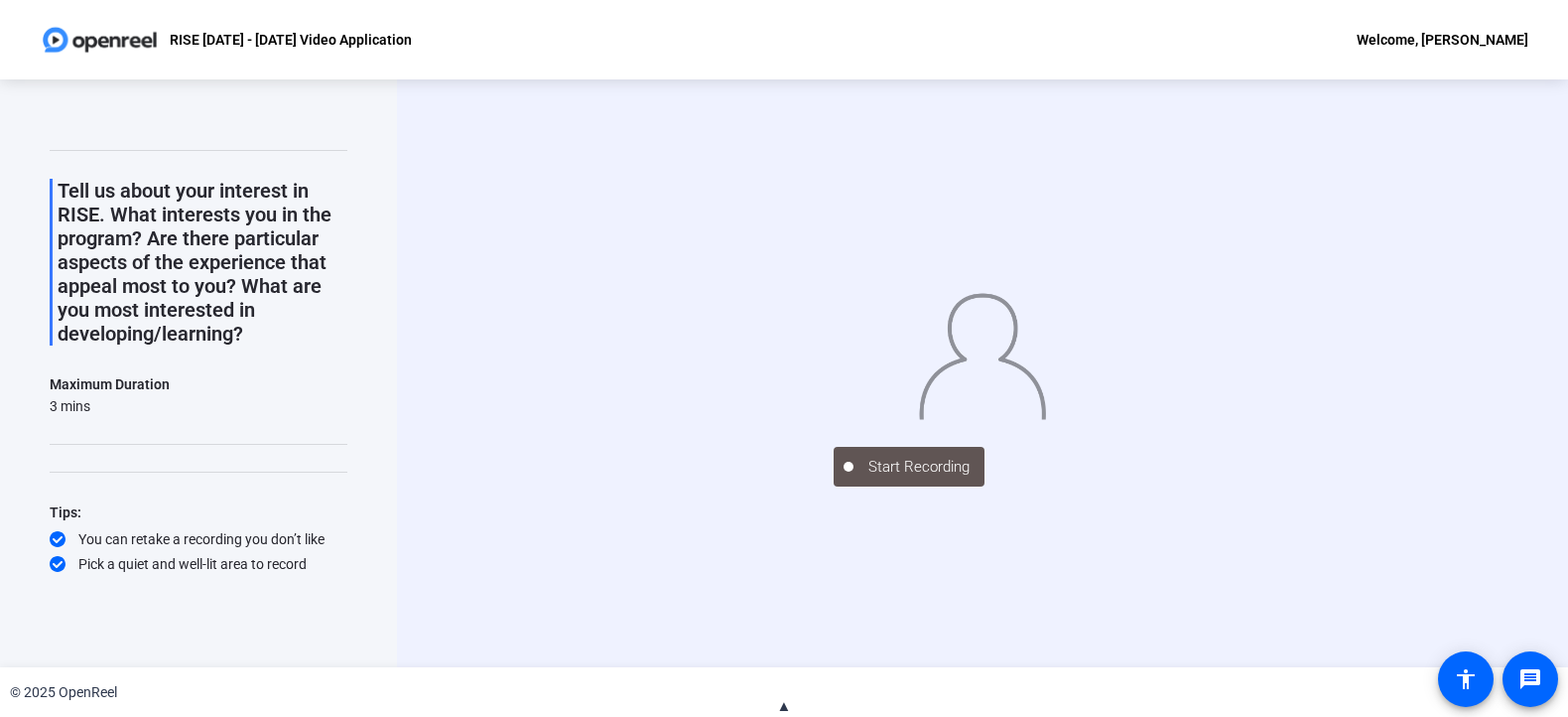 click on "Tell us about your interest in RISE. What interests you in the program? Are there particular aspects of the experience that appeal most to you? What are you most interested in developing/learning?" 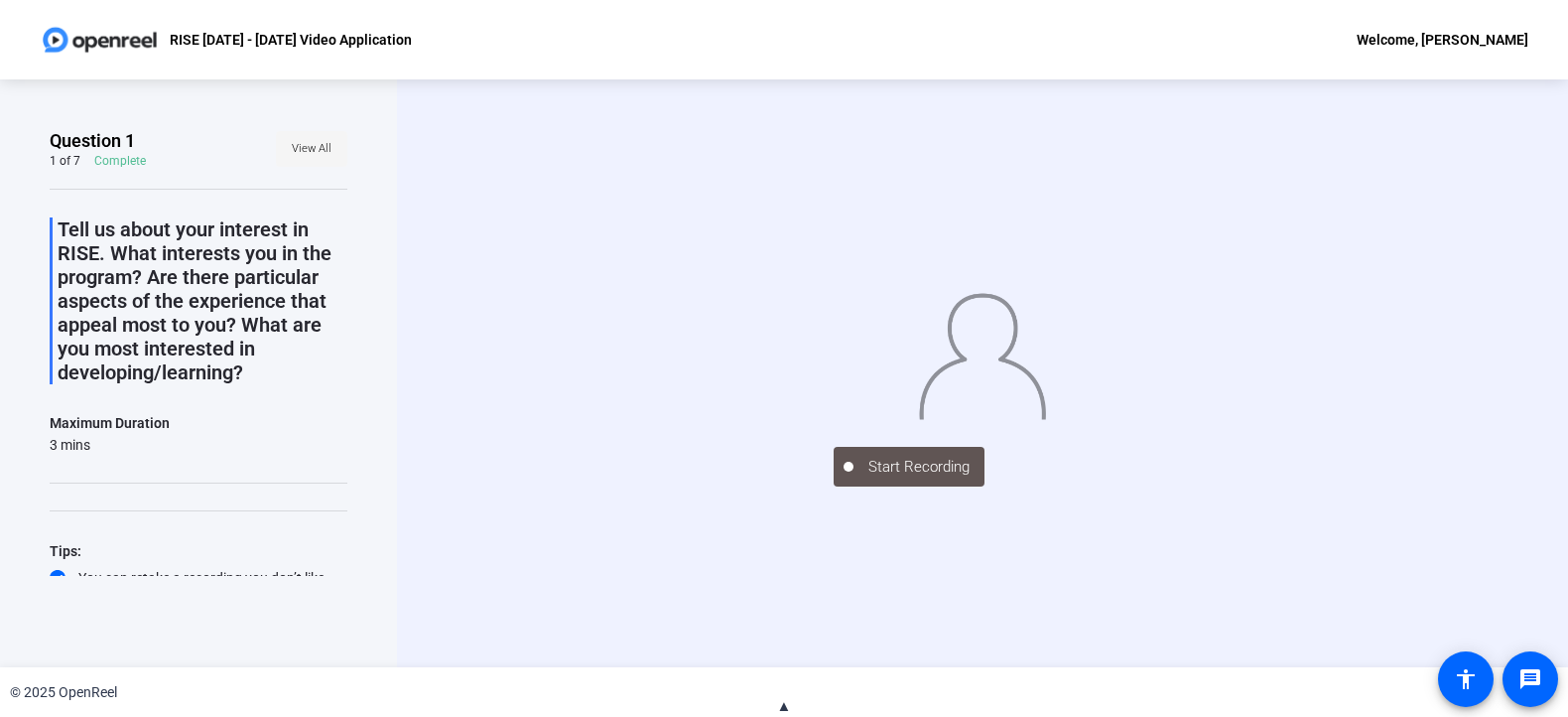 click on "View All" 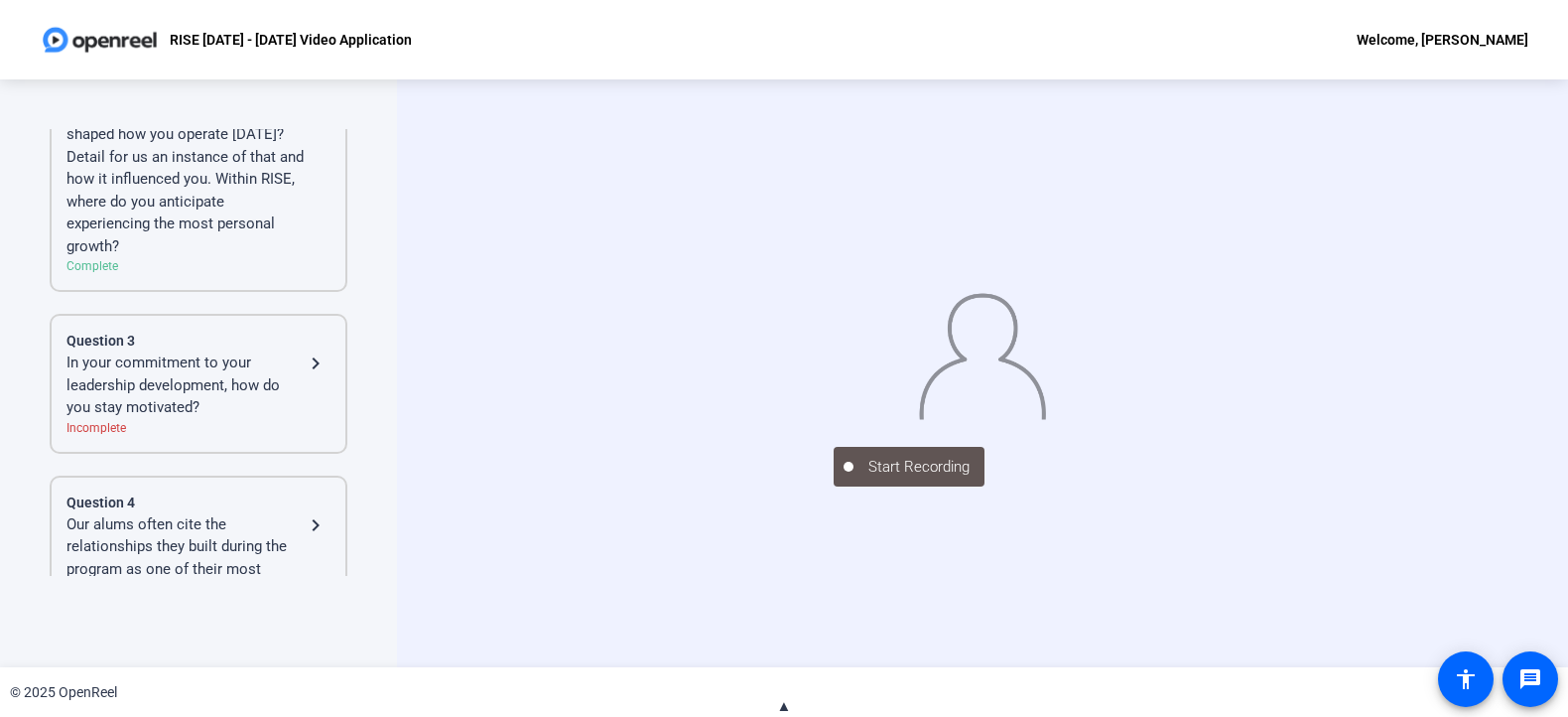 scroll, scrollTop: 372, scrollLeft: 0, axis: vertical 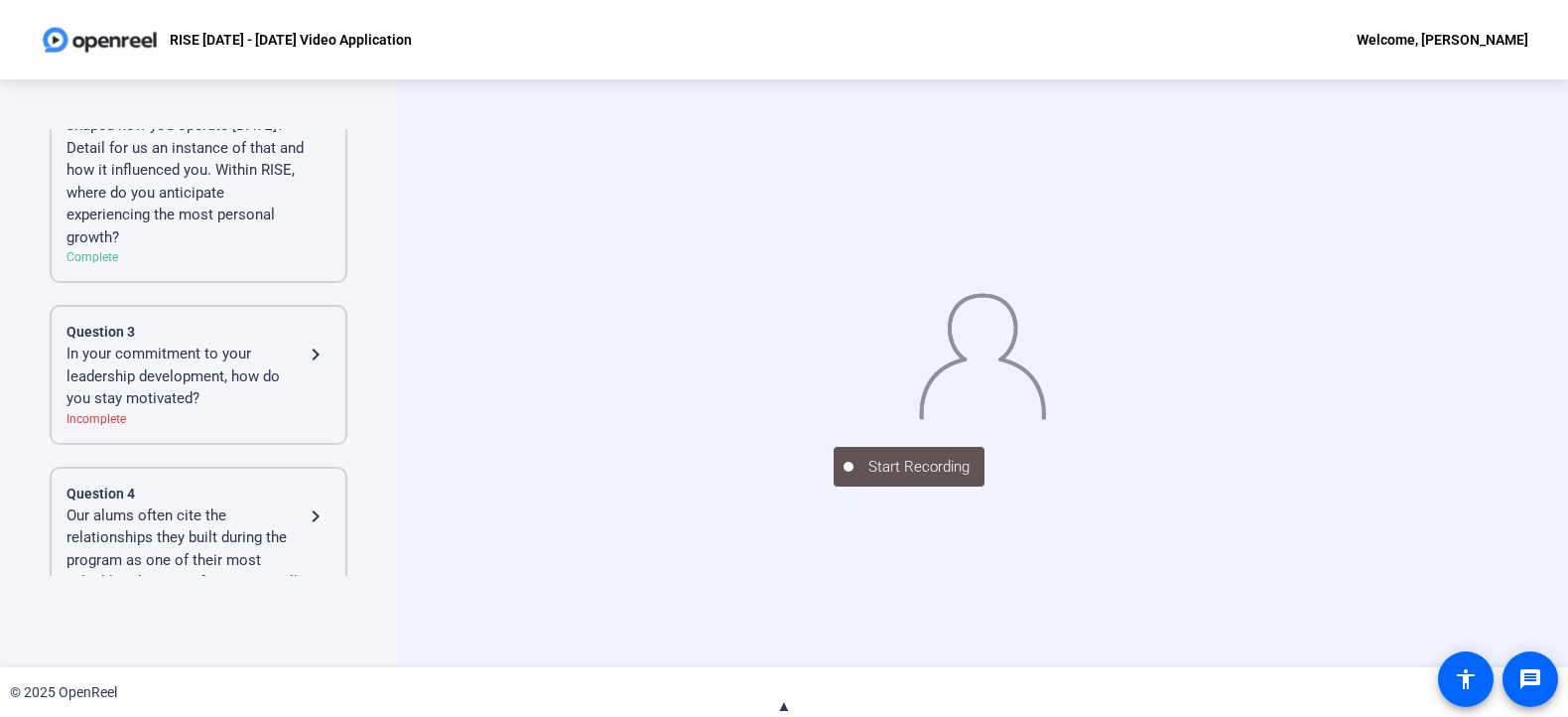 click on "Question 4 Our alums often cite the relationships they built during the program as one of their most valuable takeaways from RISE. Tell us about your approach to building relationships with others. navigate_next  Incomplete" 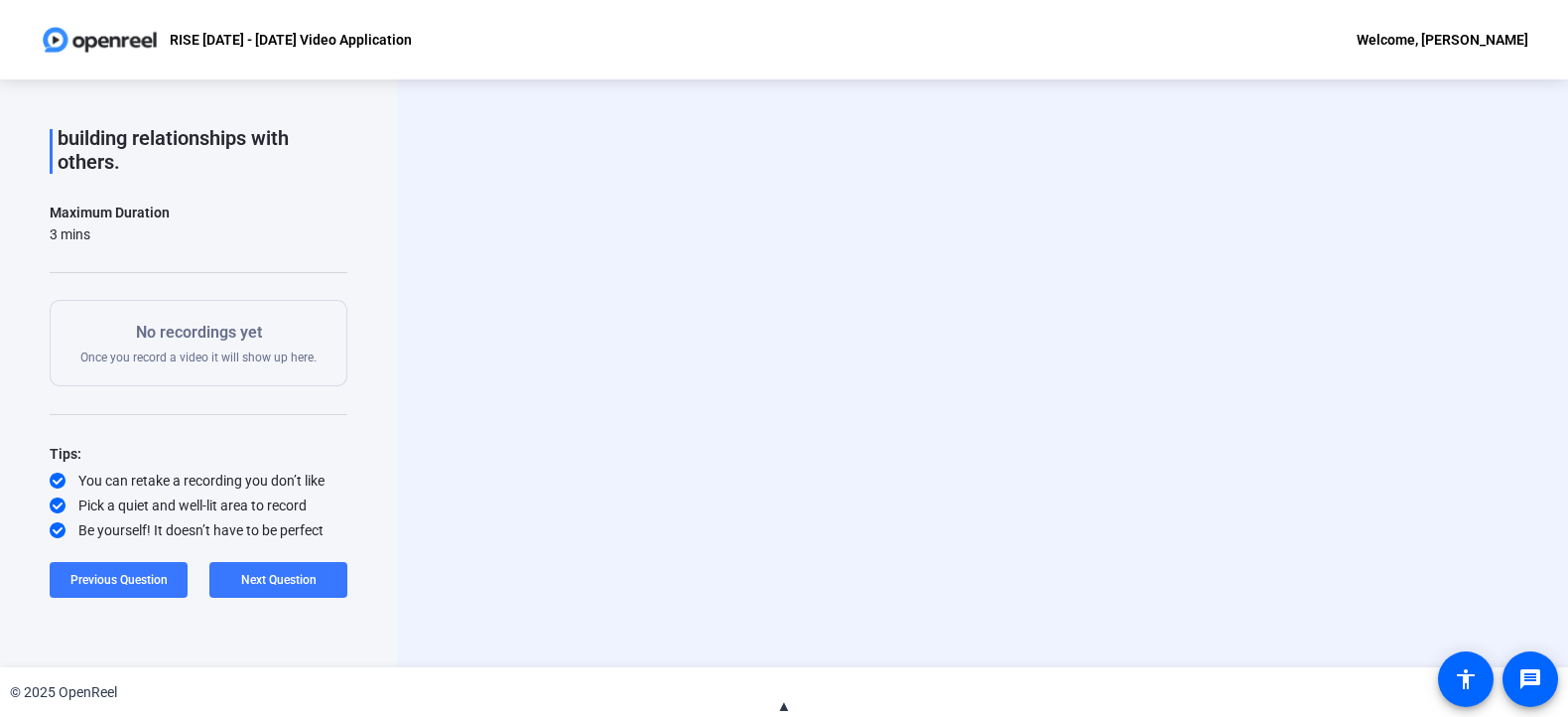 scroll, scrollTop: 210, scrollLeft: 0, axis: vertical 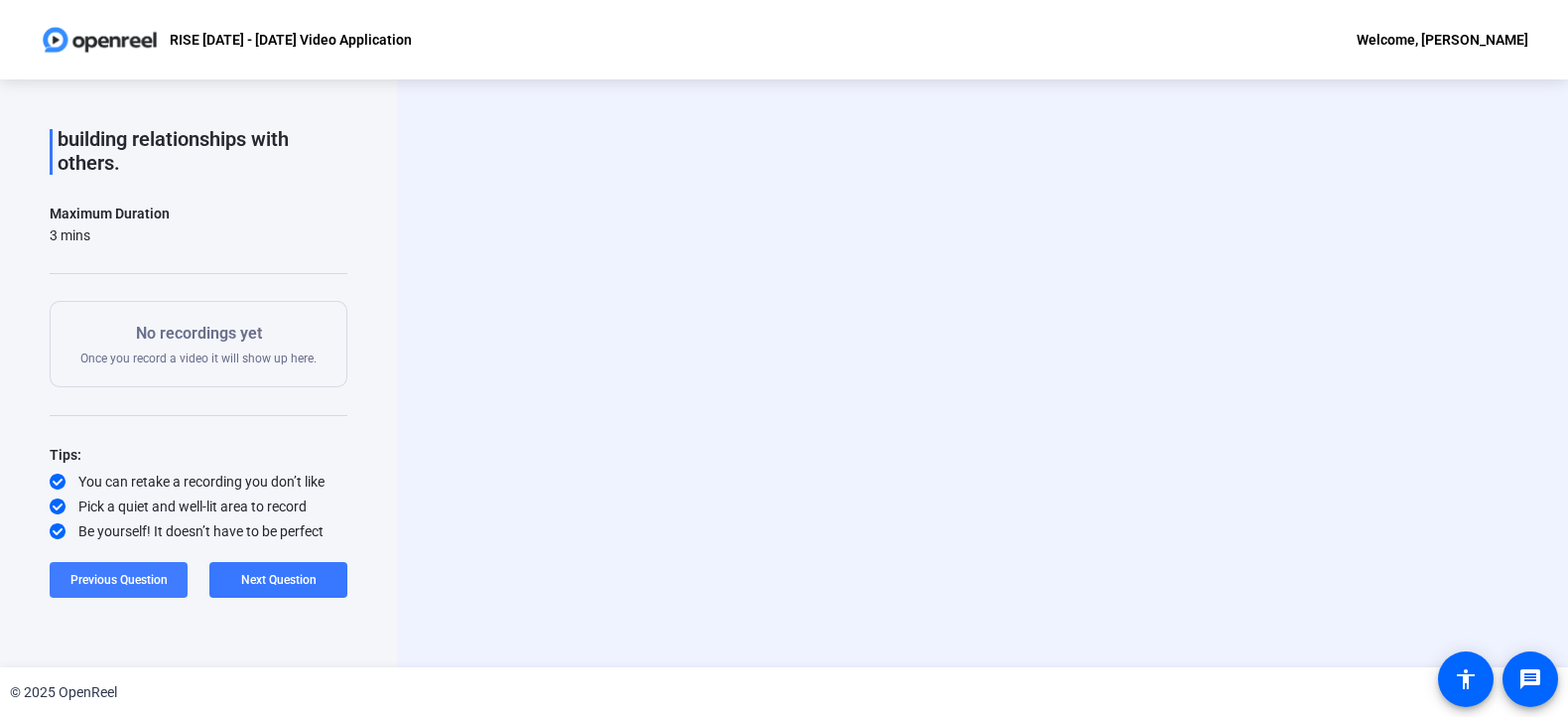 click on "Previous Question" 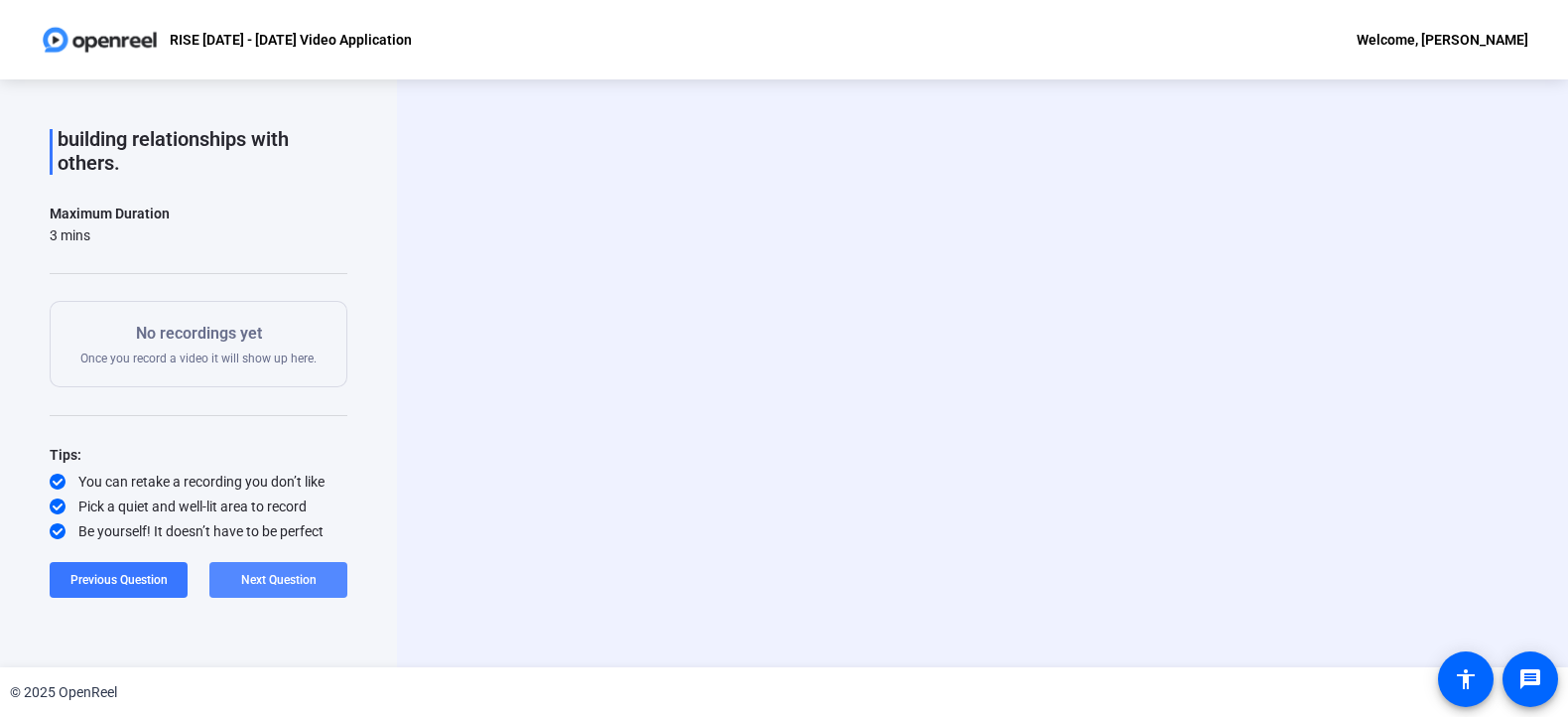 click on "Next Question" 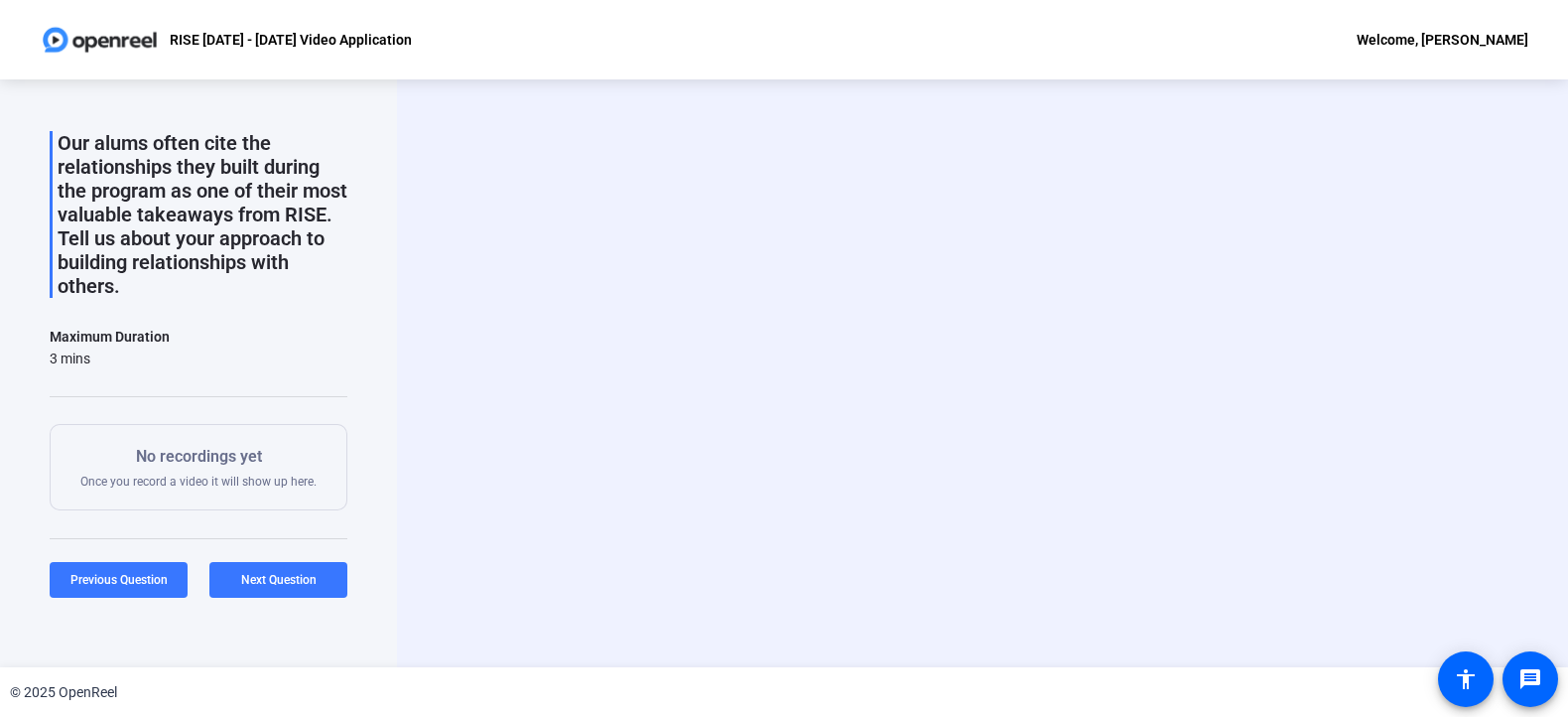 scroll, scrollTop: 0, scrollLeft: 0, axis: both 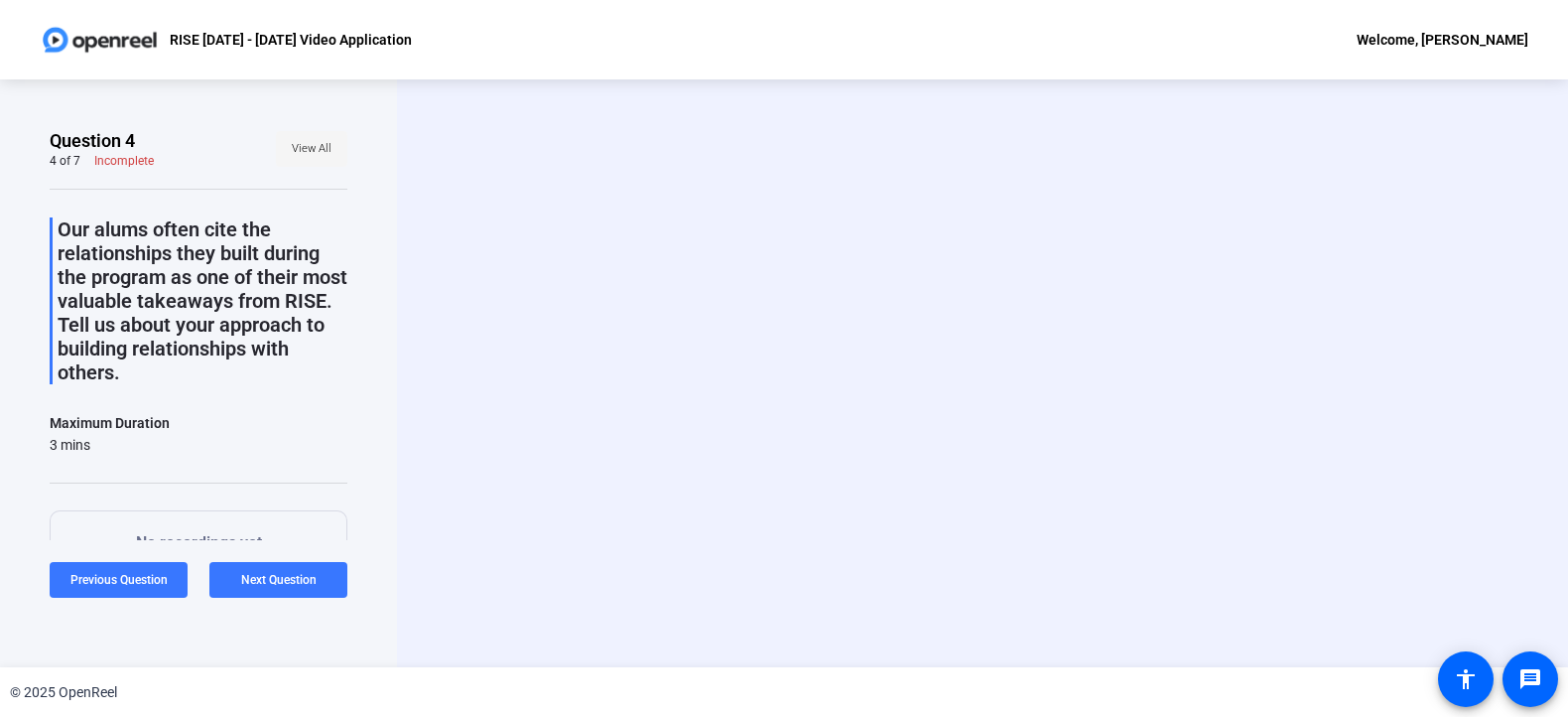 click on "View All" 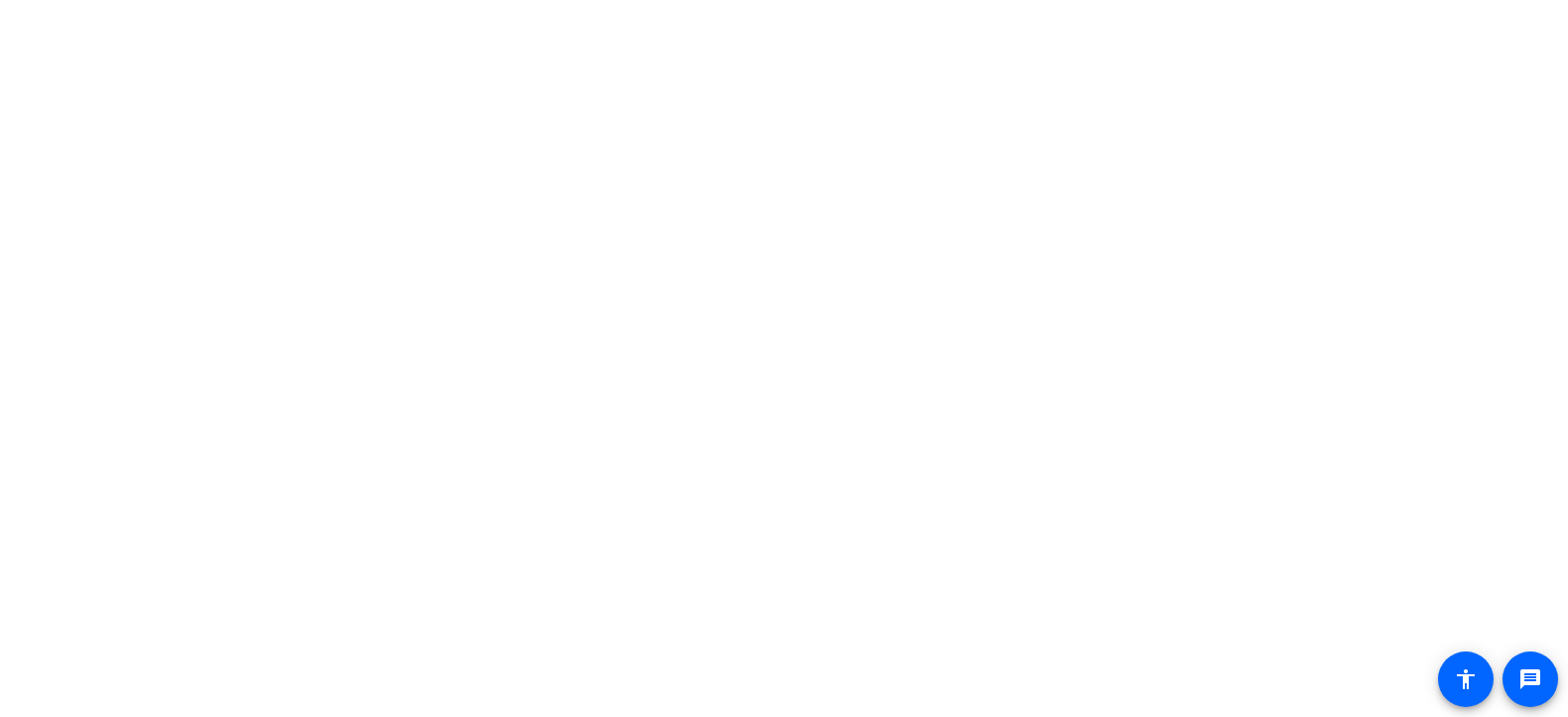scroll, scrollTop: 0, scrollLeft: 0, axis: both 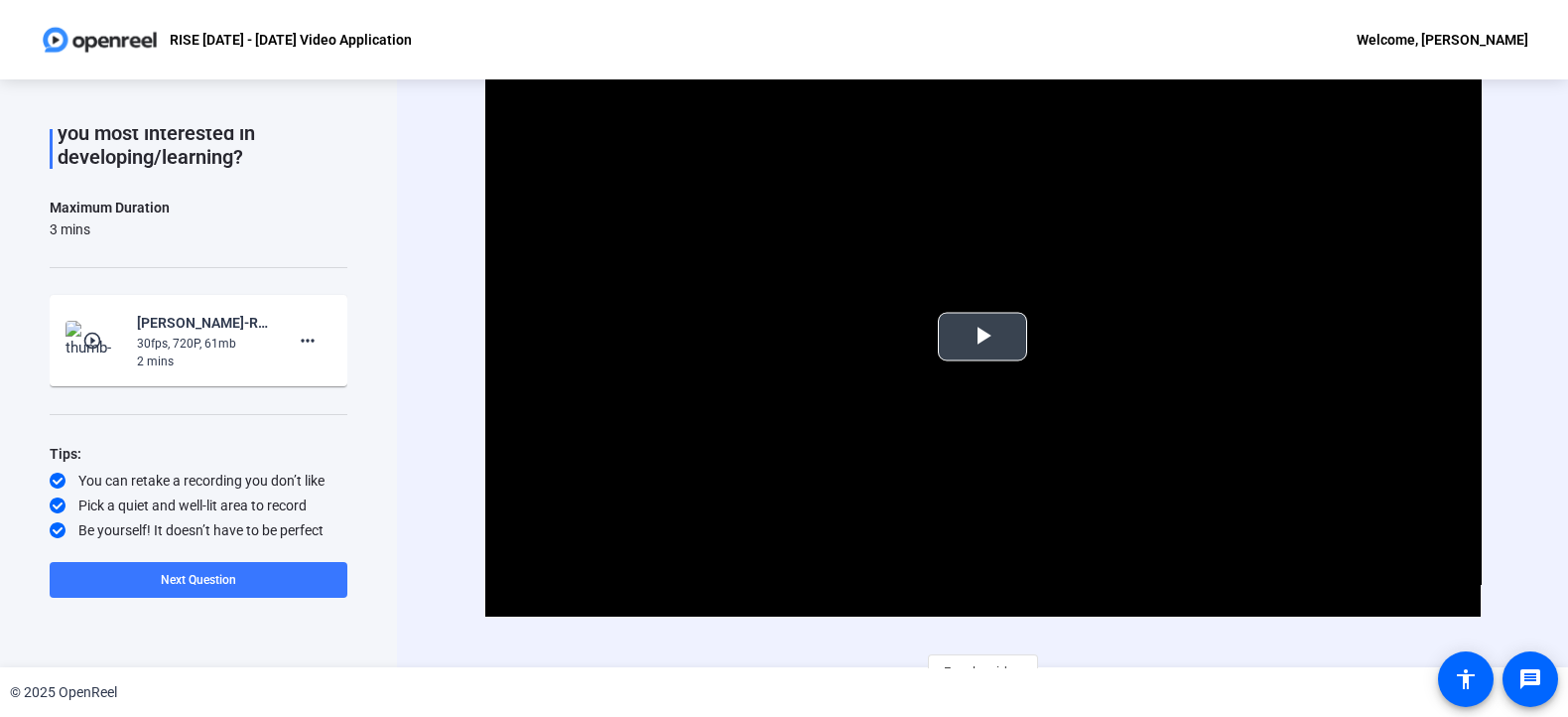 click at bounding box center [982, 337] 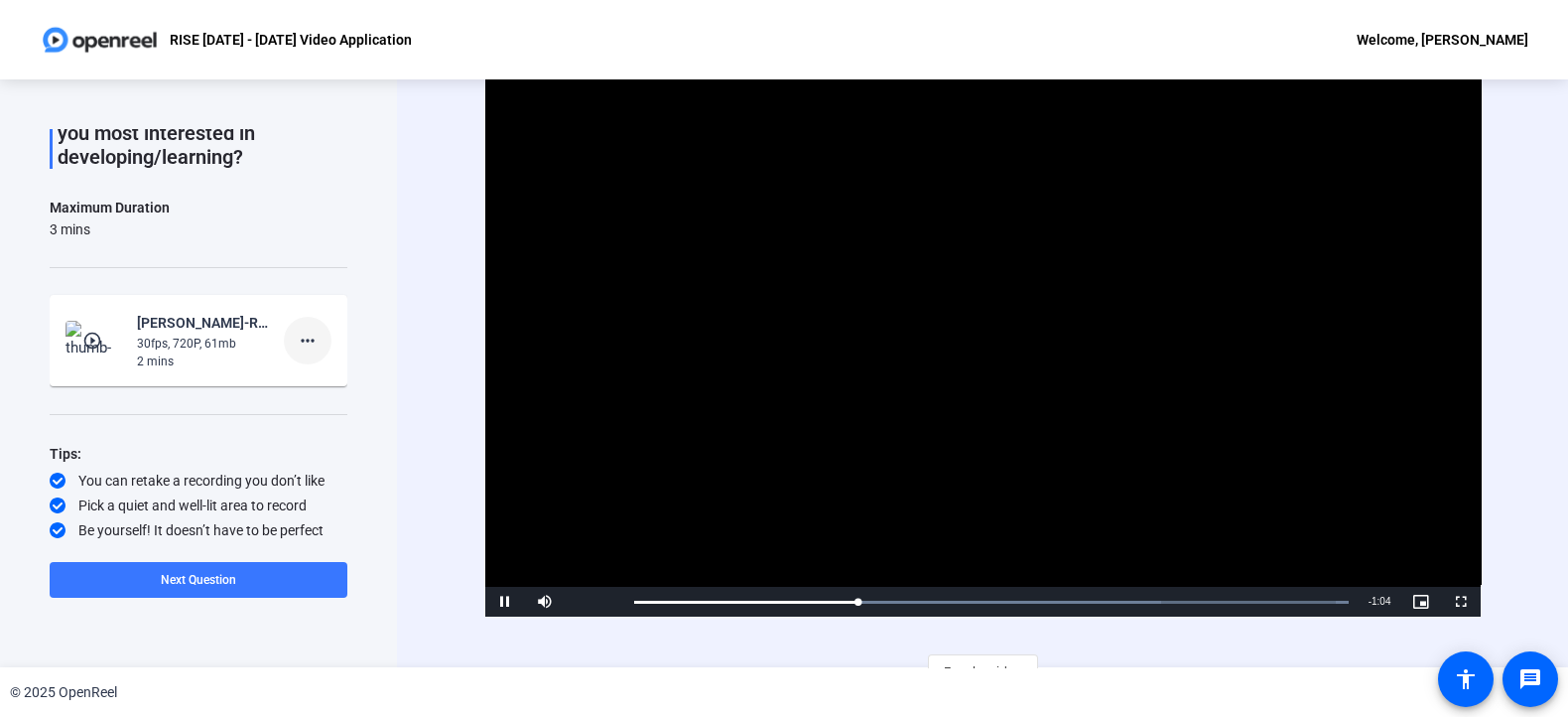 click on "more_horiz" 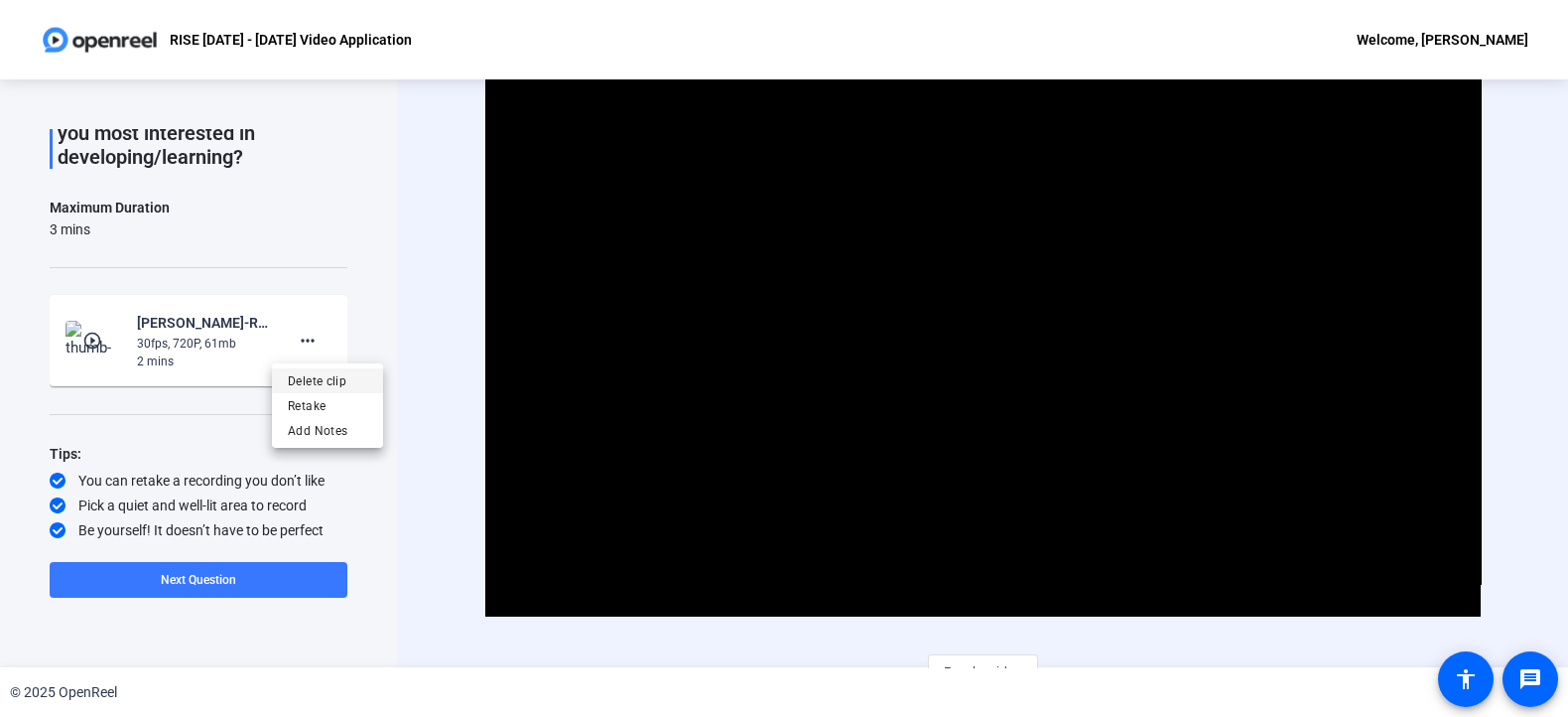 click on "Delete clip" at bounding box center (327, 381) 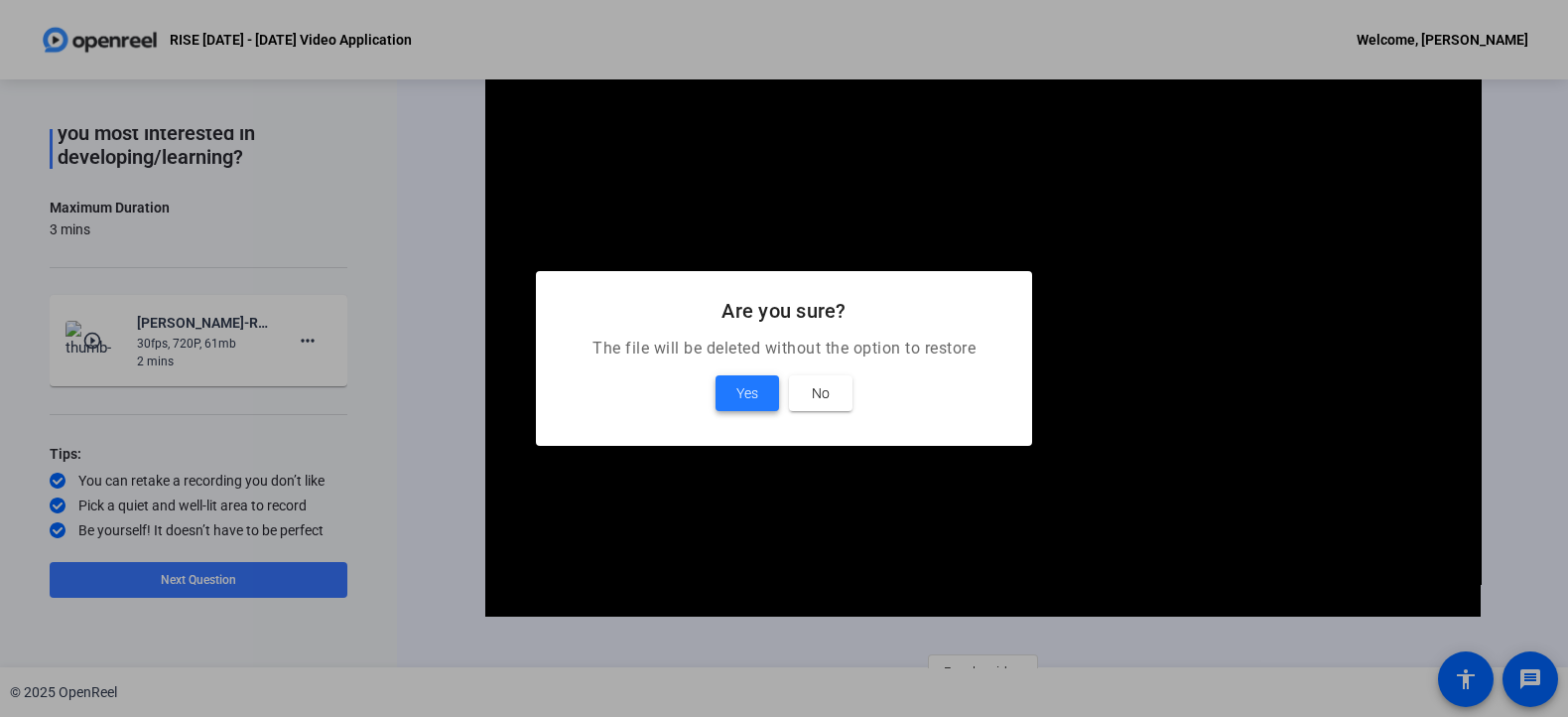 click on "Yes" at bounding box center (747, 393) 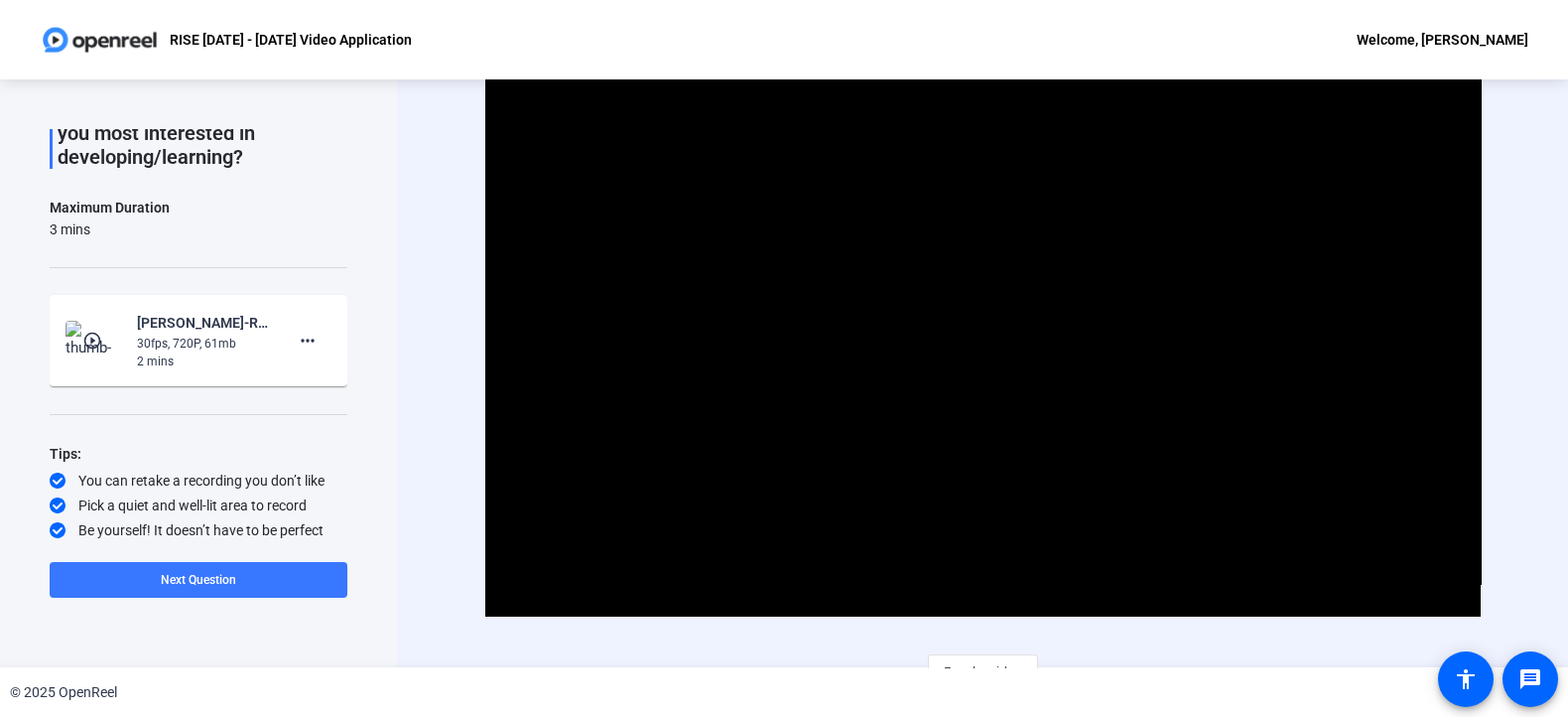 scroll, scrollTop: 210, scrollLeft: 0, axis: vertical 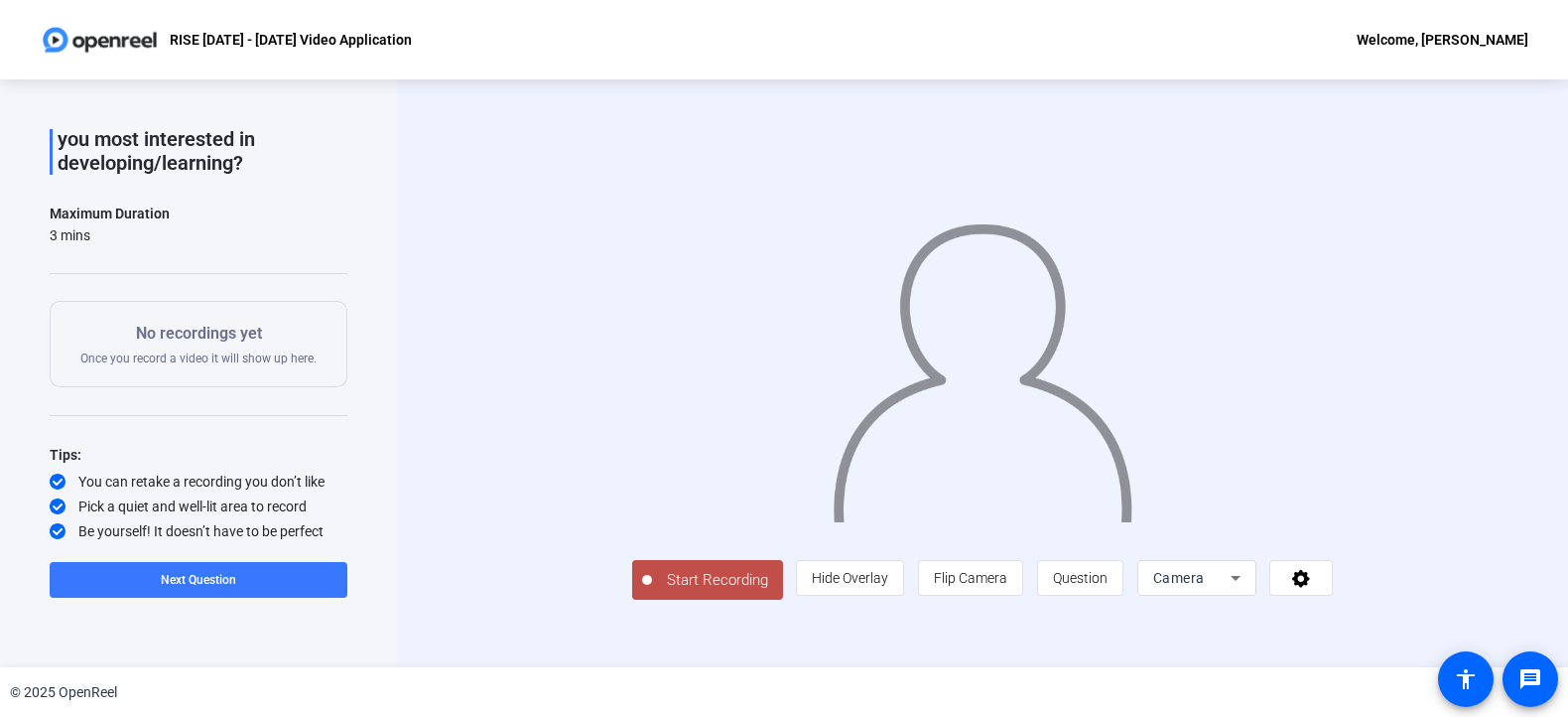 click on "Start Recording" 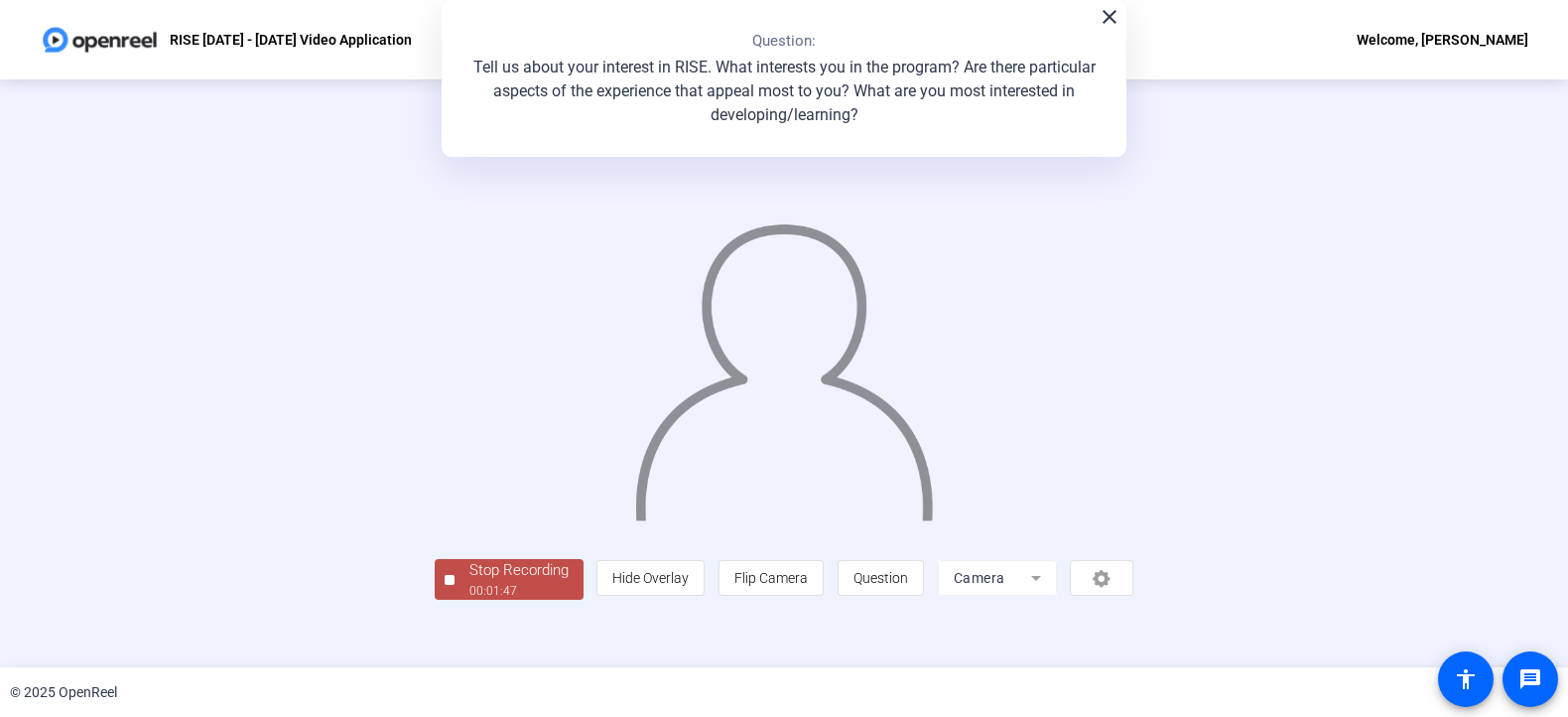 scroll, scrollTop: 64, scrollLeft: 0, axis: vertical 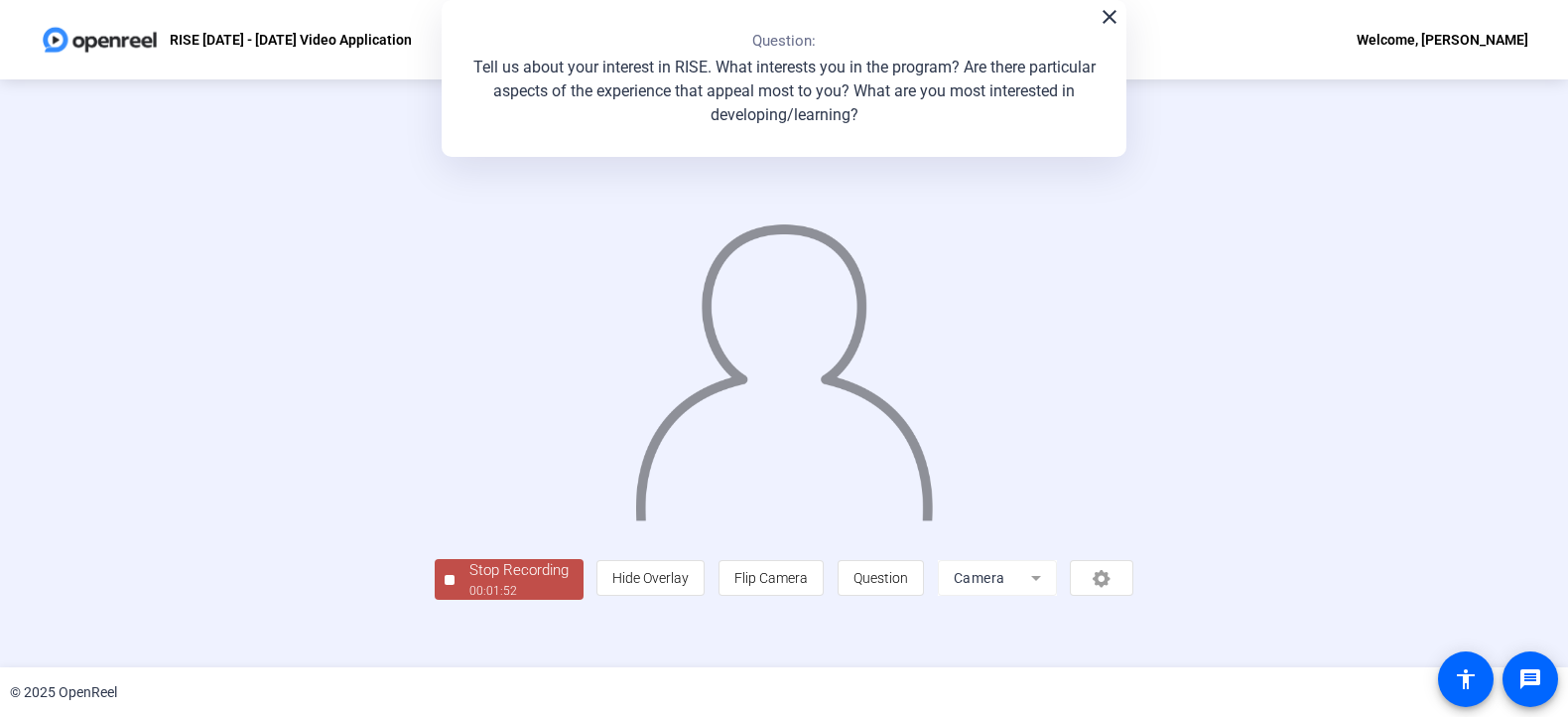click on "Stop Recording" 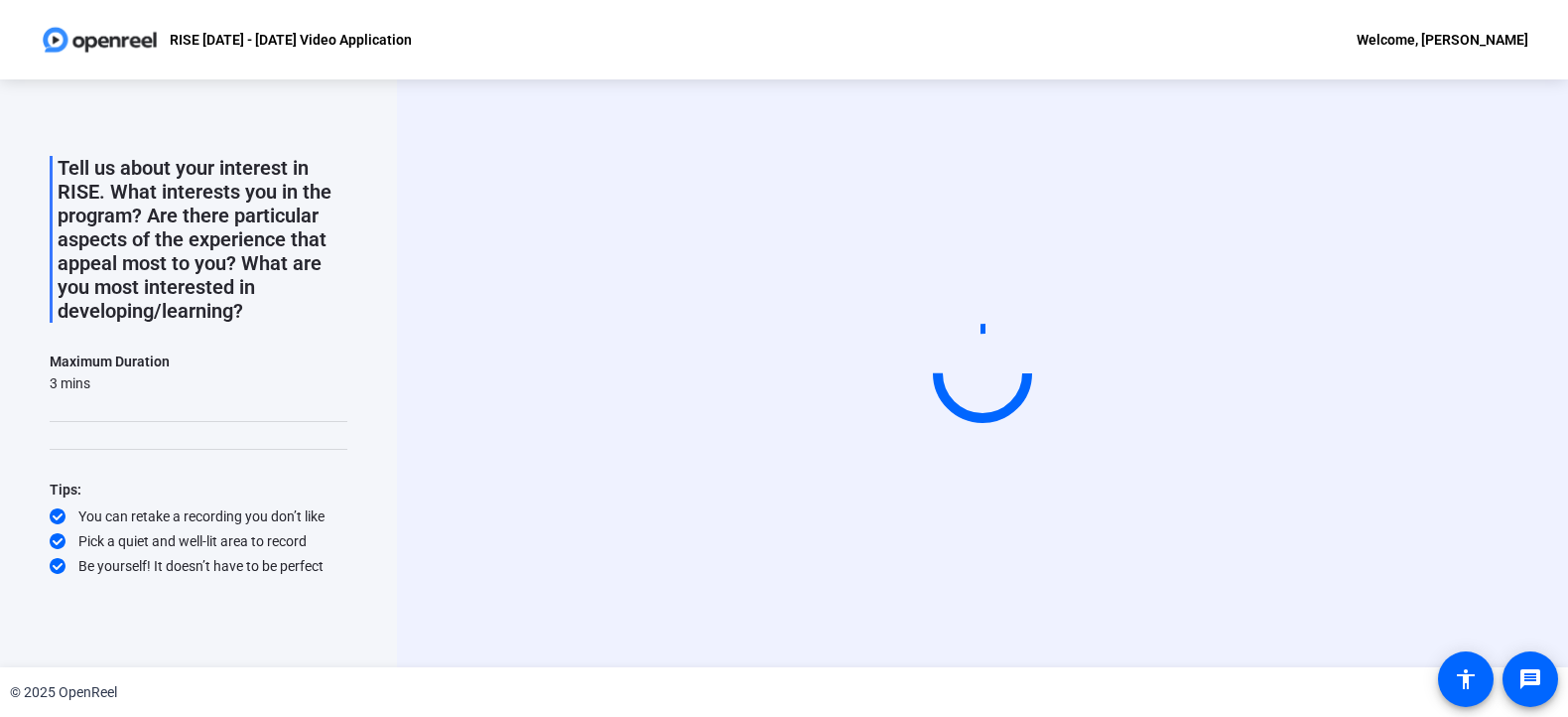 scroll, scrollTop: 0, scrollLeft: 0, axis: both 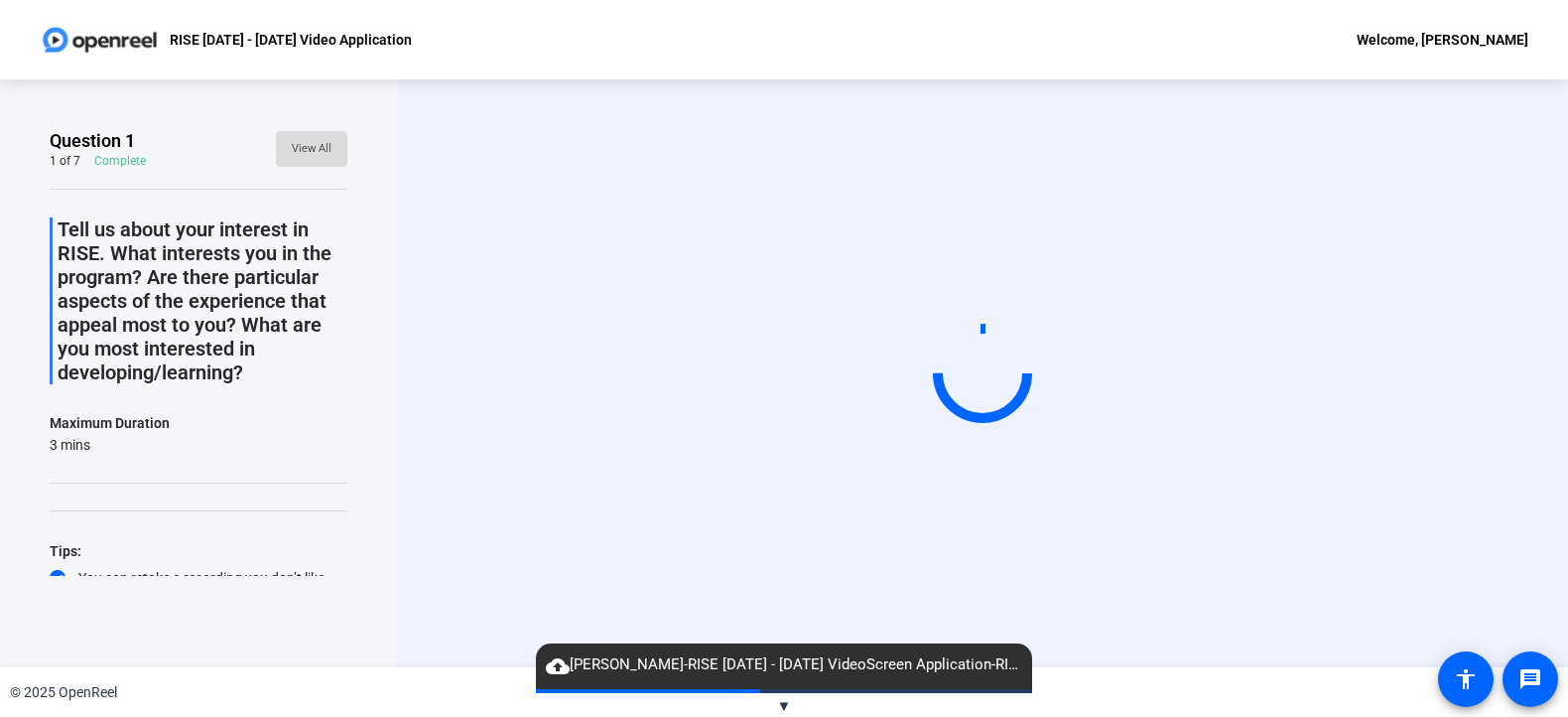 click on "View All" 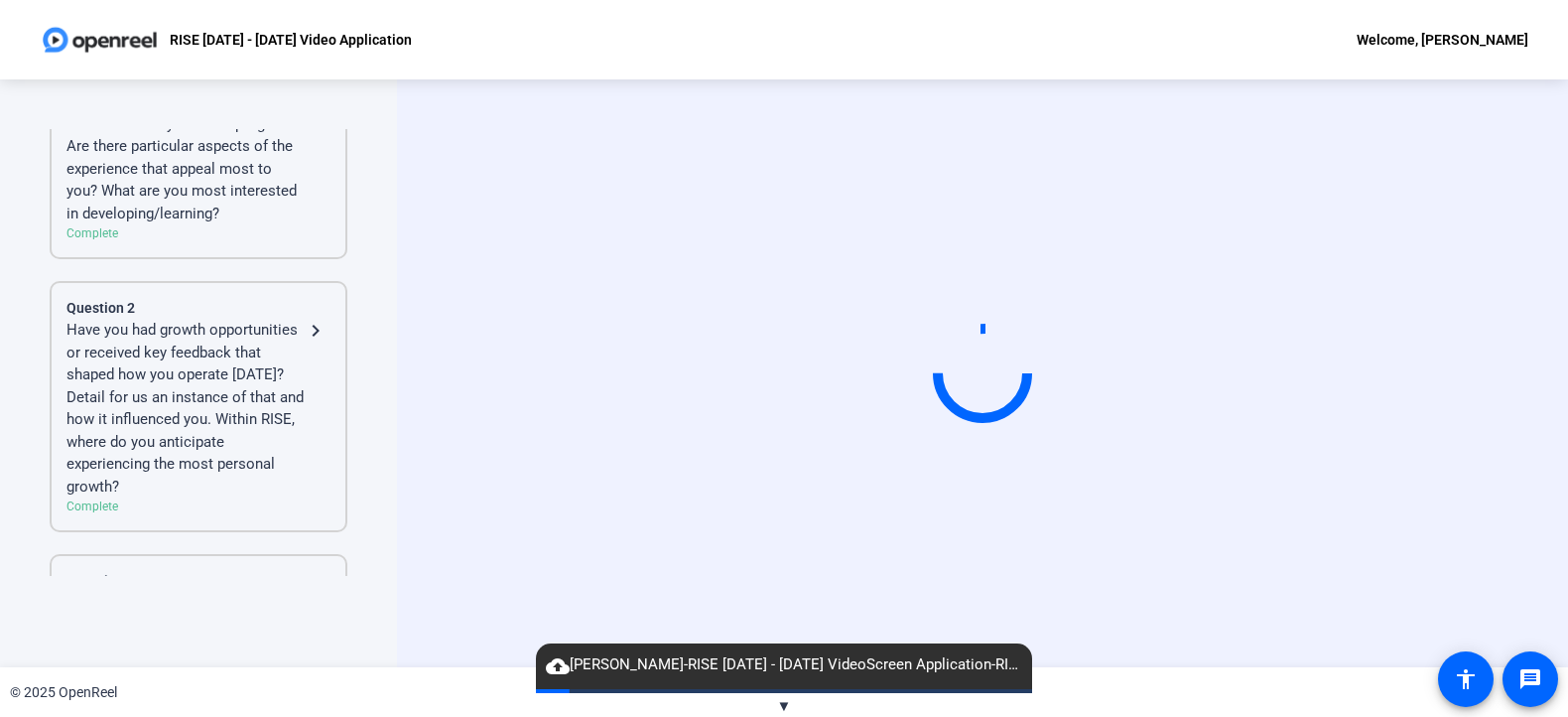 scroll, scrollTop: 247, scrollLeft: 0, axis: vertical 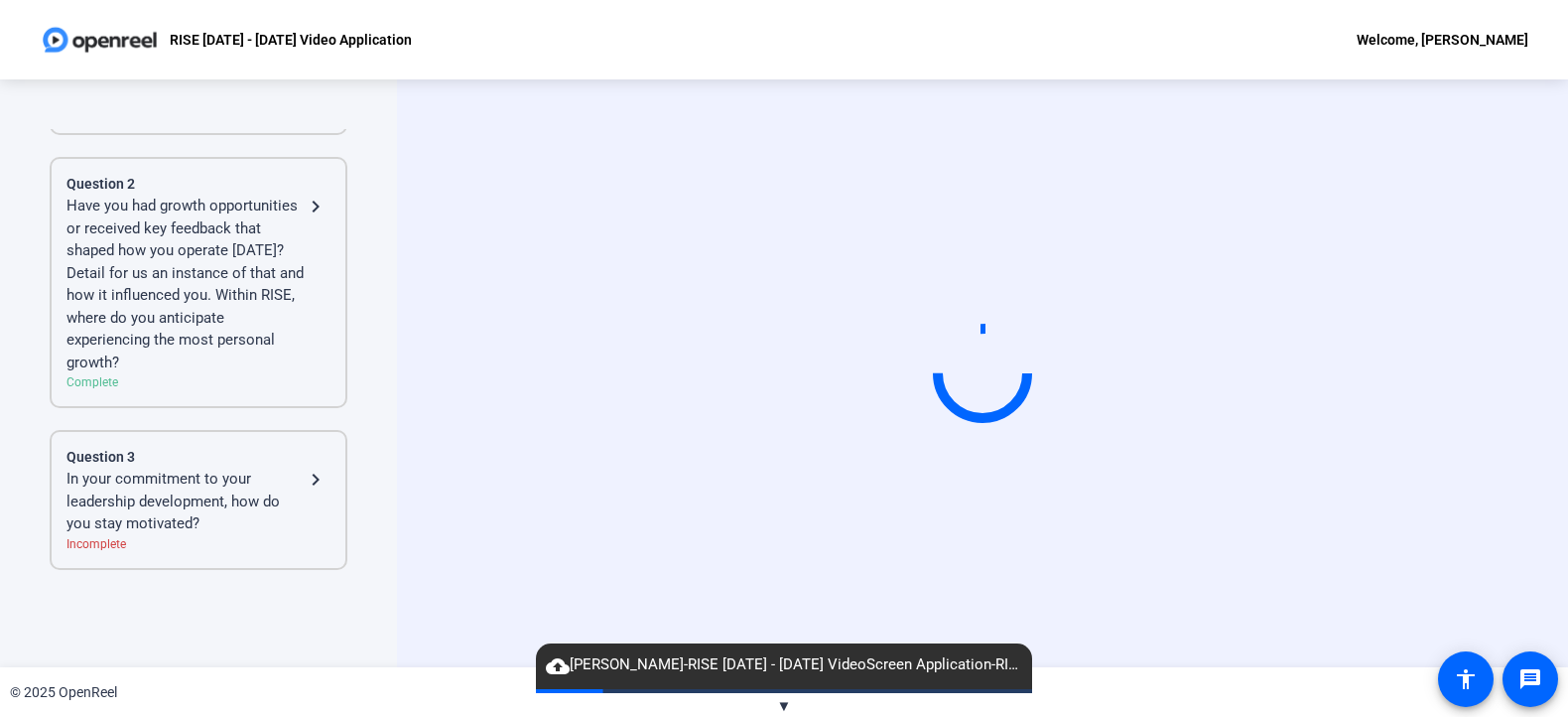 click on "Have you had growth opportunities or received key feedback that shaped how you operate [DATE]? Detail for us an instance of that and how it influenced you. Within RISE, where do you anticipate experiencing the most [MEDICAL_DATA]?" 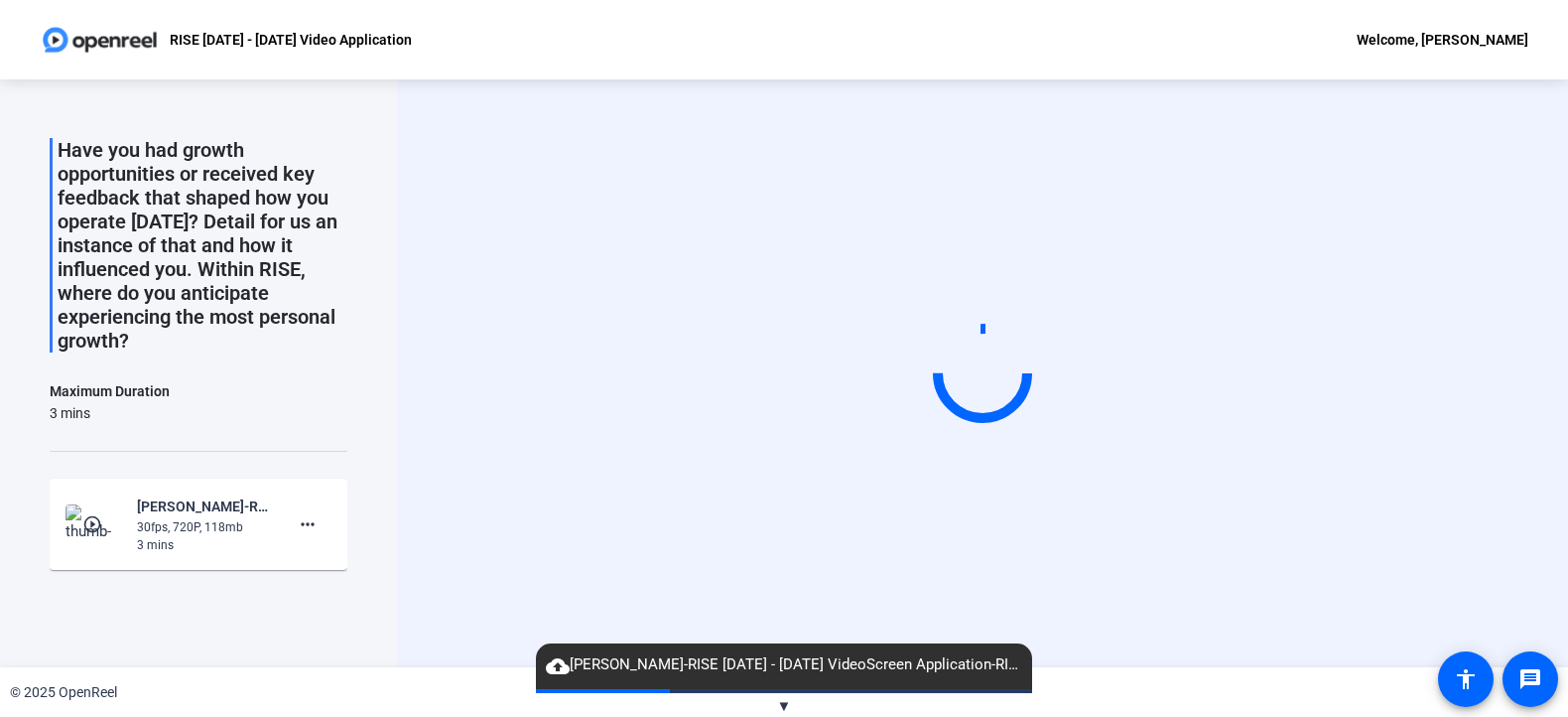 scroll, scrollTop: 0, scrollLeft: 0, axis: both 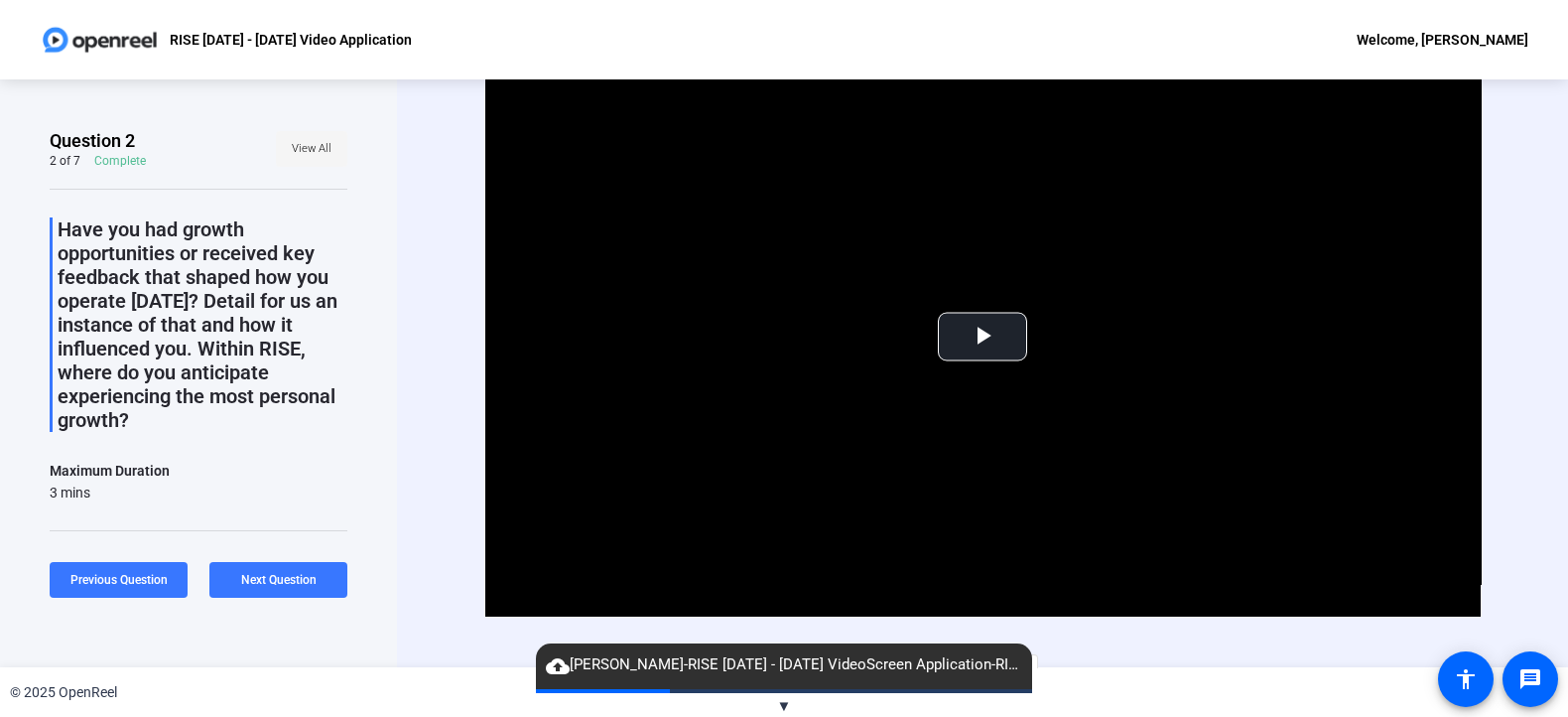 click on "View All" 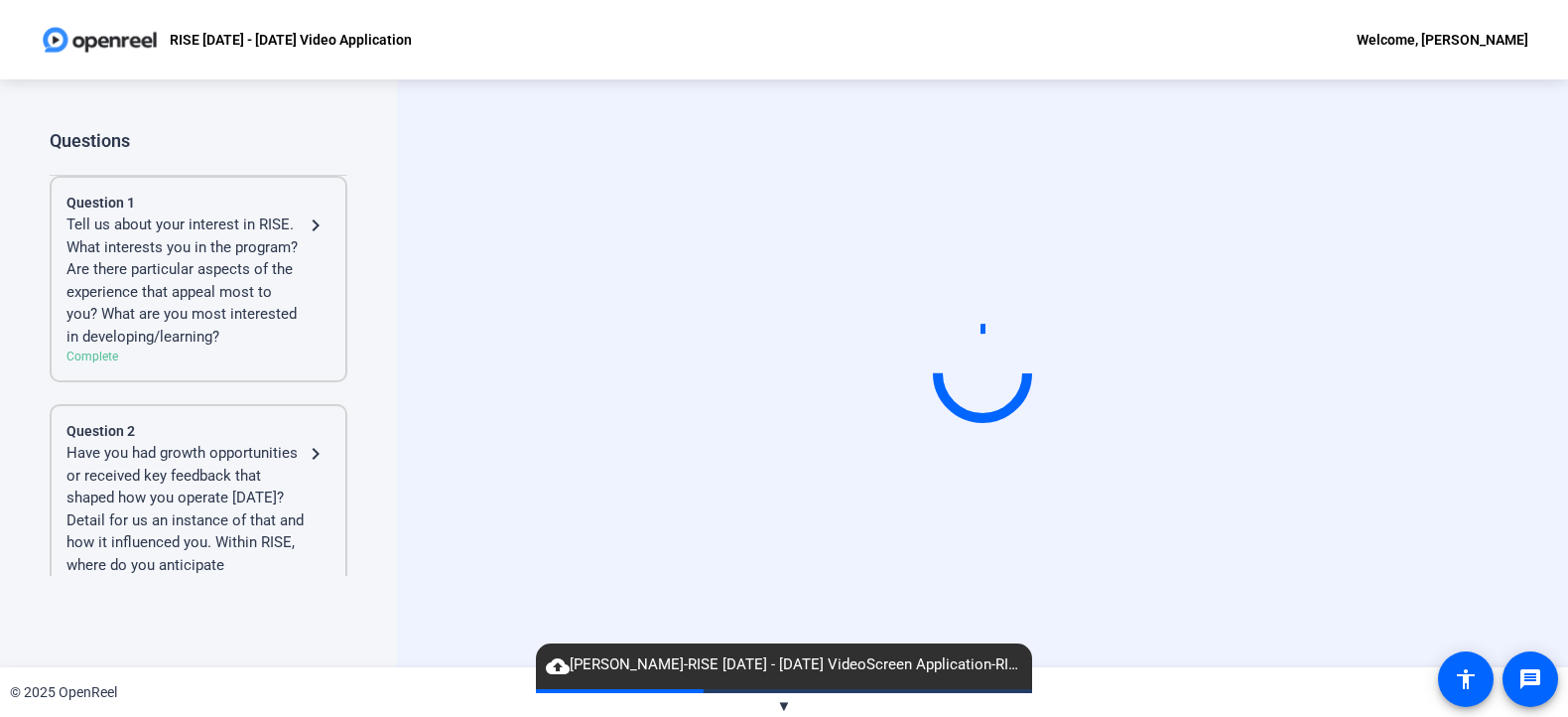 click on "Have you had growth opportunities or received key feedback that shaped how you operate [DATE]? Detail for us an instance of that and how it influenced you. Within RISE, where do you anticipate experiencing the most personal growth?" 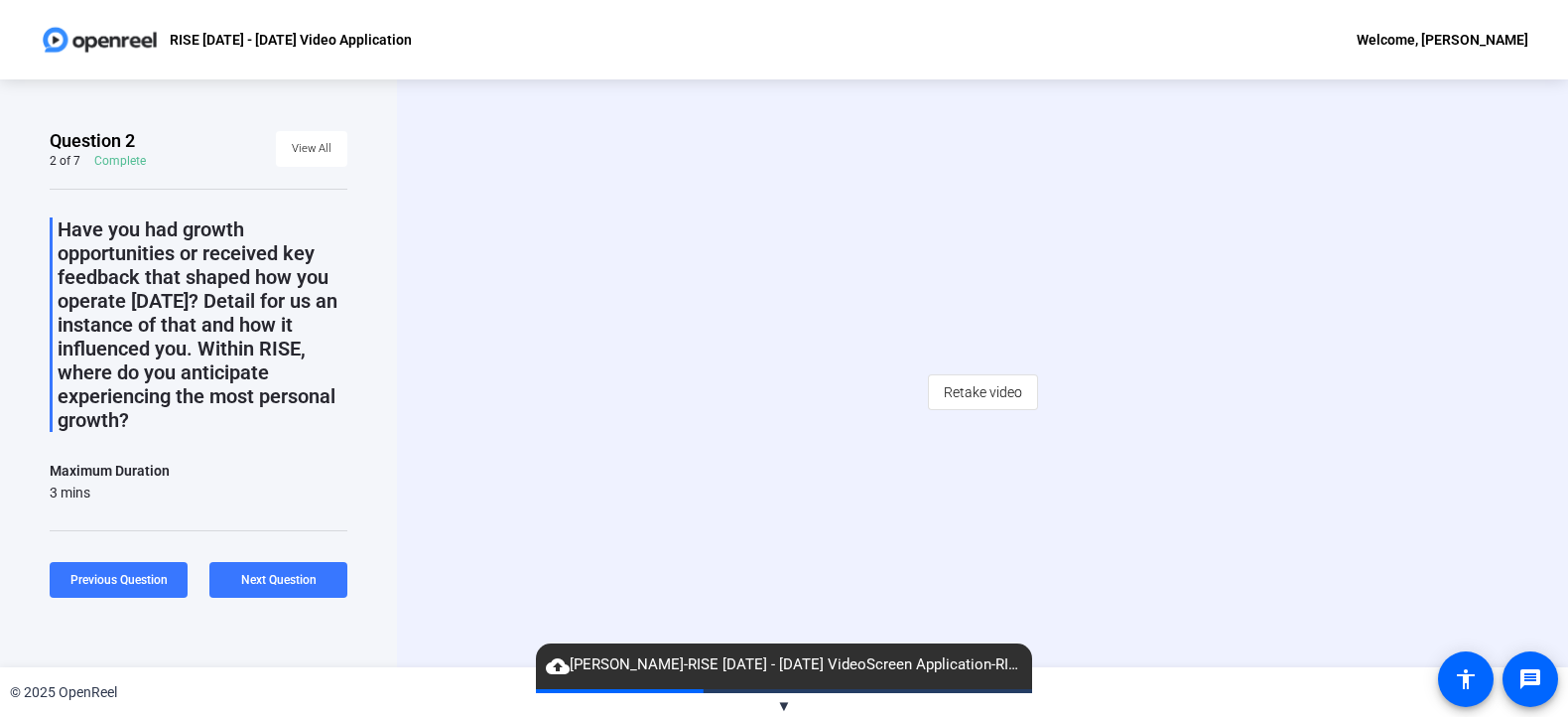scroll, scrollTop: 78, scrollLeft: 0, axis: vertical 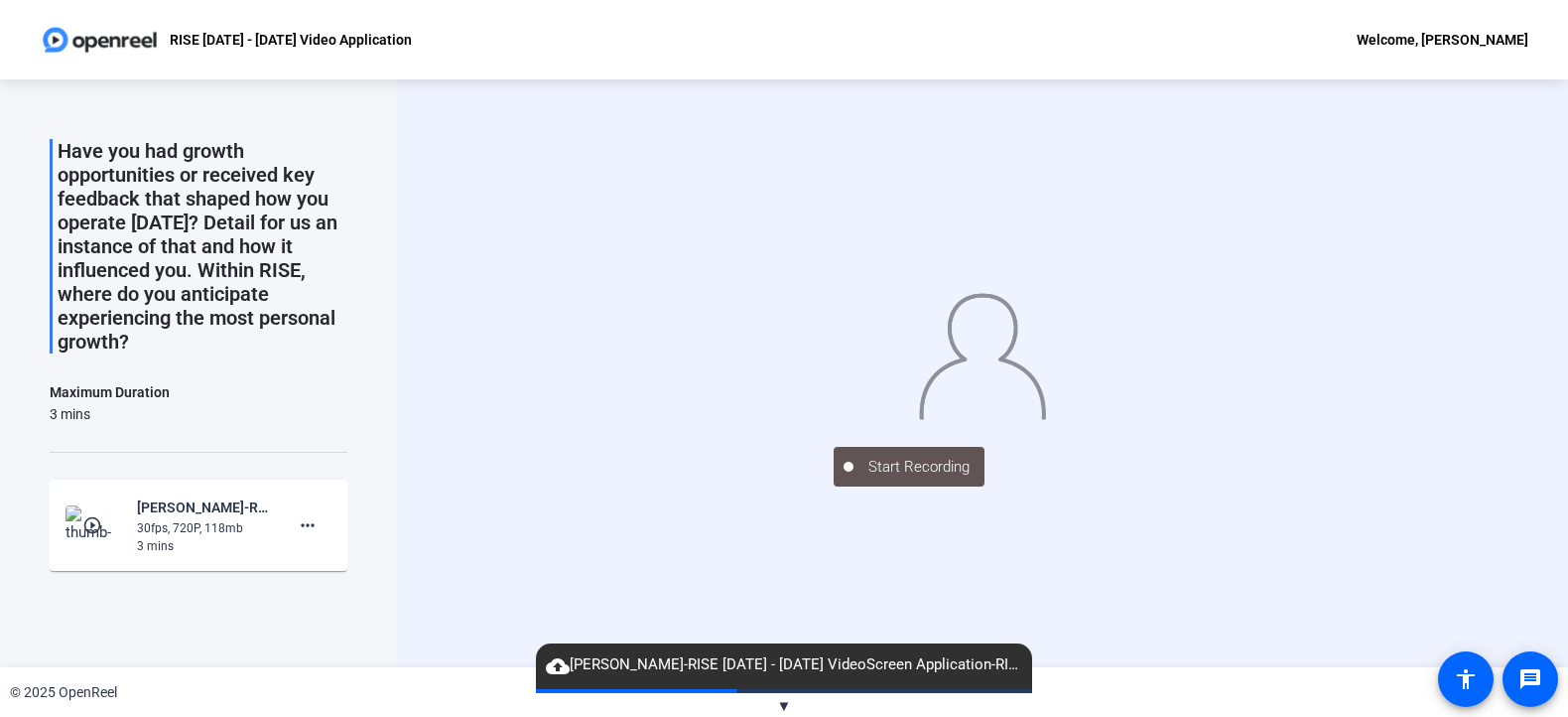 click on "play_circle_outline" 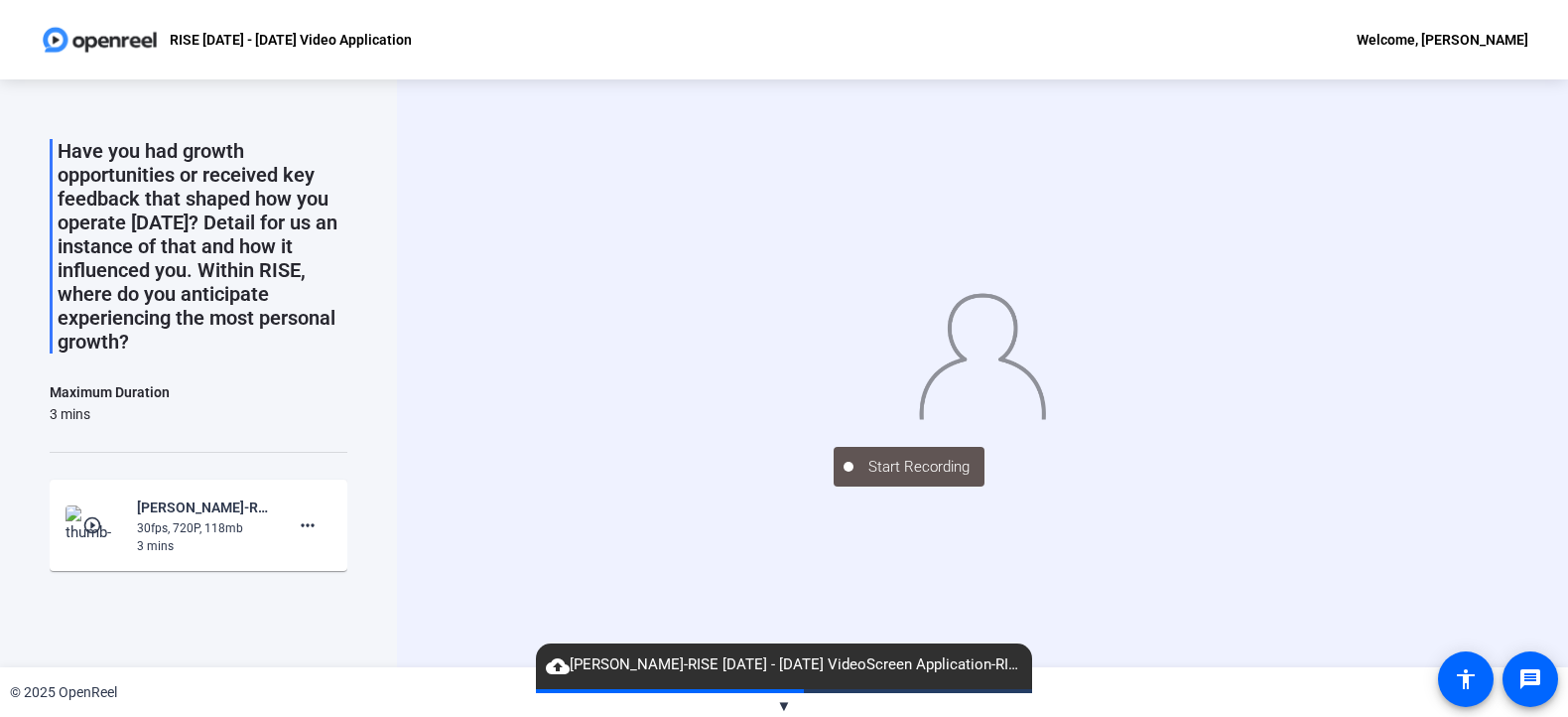 click on "play_circle_outline" 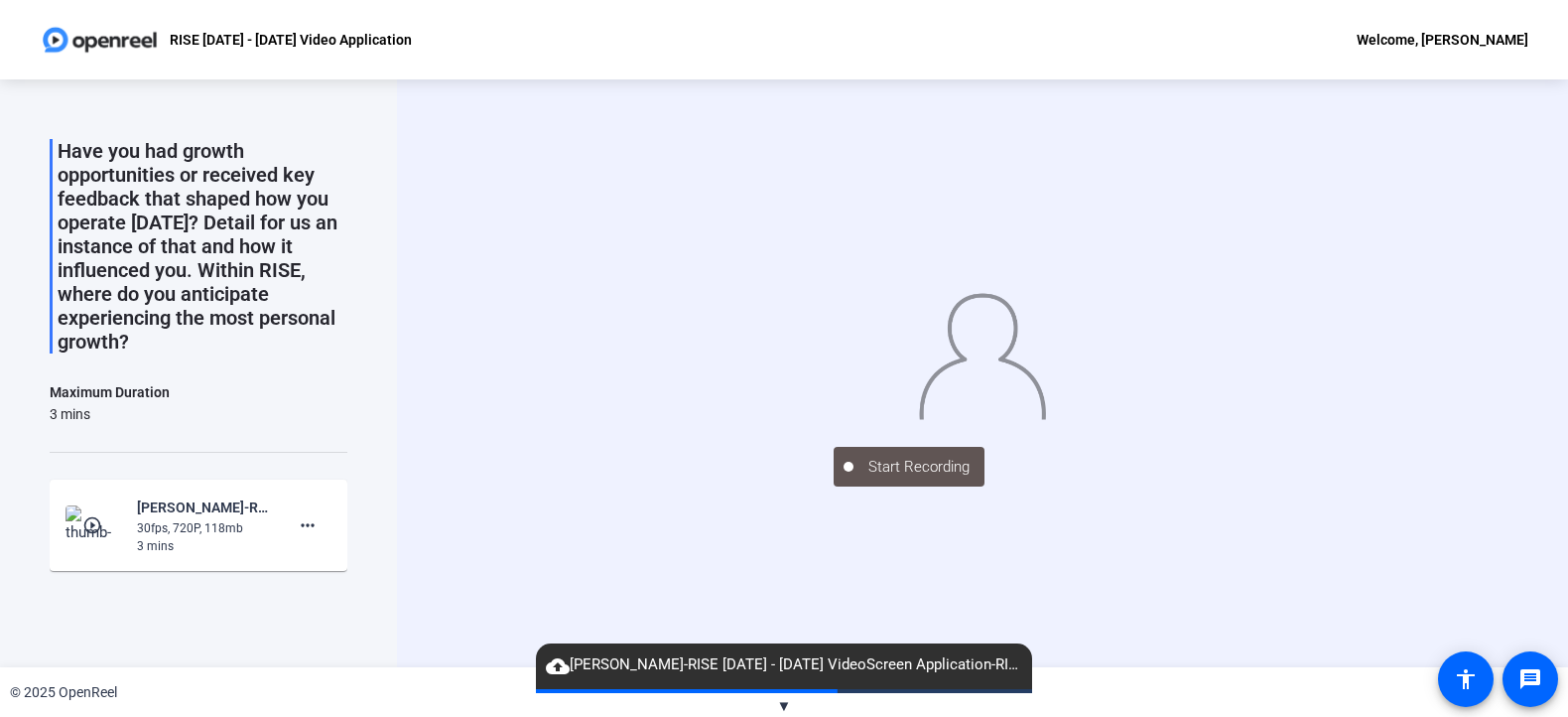 click on "30fps, 720P, 118mb" 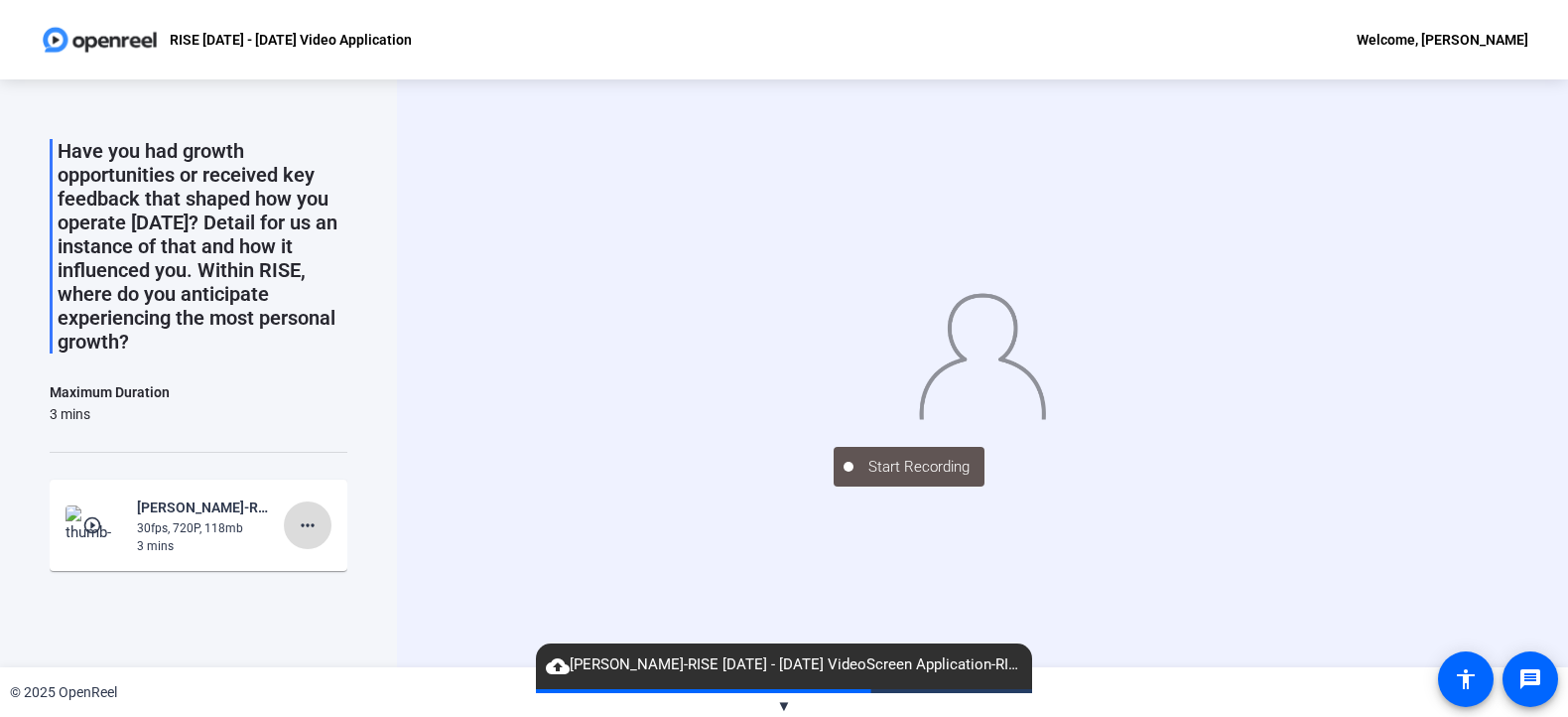 click on "more_horiz" 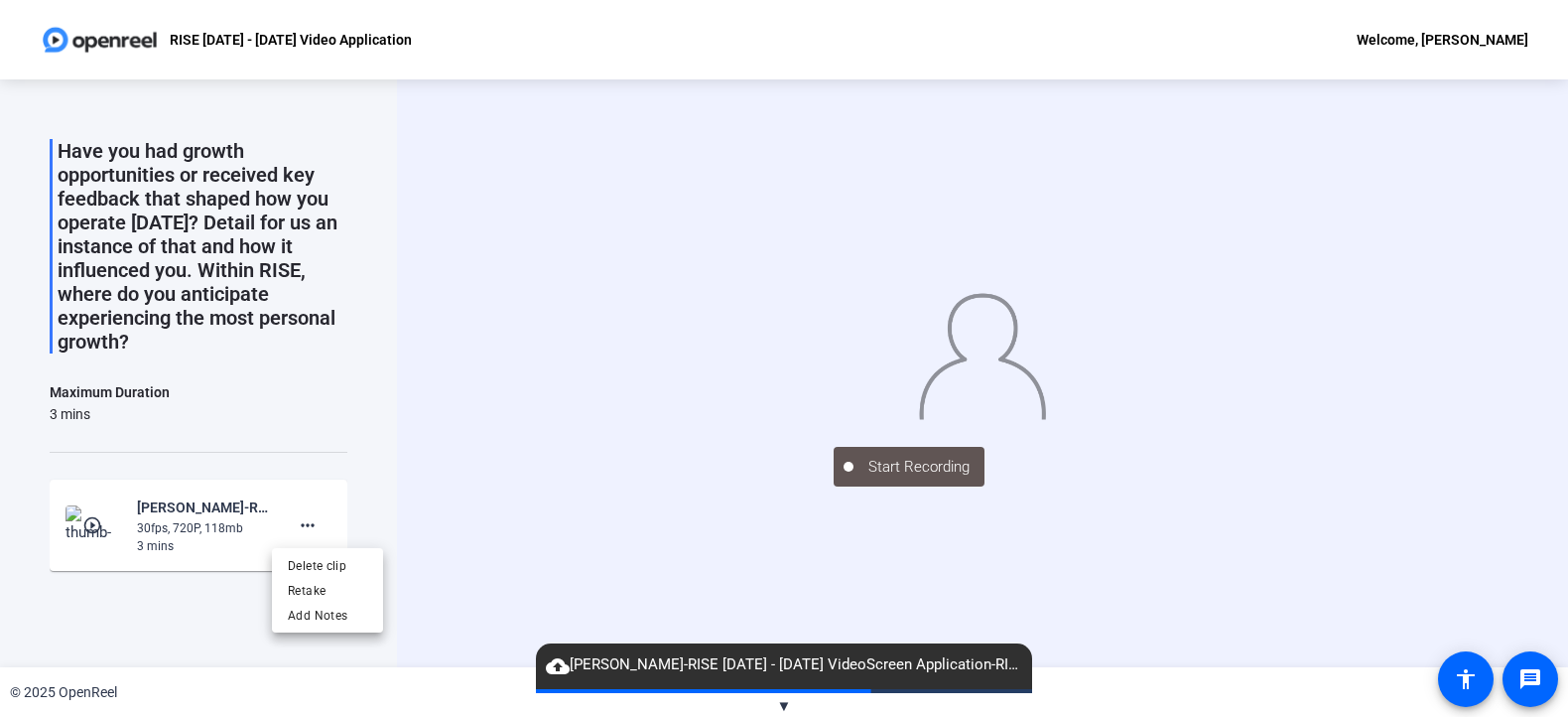 click at bounding box center [784, 358] 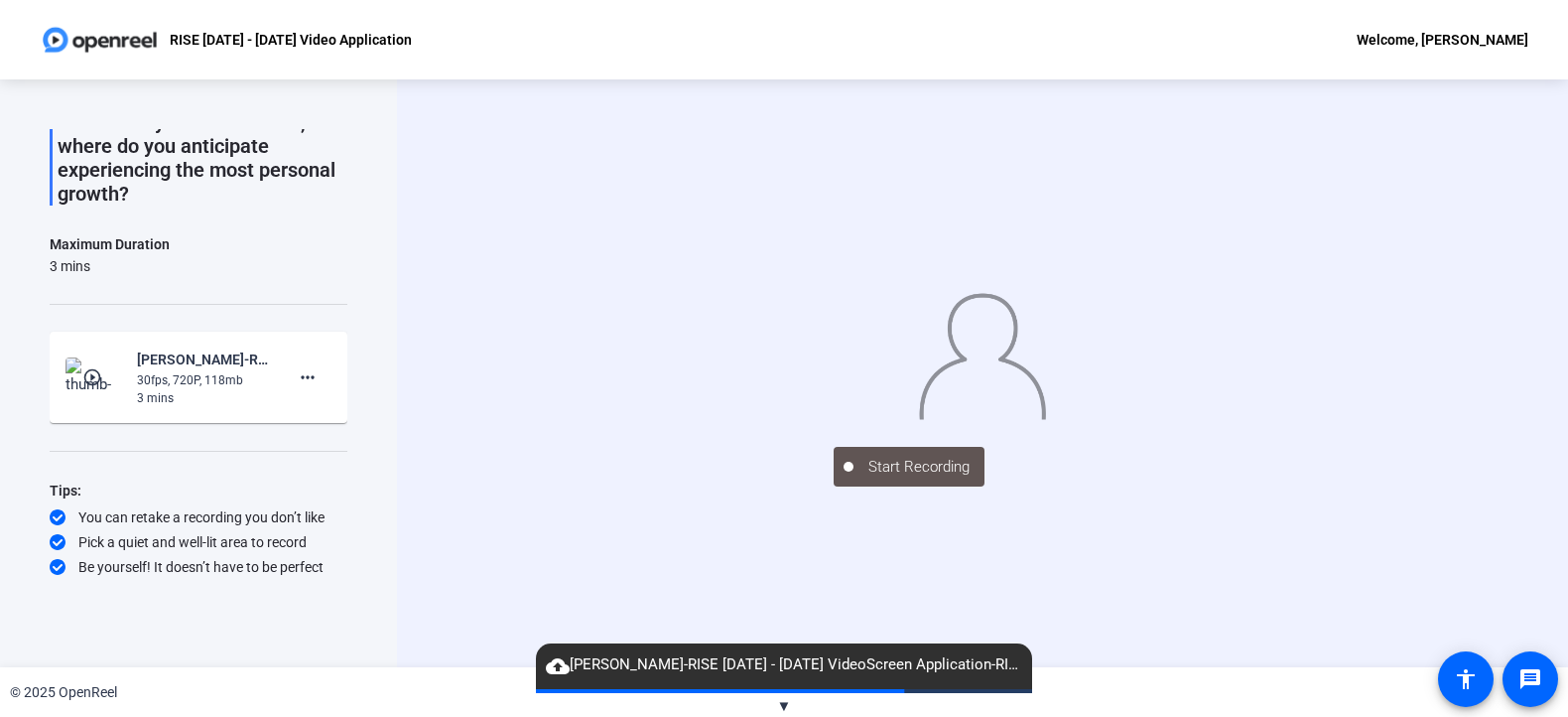 scroll, scrollTop: 0, scrollLeft: 0, axis: both 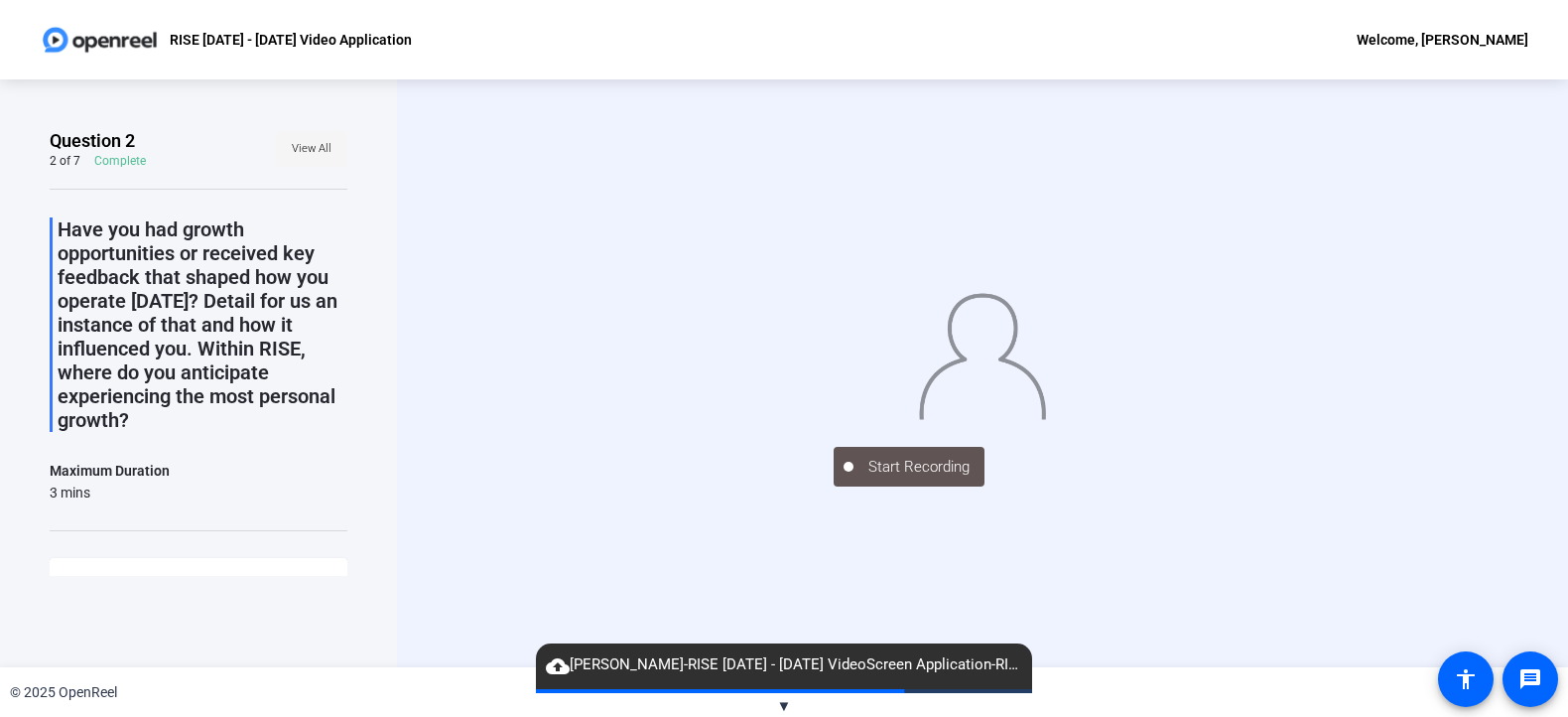 click on "View All" 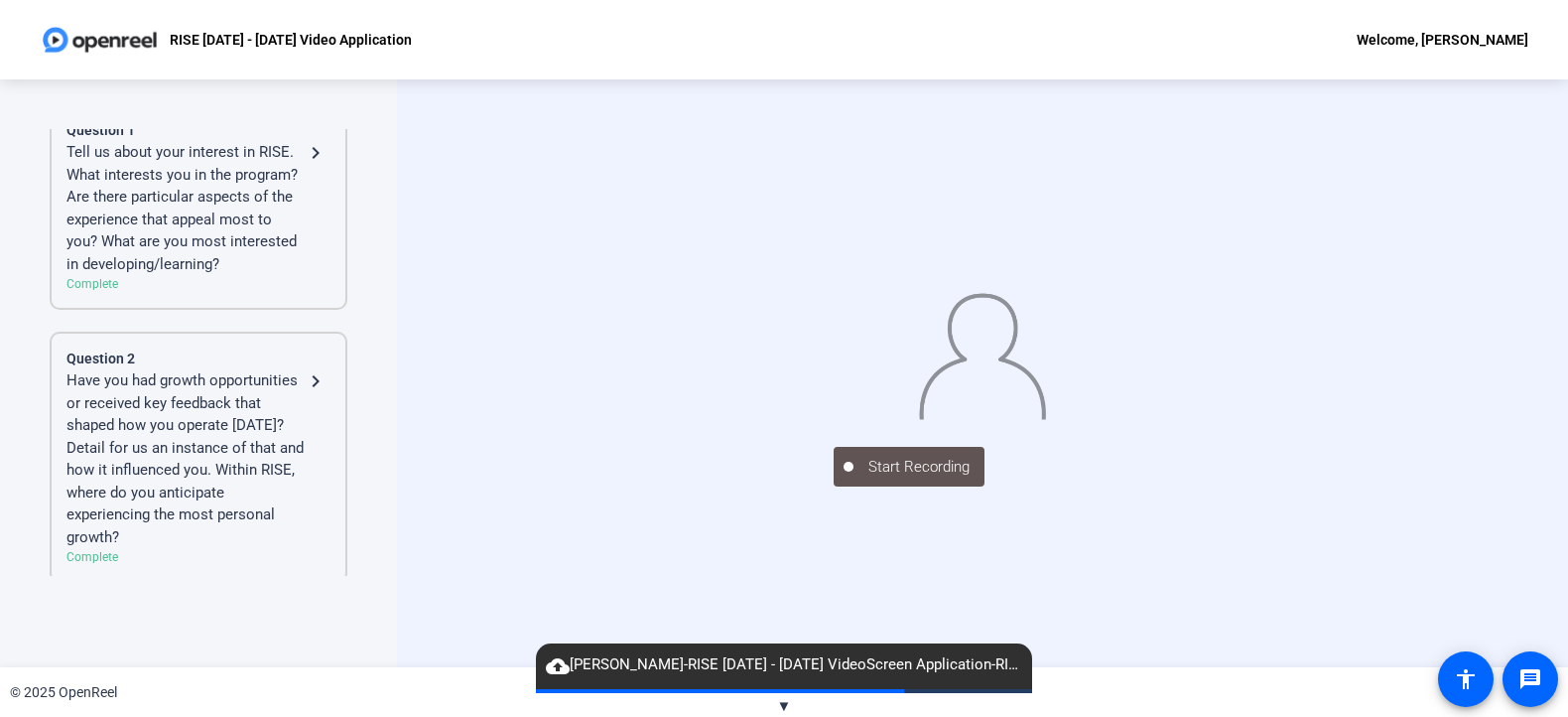 scroll, scrollTop: 223, scrollLeft: 0, axis: vertical 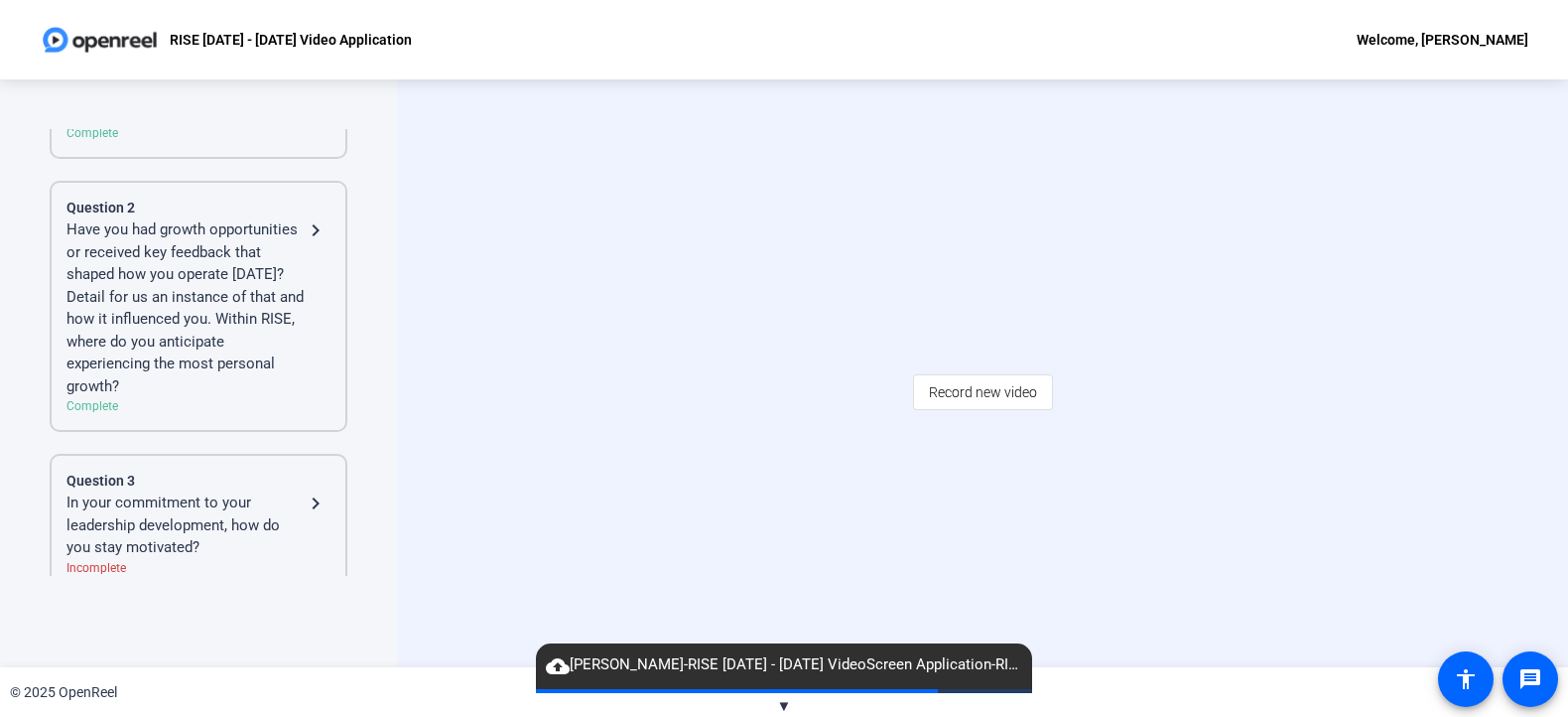 click on "Question 1 Tell us about your interest in RISE. What interests you in the program? Are there particular aspects of the experience that appeal most to you? What are you most interested in developing/learning?  navigate_next  Complete  Question 2 Have you had growth opportunities or received key feedback that shaped how you operate today? Detail for us an instance of that and how it influenced you. Within RISE, where do you anticipate experiencing the most personal growth? navigate_next  Complete  Question 3 In your commitment to your leadership development, how do you stay motivated? navigate_next  Incomplete  Question 4 Our alums often cite the relationships they built during the program as one of their most valuable takeaways from RISE. Tell us about your approach to building relationships with others. navigate_next  Incomplete  Question 5 How does RISE connect to your personal/professional goals? How do you plan to use what you learn as a part of RISE? navigate_next  Incomplete  Question 6 navigate_next" 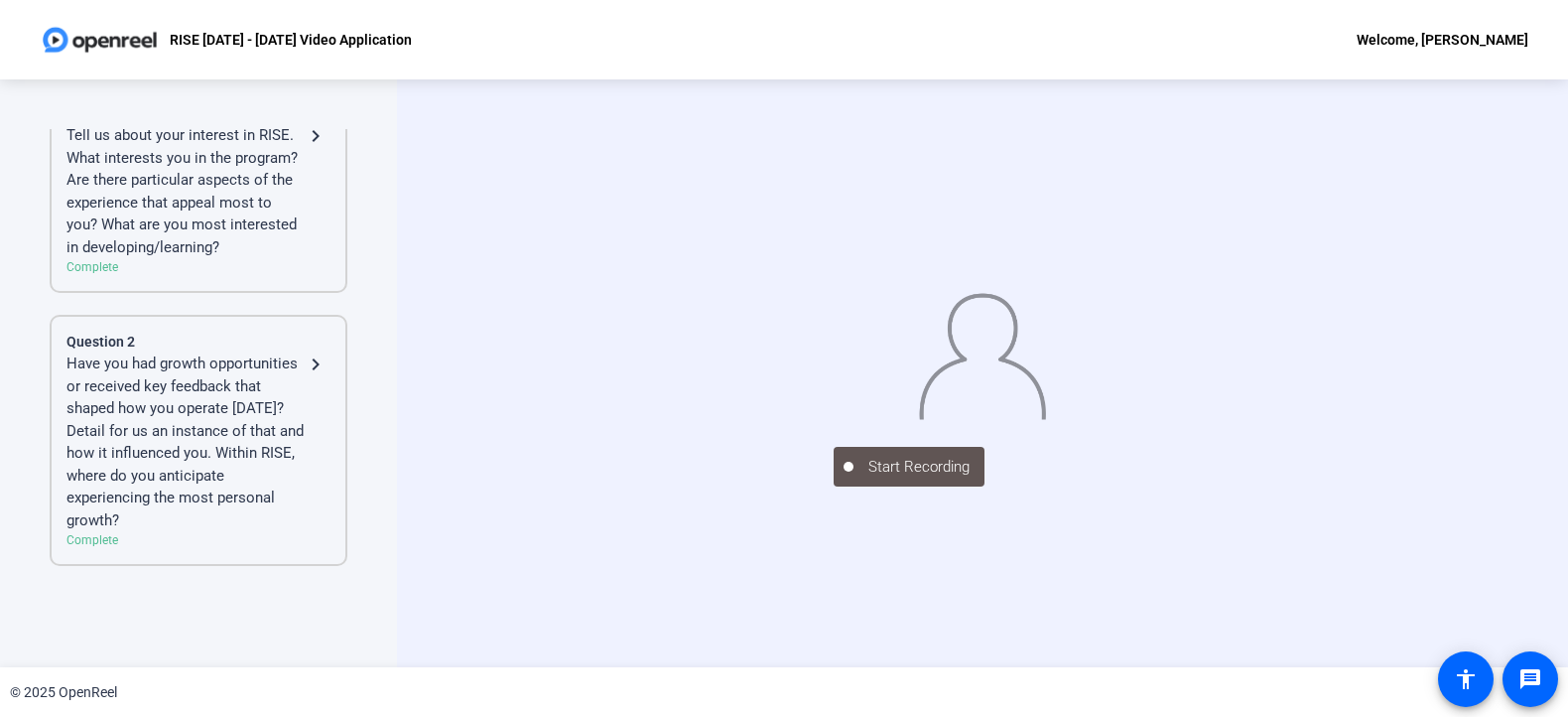 scroll, scrollTop: 0, scrollLeft: 0, axis: both 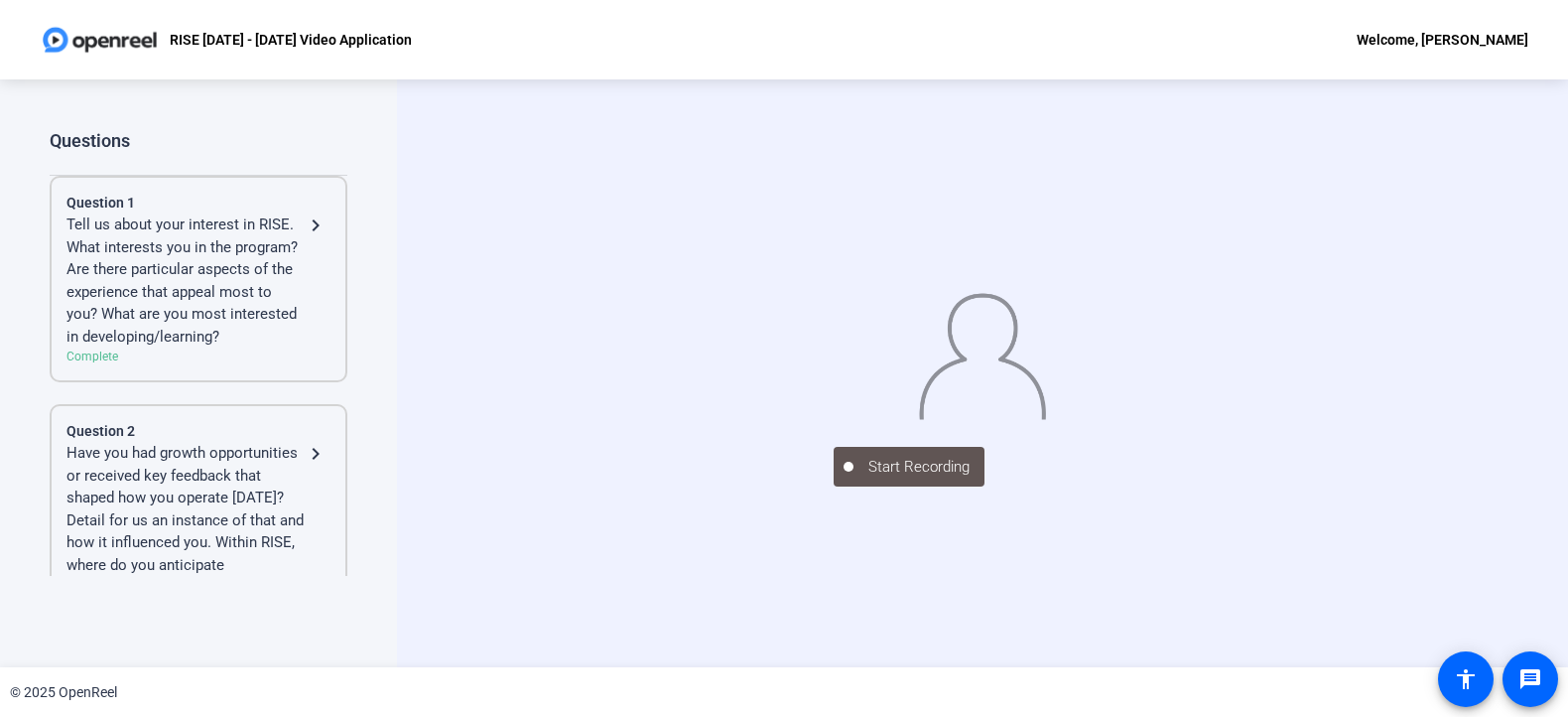 click on "Tell us about your interest in RISE. What interests you in the program? Are there particular aspects of the experience that appeal most to you? What are you most interested in developing/learning?" 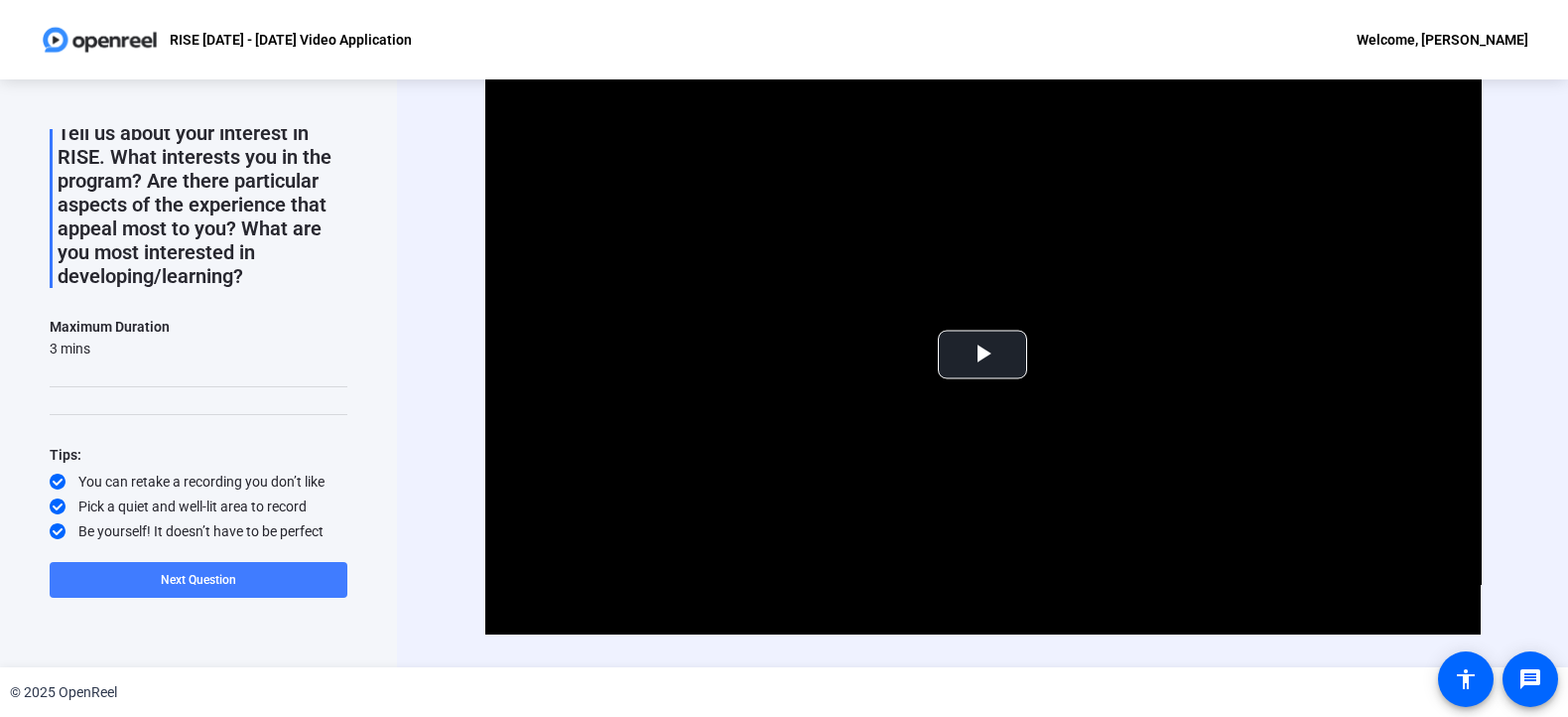 scroll, scrollTop: 60, scrollLeft: 0, axis: vertical 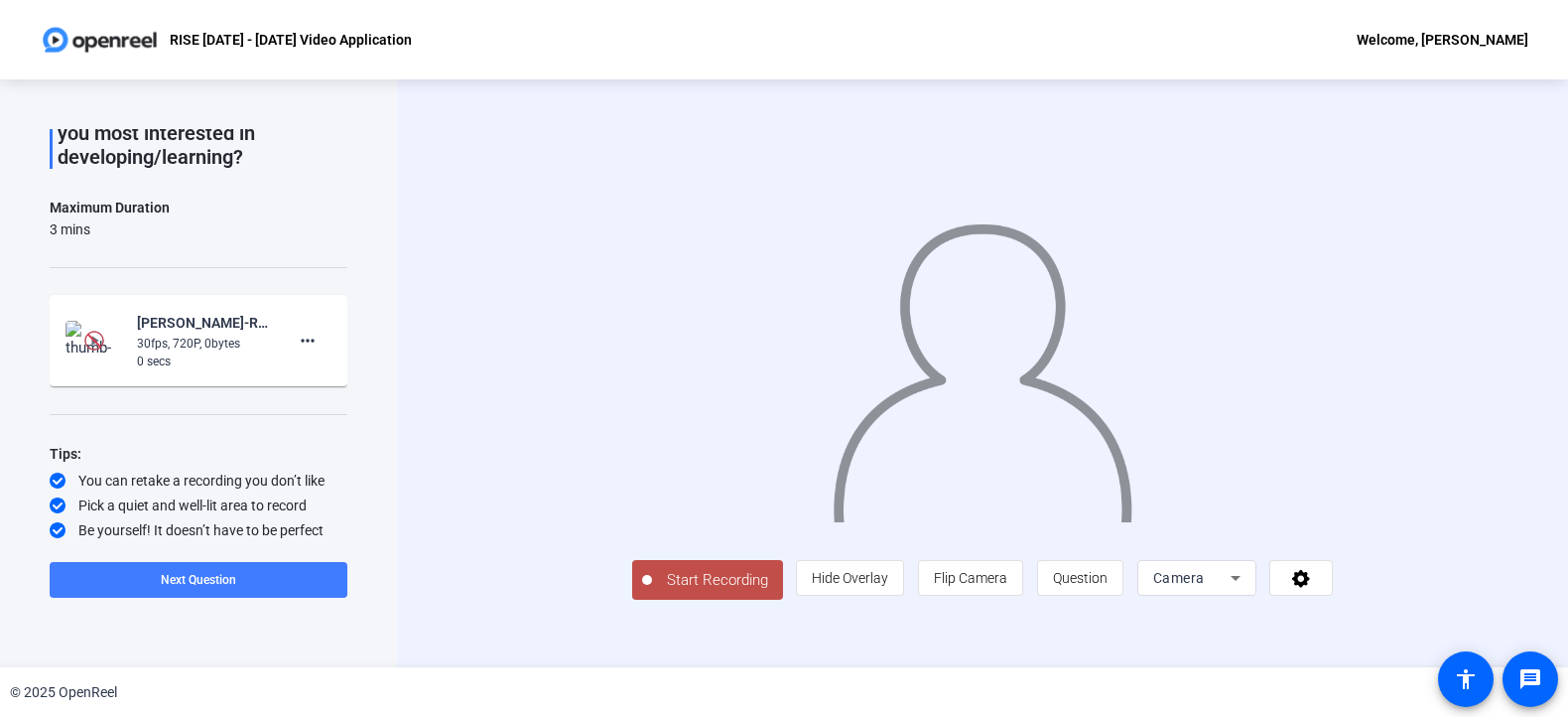 click 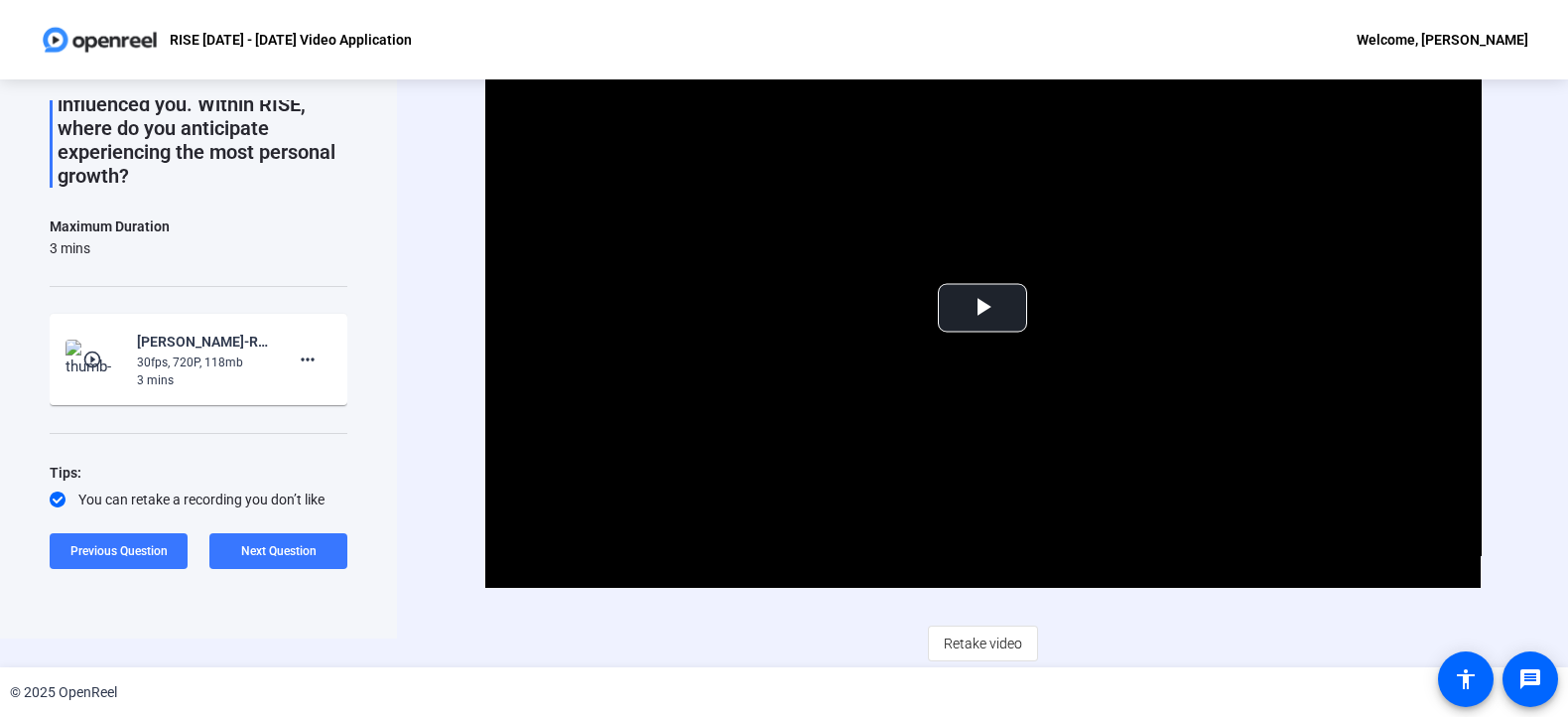 scroll, scrollTop: 0, scrollLeft: 0, axis: both 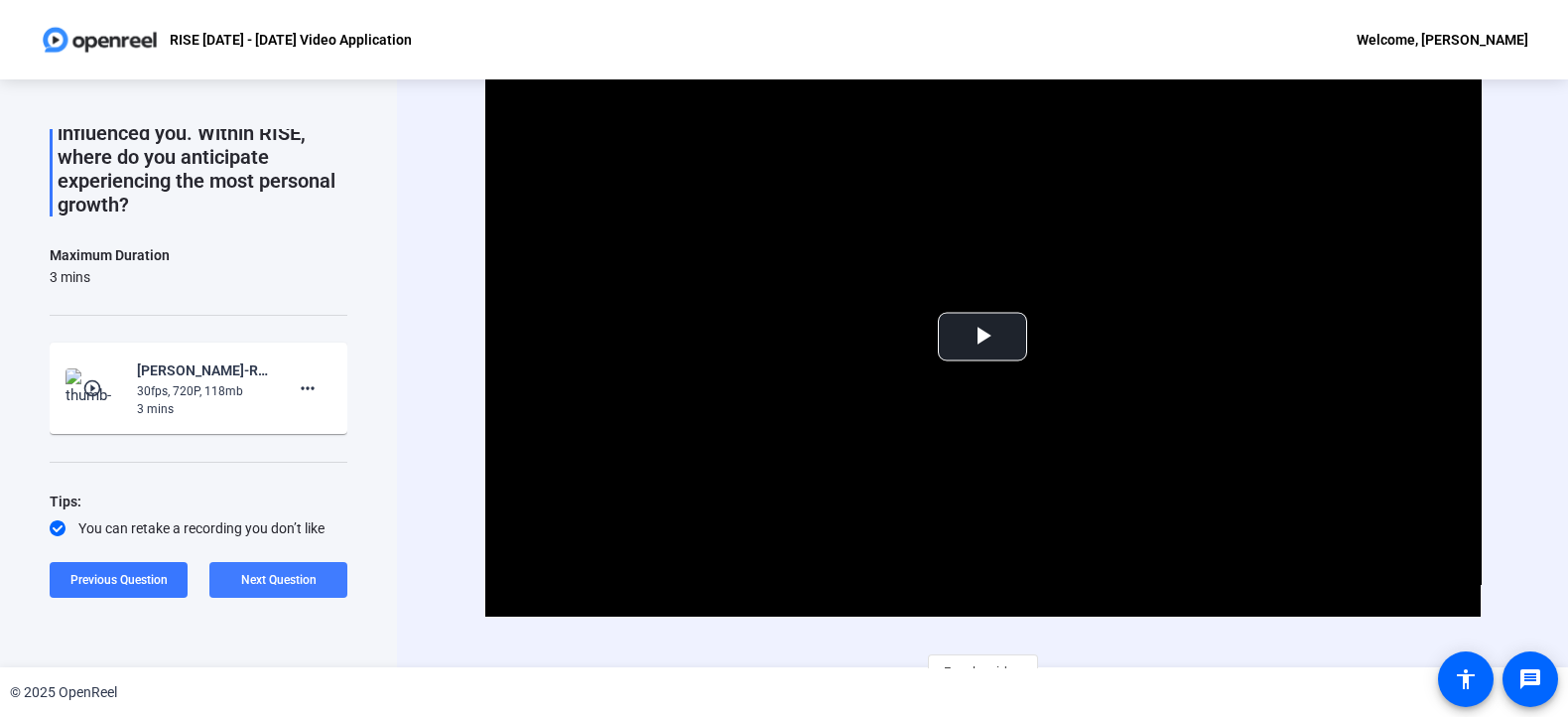 click on "Next Question" 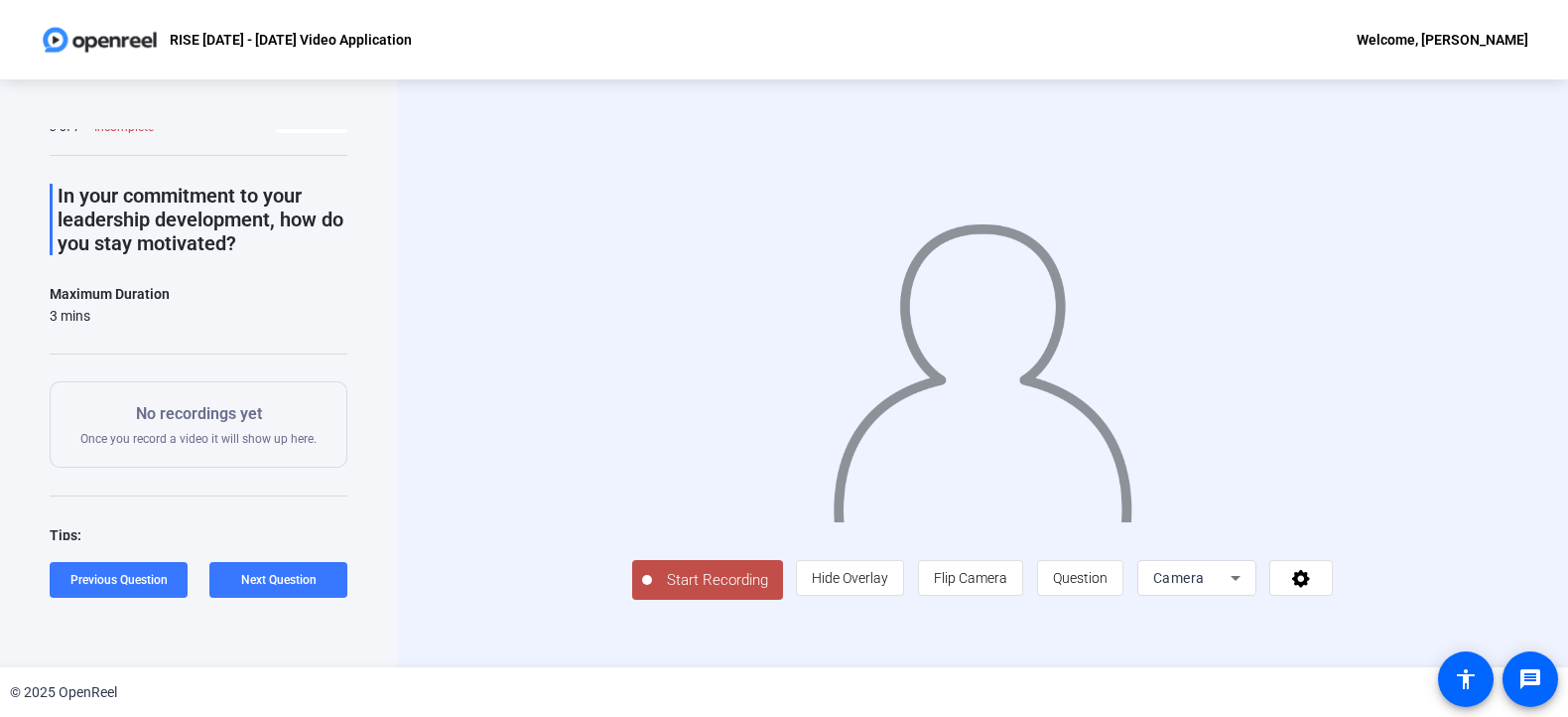scroll, scrollTop: 0, scrollLeft: 0, axis: both 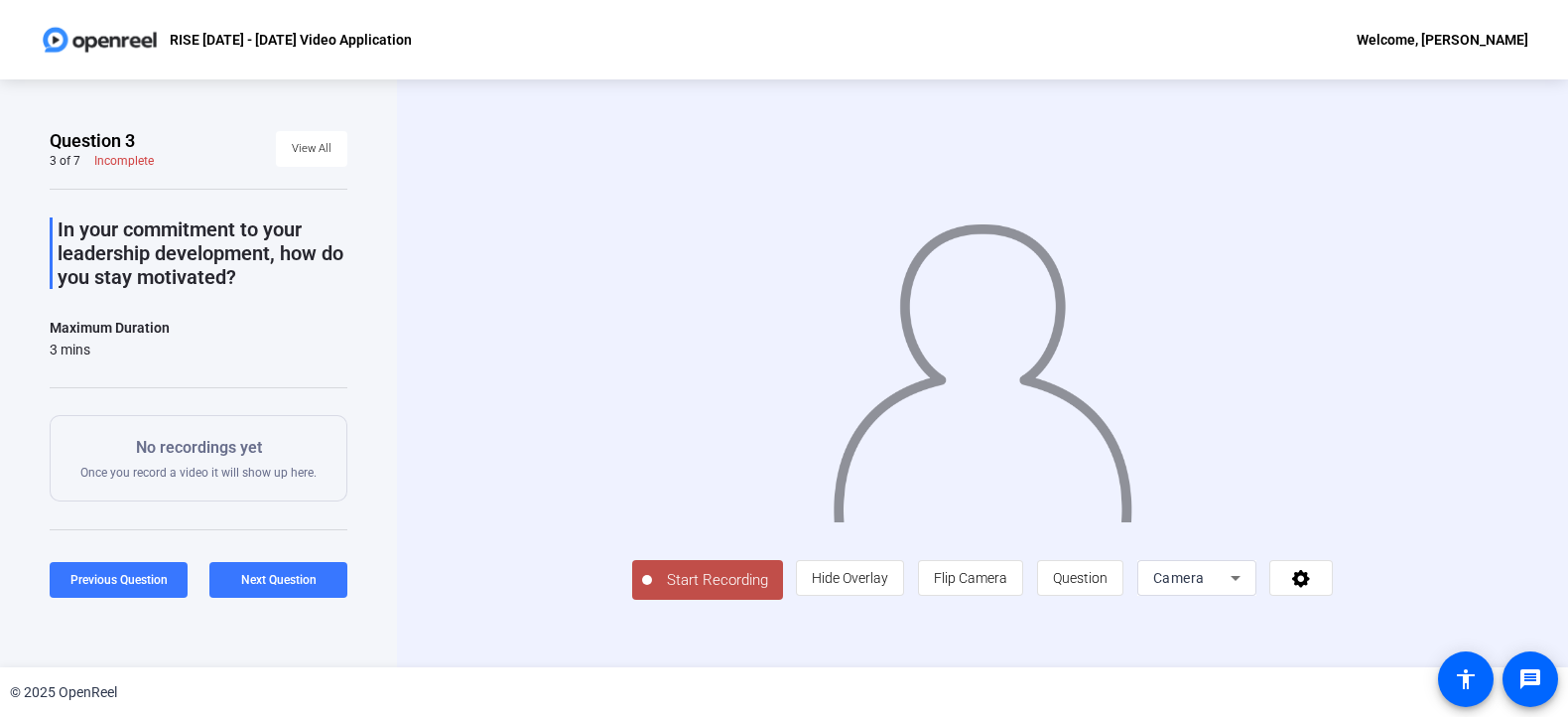 click on "Start Recording" 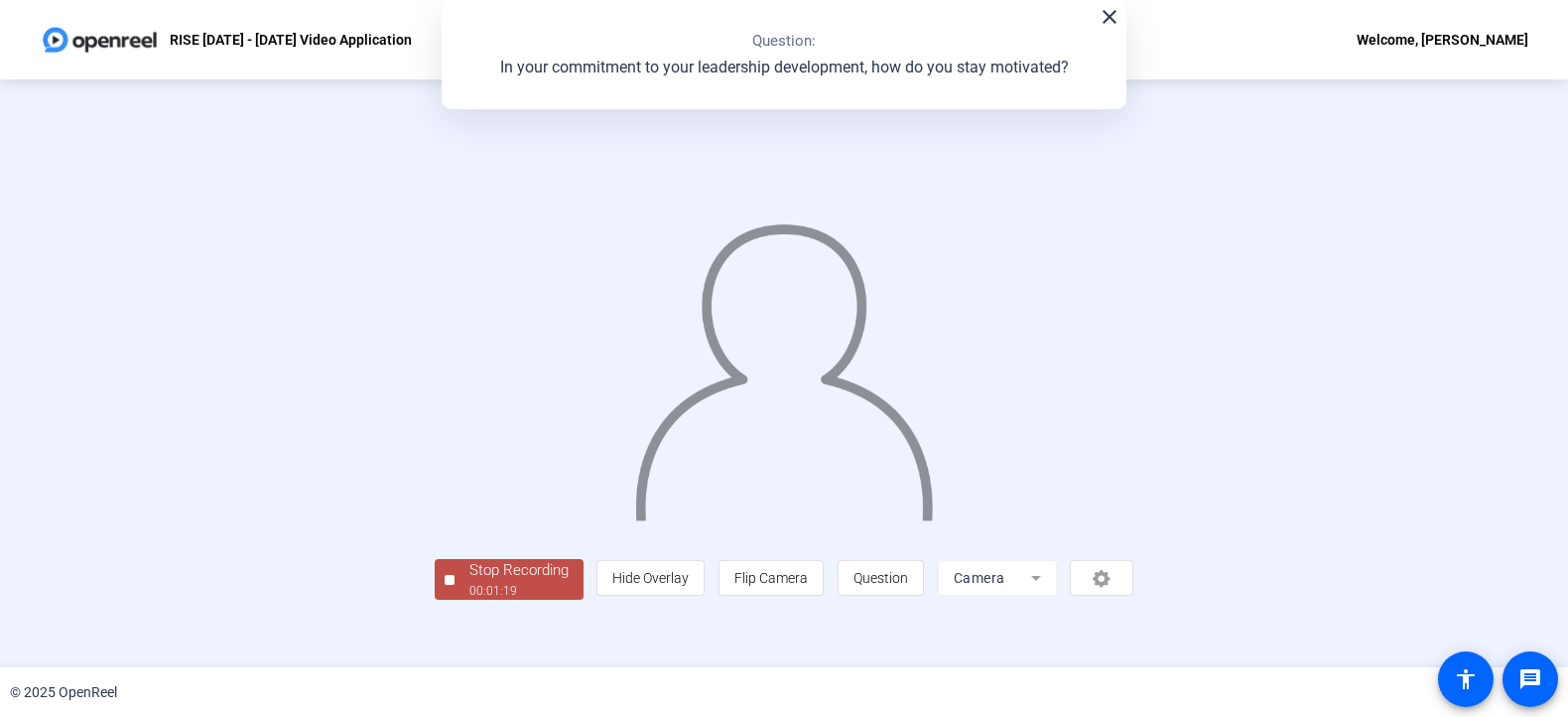 scroll, scrollTop: 64, scrollLeft: 0, axis: vertical 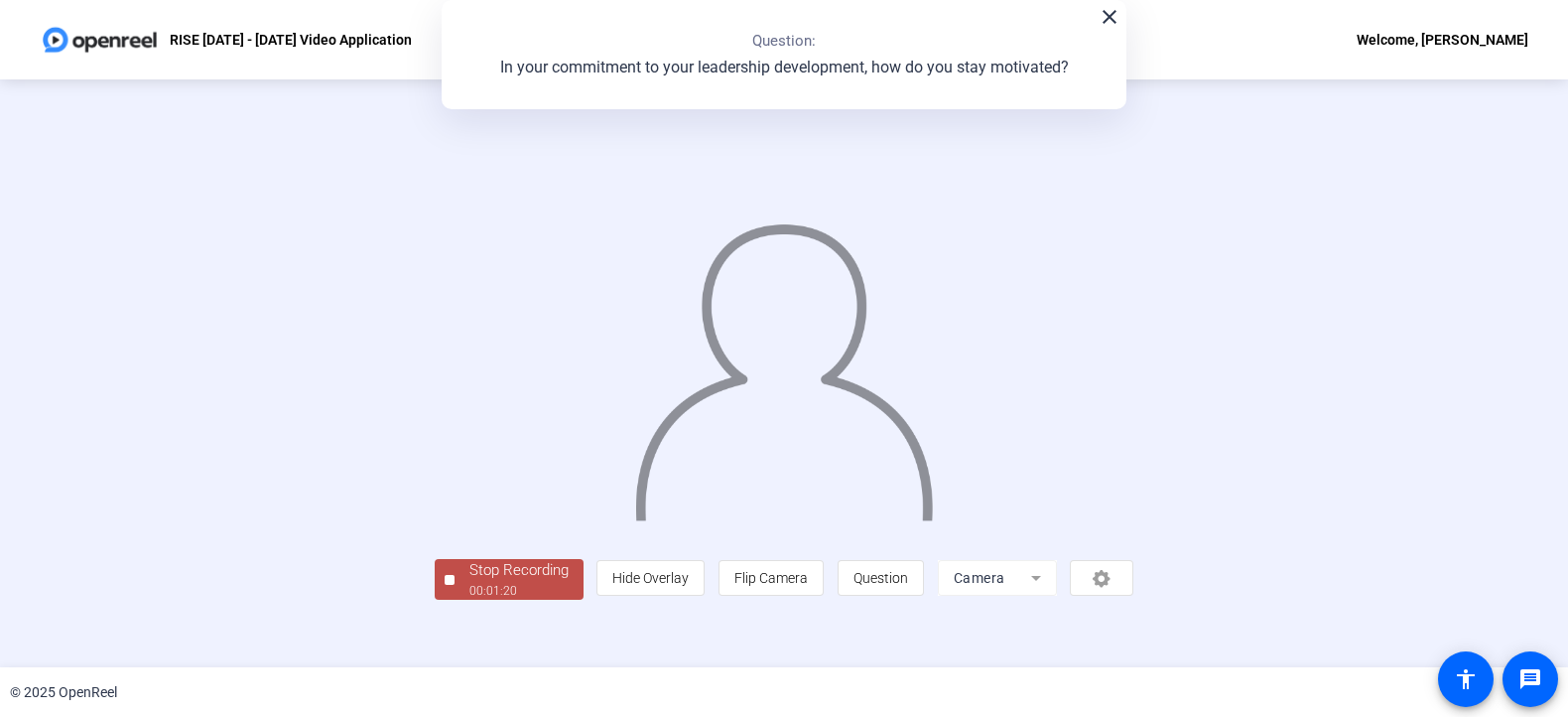 click on "00:01:20" 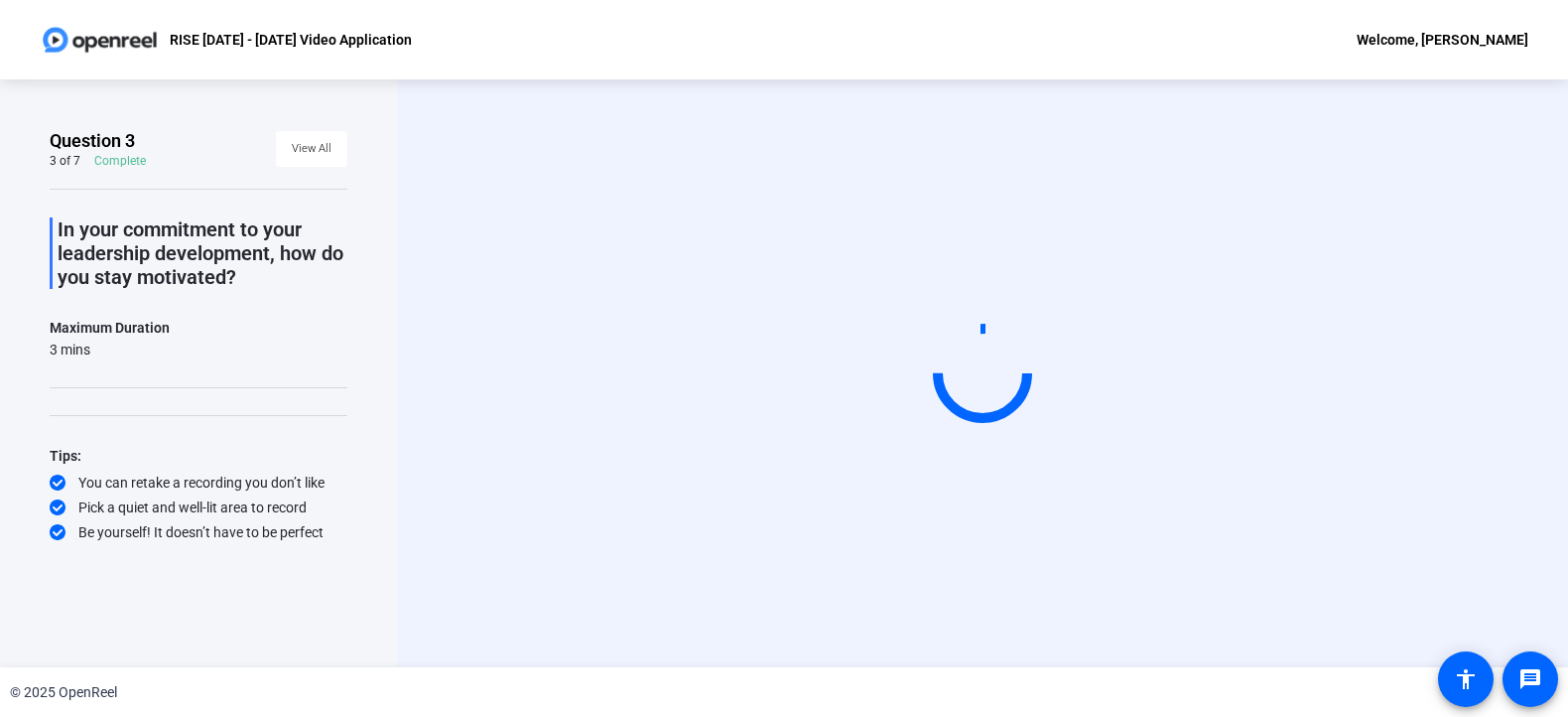 scroll, scrollTop: 0, scrollLeft: 0, axis: both 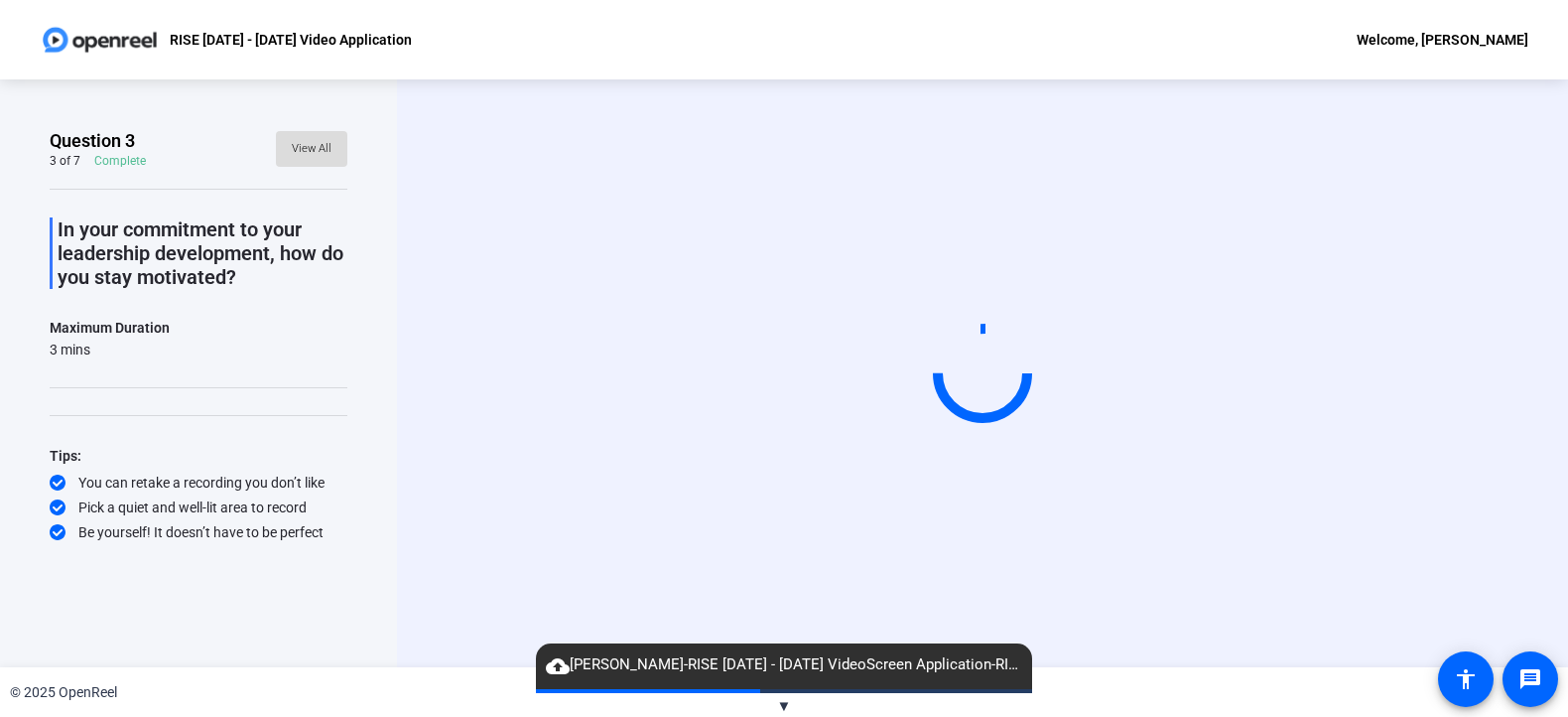 click on "View All" 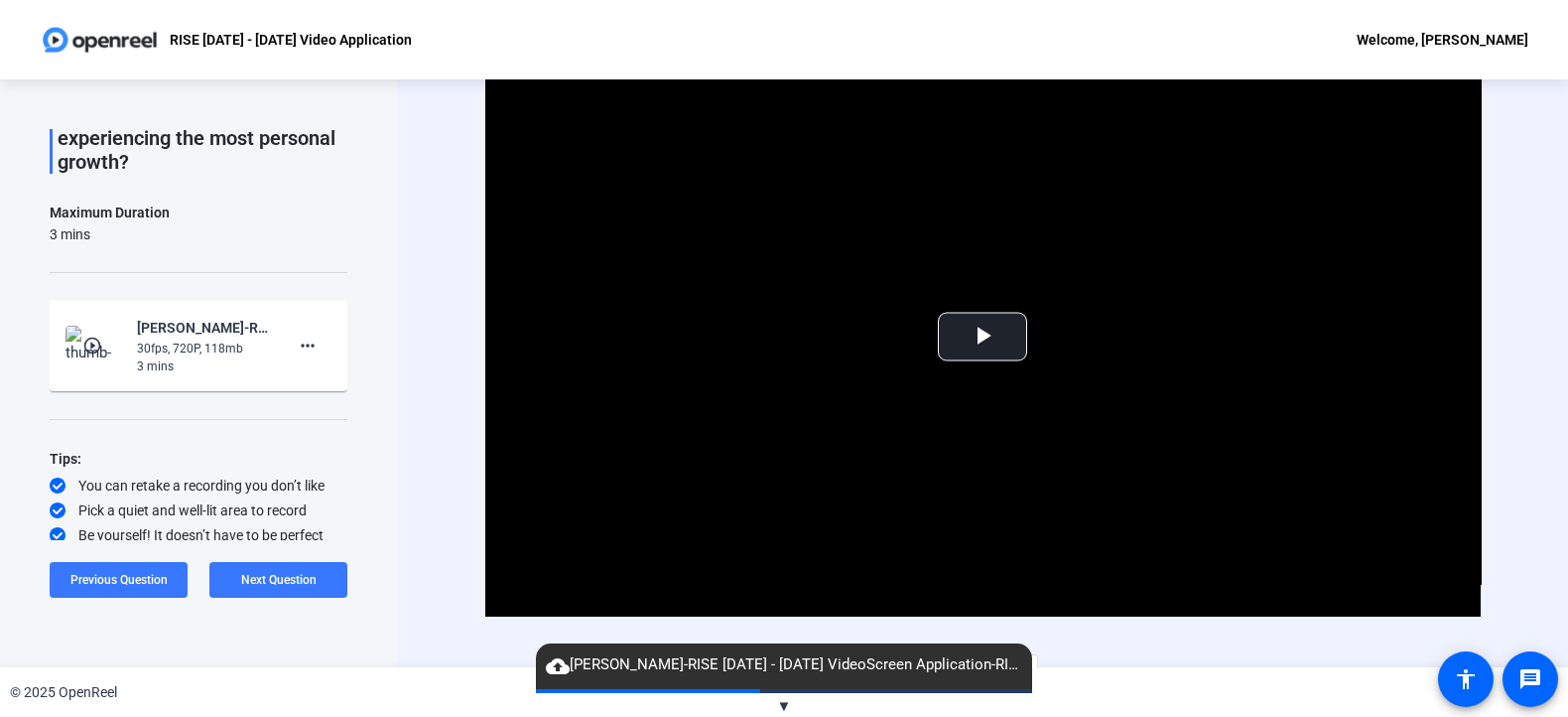 scroll, scrollTop: 263, scrollLeft: 0, axis: vertical 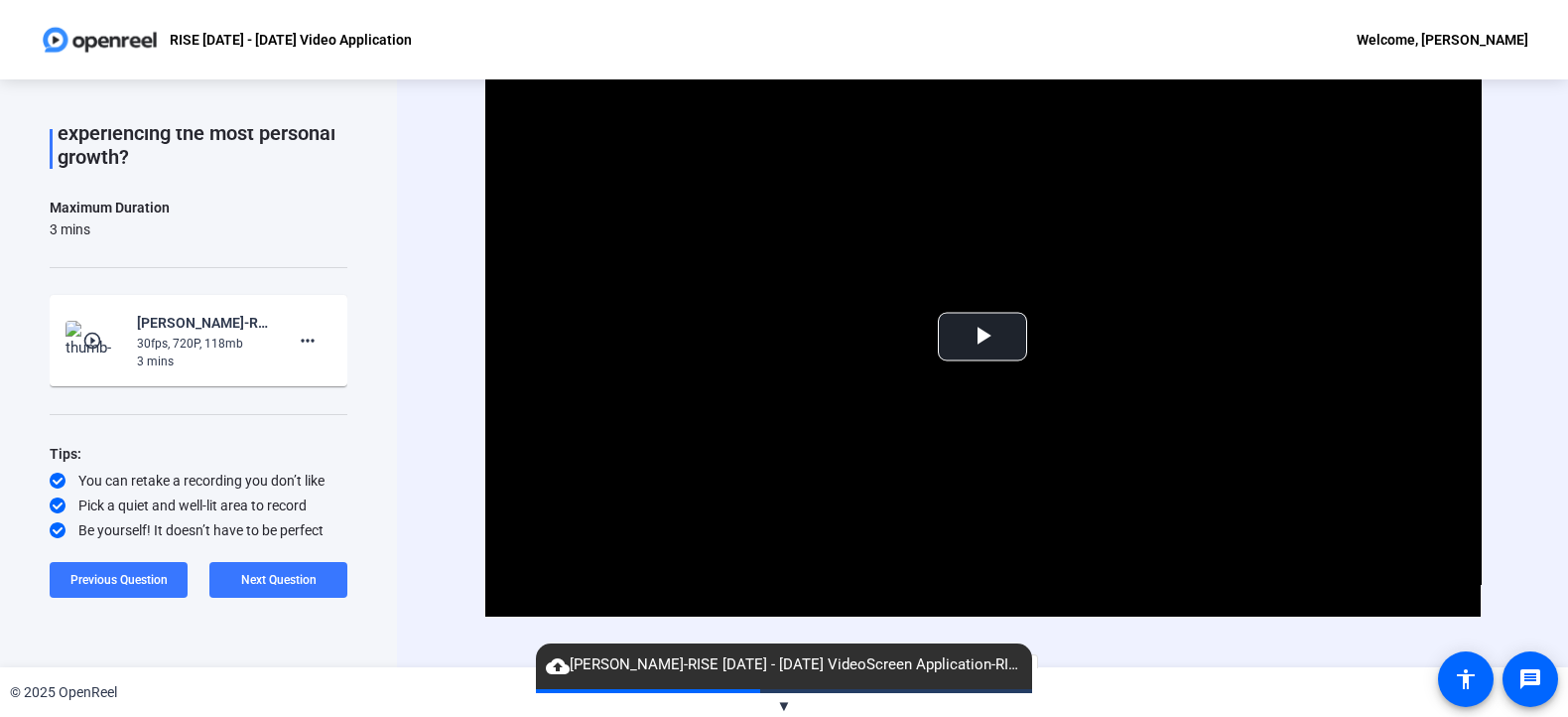 click on "play_circle_outline" 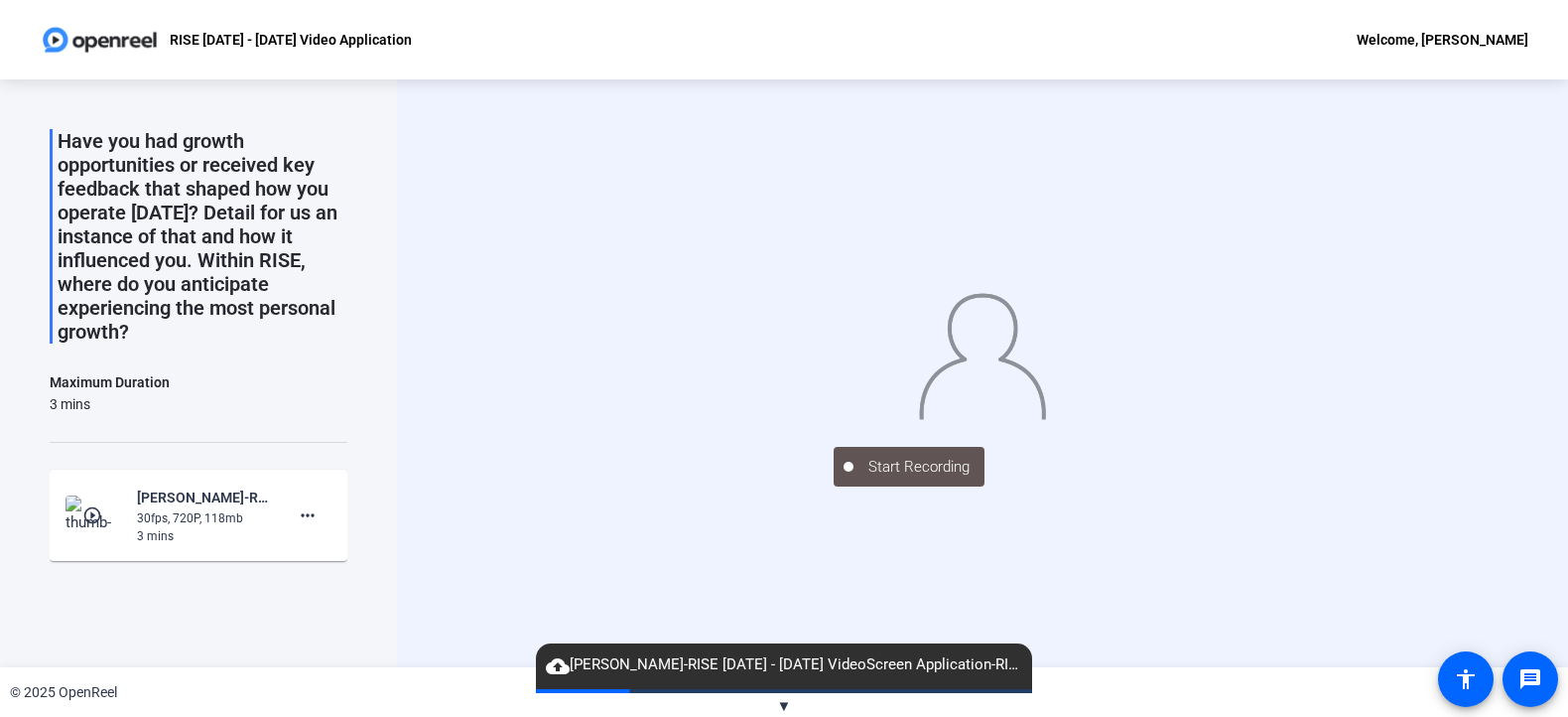 scroll, scrollTop: 0, scrollLeft: 0, axis: both 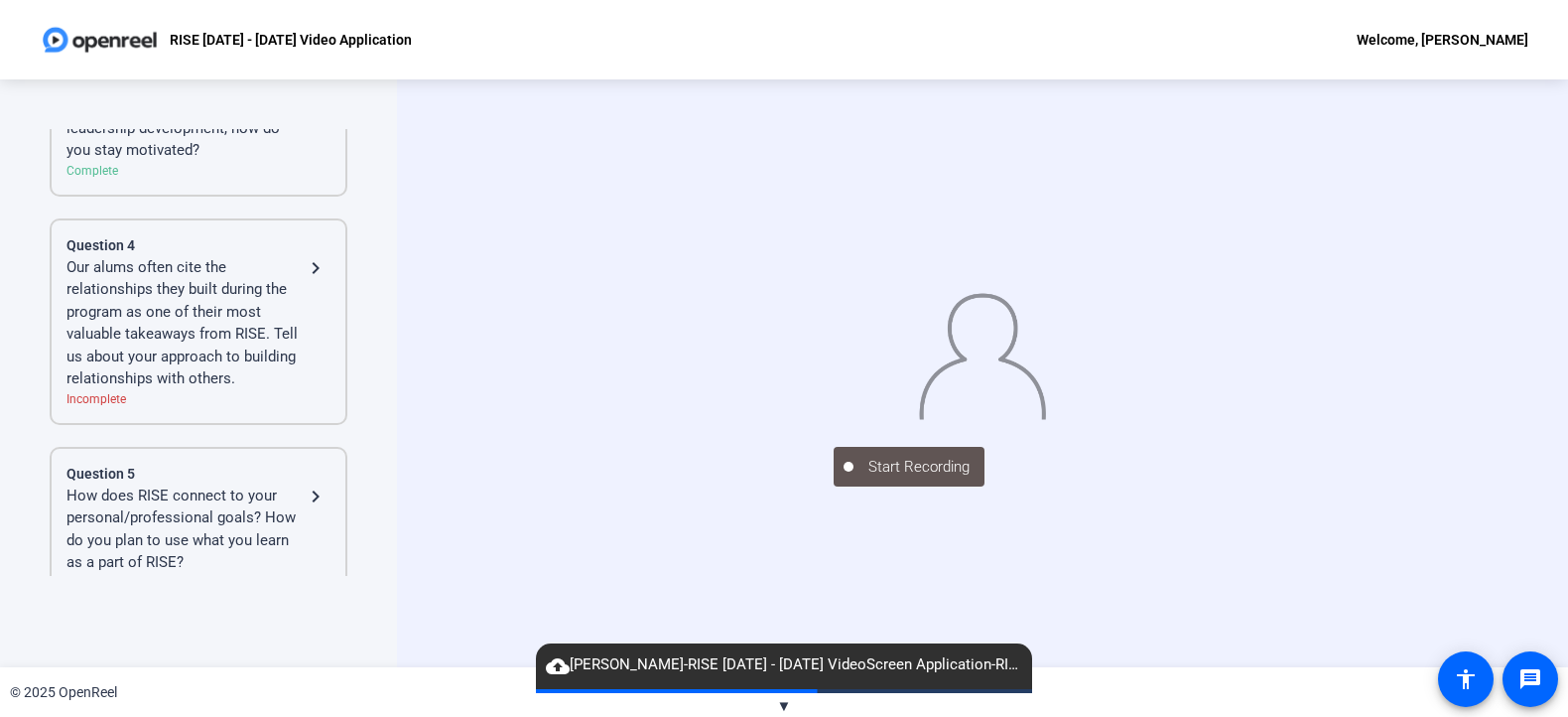 click on "Our alums often cite the relationships they built during the program as one of their most valuable takeaways from RISE. Tell us about your approach to building relationships with others." 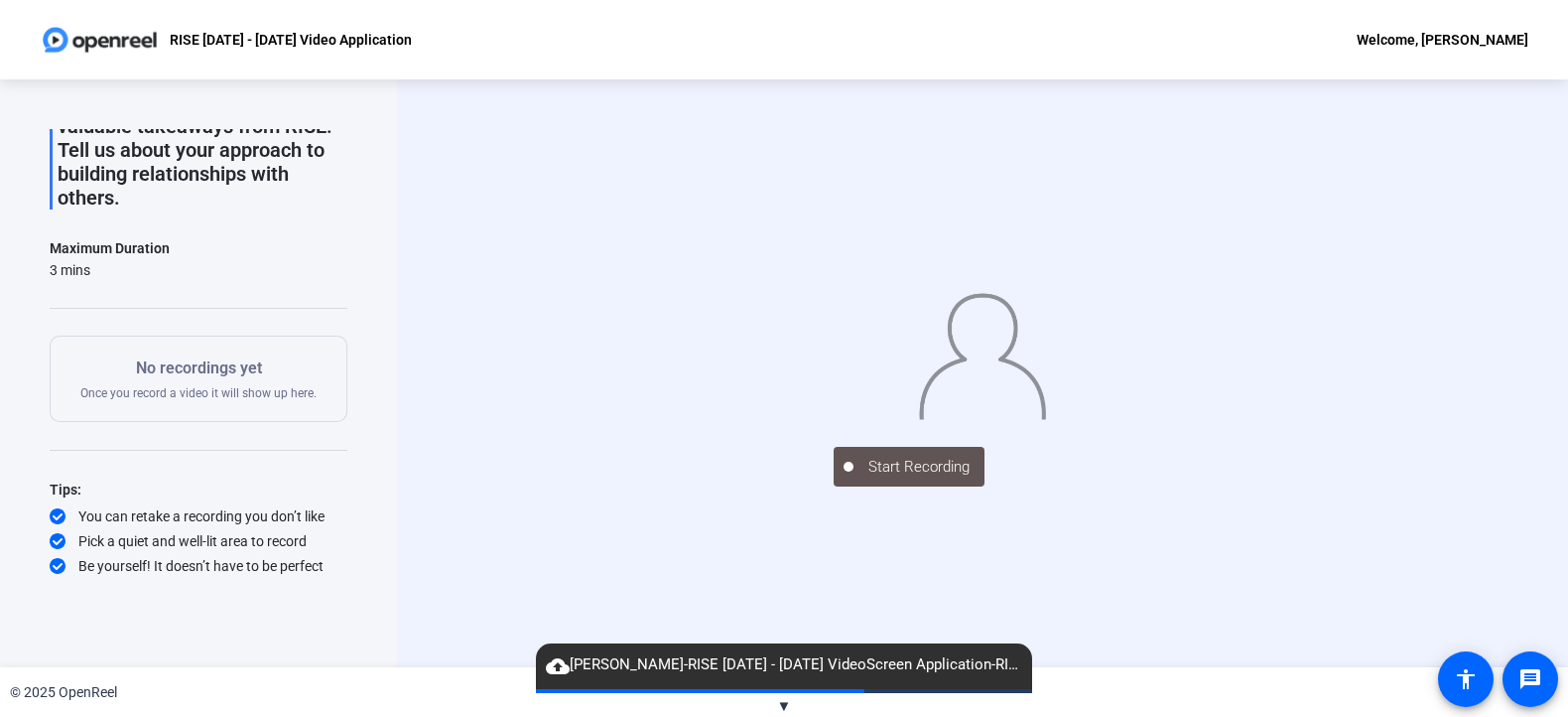scroll, scrollTop: 174, scrollLeft: 0, axis: vertical 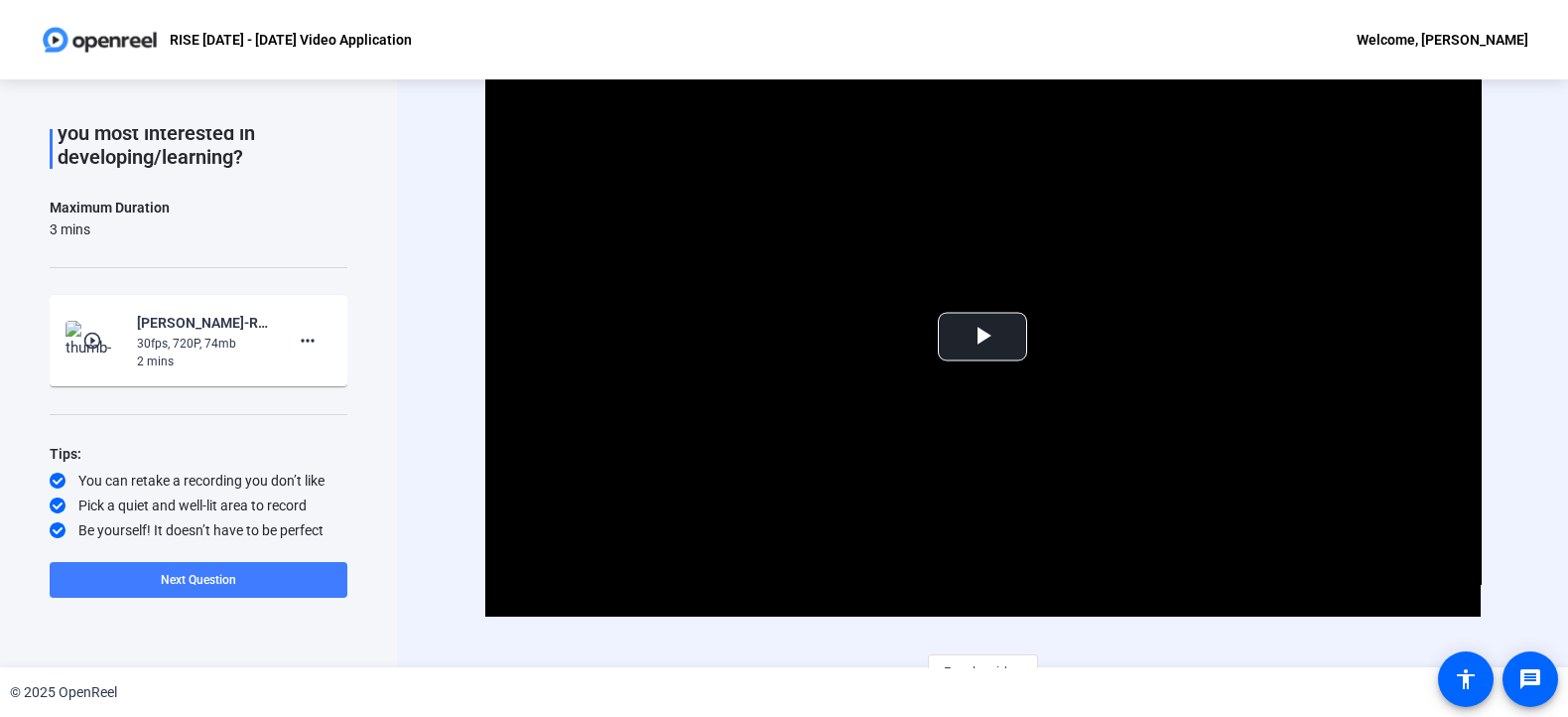 click on "Next Question" 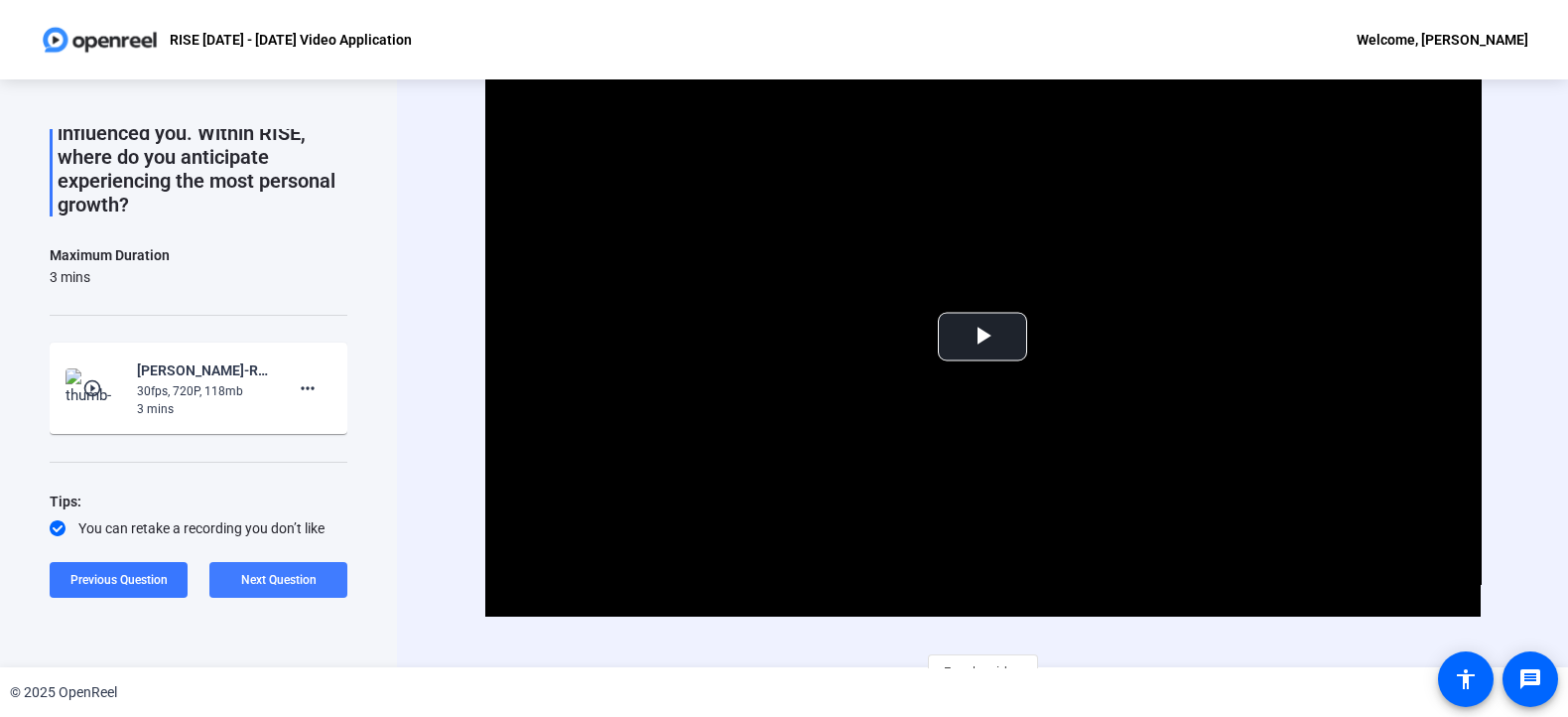 click on "Next Question" 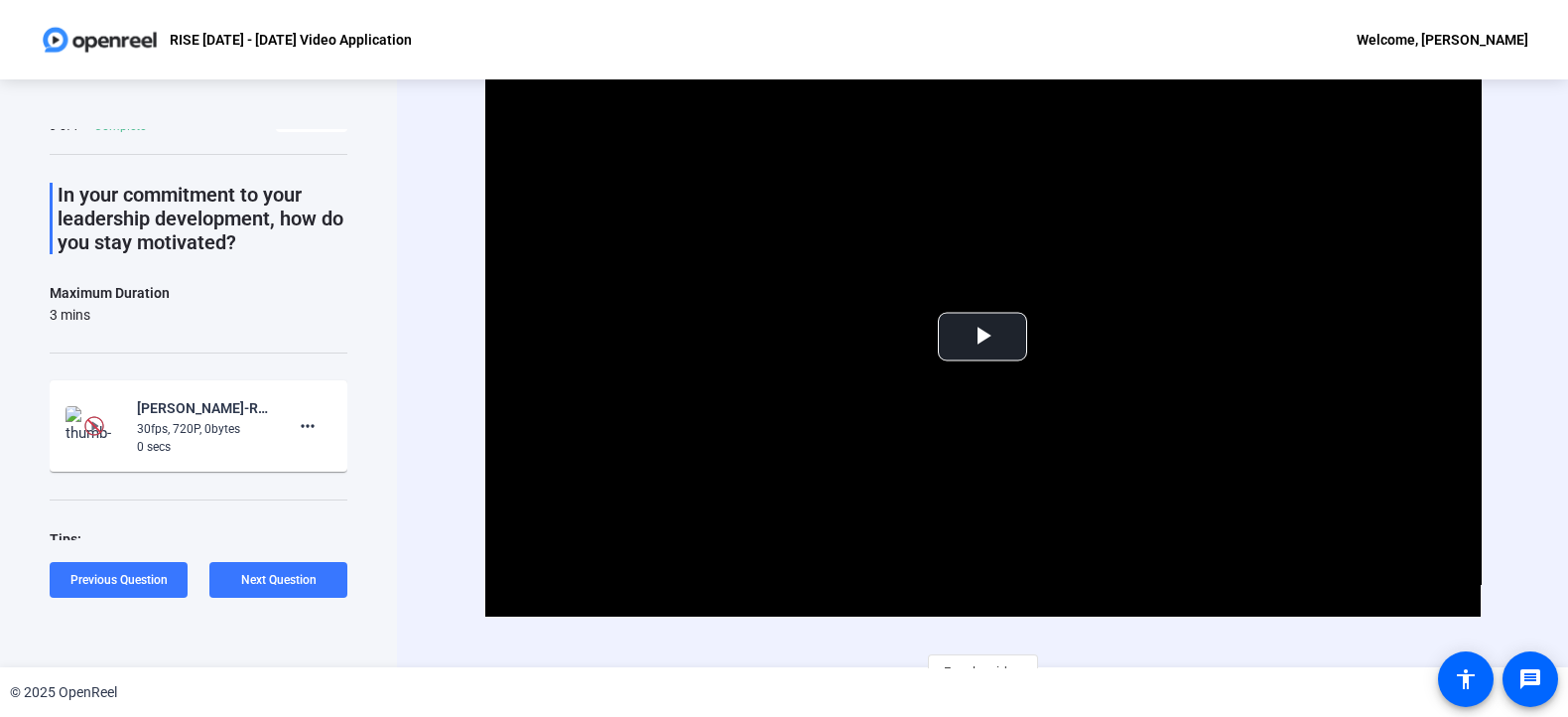 scroll, scrollTop: 0, scrollLeft: 0, axis: both 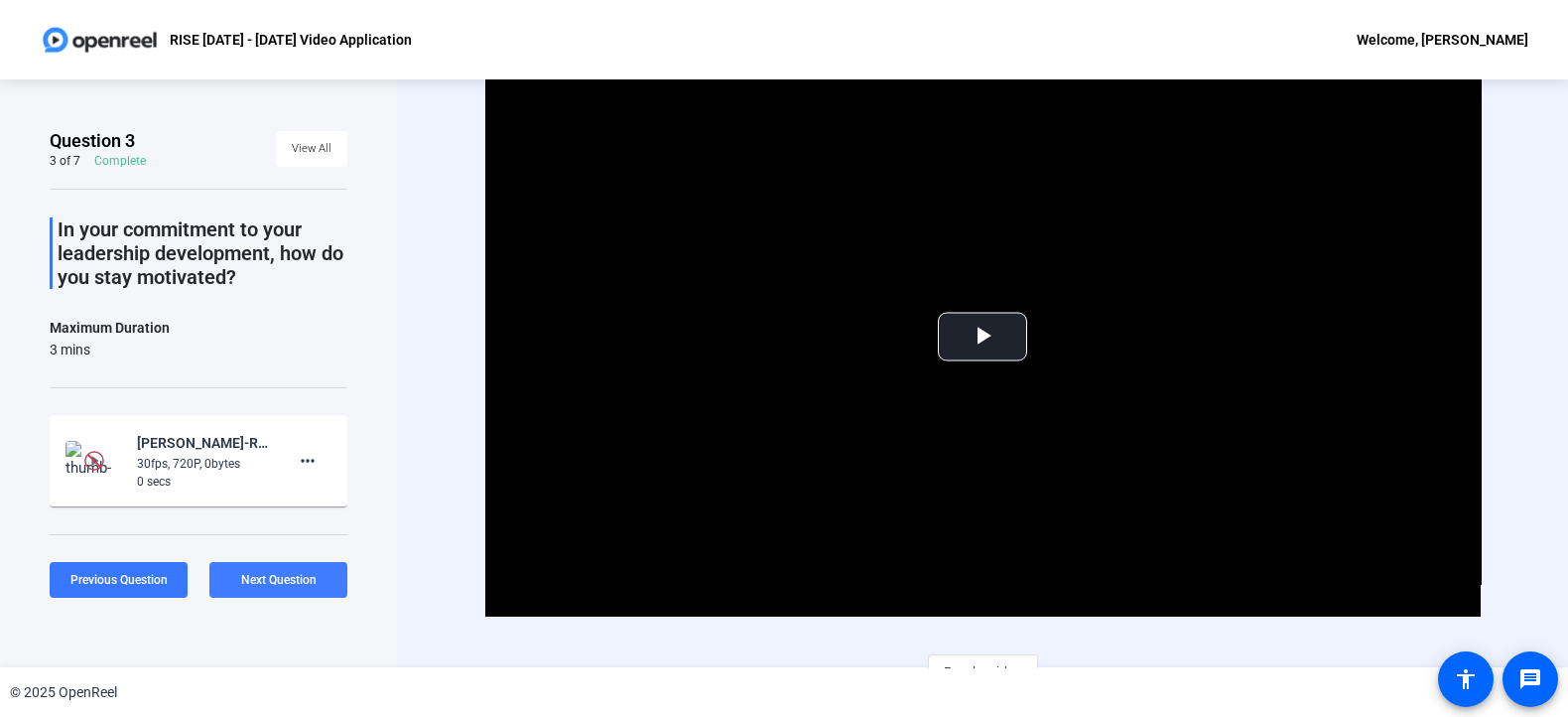 click on "Next Question" 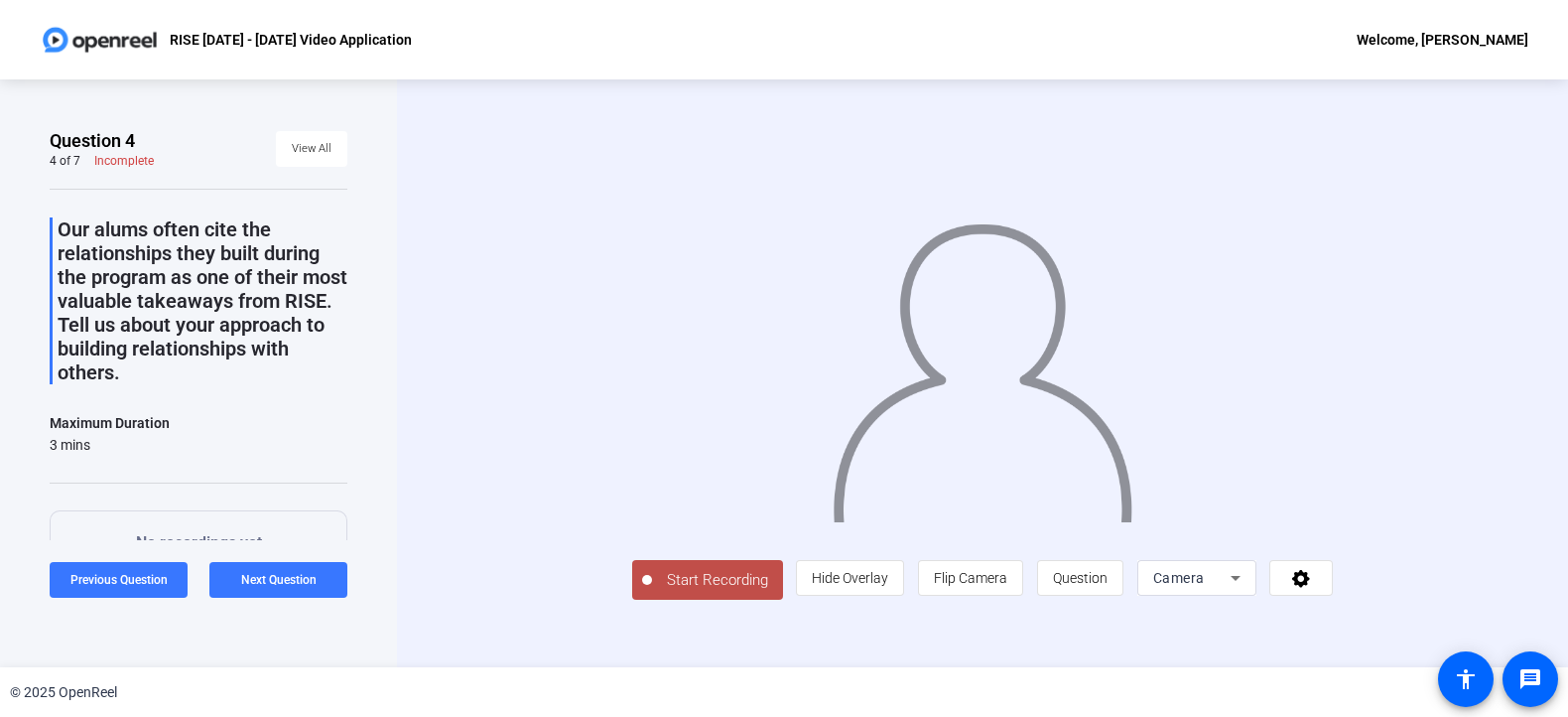 click on "Start Recording" 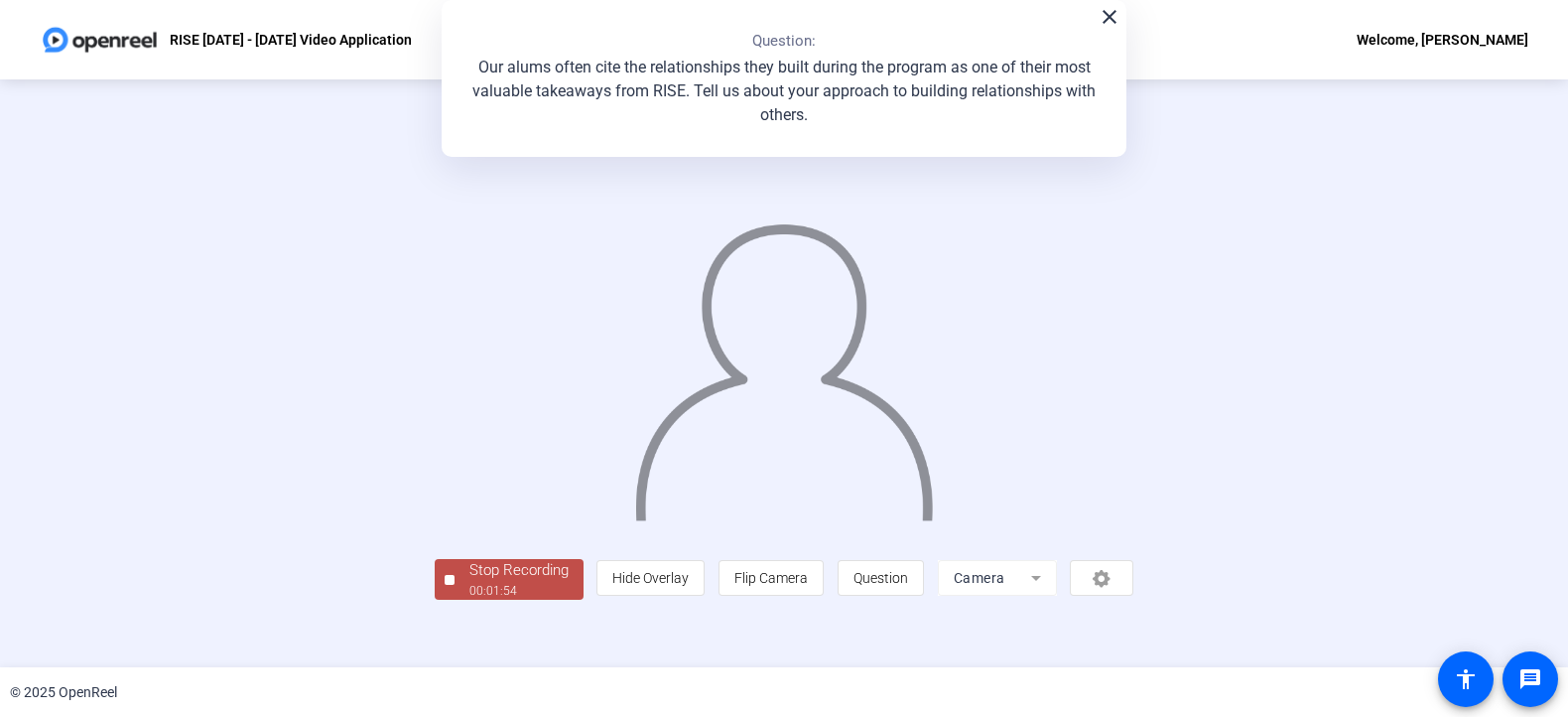scroll, scrollTop: 64, scrollLeft: 0, axis: vertical 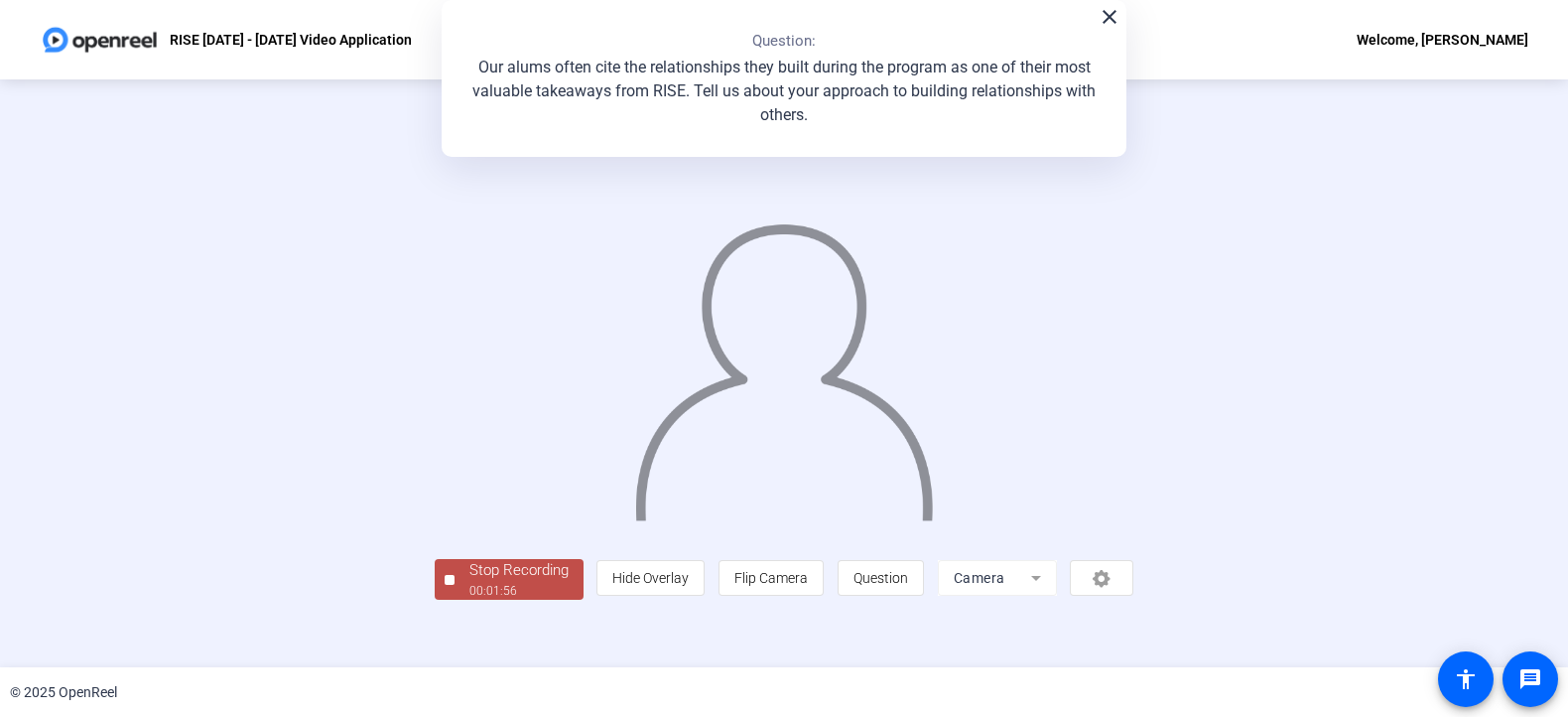 click on "Stop Recording" 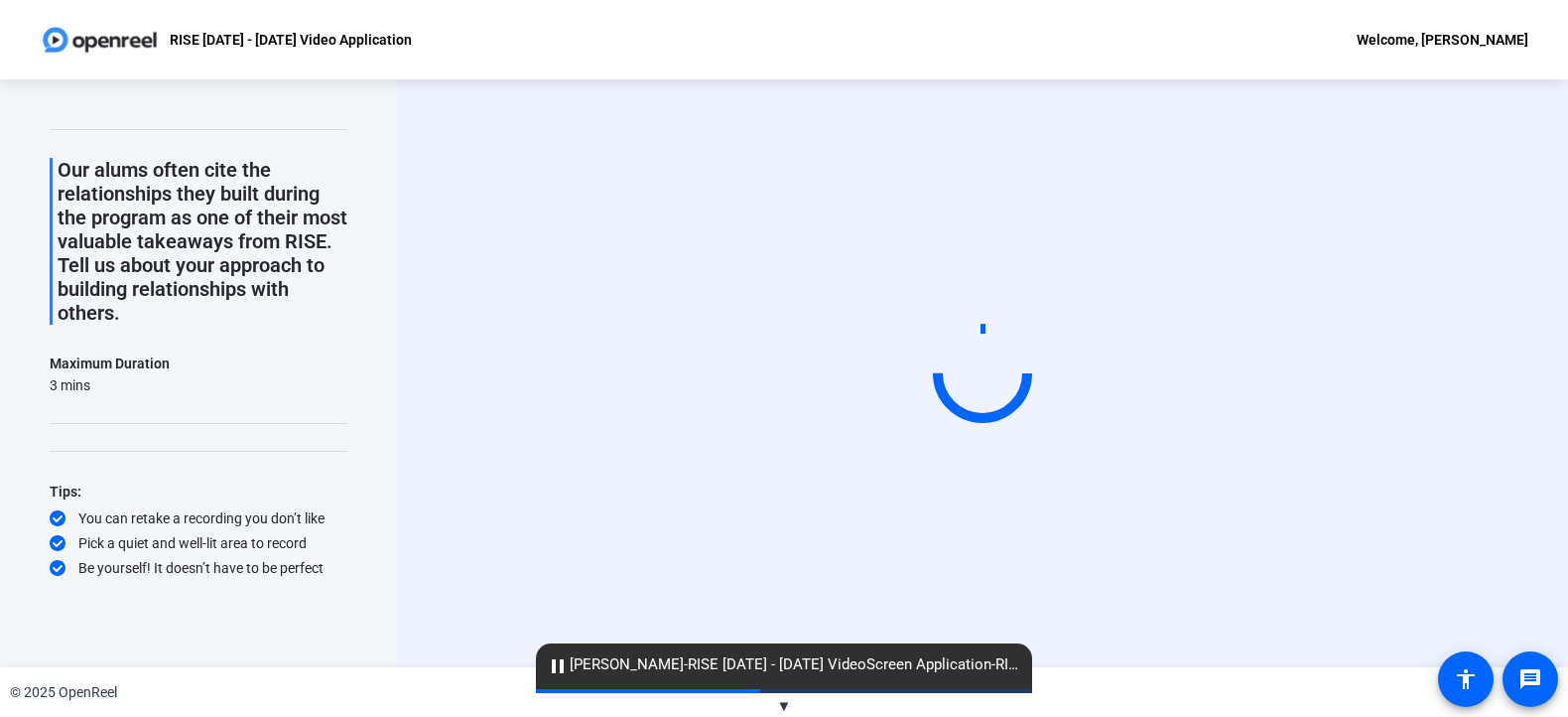 scroll, scrollTop: 0, scrollLeft: 0, axis: both 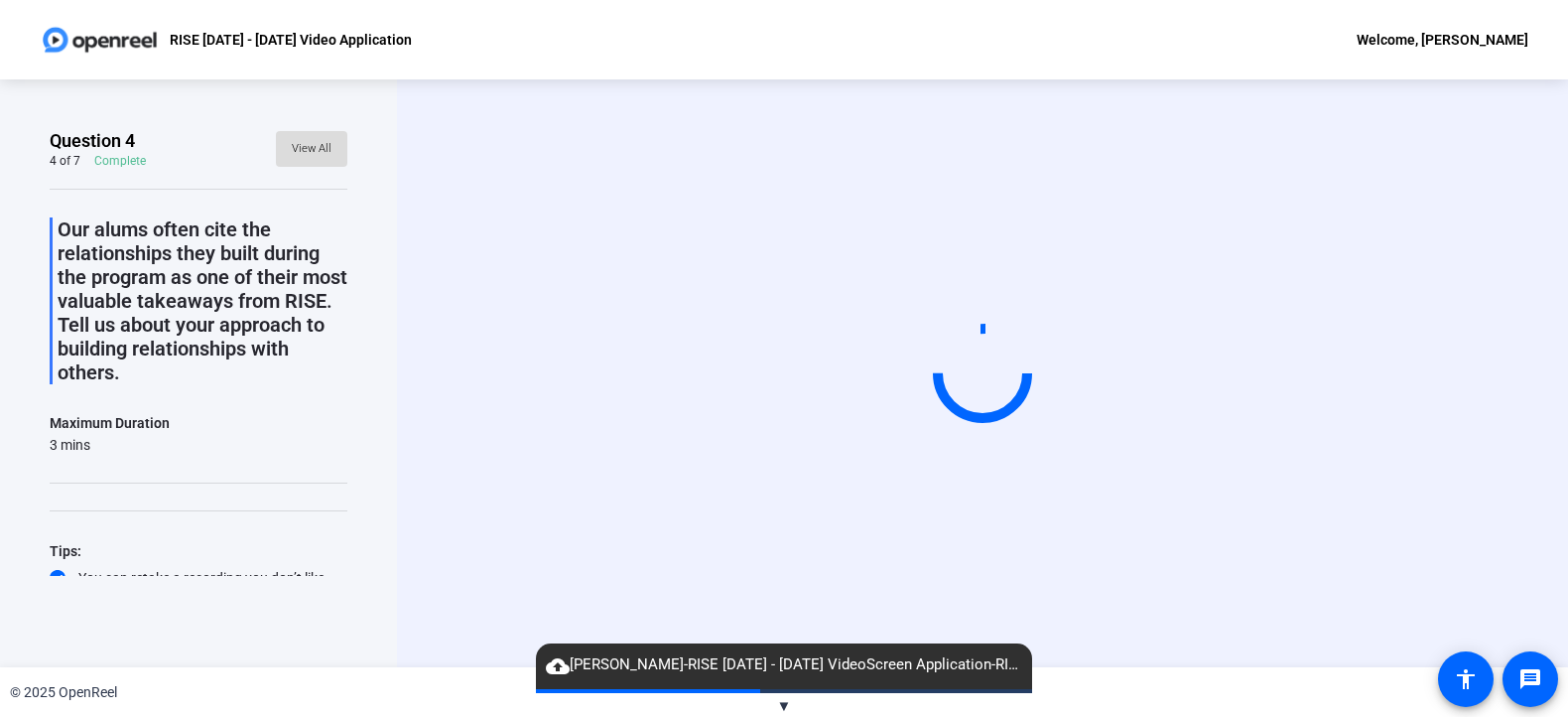 click on "View All" 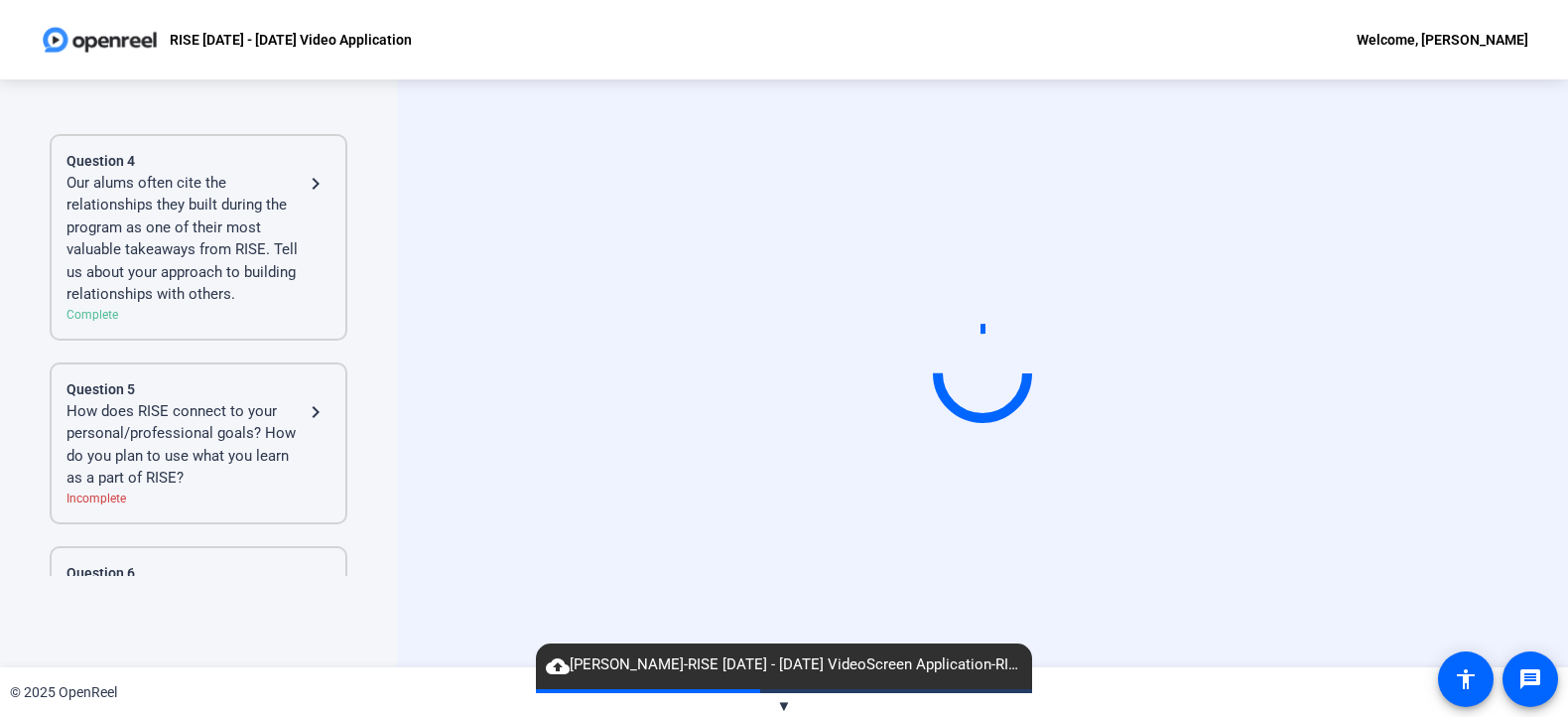 scroll, scrollTop: 745, scrollLeft: 0, axis: vertical 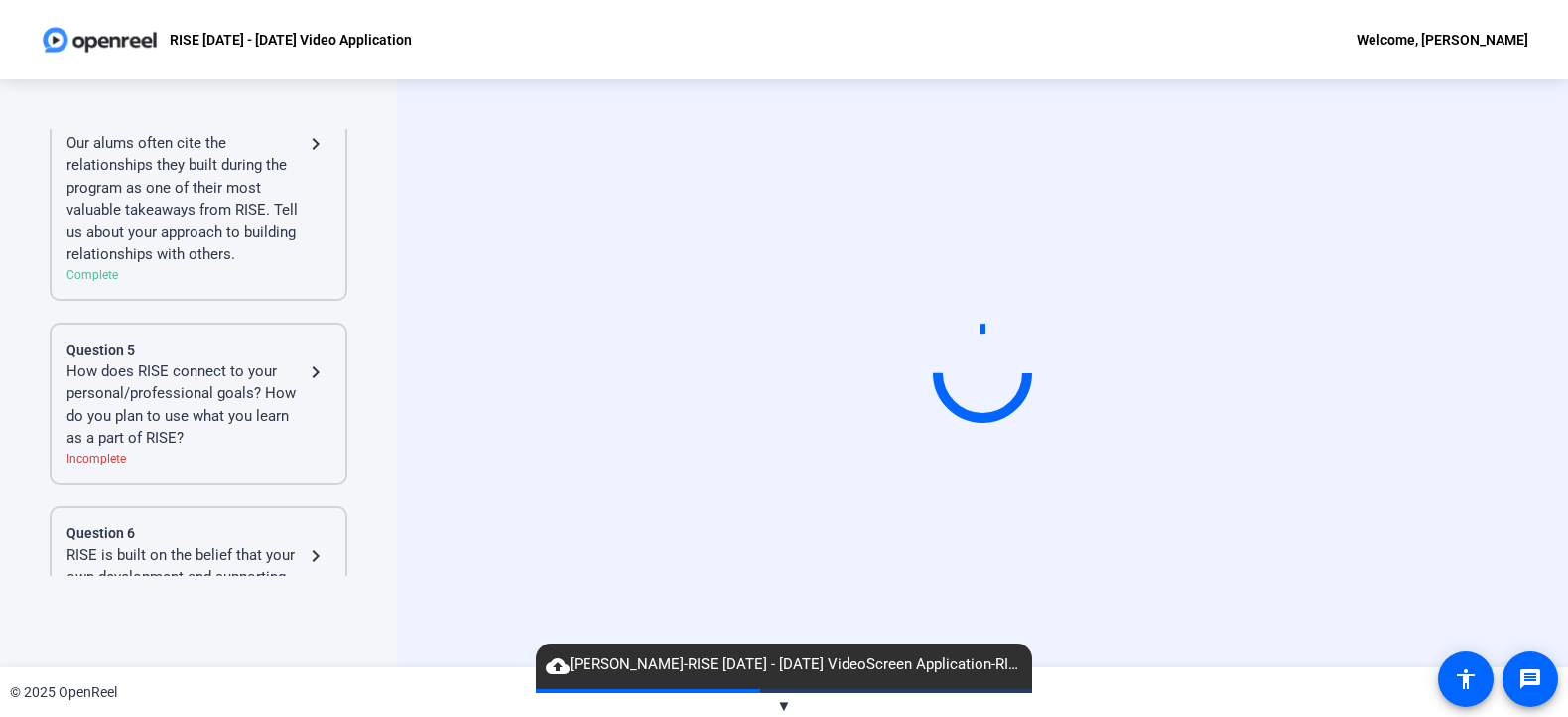 click on "How does RISE connect to your personal/professional goals? How do you plan to use what you learn as a part of RISE?" 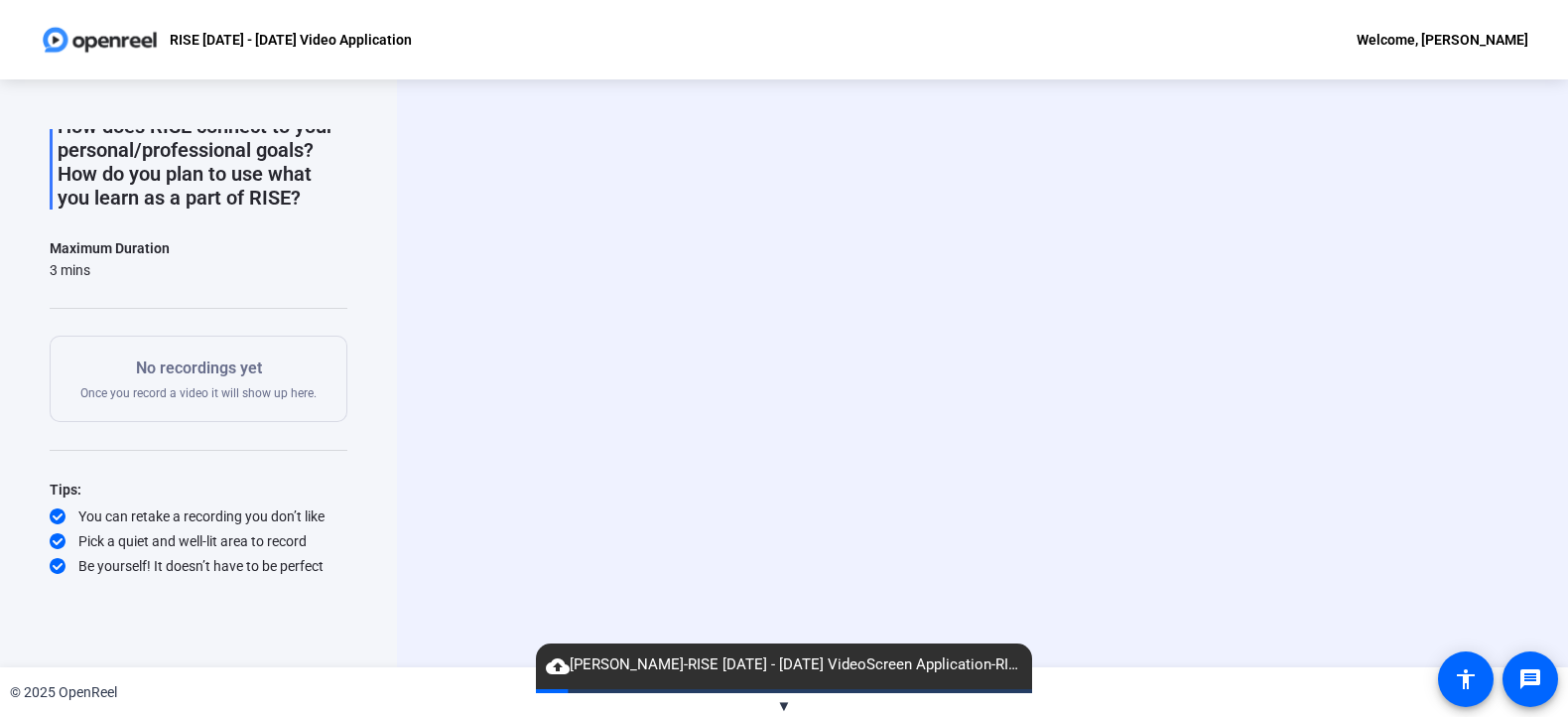 scroll, scrollTop: 102, scrollLeft: 0, axis: vertical 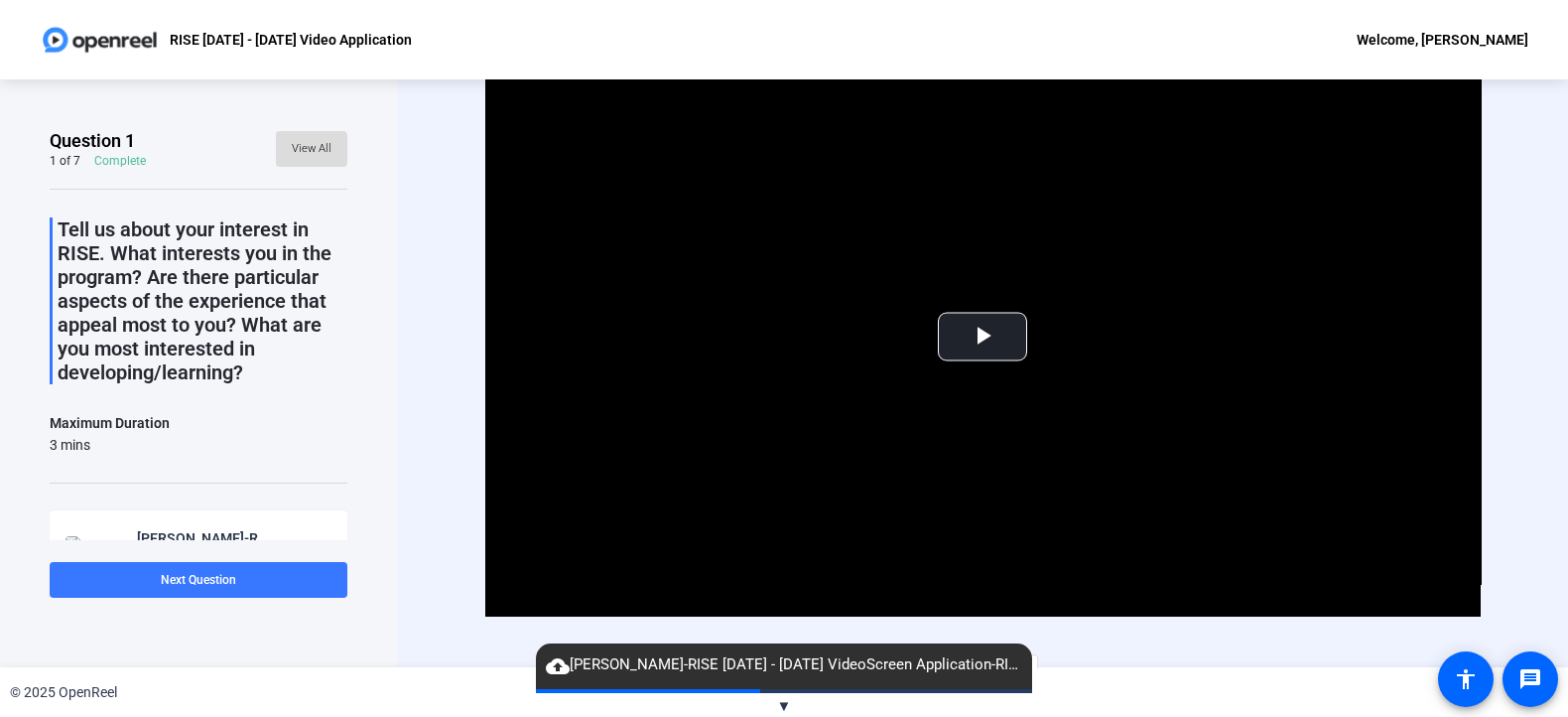 click on "View All" 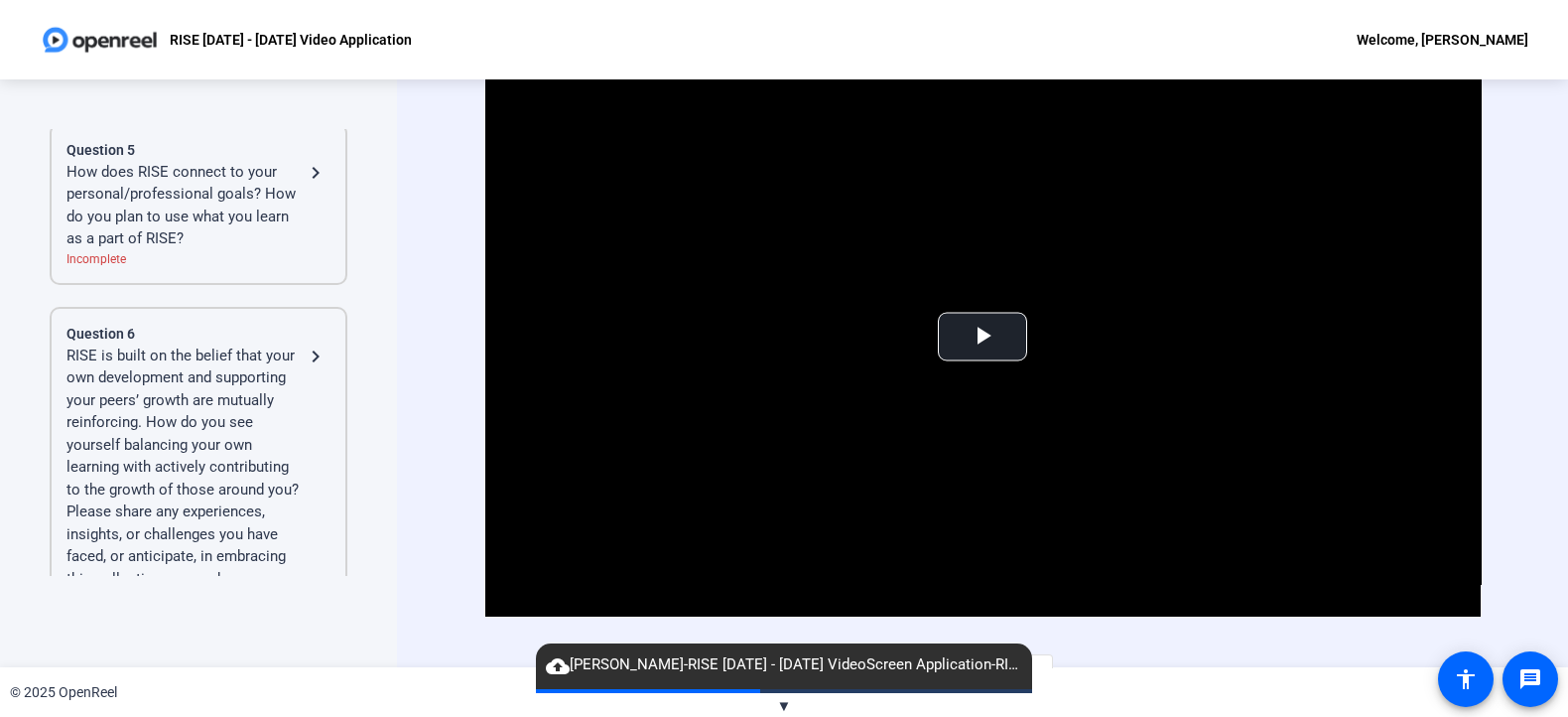 scroll, scrollTop: 868, scrollLeft: 0, axis: vertical 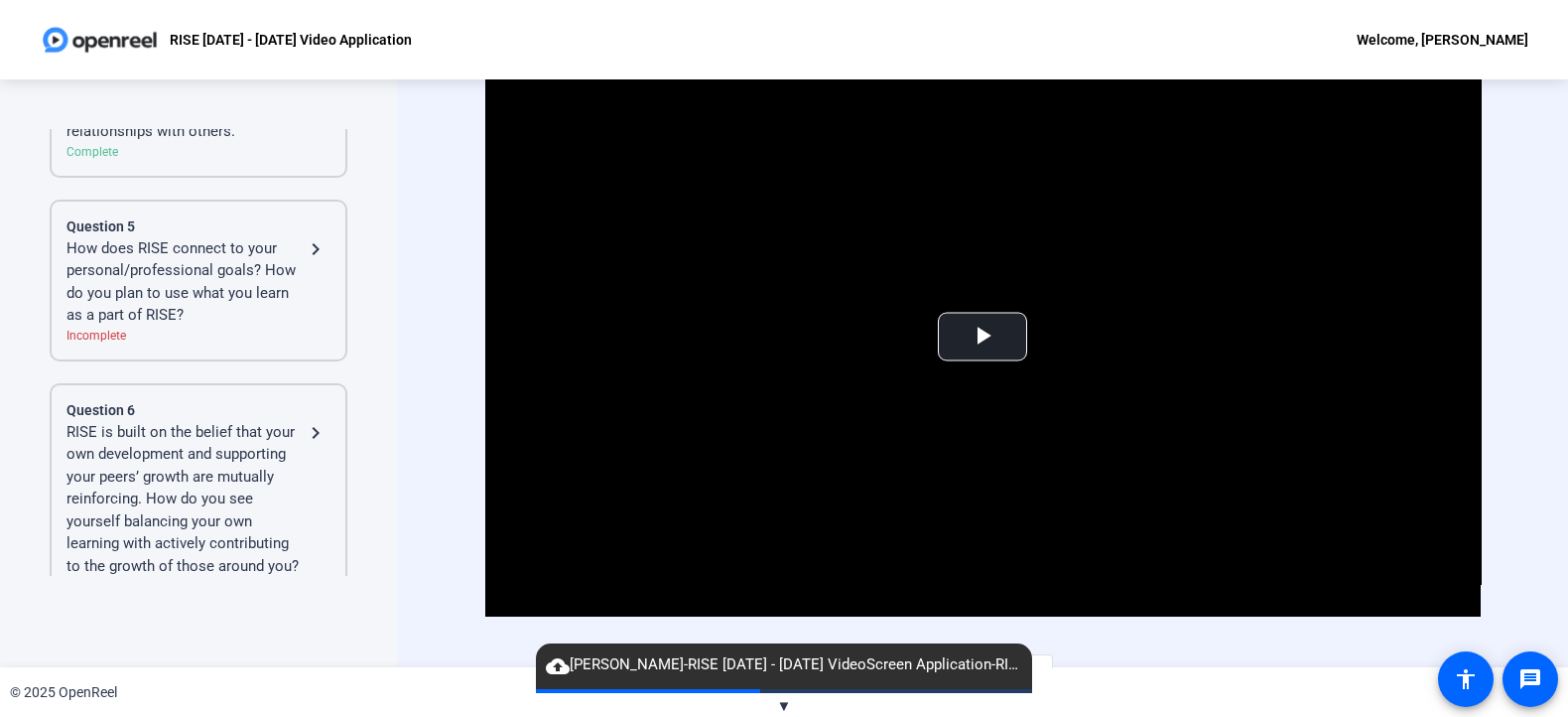 click on "How does RISE connect to your personal/professional goals? How do you plan to use what you learn as a part of RISE?" 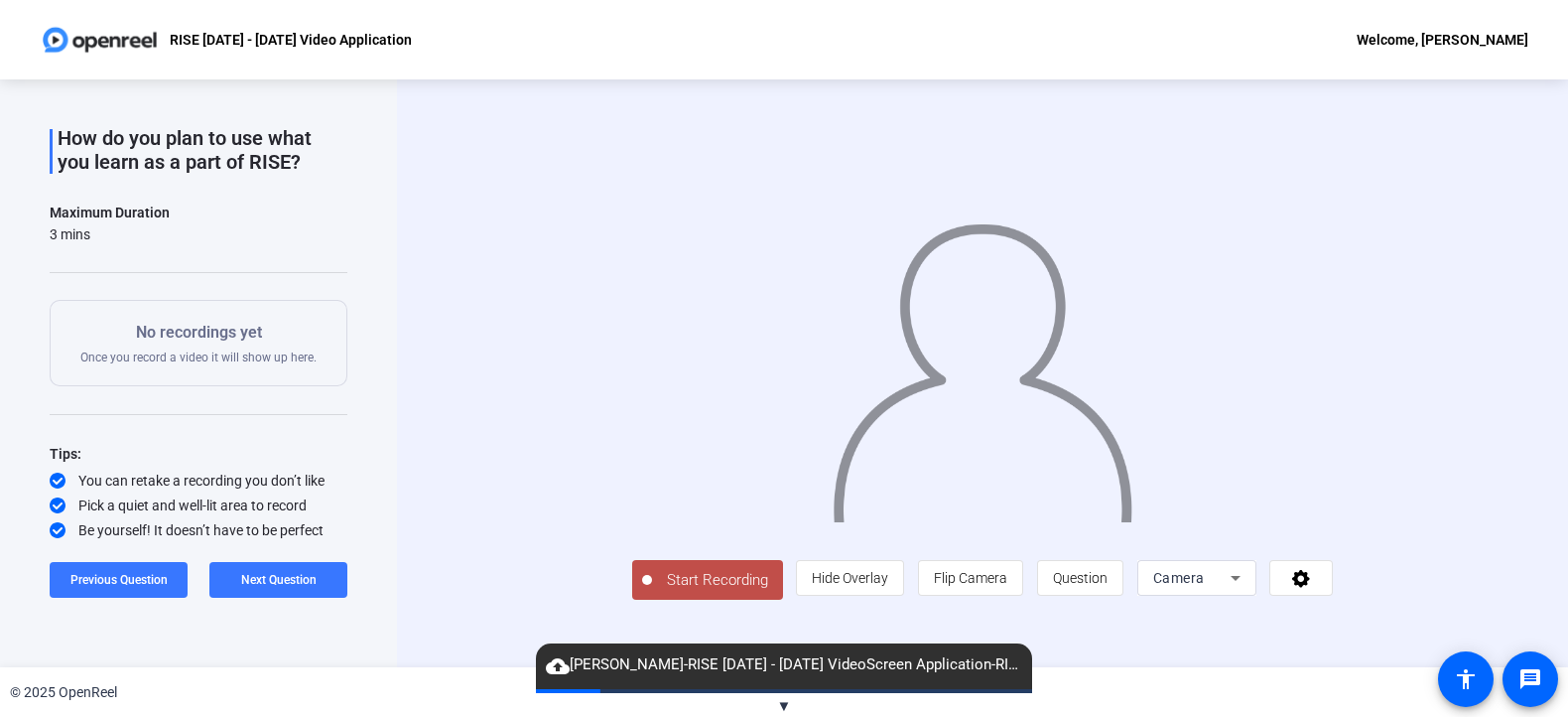 click on "Start Recording" 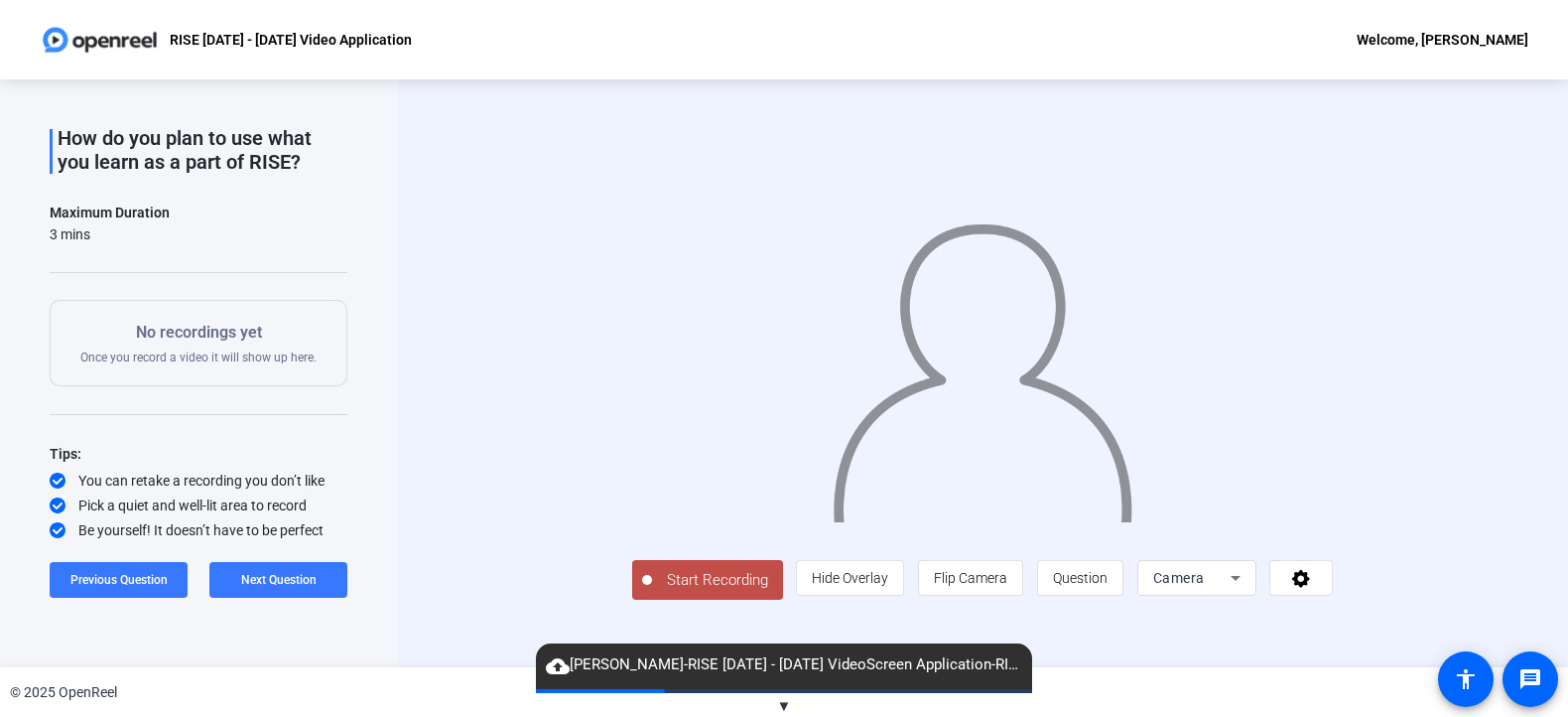 scroll, scrollTop: 30, scrollLeft: 0, axis: vertical 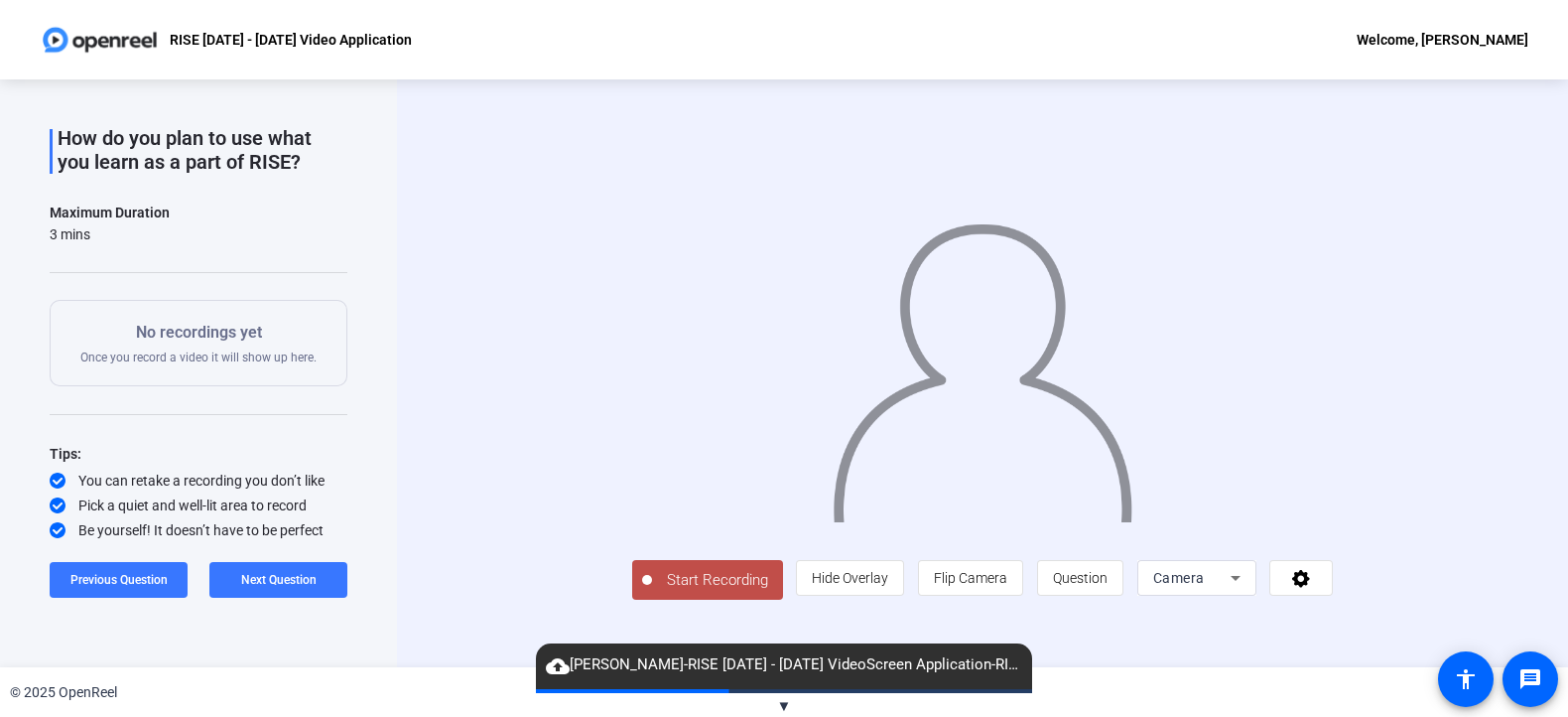 click on "Start Recording" 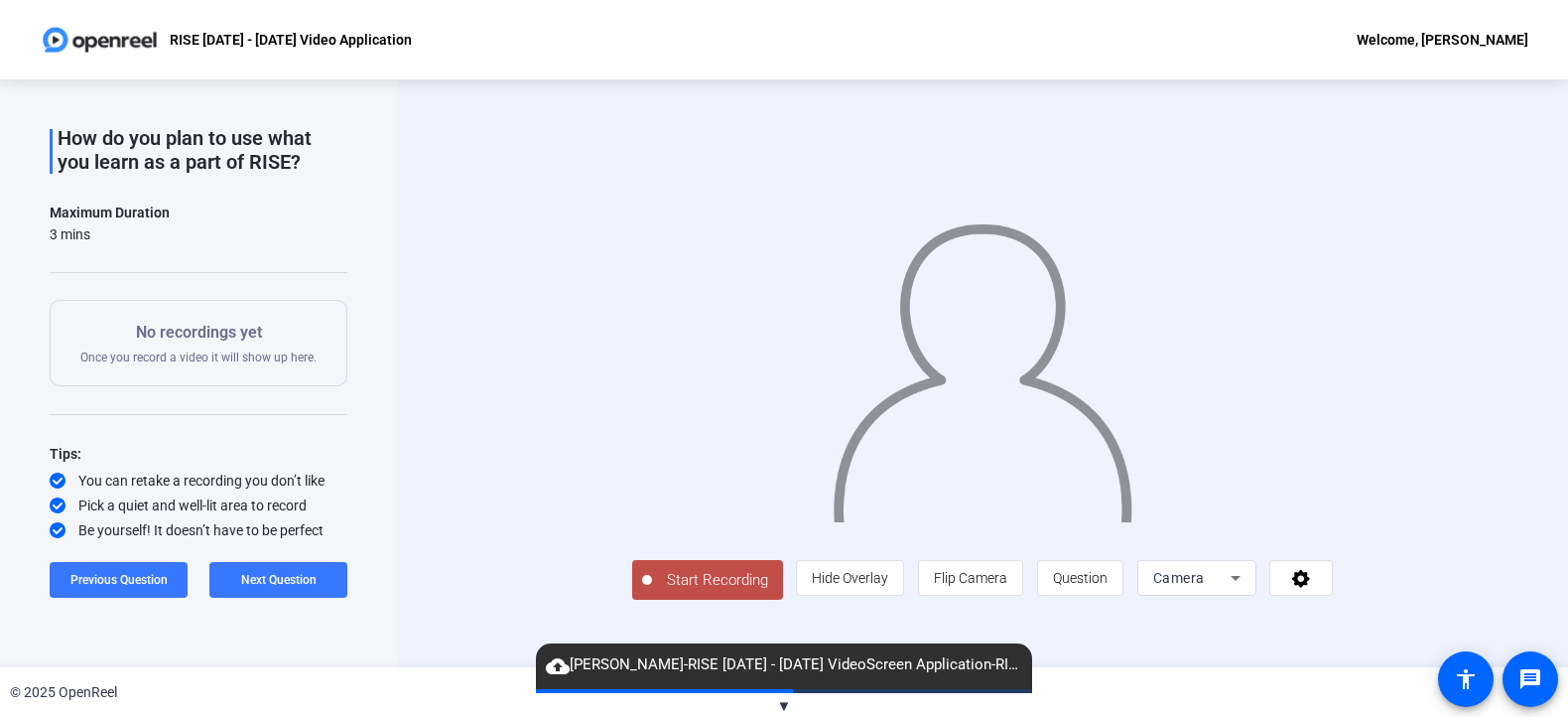 click on "Start Recording" 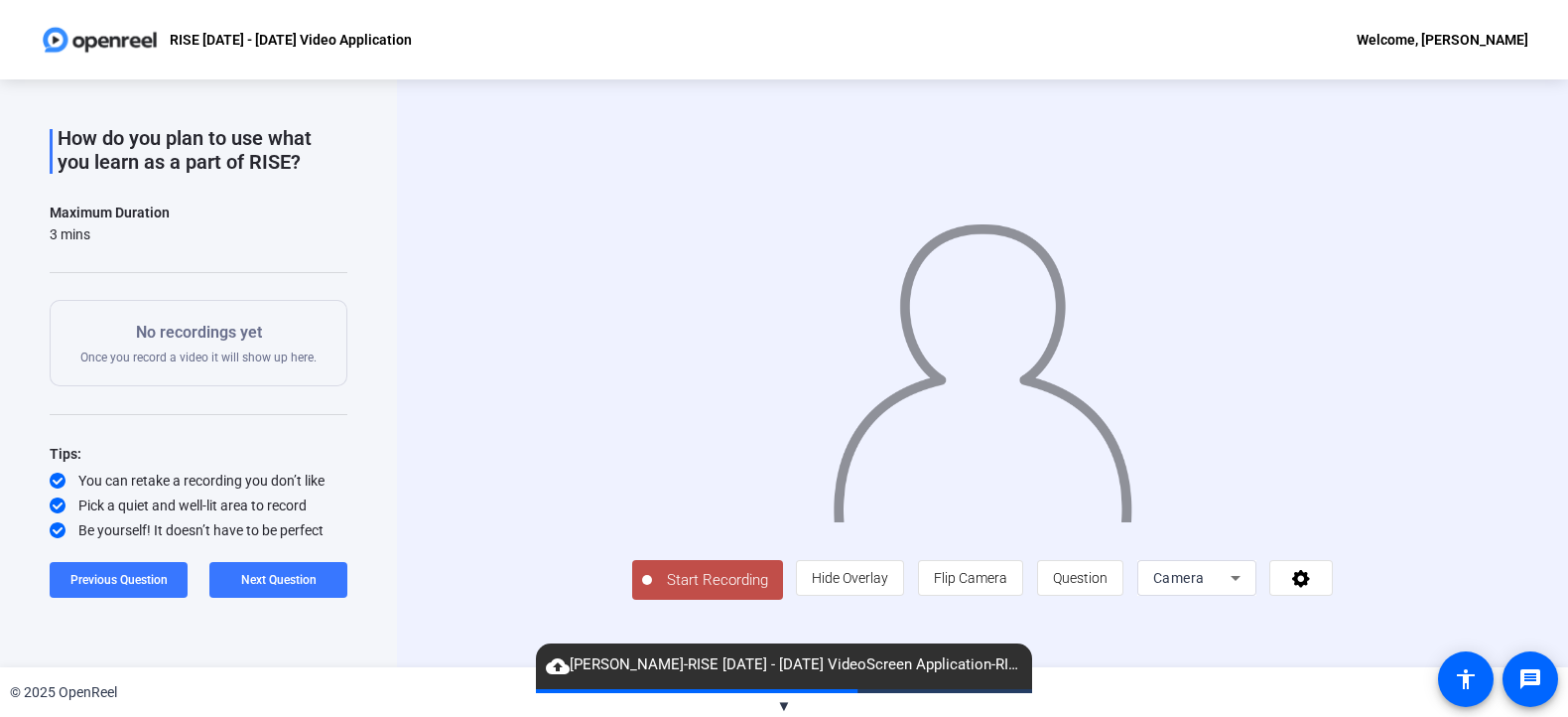 click on "Start Recording" 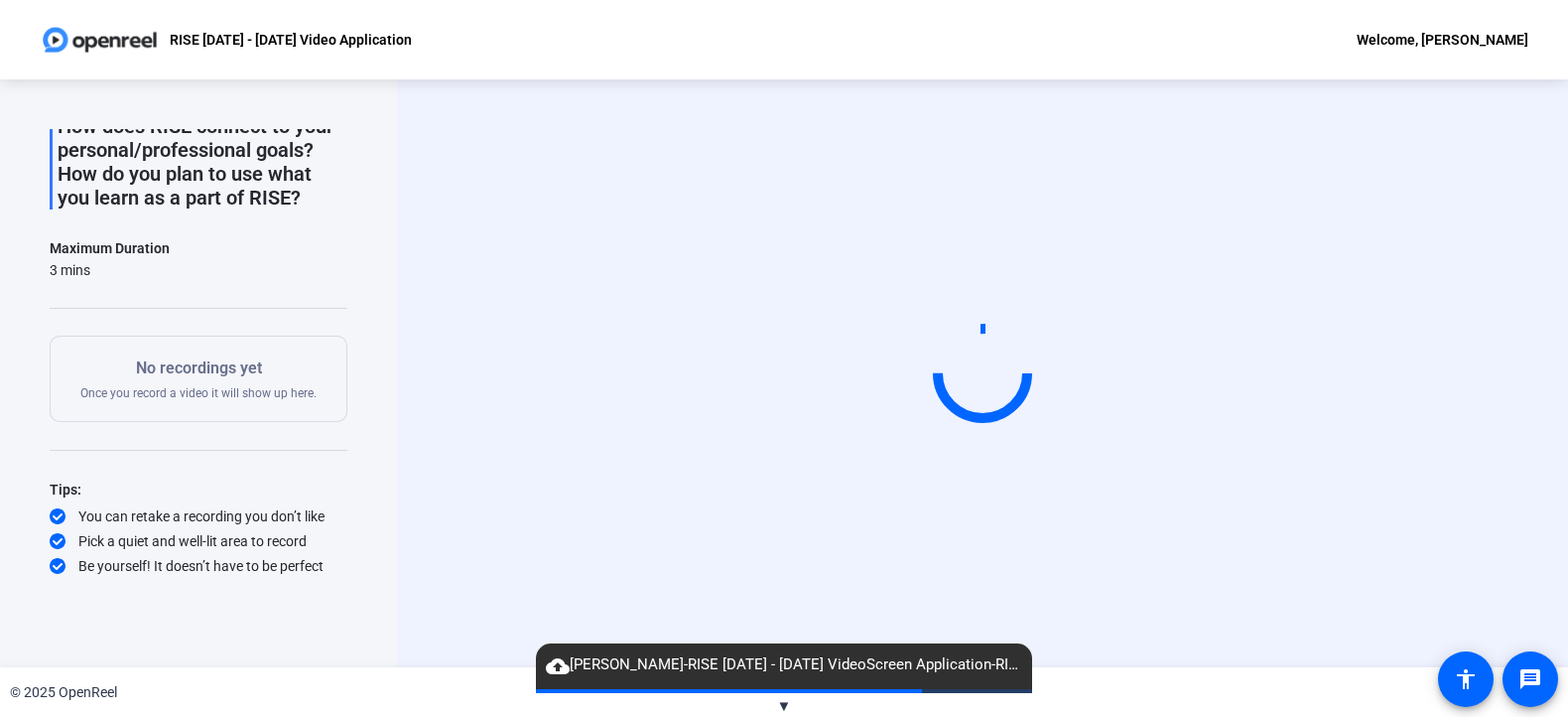 scroll, scrollTop: 0, scrollLeft: 0, axis: both 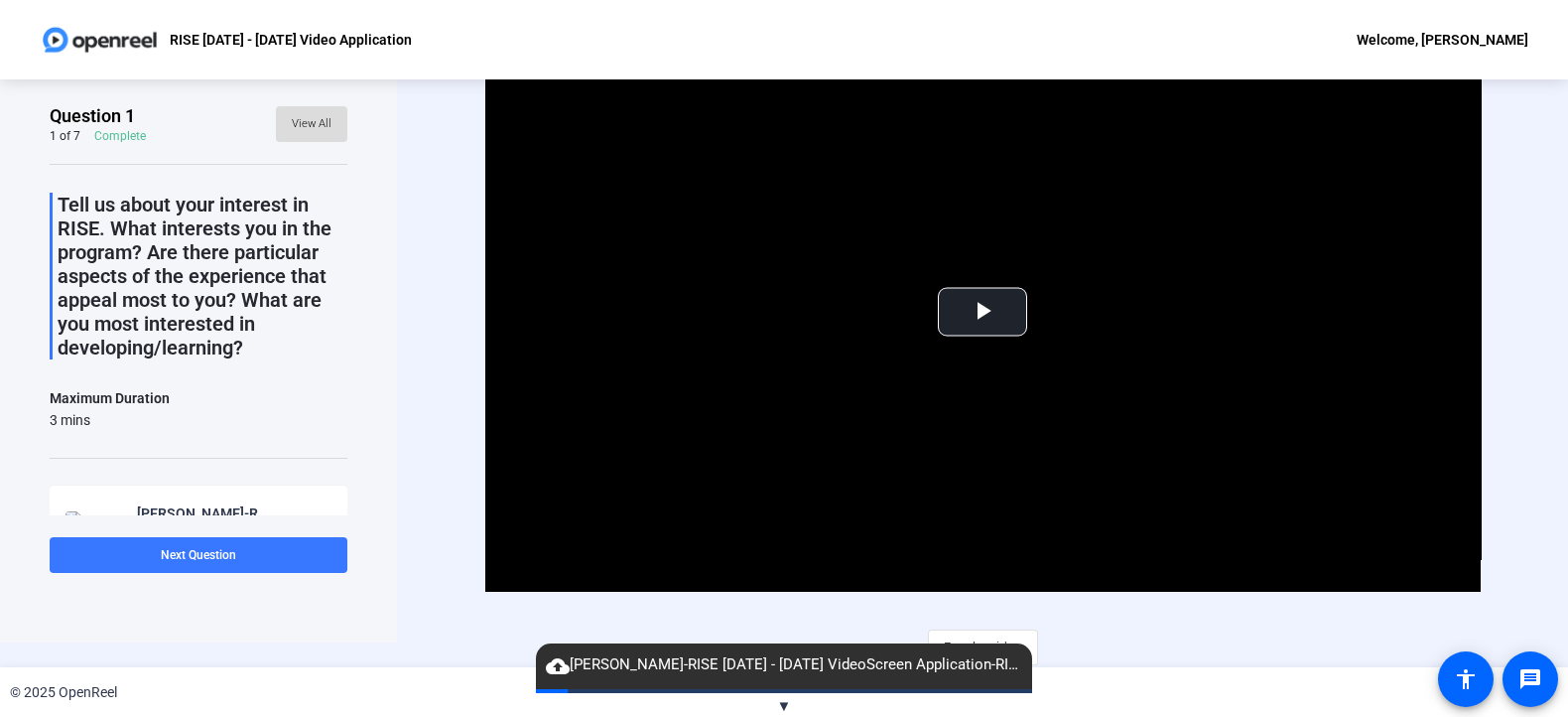 click on "View All" 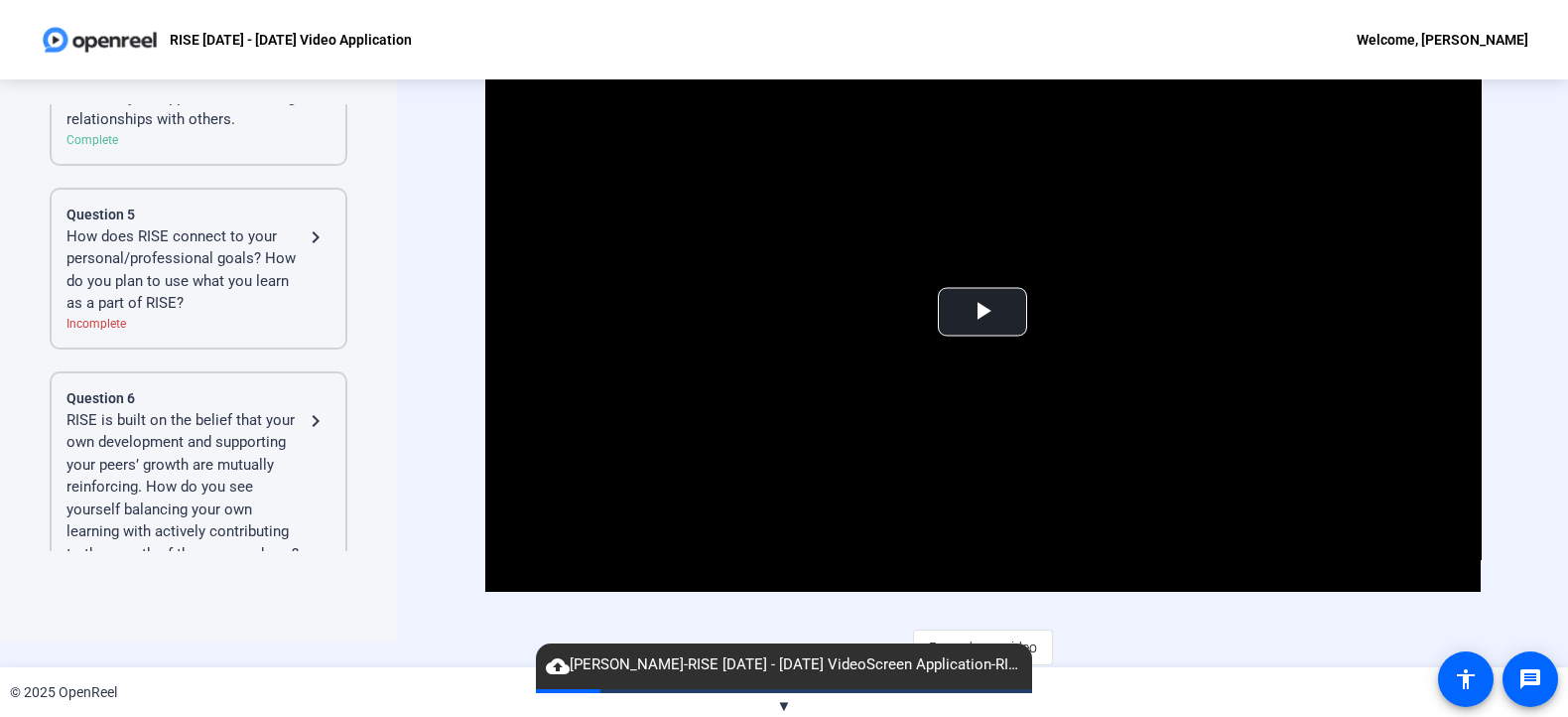 scroll, scrollTop: 868, scrollLeft: 0, axis: vertical 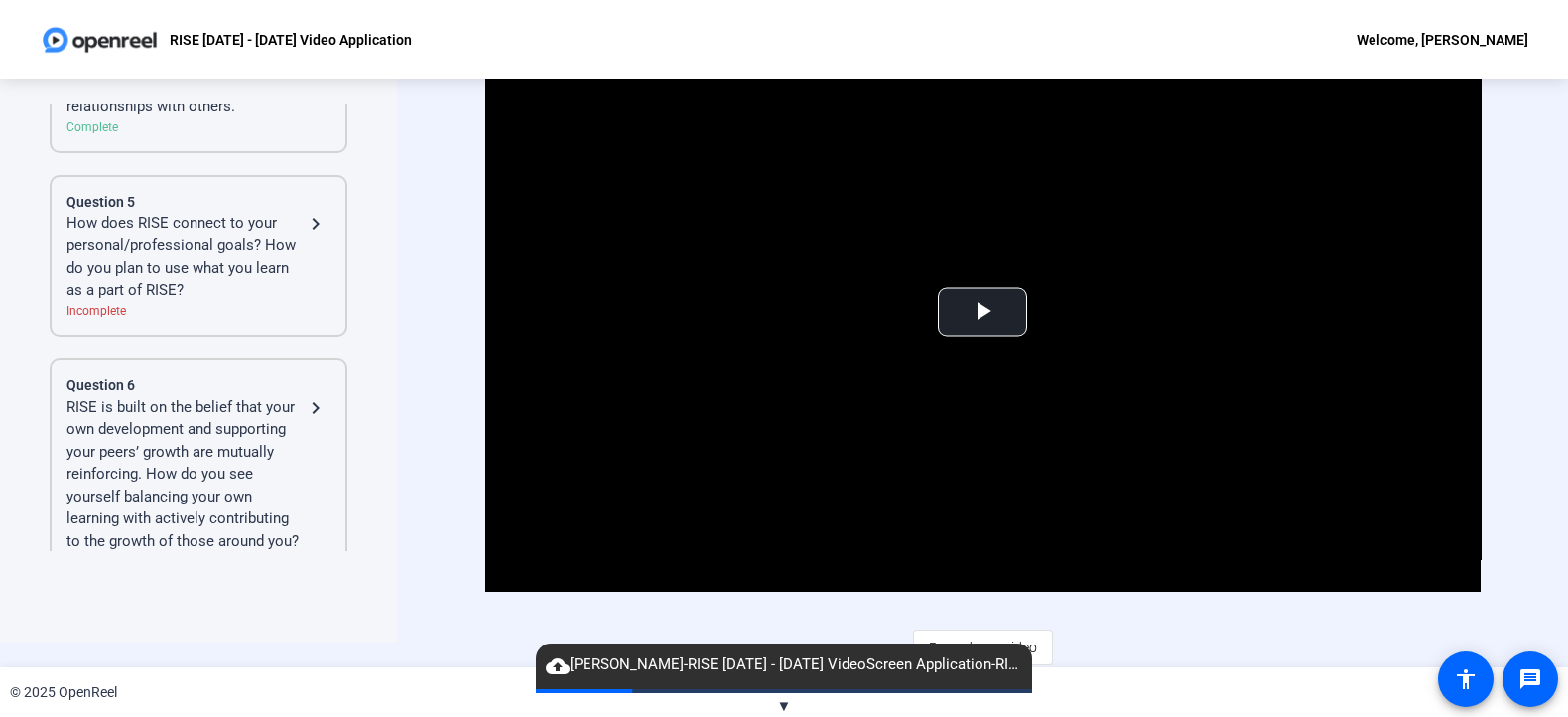 click on "How does RISE connect to your personal/professional goals? How do you plan to use what you learn as a part of RISE?" 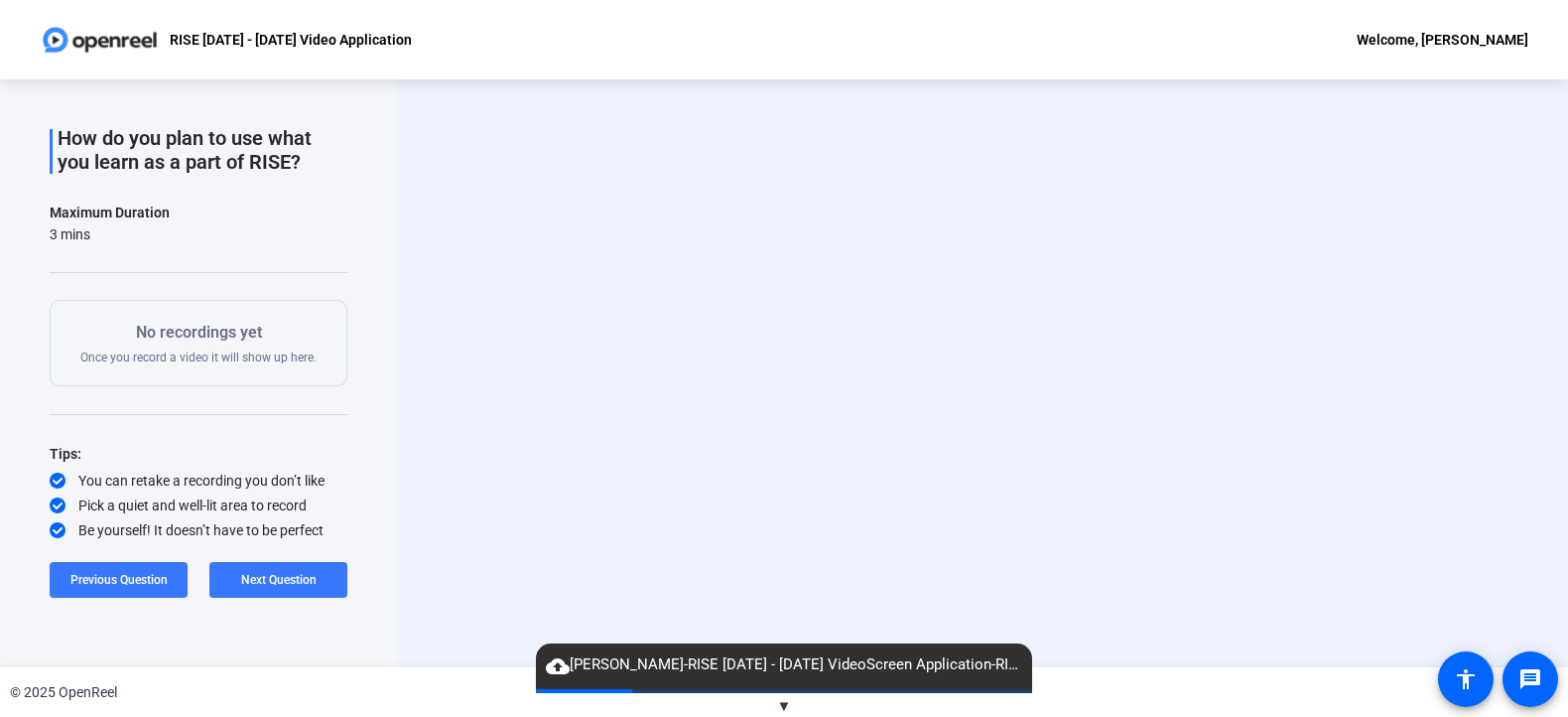 scroll, scrollTop: 139, scrollLeft: 0, axis: vertical 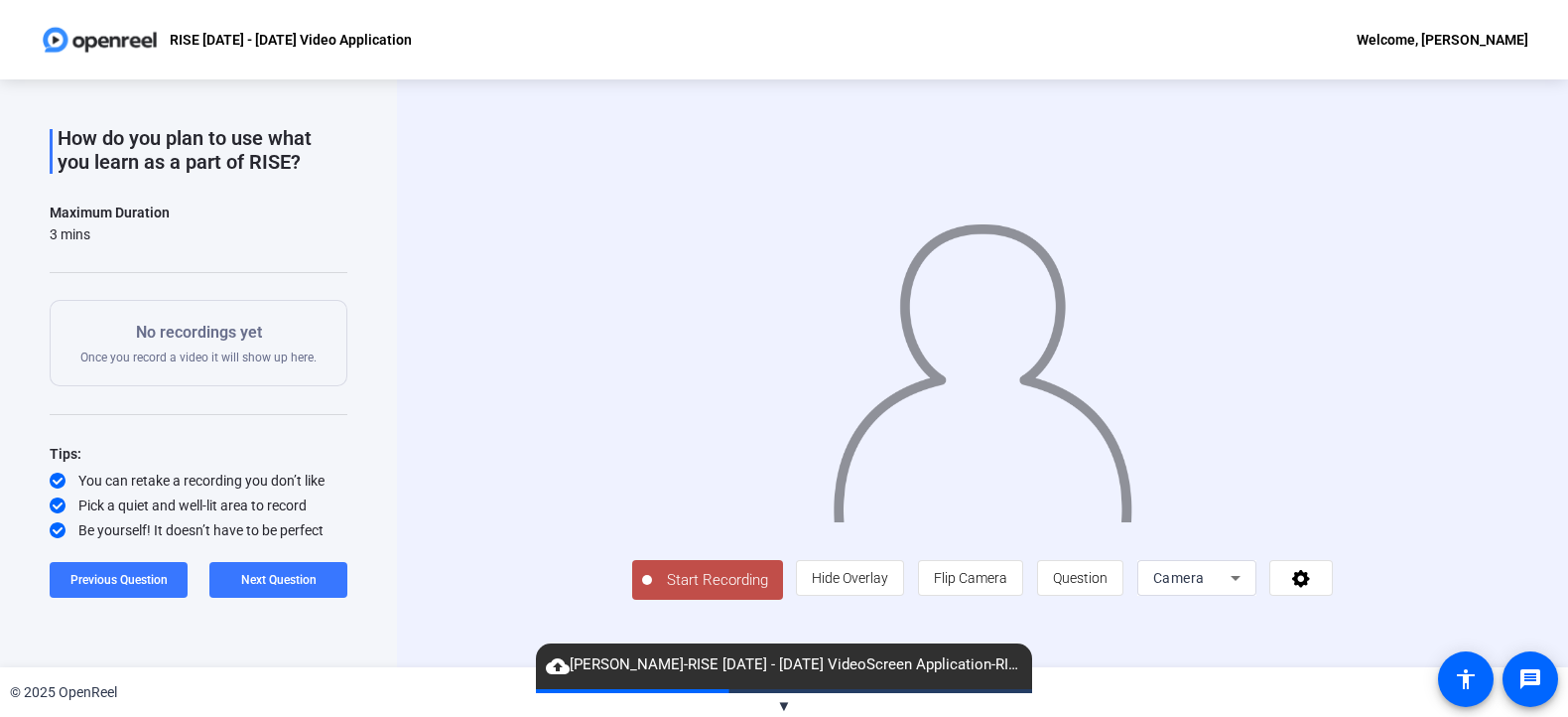 click on "Start Recording" 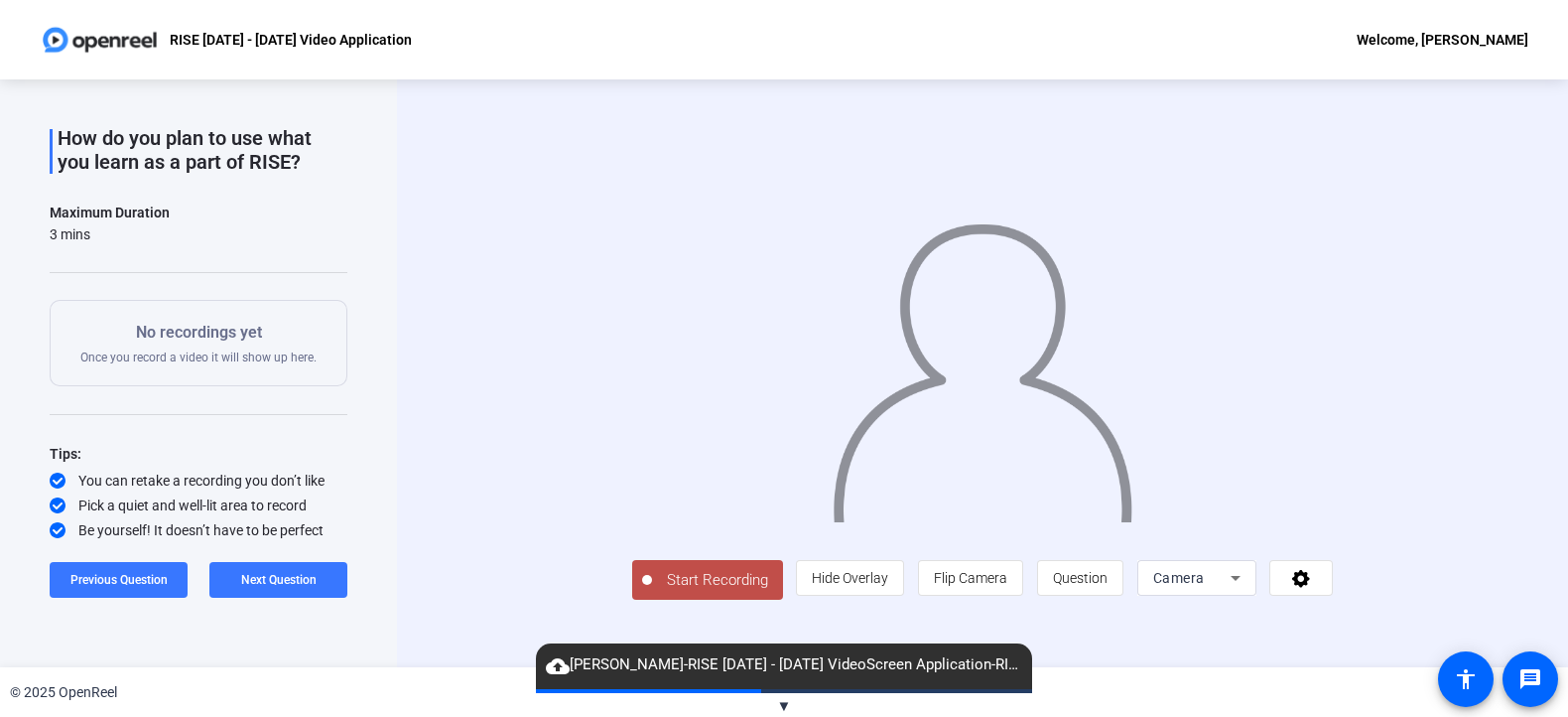 scroll, scrollTop: 30, scrollLeft: 0, axis: vertical 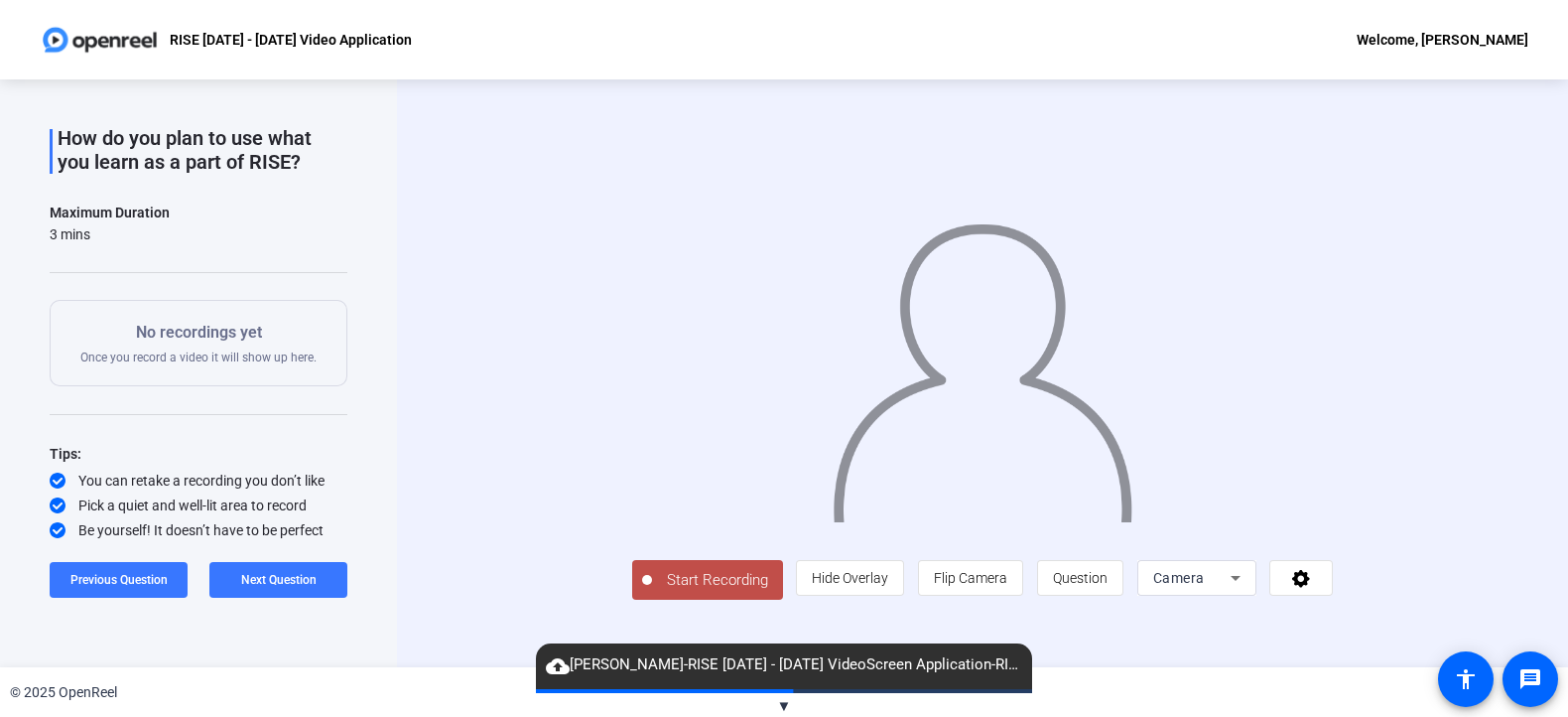 click on "Start Recording" 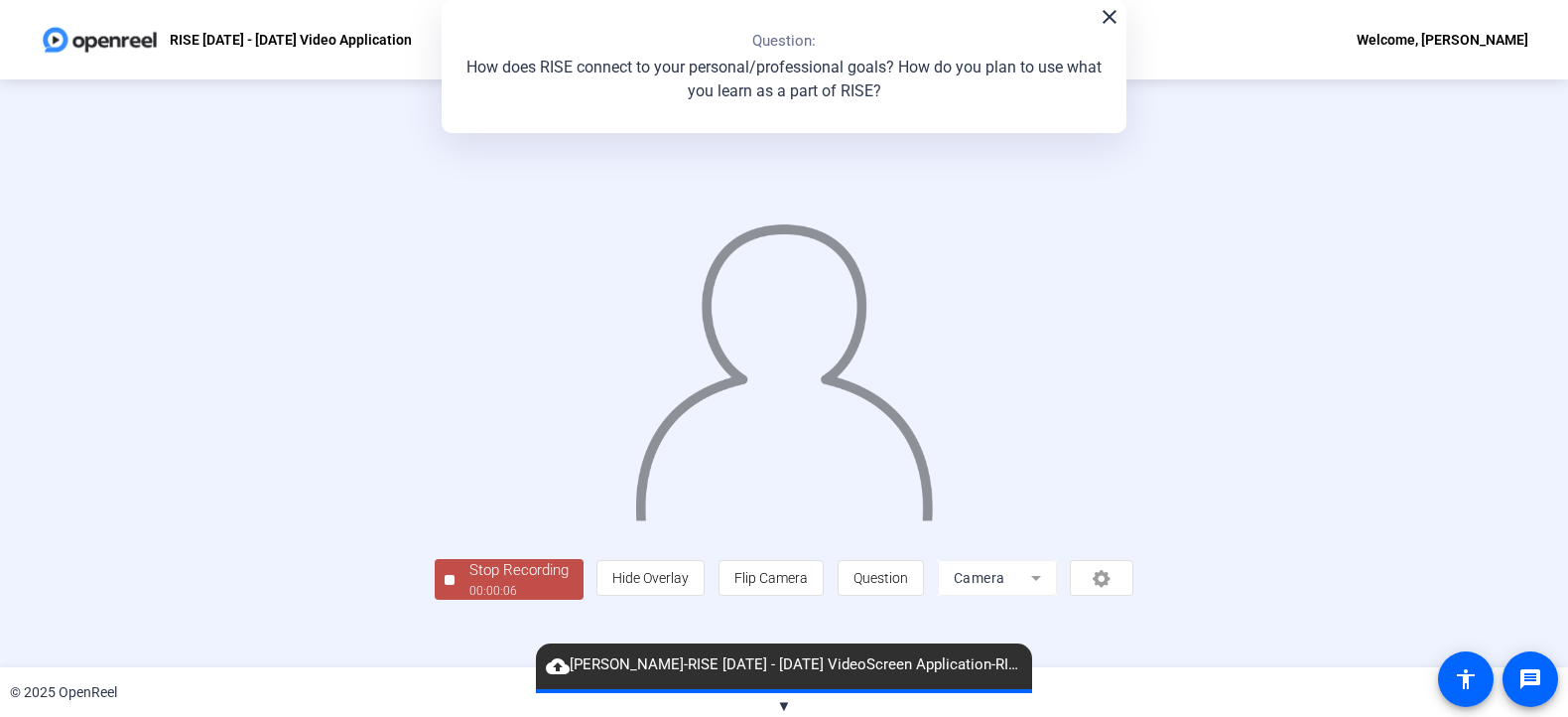 scroll, scrollTop: 64, scrollLeft: 0, axis: vertical 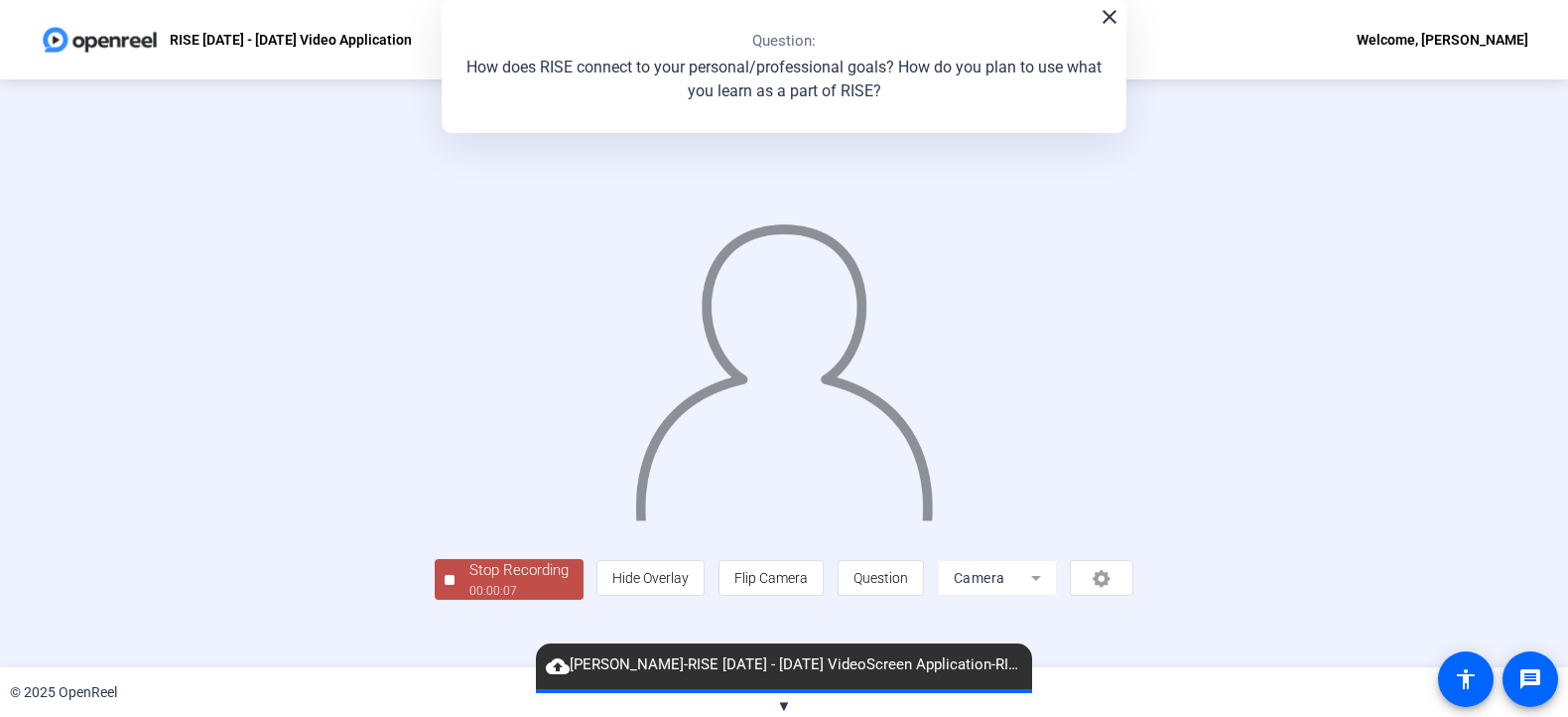 click on "Stop Recording" 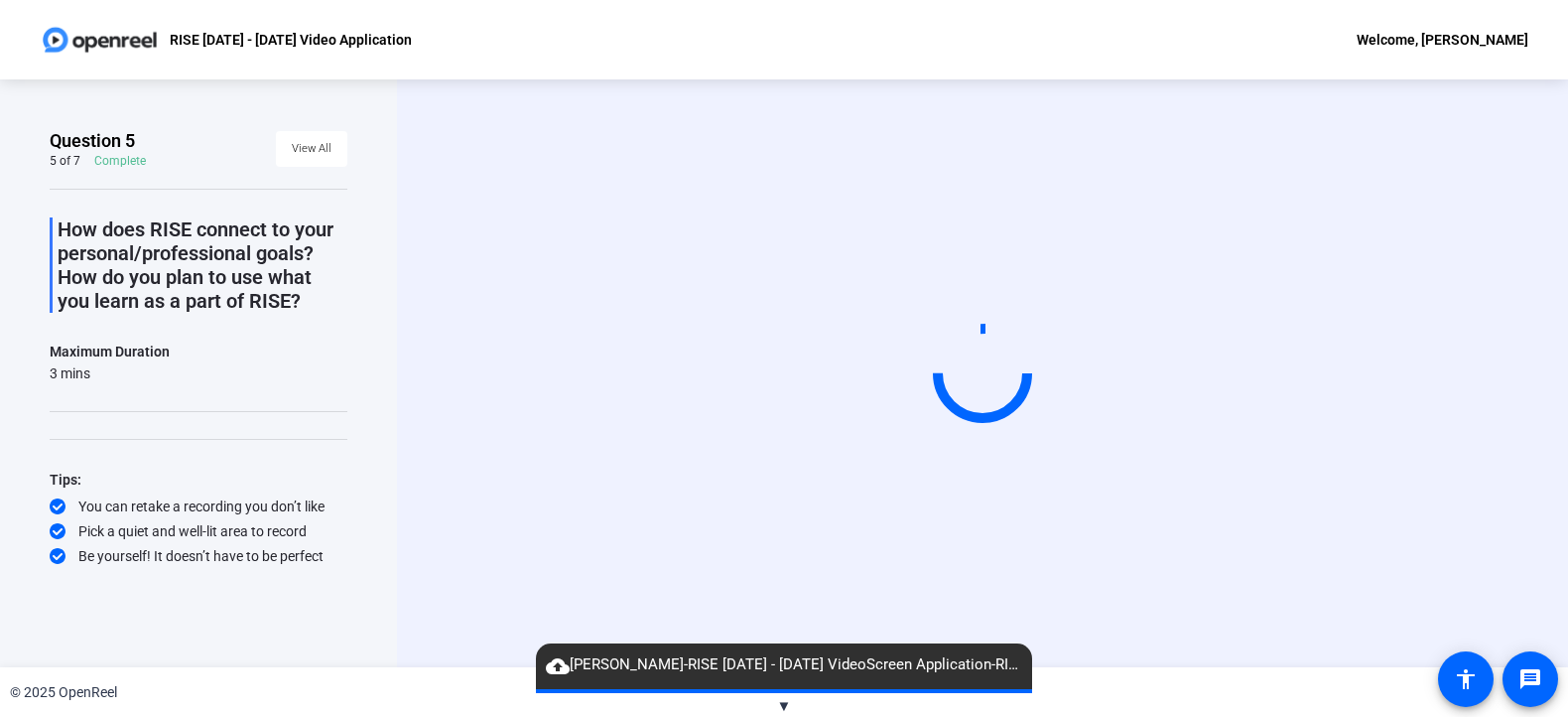 scroll, scrollTop: 0, scrollLeft: 0, axis: both 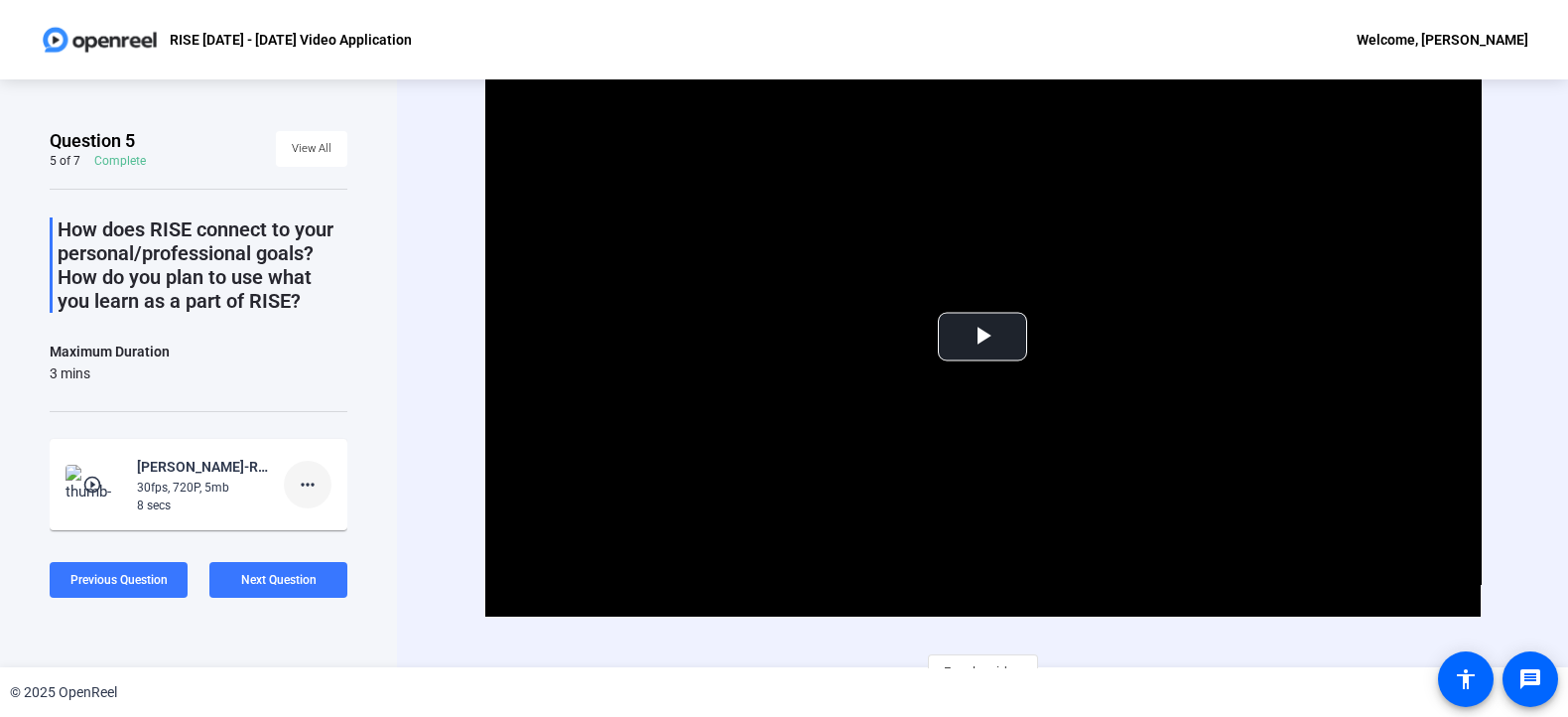 click on "more_horiz" 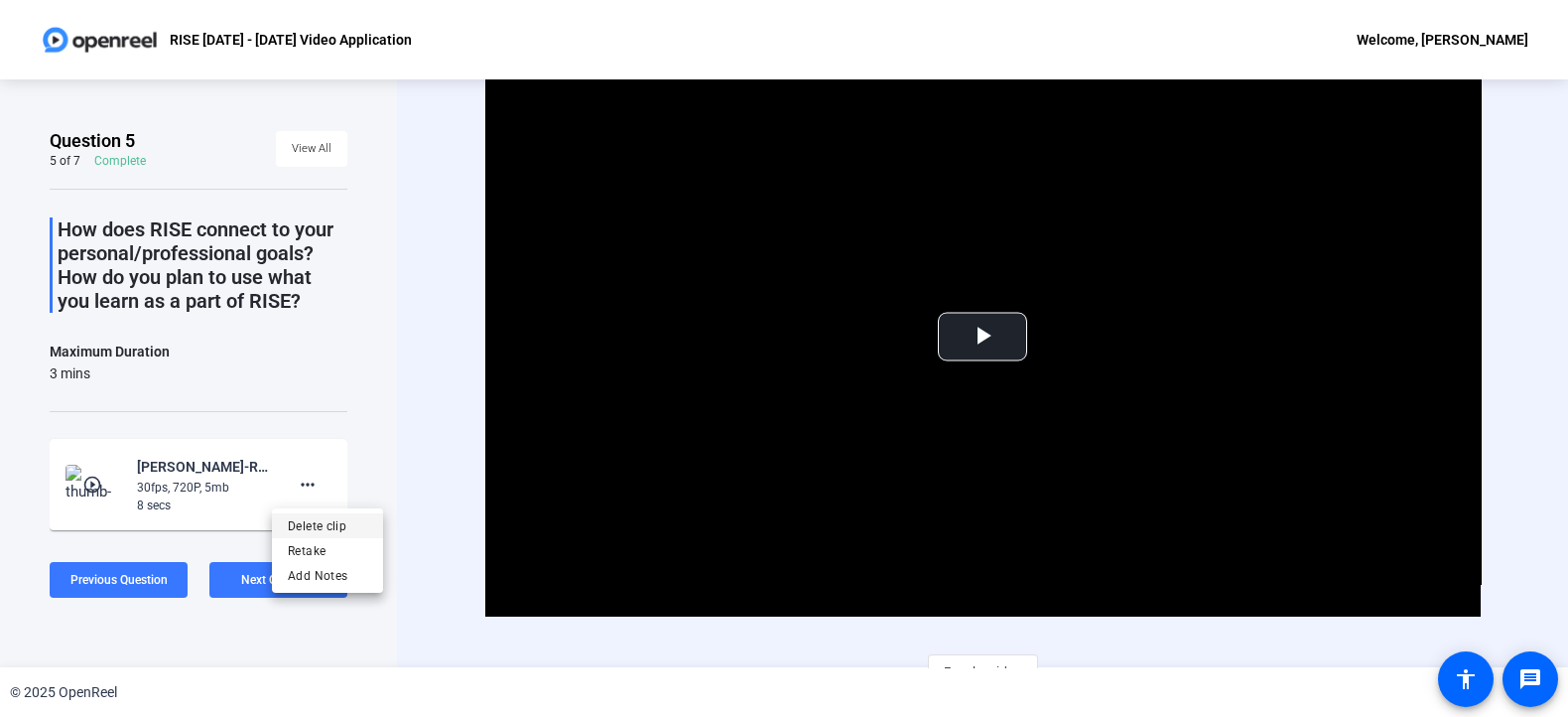 click on "Delete clip" at bounding box center [327, 525] 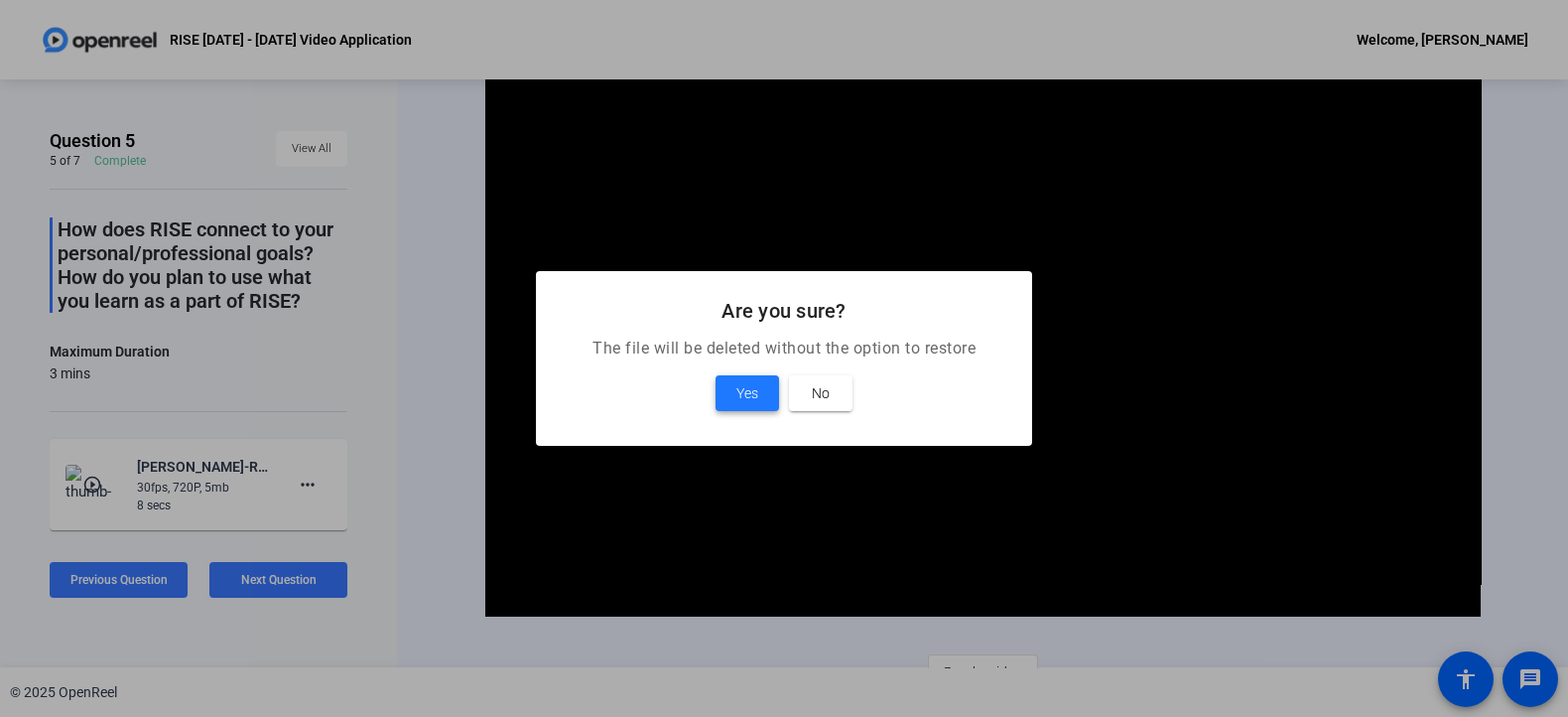 click on "Yes" at bounding box center (747, 393) 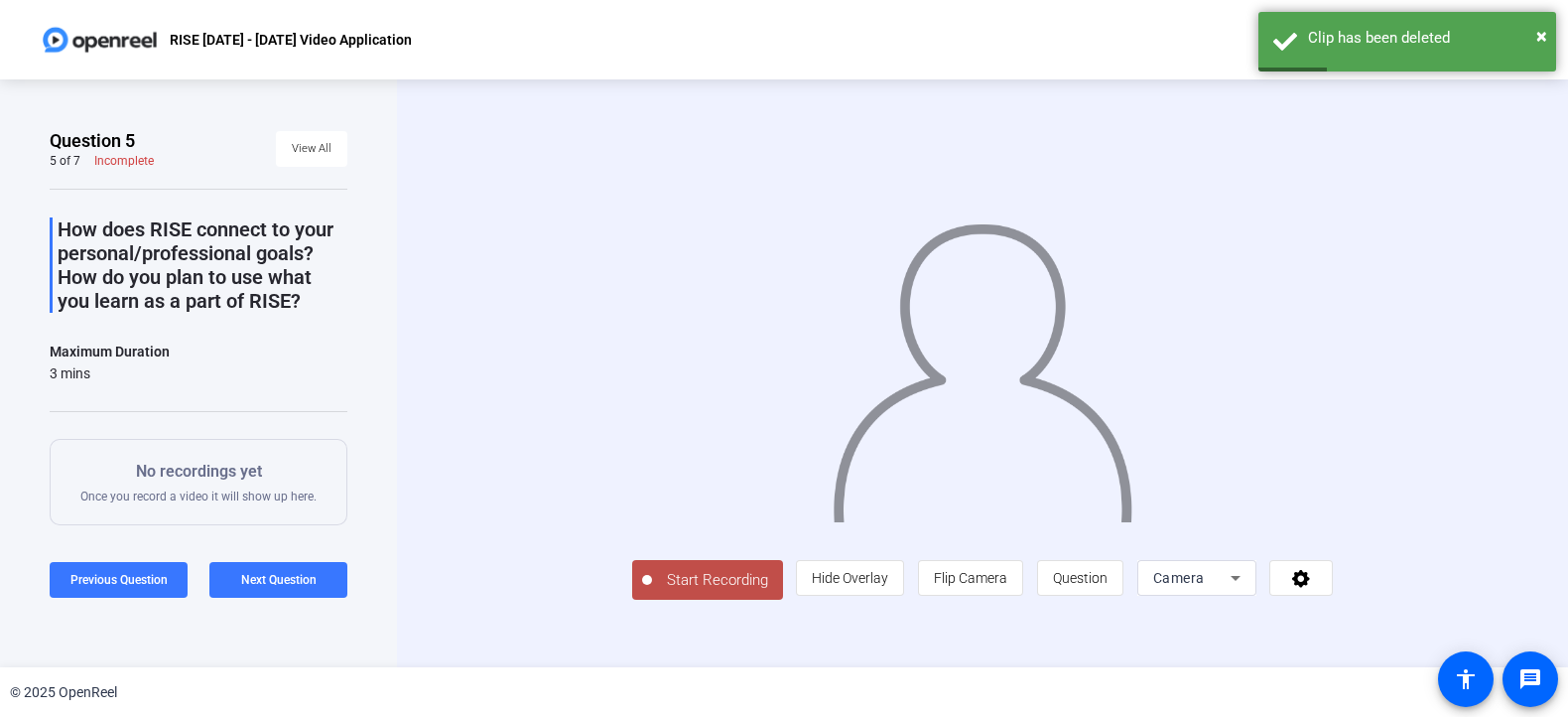 click on "Start Recording" 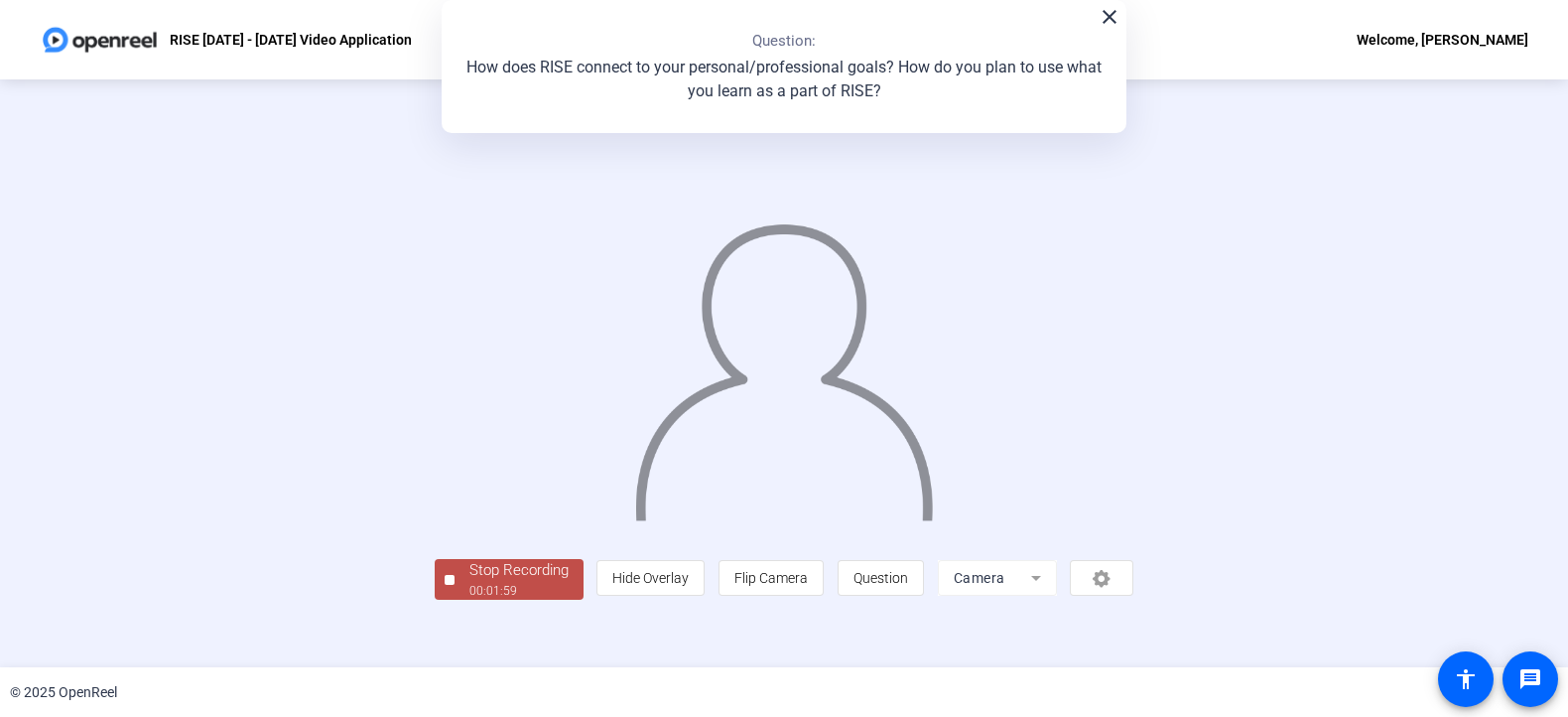scroll, scrollTop: 64, scrollLeft: 0, axis: vertical 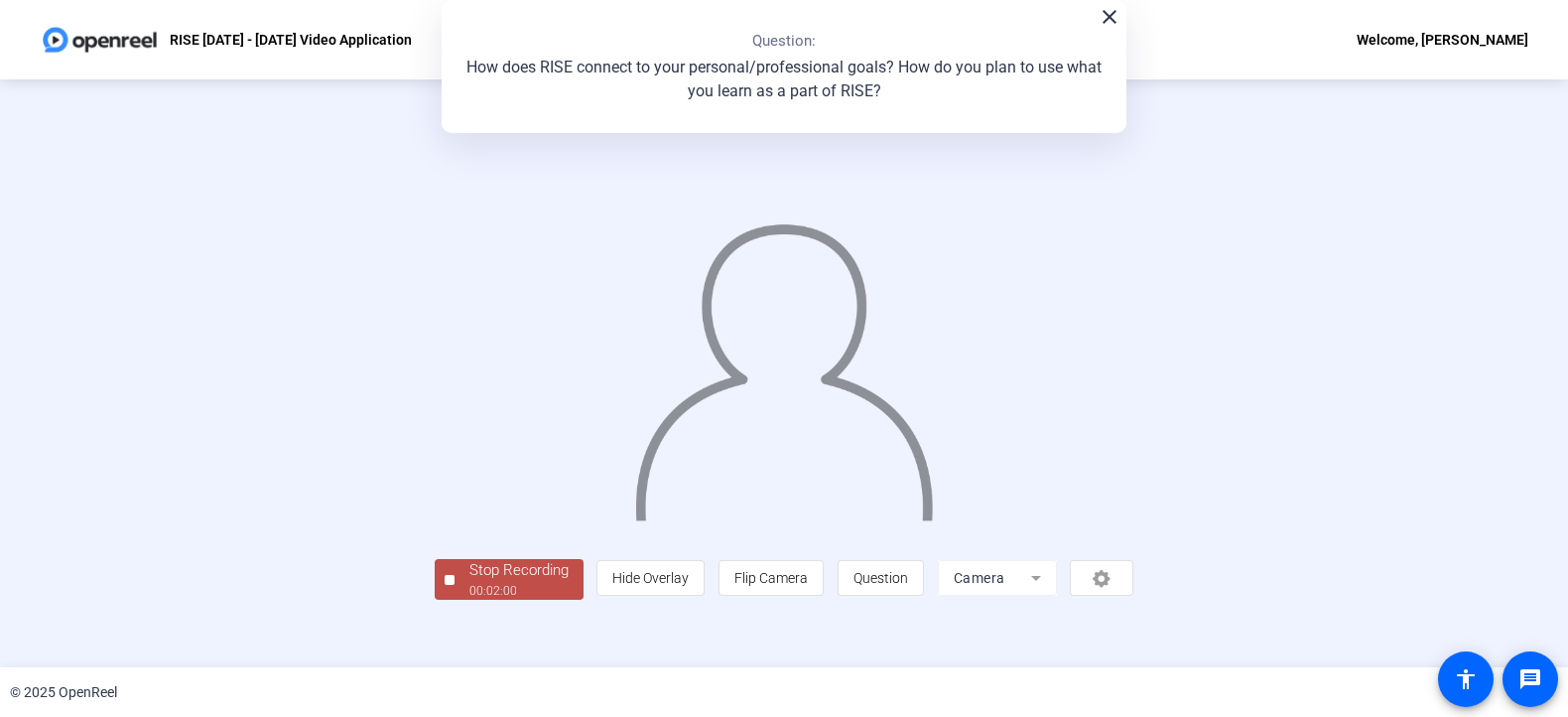 drag, startPoint x: 351, startPoint y: 618, endPoint x: 342, endPoint y: 625, distance: 11.401754 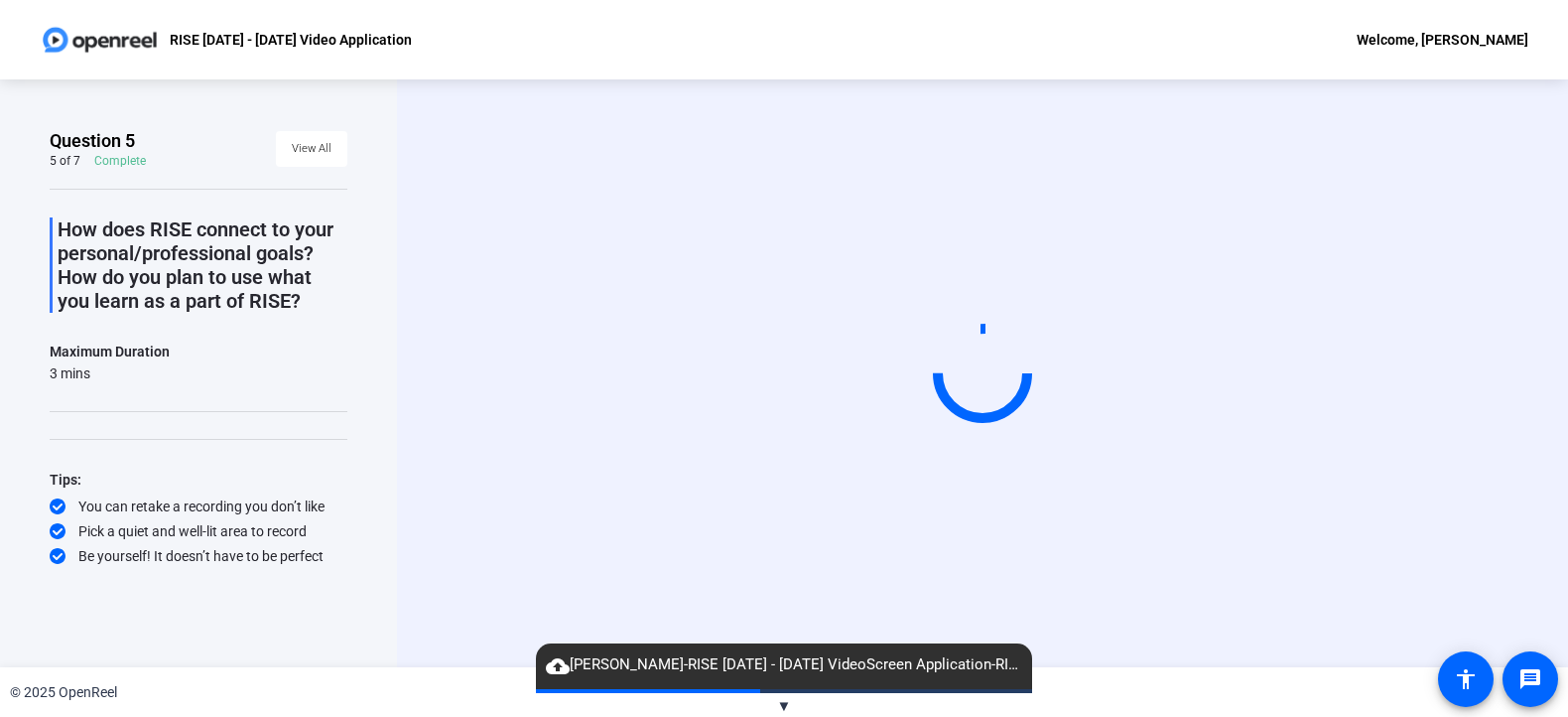 click on "View All" 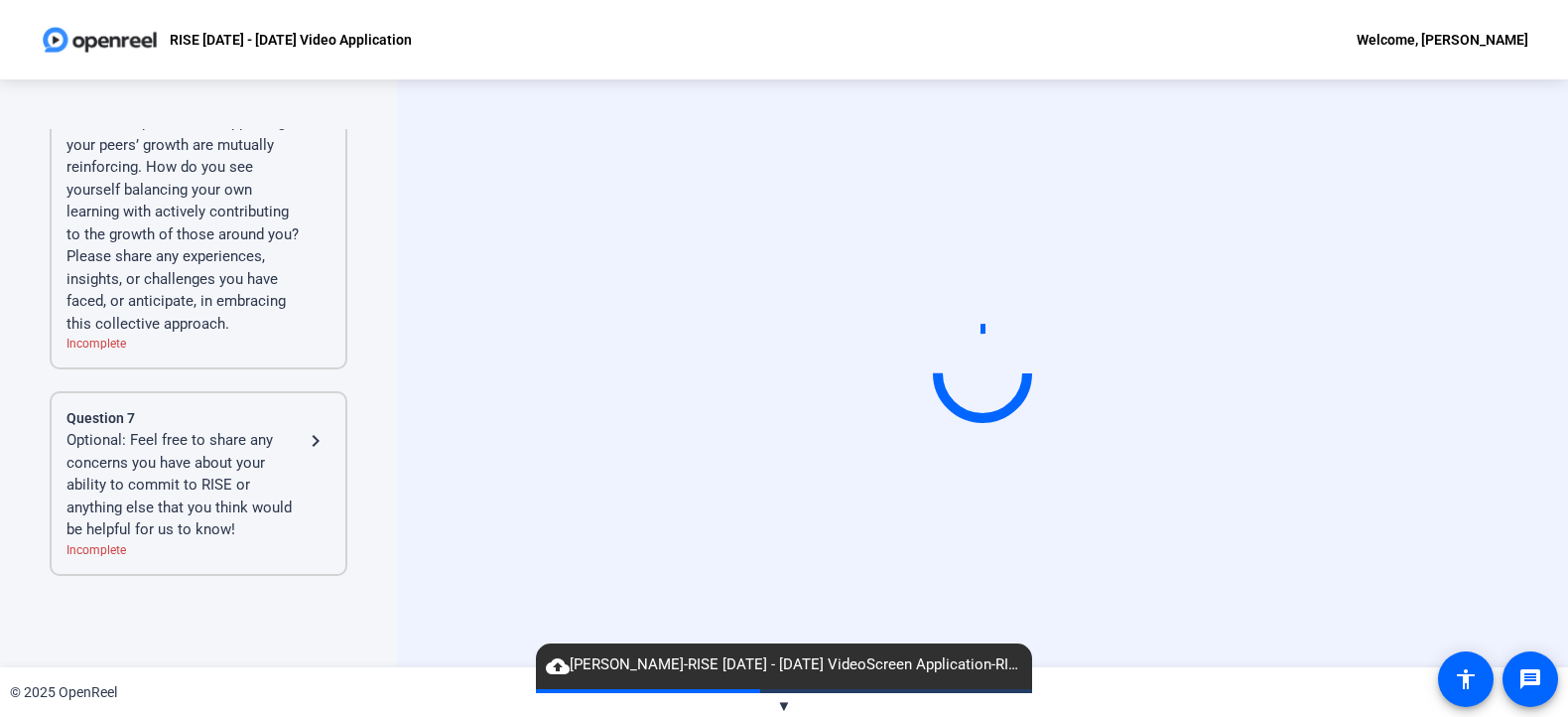 scroll, scrollTop: 1114, scrollLeft: 0, axis: vertical 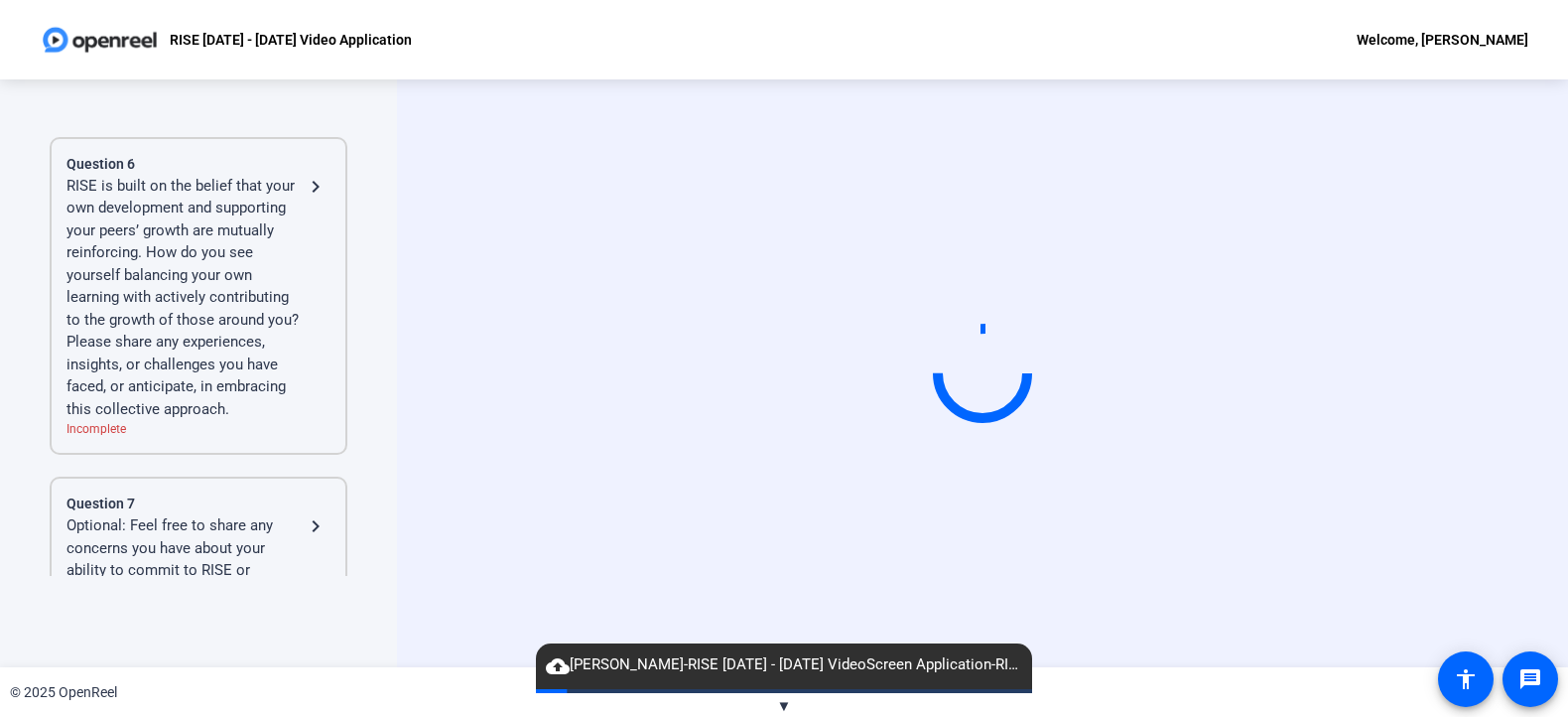 click on "RISE is built on the belief that your own development and supporting your peers’ growth are mutually reinforcing. How do you see yourself balancing your own learning with actively contributing to the growth of those around you? Please share any experiences, insights, or challenges you have faced, or anticipate, in embracing this collective approach." 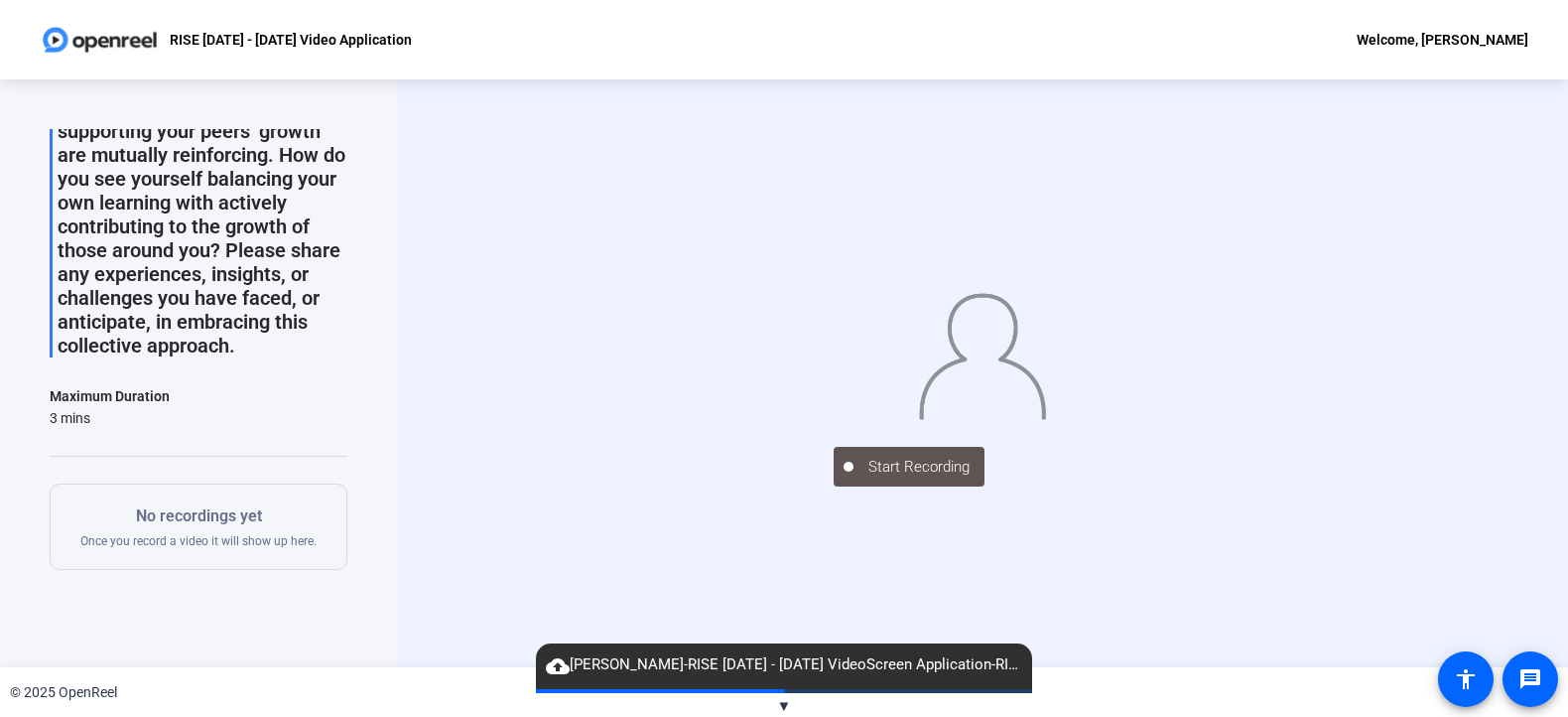 scroll, scrollTop: 0, scrollLeft: 0, axis: both 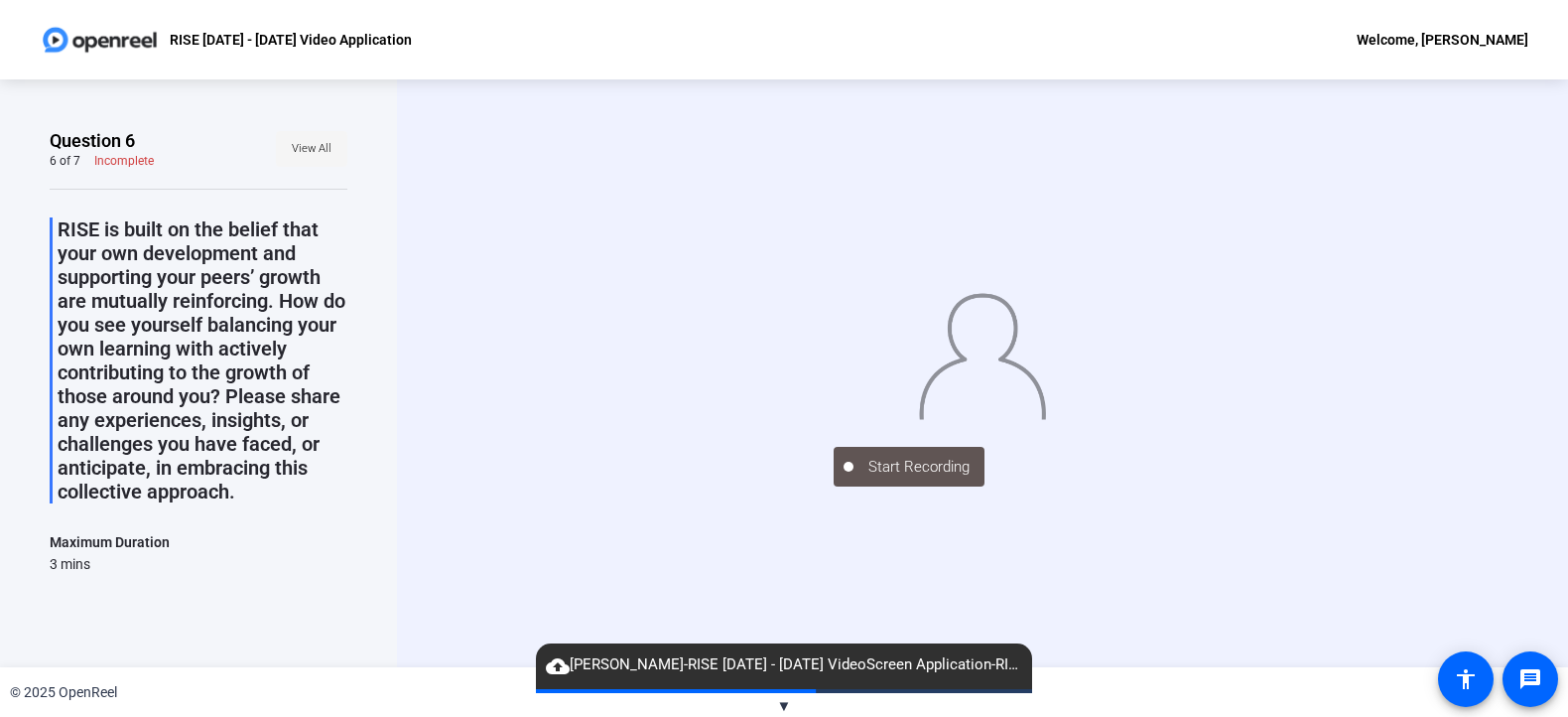 click on "View All" 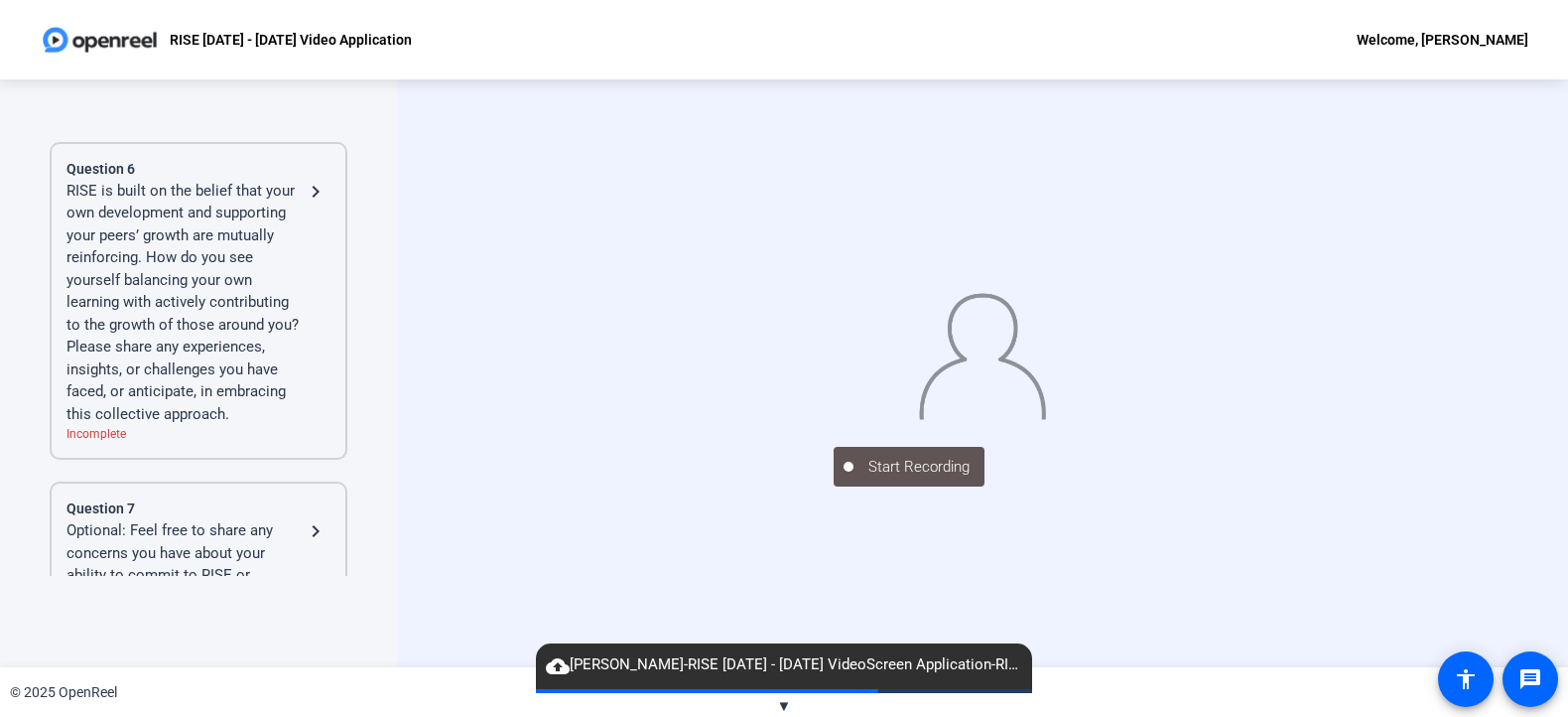 scroll, scrollTop: 1117, scrollLeft: 0, axis: vertical 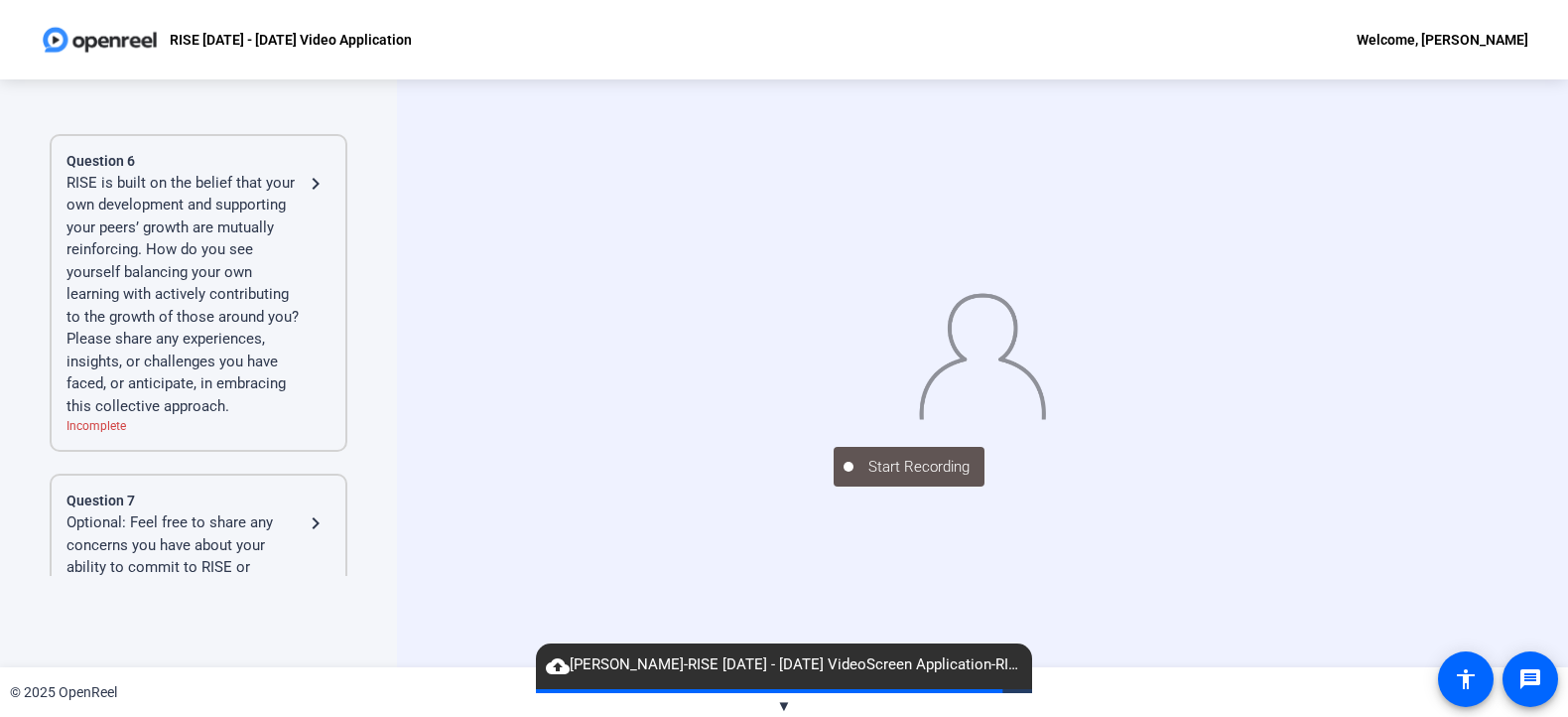 click on "RISE is built on the belief that your own development and supporting your peers’ growth are mutually reinforcing. How do you see yourself balancing your own learning with actively contributing to the growth of those around you? Please share any experiences, insights, or challenges you have faced, or anticipate, in embracing this collective approach." 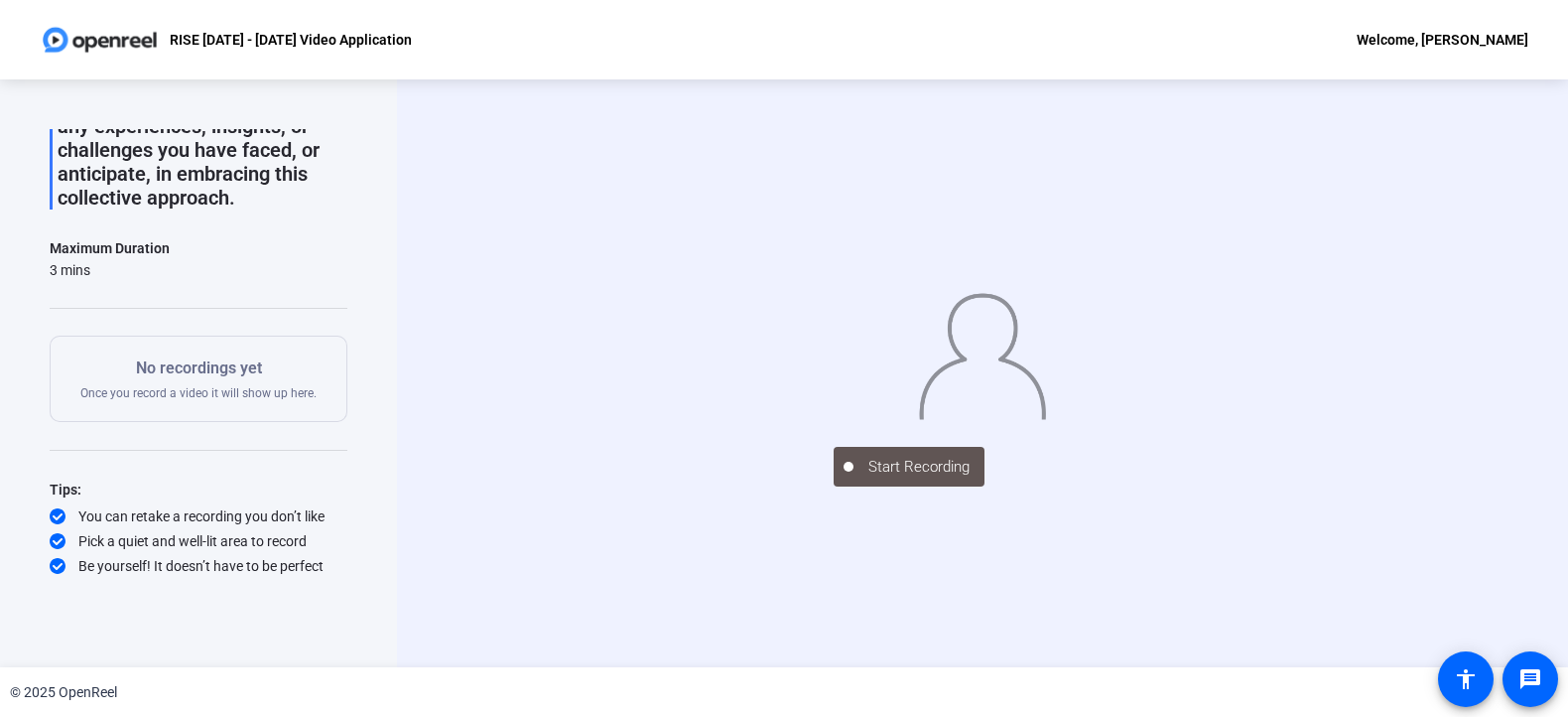 scroll, scrollTop: 0, scrollLeft: 0, axis: both 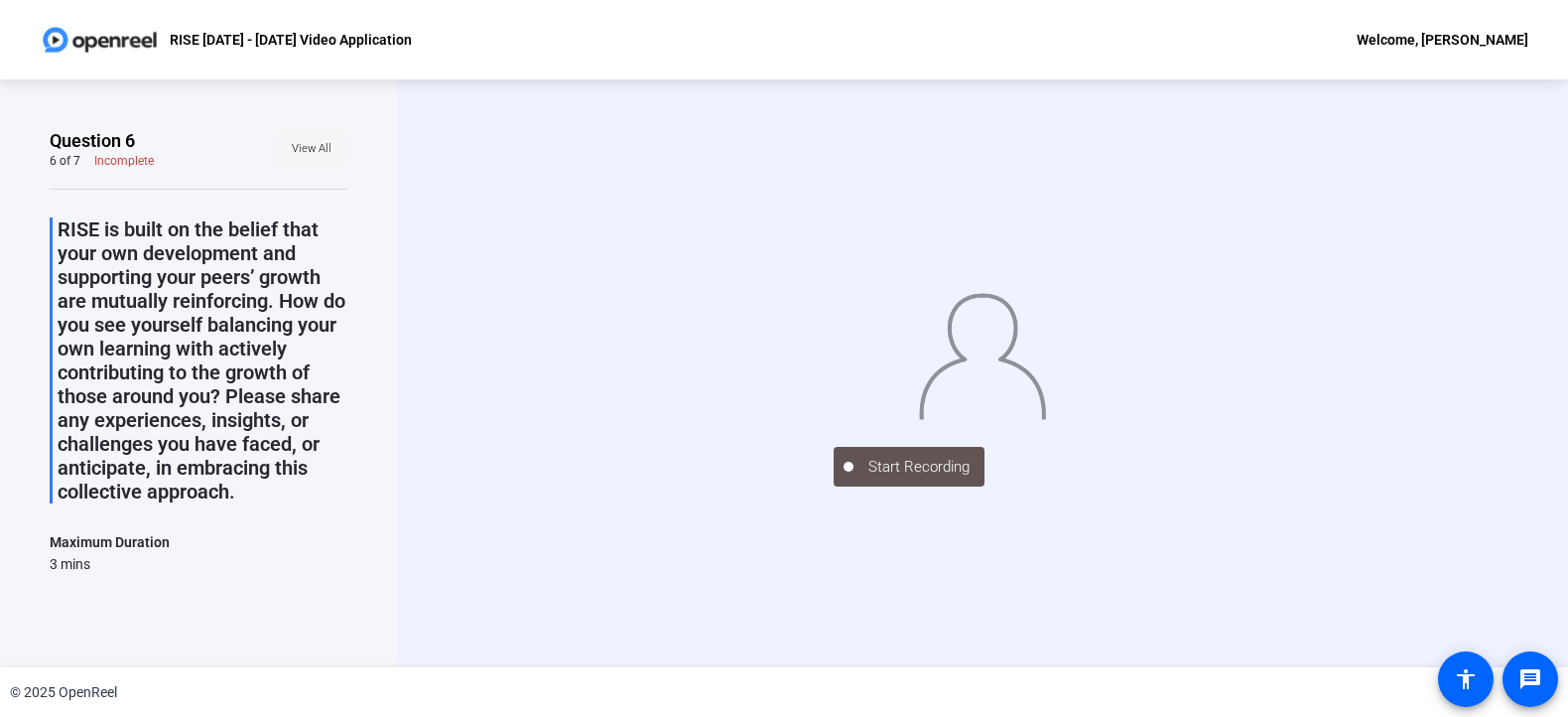 click on "View All" 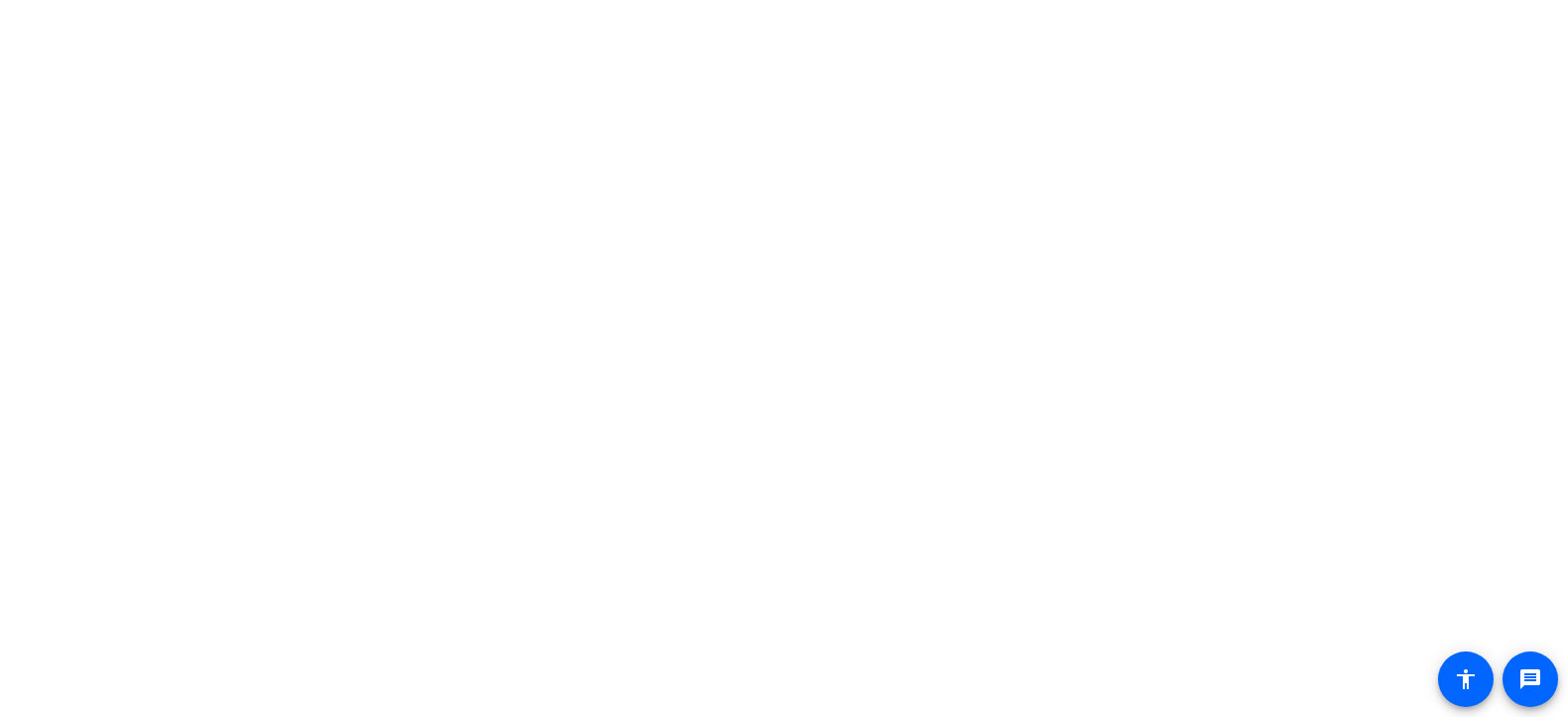 scroll, scrollTop: 0, scrollLeft: 0, axis: both 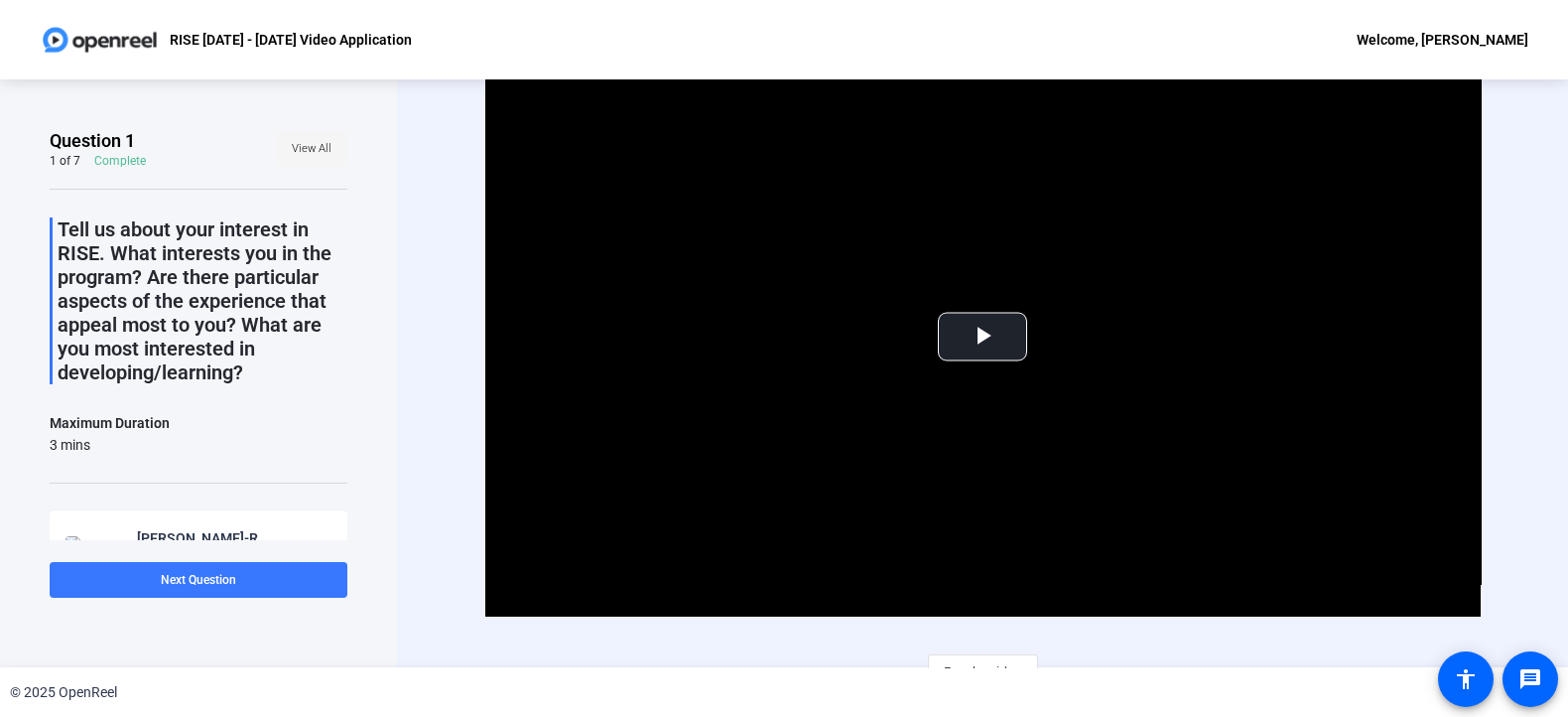 click on "View All" 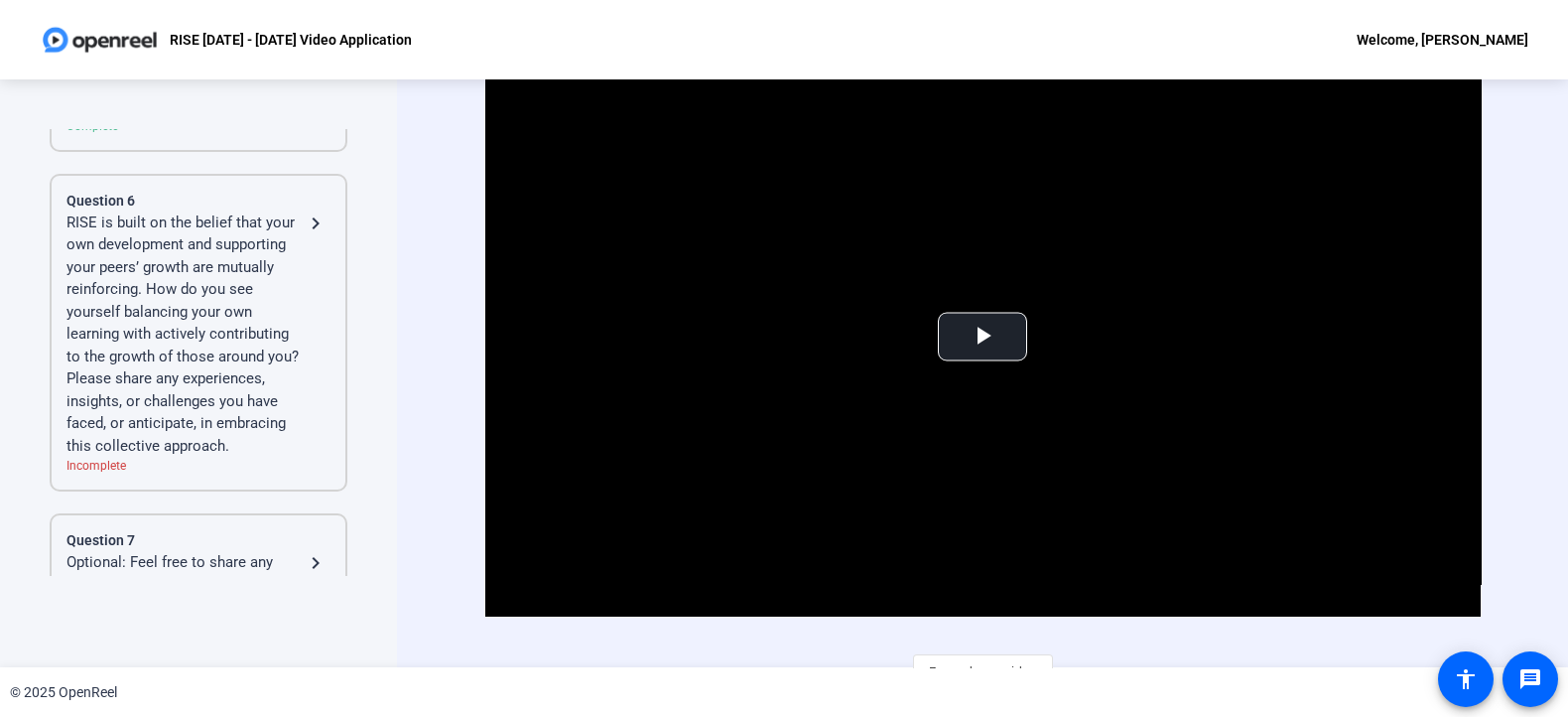 scroll, scrollTop: 1117, scrollLeft: 0, axis: vertical 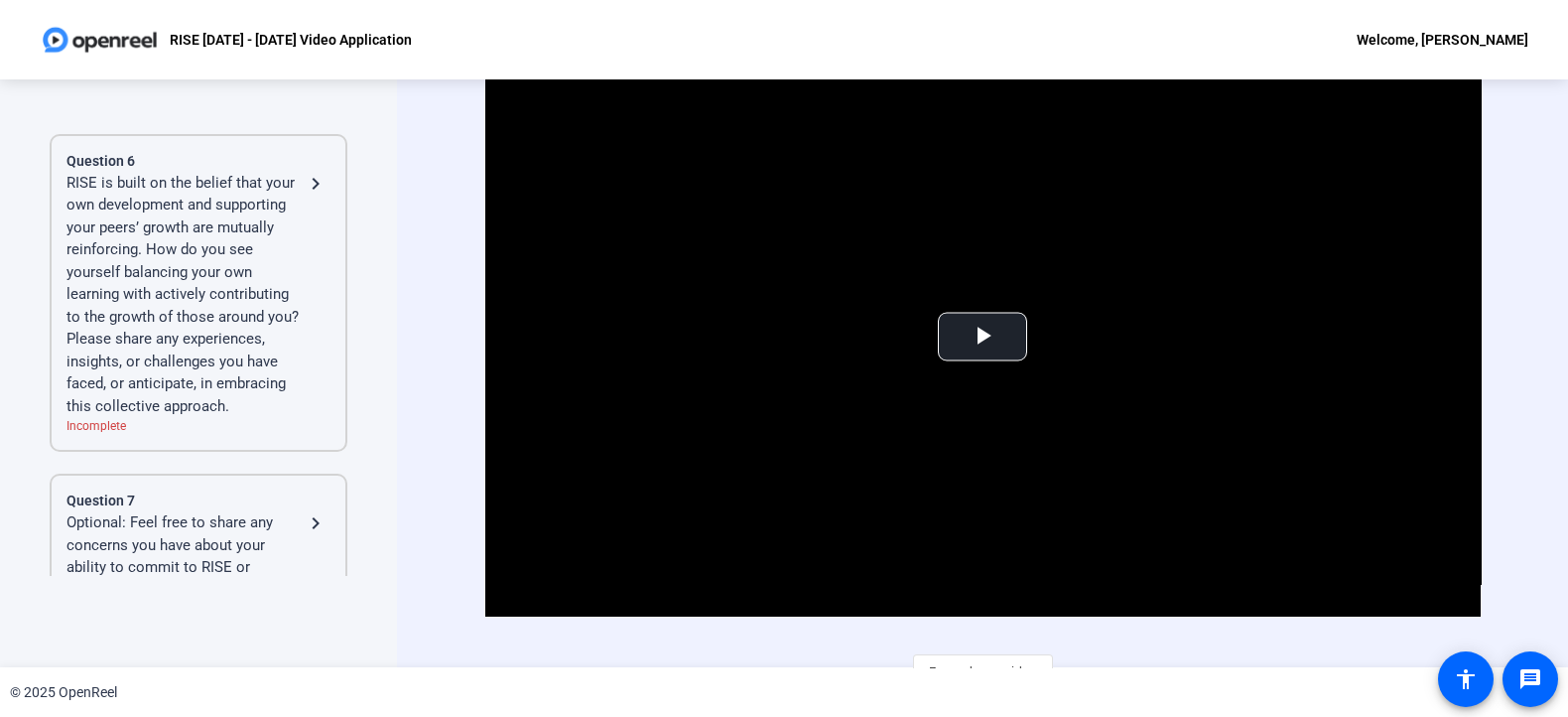 click on "RISE is built on the belief that your own development and supporting your peers’ growth are mutually reinforcing. How do you see yourself balancing your own learning with actively contributing to the growth of those around you? Please share any experiences, insights, or challenges you have faced, or anticipate, in embracing this collective approach." 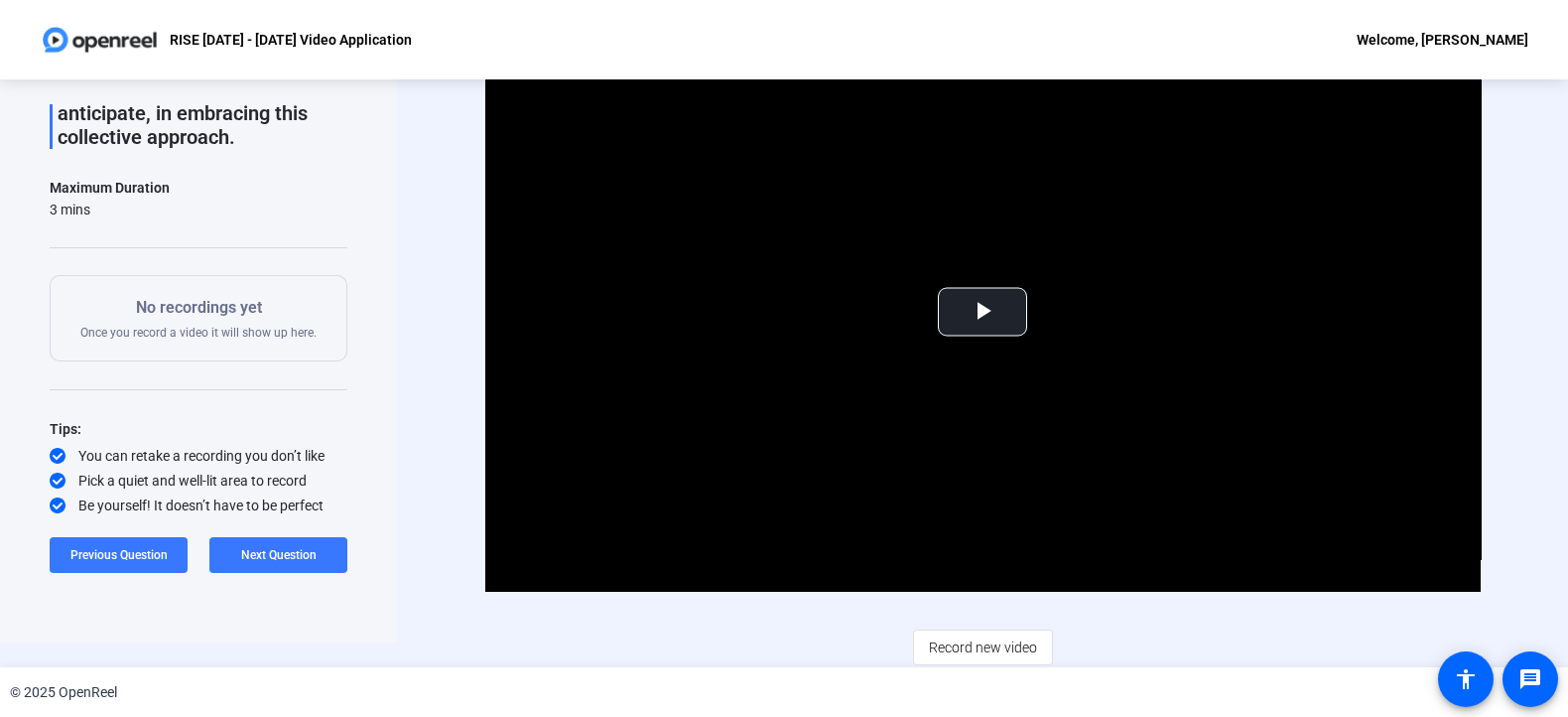 scroll, scrollTop: 0, scrollLeft: 0, axis: both 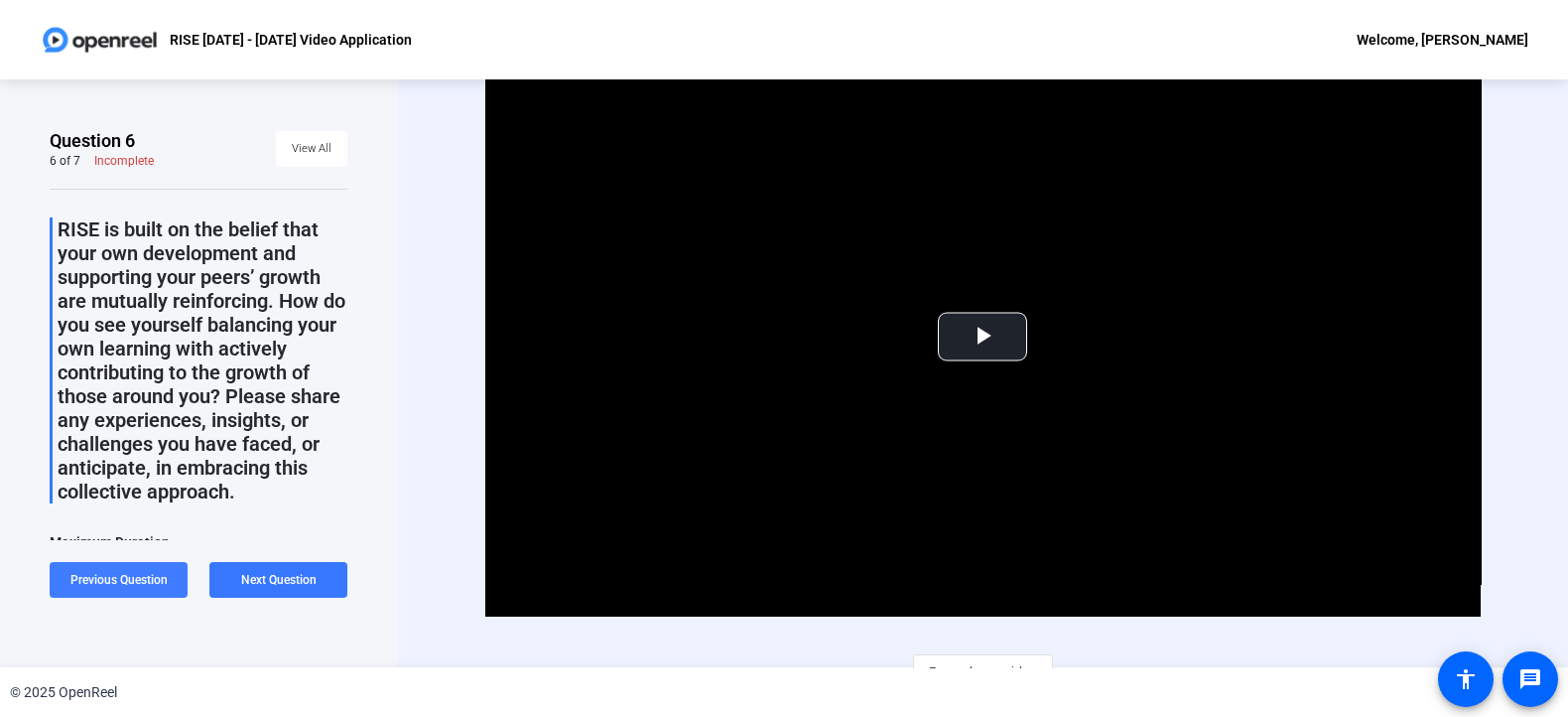 click on "Previous Question" 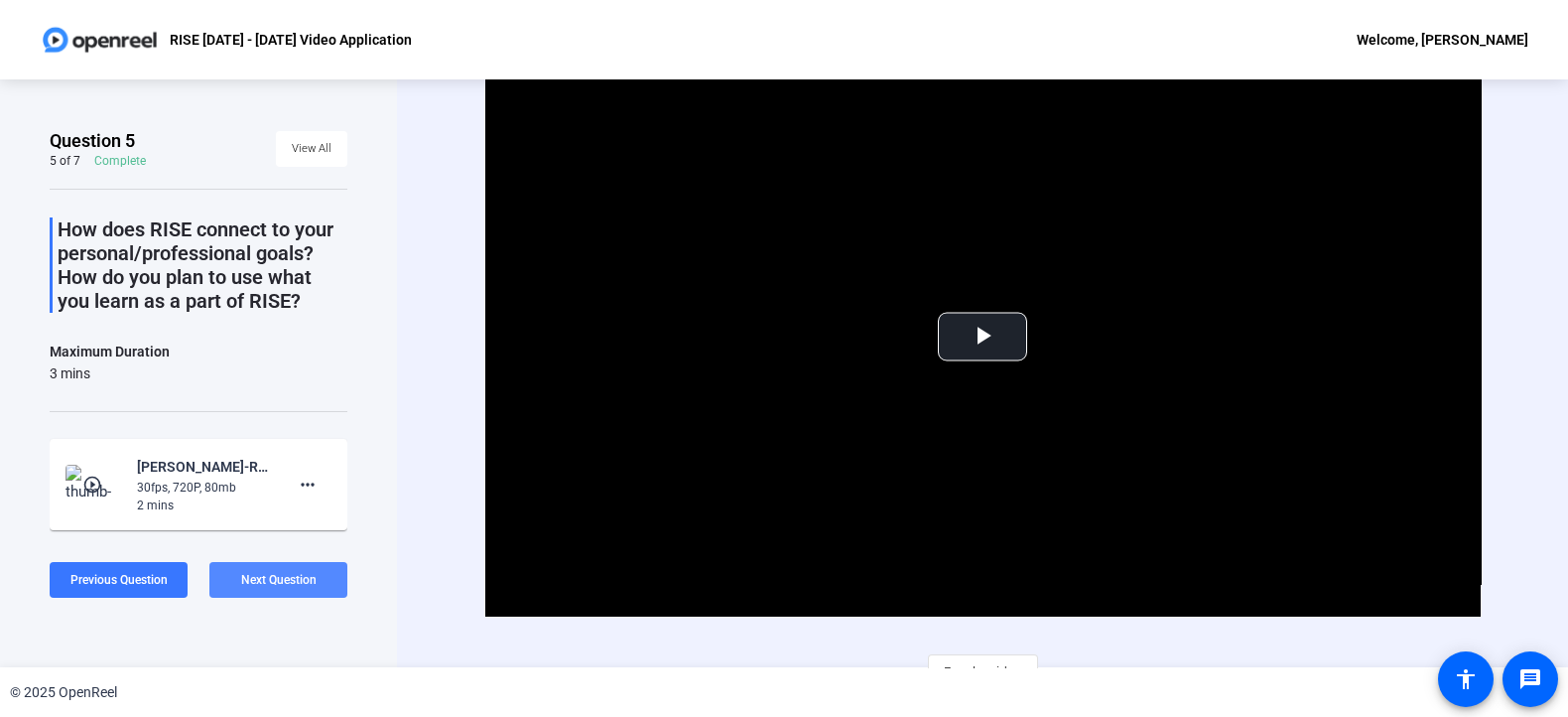 click on "Next Question" 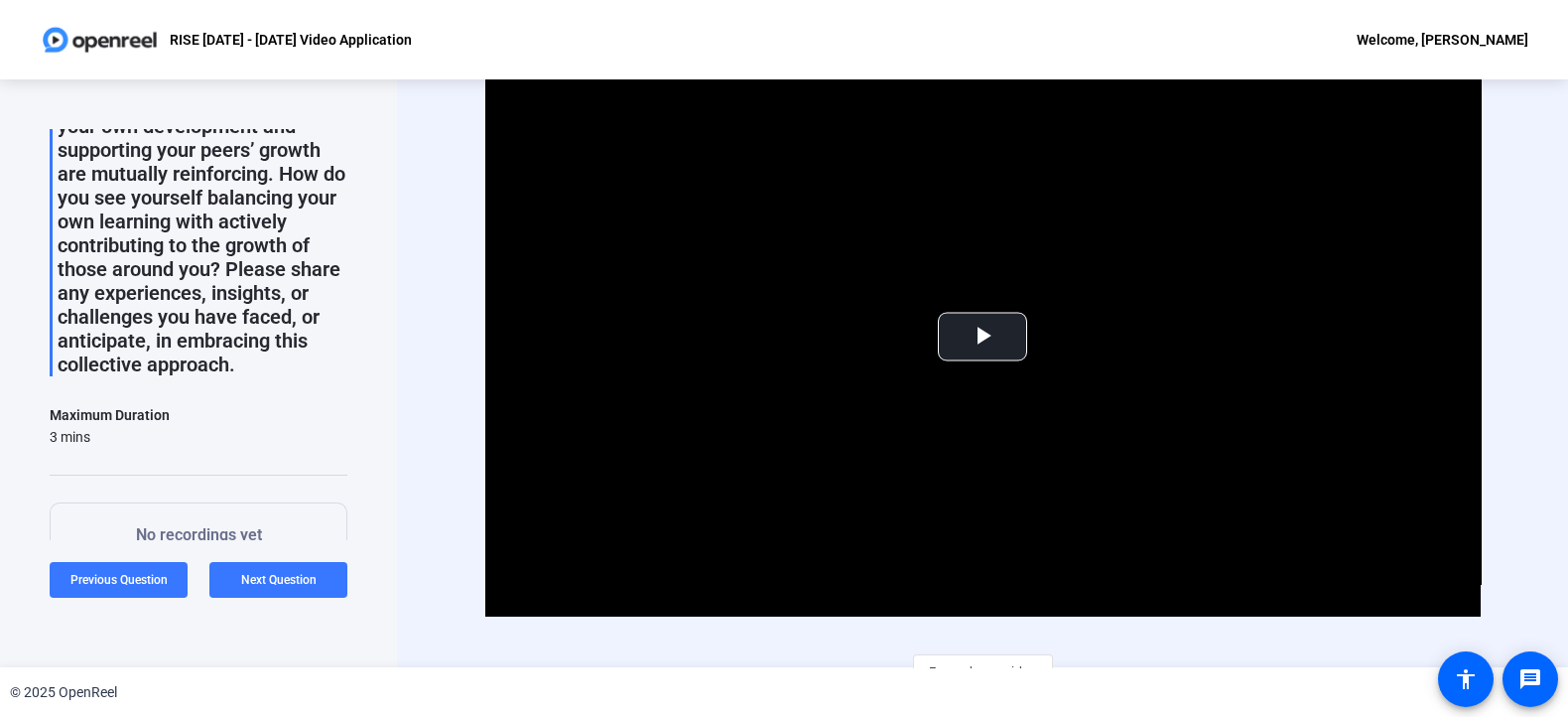 scroll, scrollTop: 353, scrollLeft: 0, axis: vertical 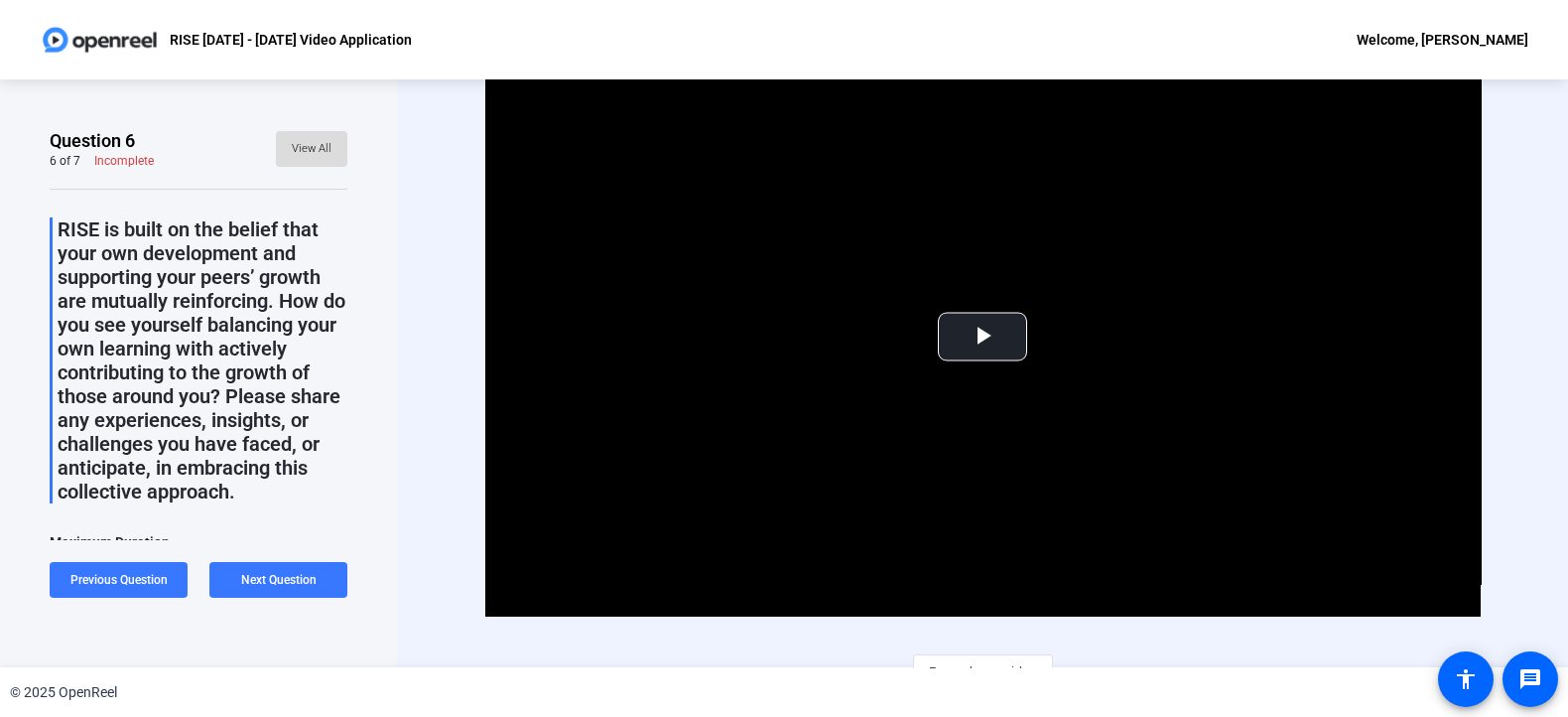 click on "View All" 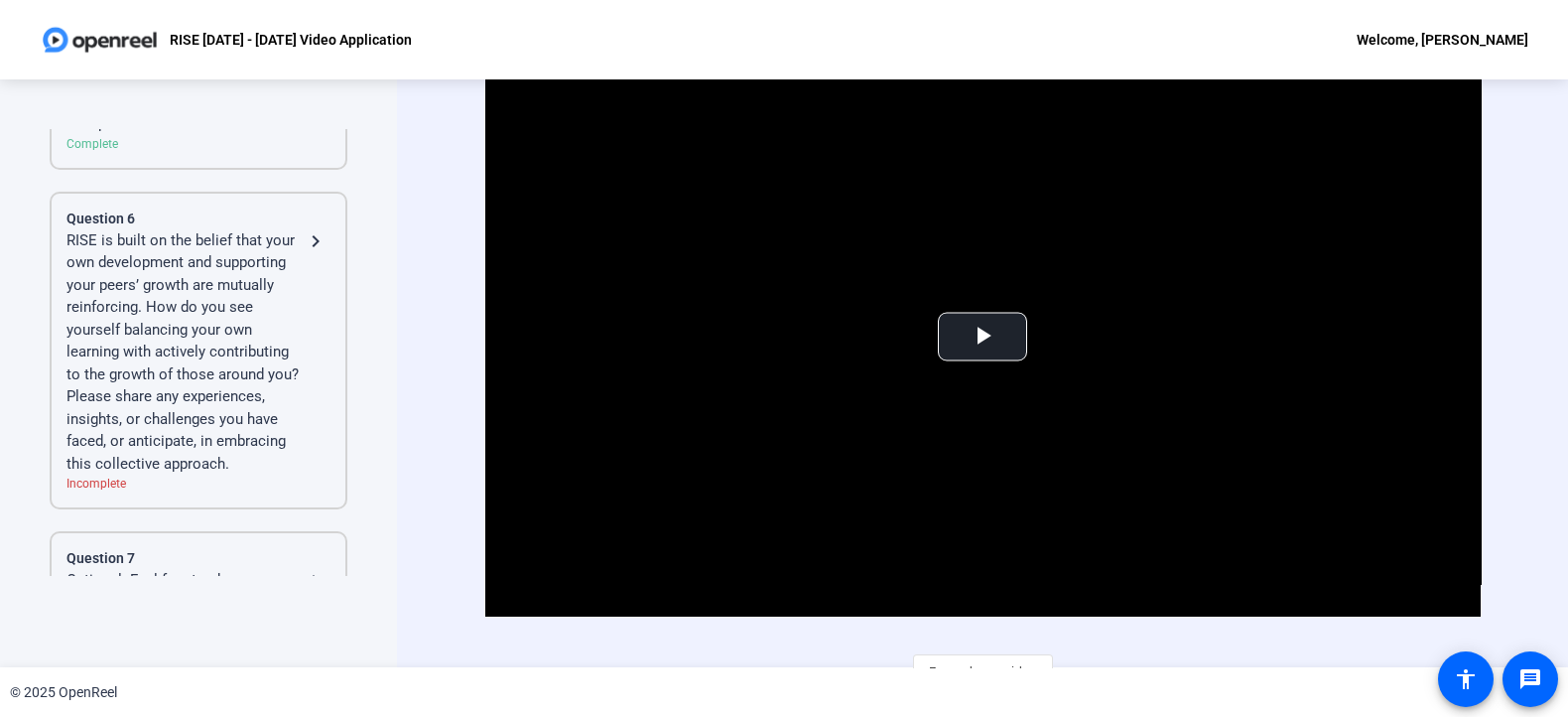 scroll, scrollTop: 1117, scrollLeft: 0, axis: vertical 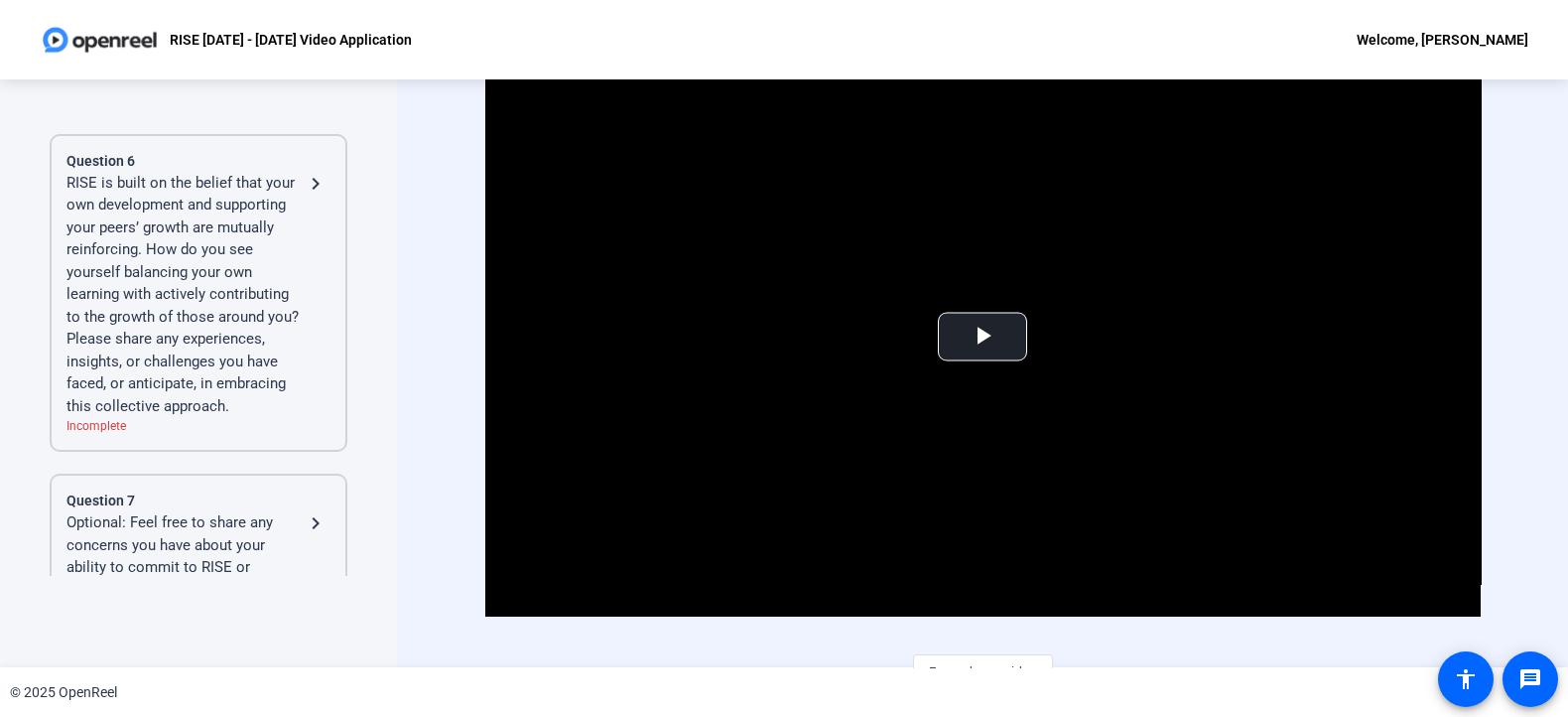 click on "RISE is built on the belief that your own development and supporting your peers’ growth are mutually reinforcing. How do you see yourself balancing your own learning with actively contributing to the growth of those around you? Please share any experiences, insights, or challenges you have faced, or anticipate, in embracing this collective approach." 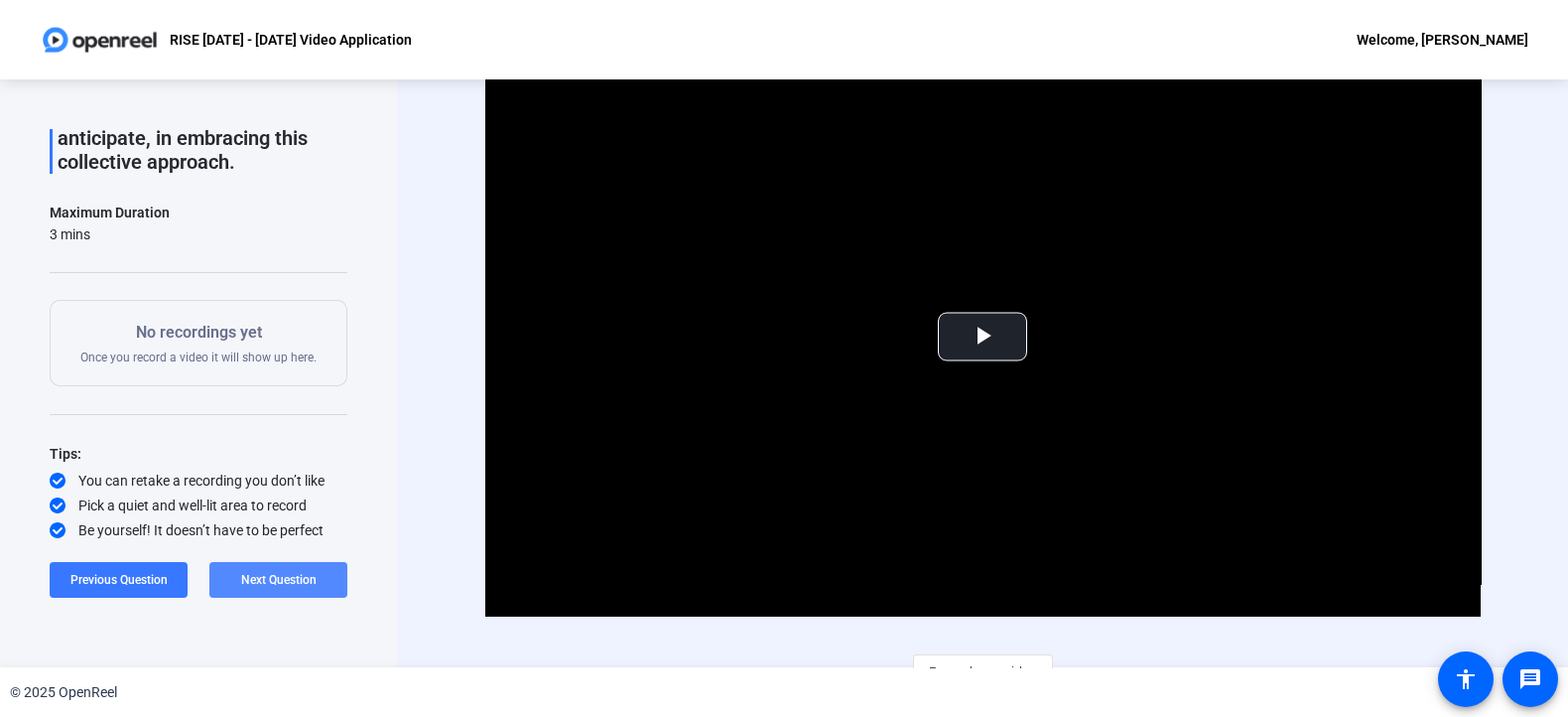 click 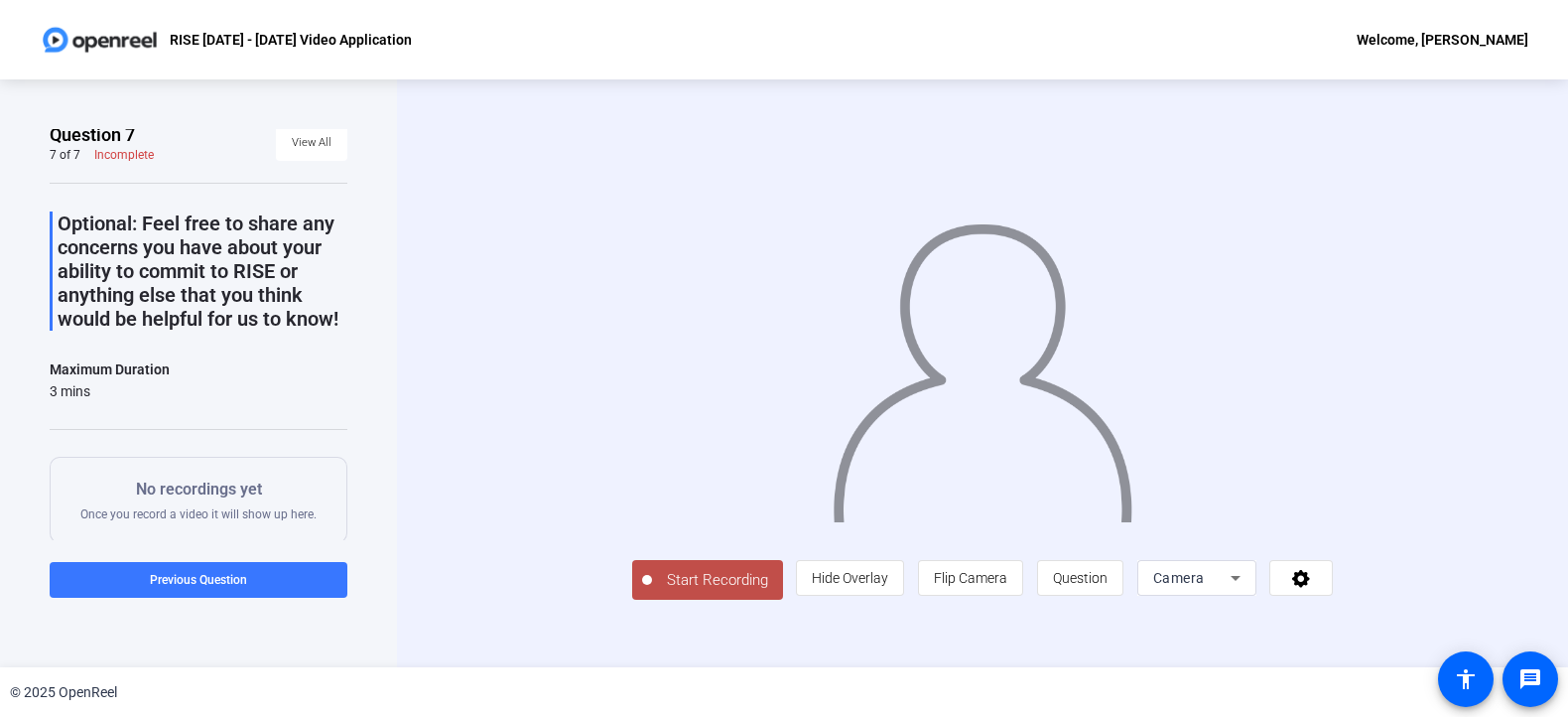 scroll, scrollTop: 0, scrollLeft: 0, axis: both 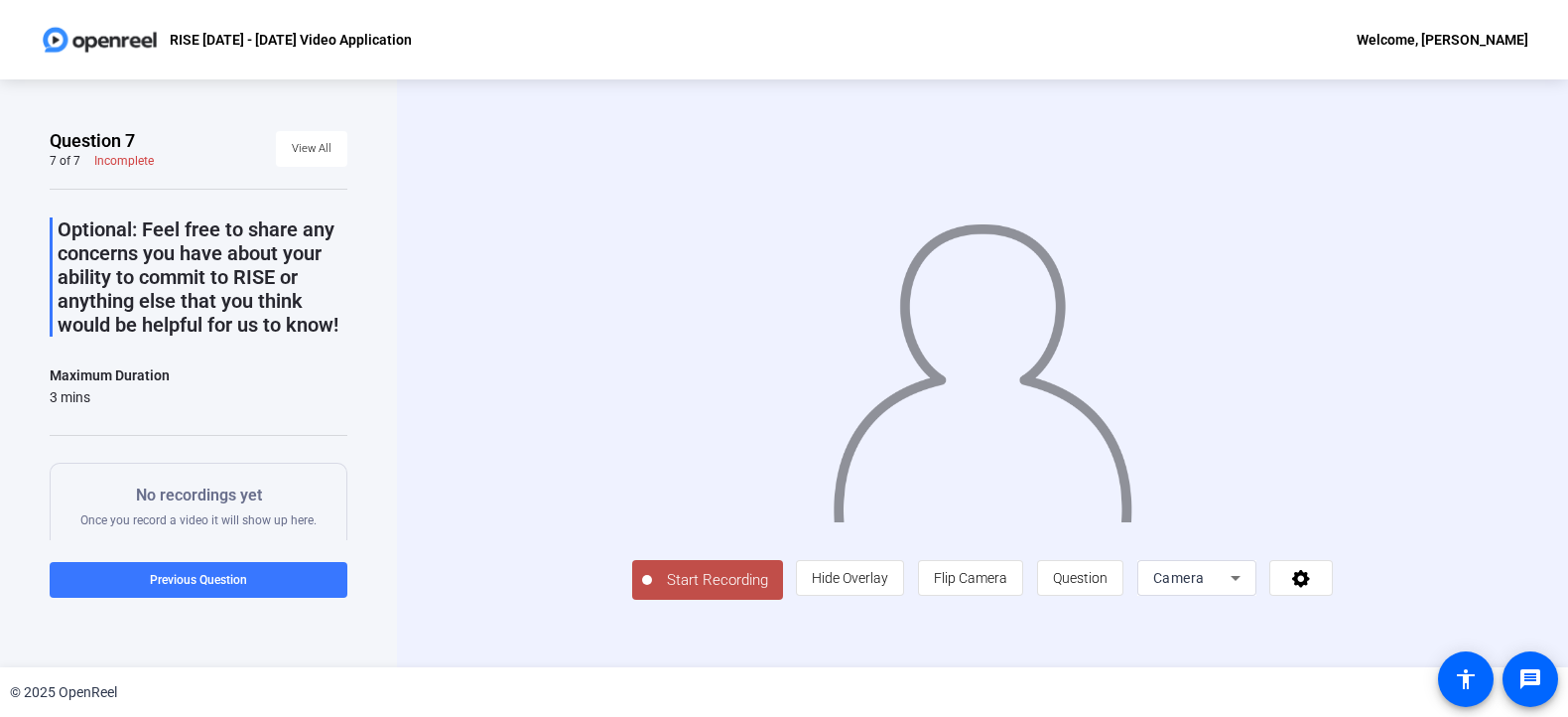 click on "Start Recording" 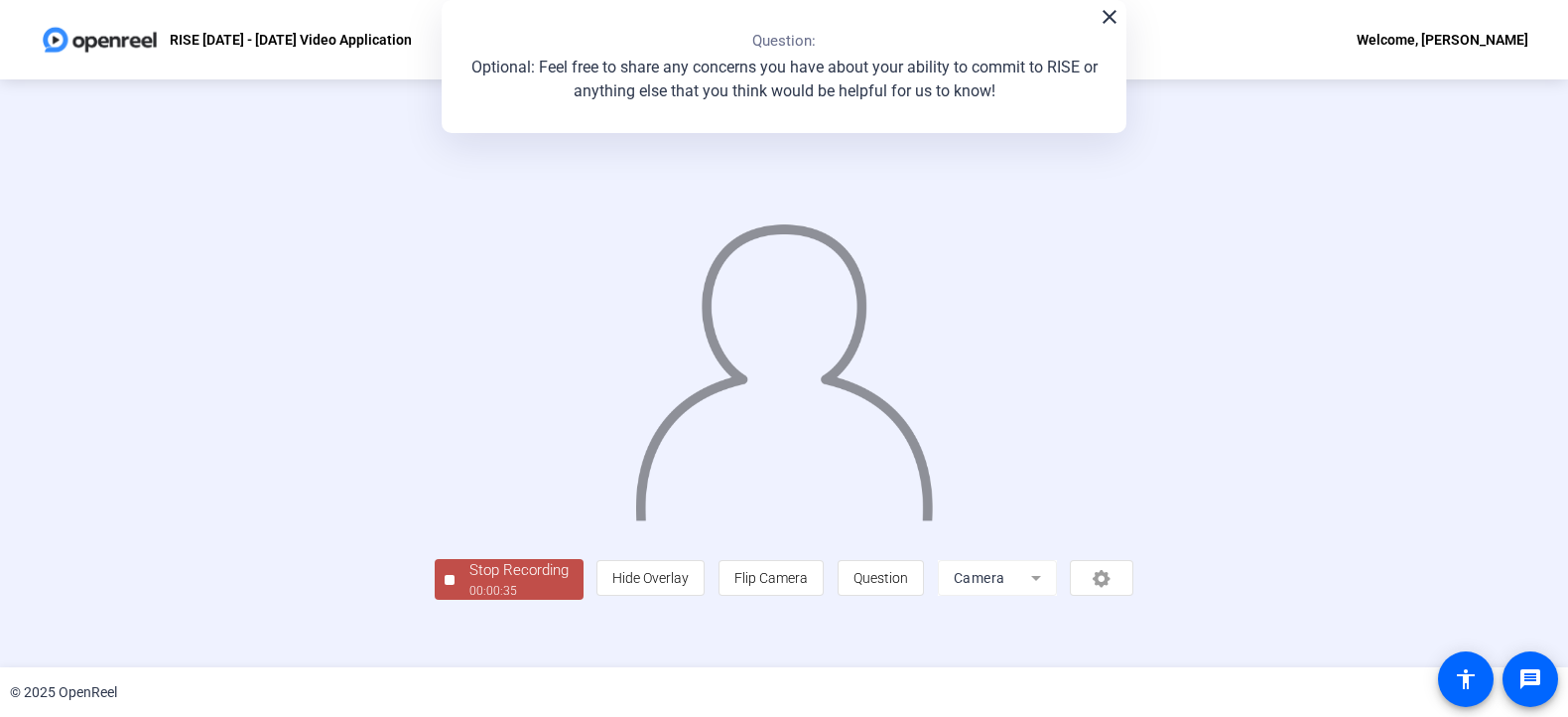 scroll, scrollTop: 64, scrollLeft: 0, axis: vertical 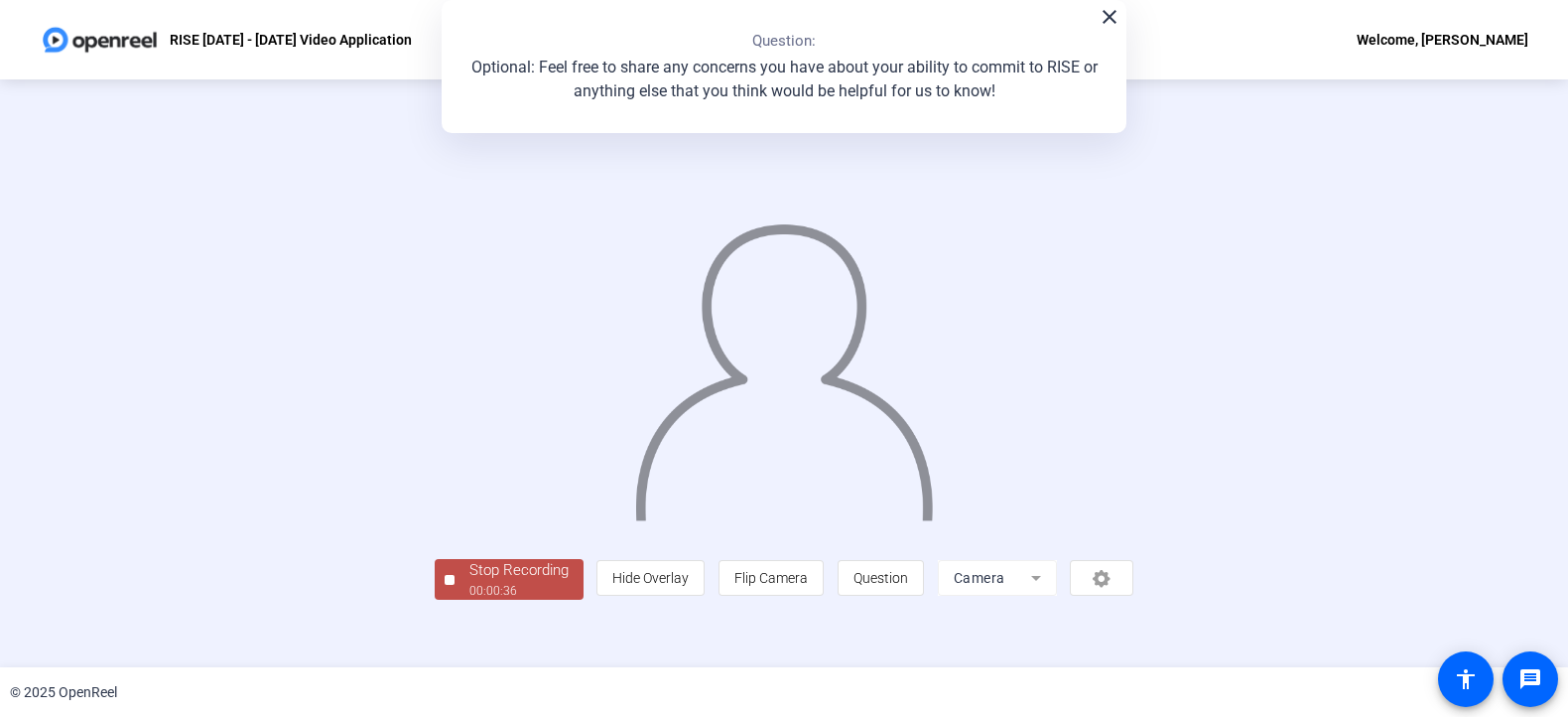 click on "Stop Recording" 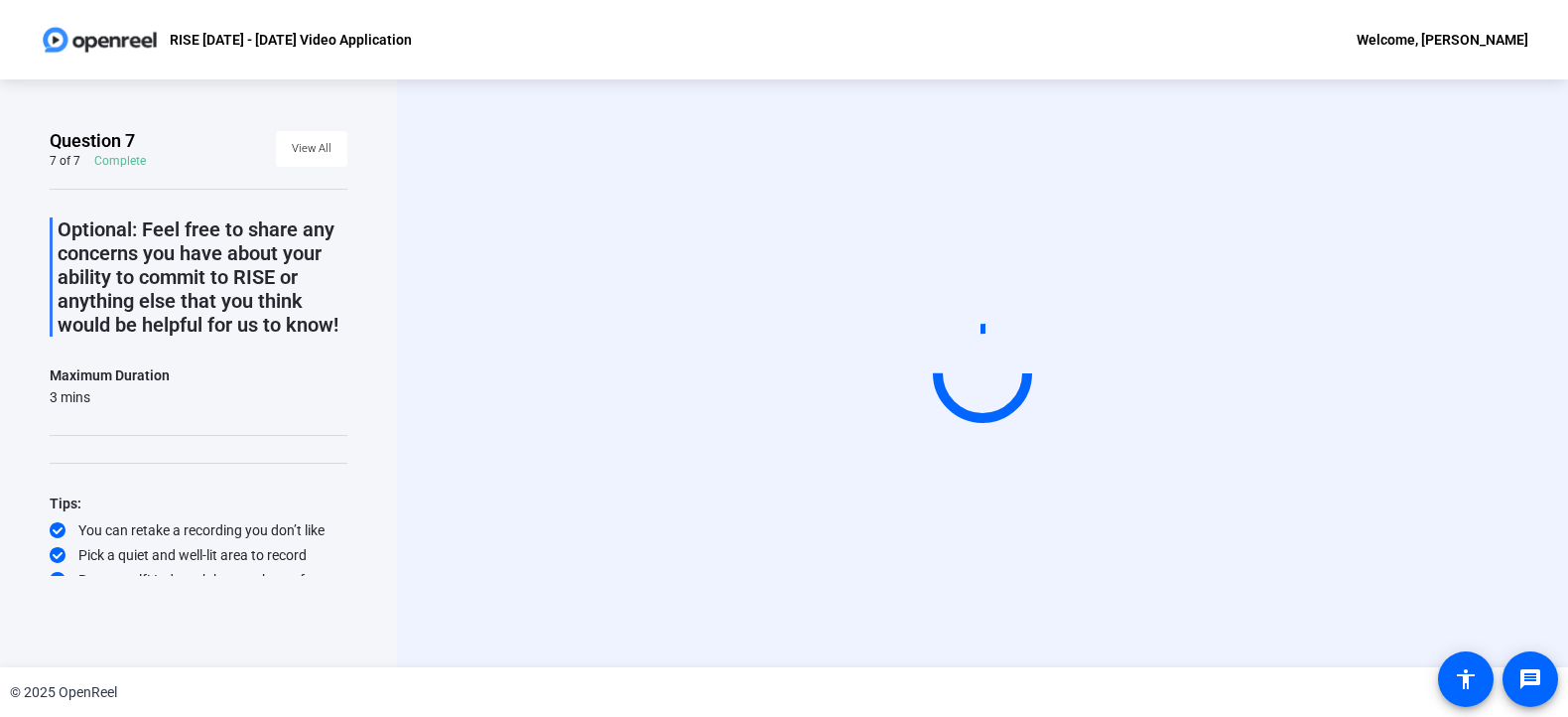 scroll, scrollTop: 0, scrollLeft: 0, axis: both 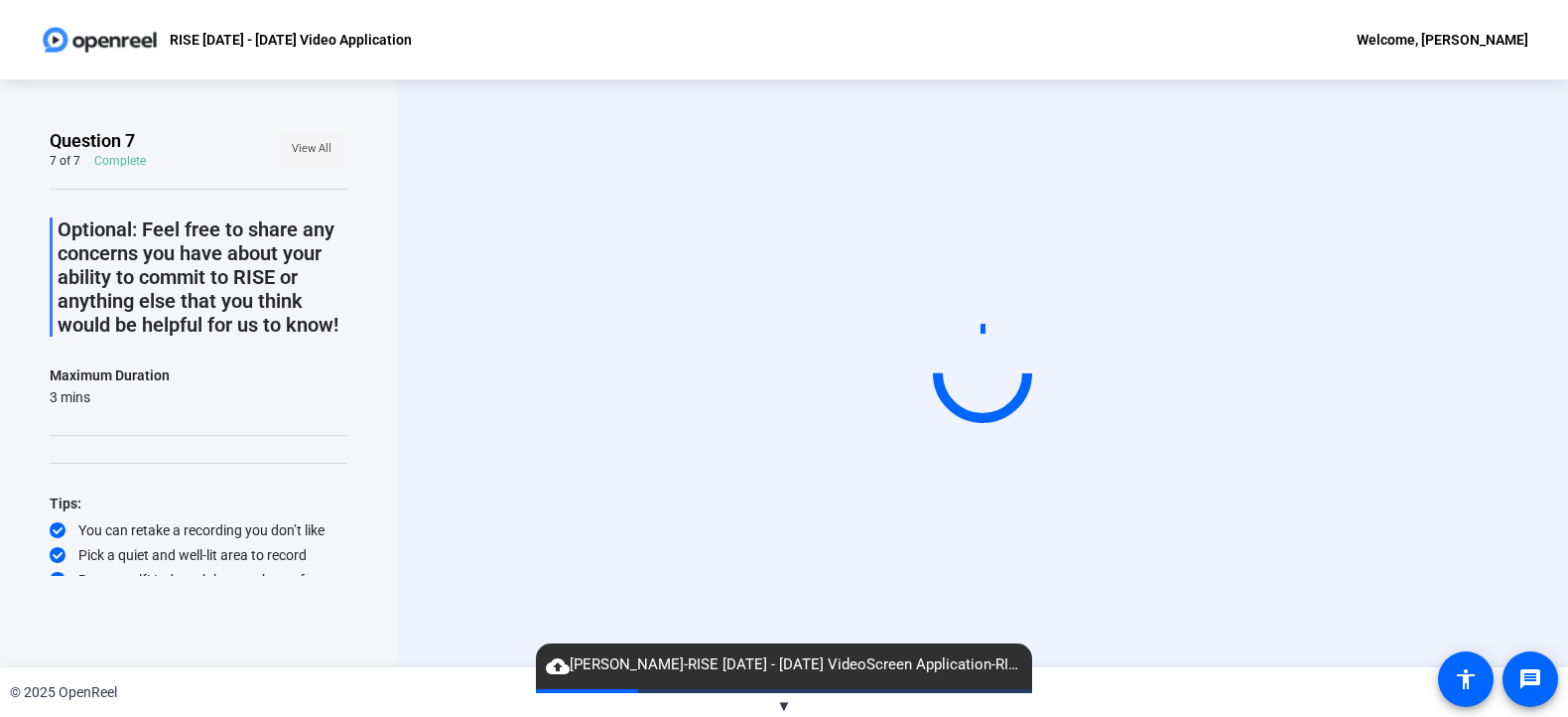 drag, startPoint x: 289, startPoint y: 141, endPoint x: 273, endPoint y: 172, distance: 34.88553 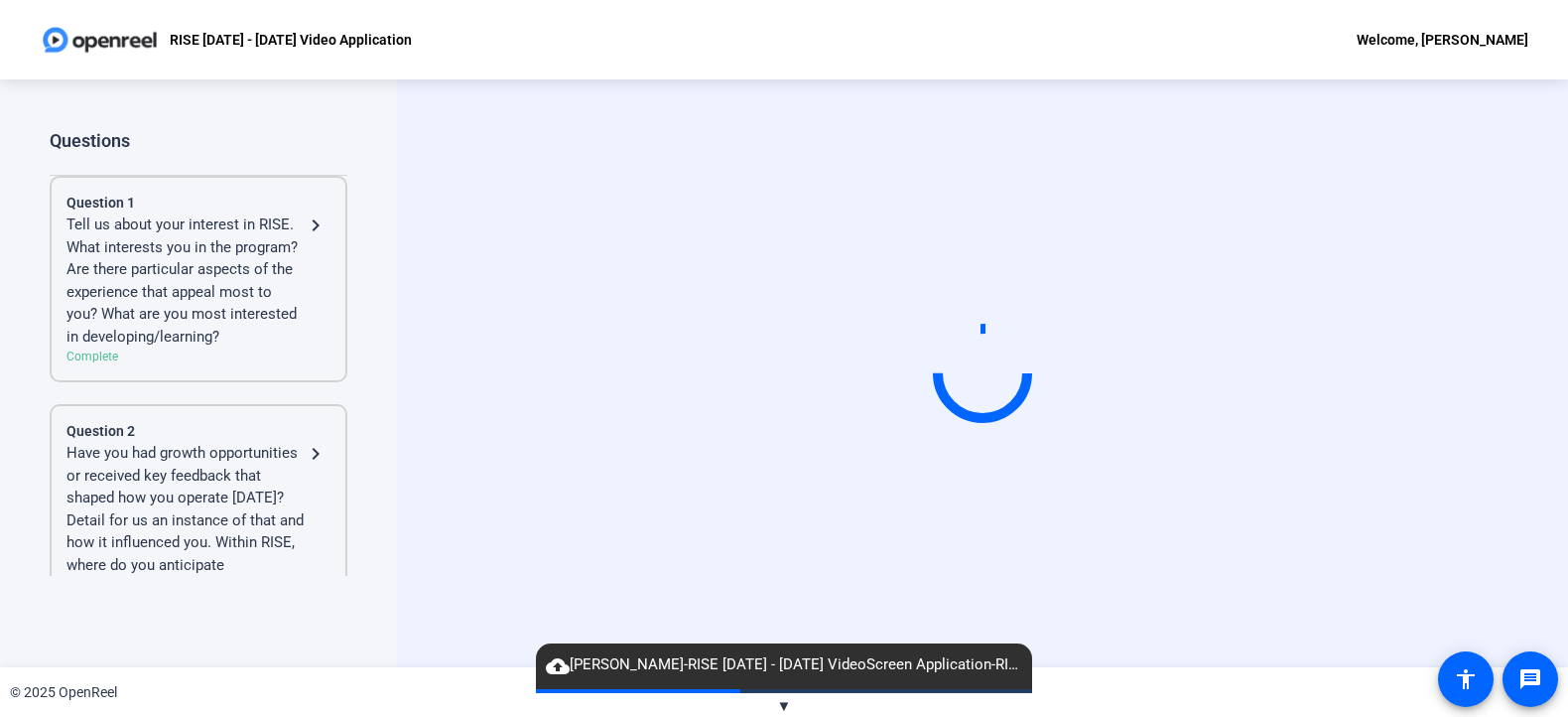 scroll, scrollTop: 1238, scrollLeft: 0, axis: vertical 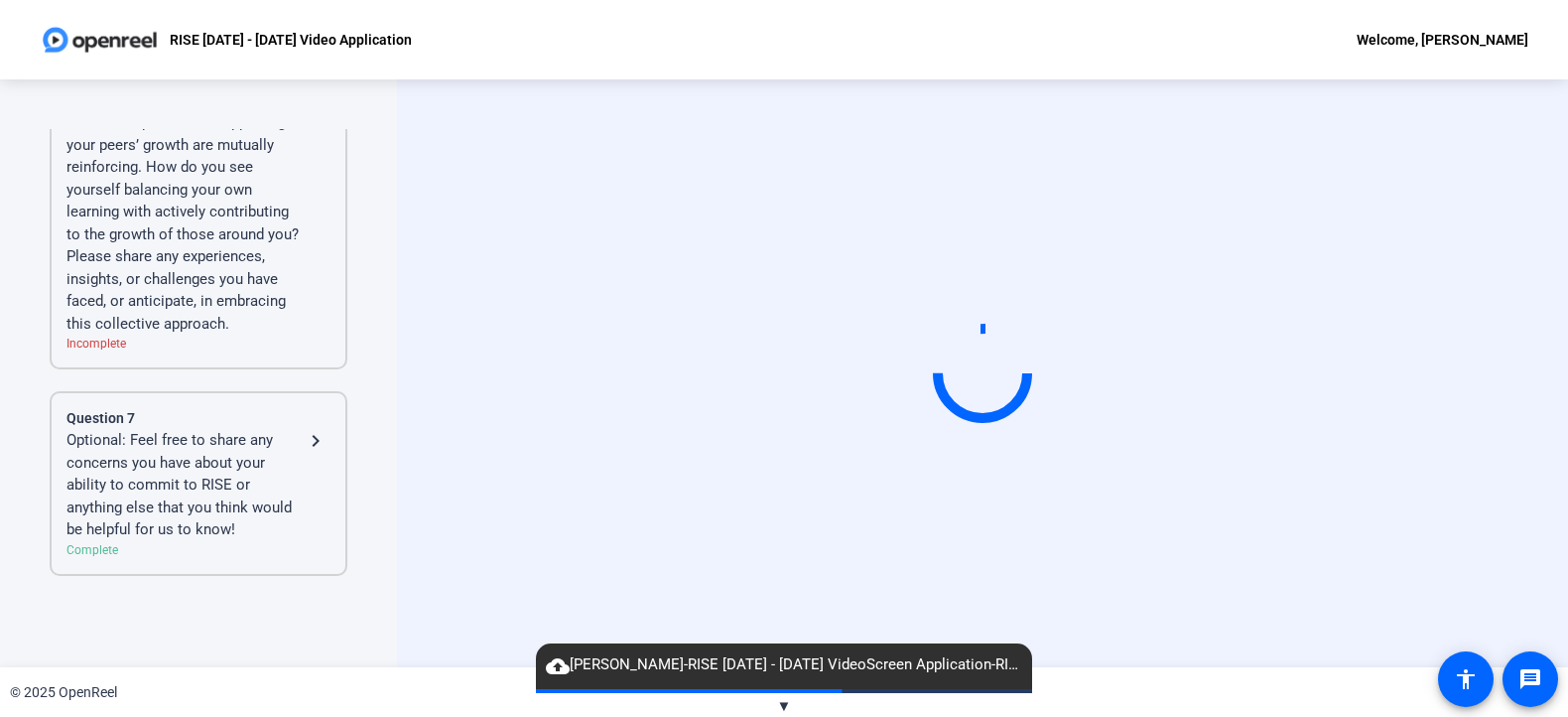 drag, startPoint x: 151, startPoint y: 231, endPoint x: 382, endPoint y: 310, distance: 244.13521 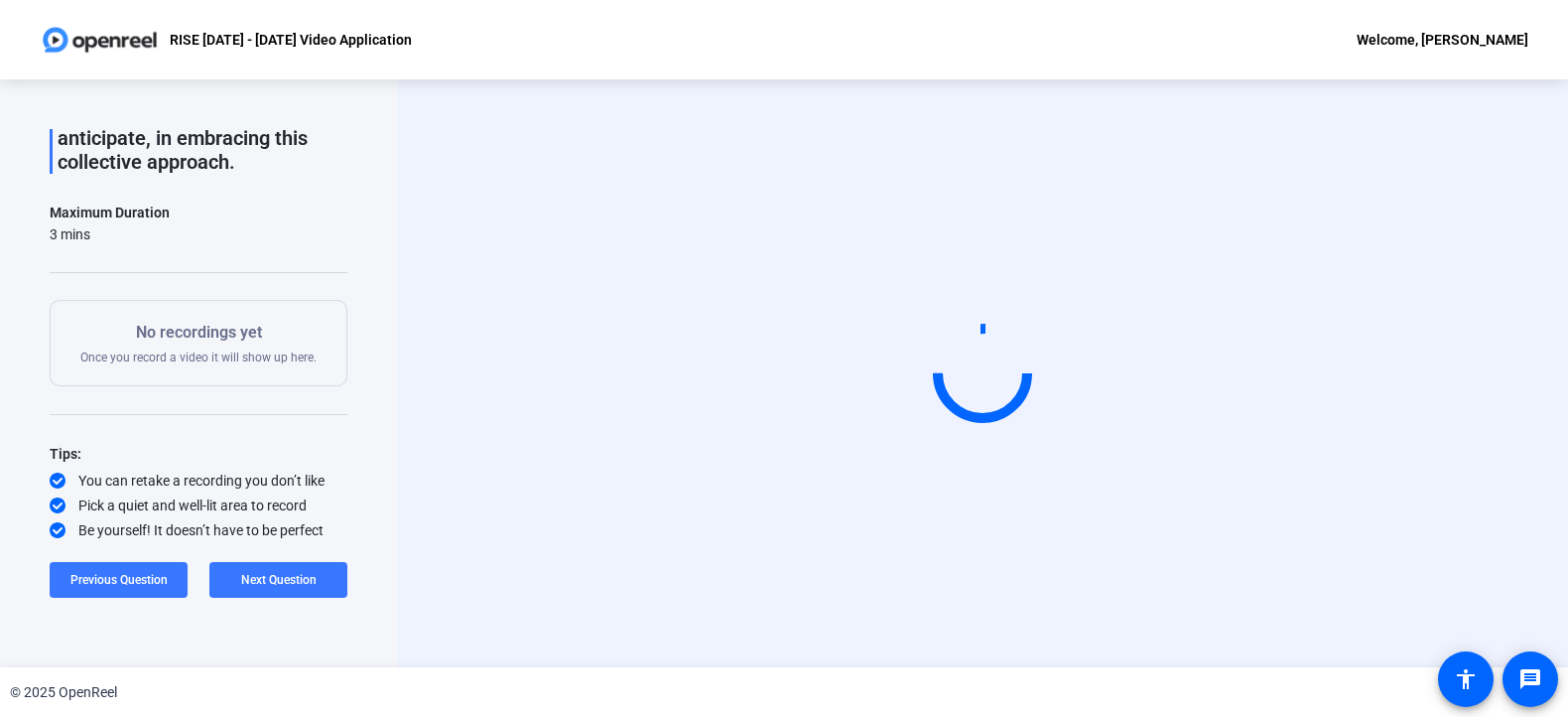 scroll, scrollTop: 0, scrollLeft: 0, axis: both 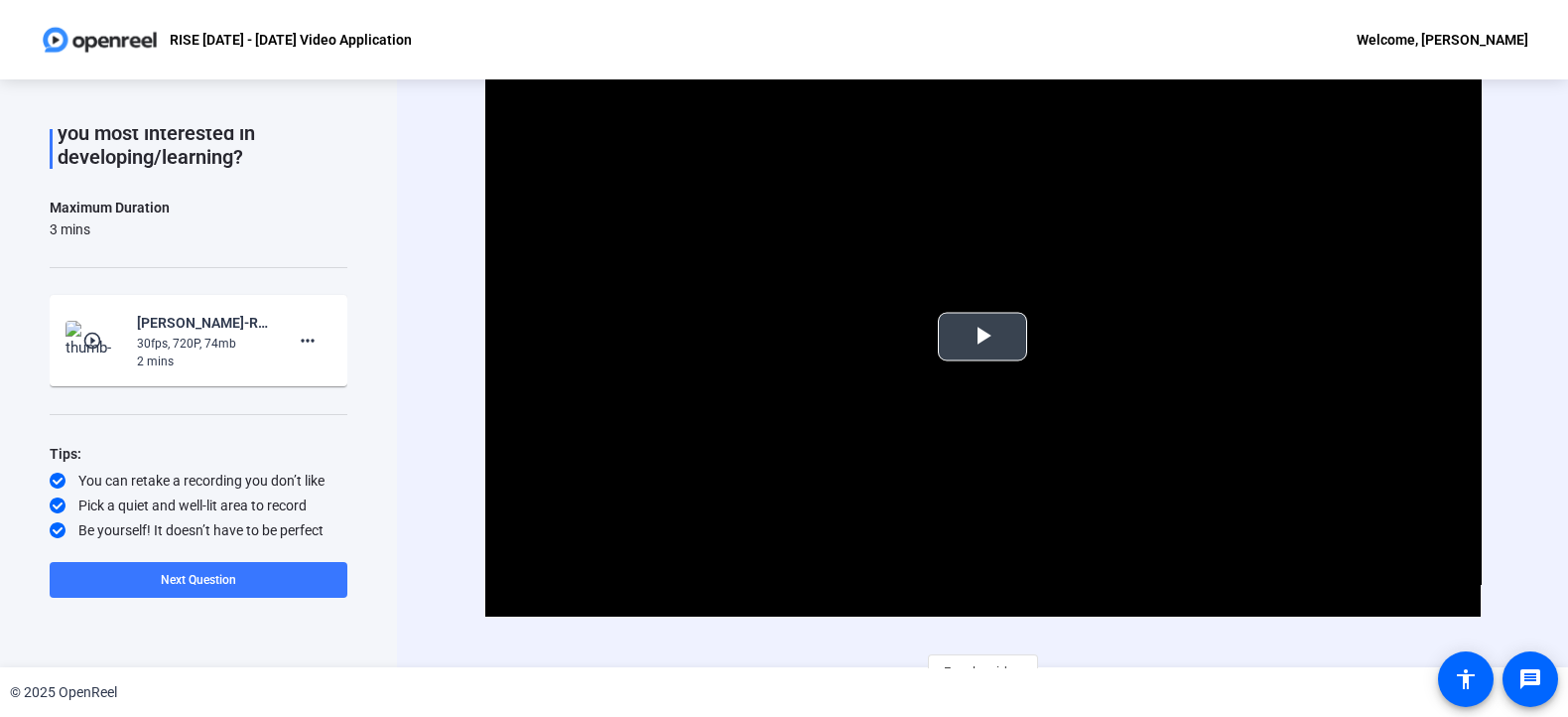 click at bounding box center [982, 337] 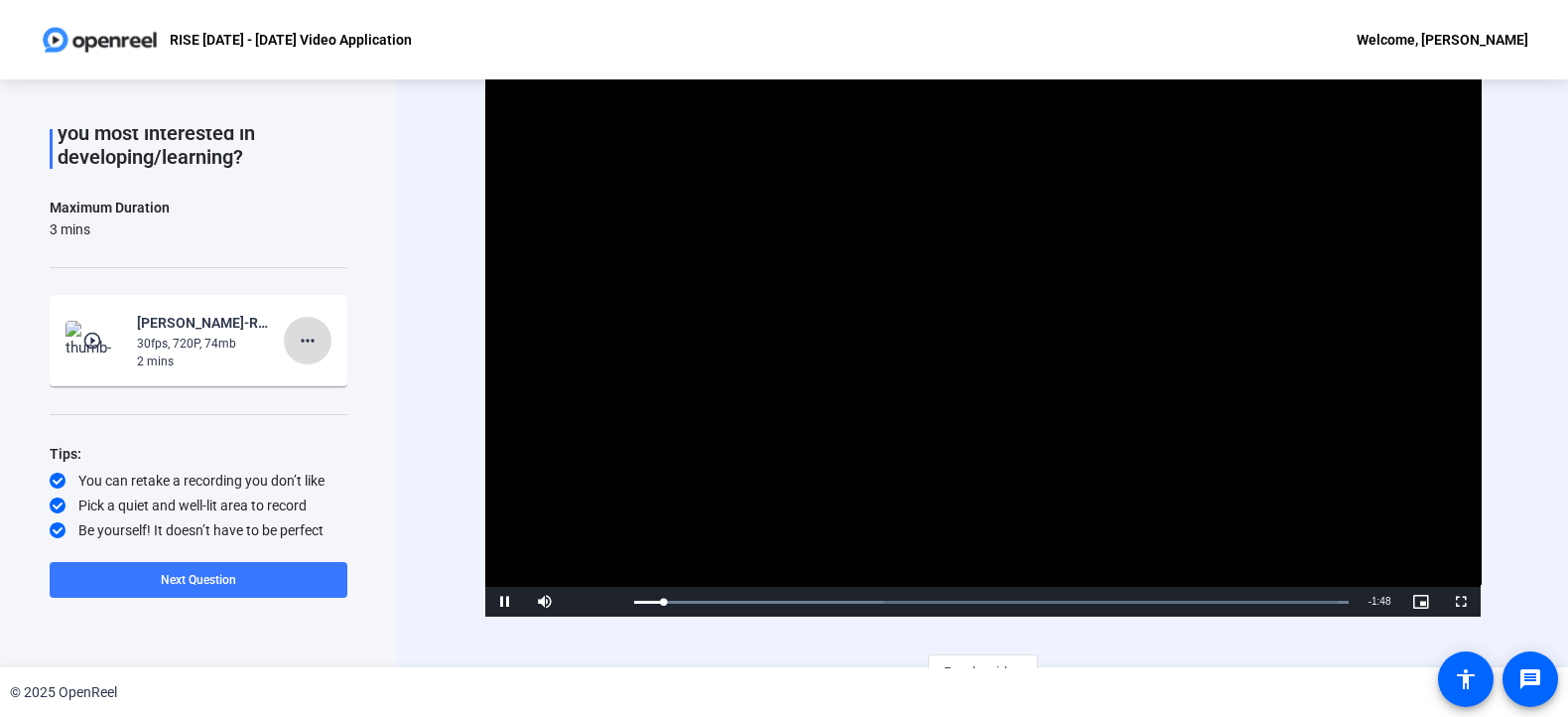 click on "more_horiz" 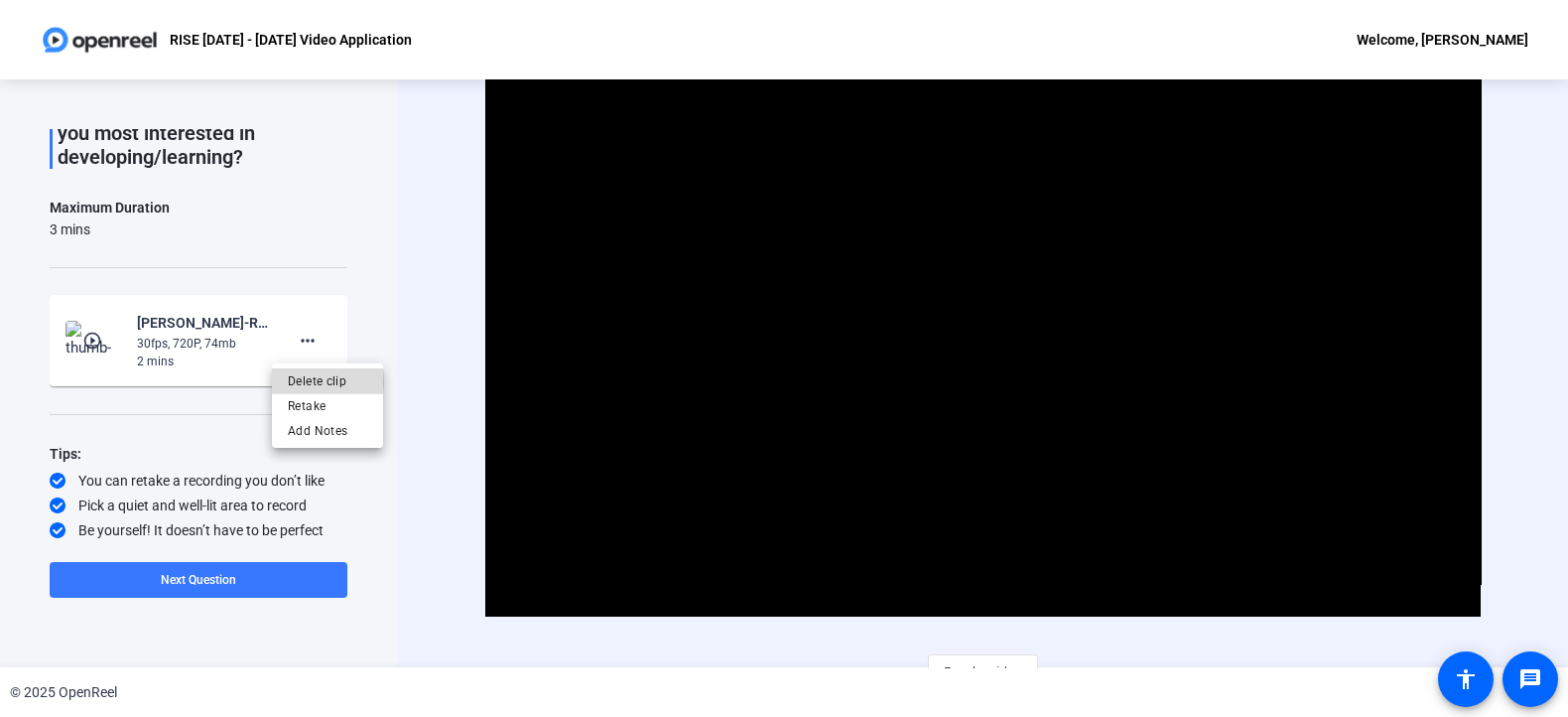 click on "Delete clip" at bounding box center (327, 381) 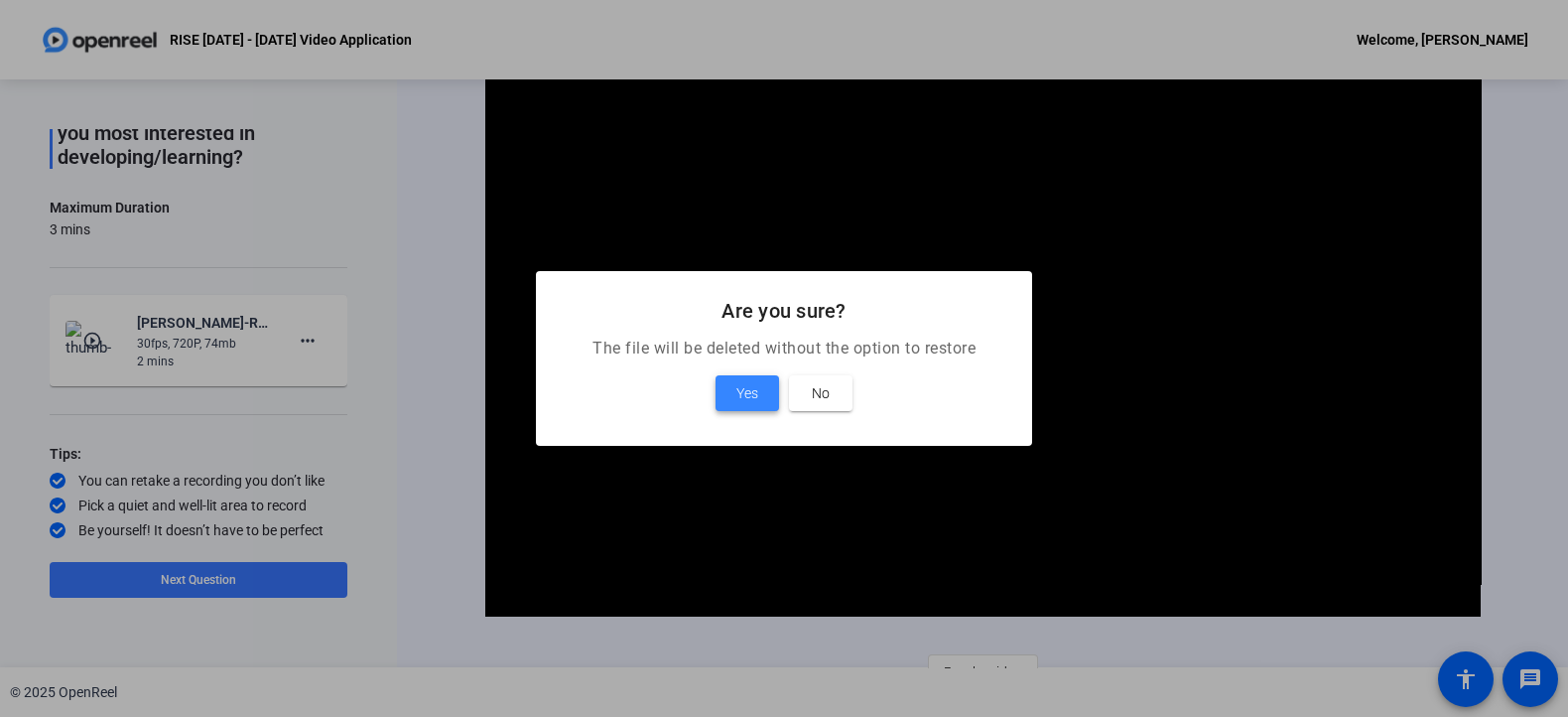 click at bounding box center [747, 393] 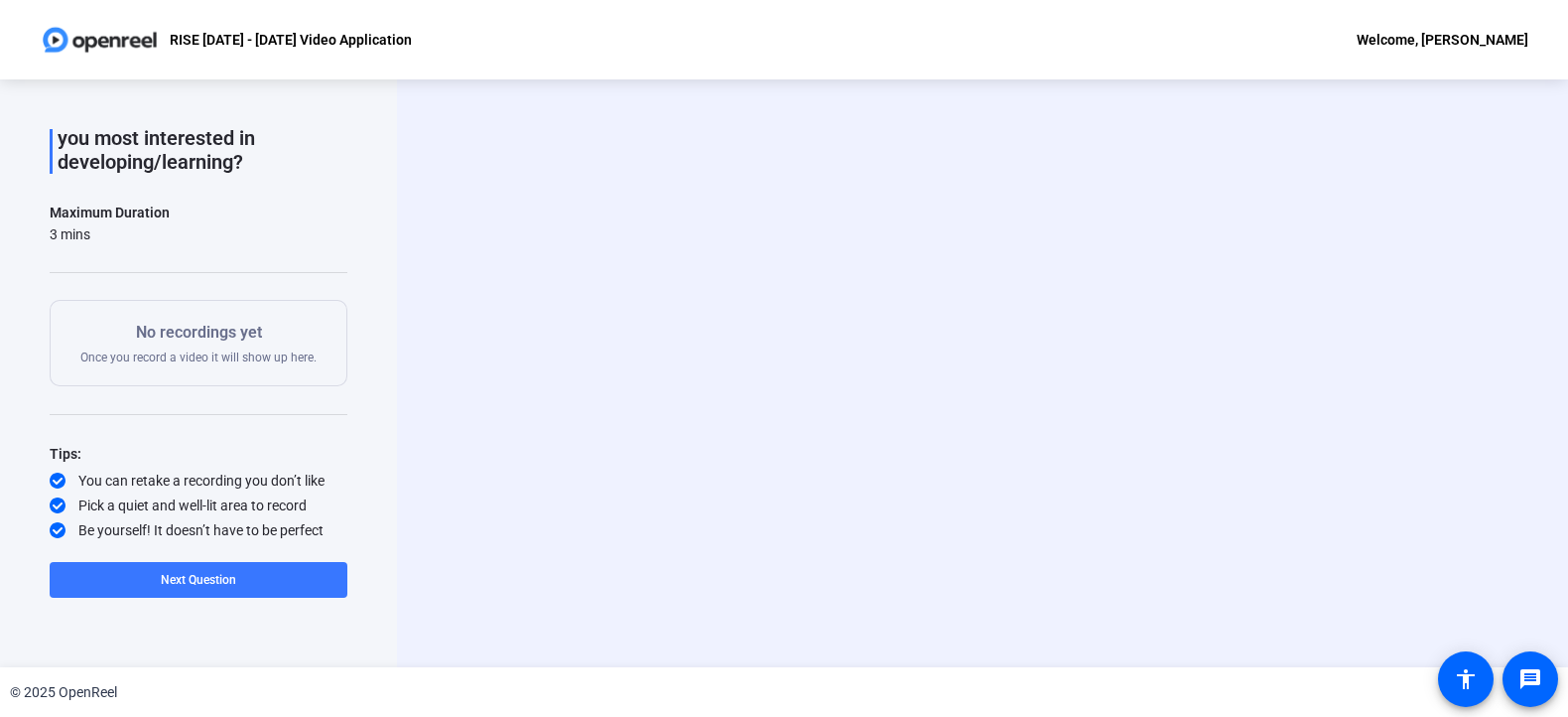 scroll, scrollTop: 210, scrollLeft: 0, axis: vertical 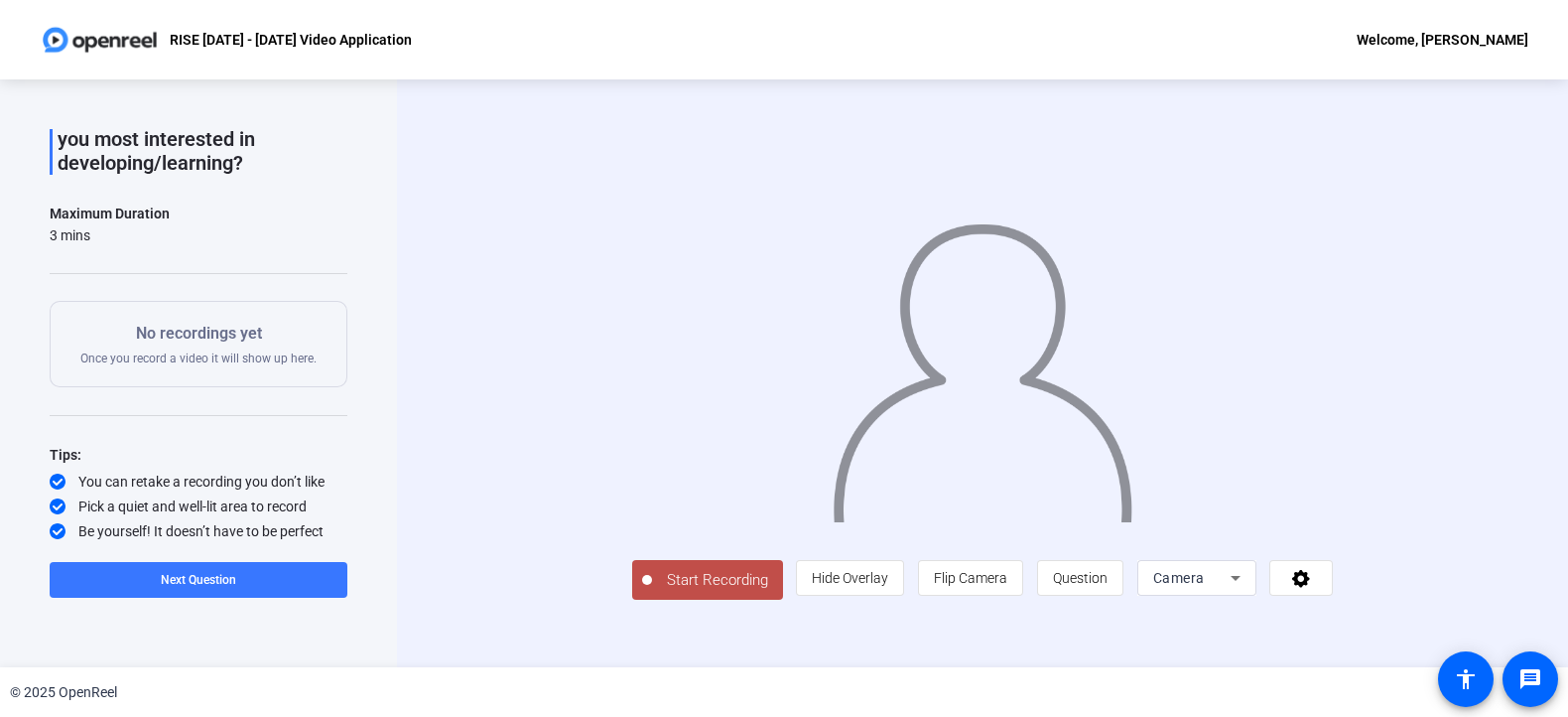 click on "Start Recording" 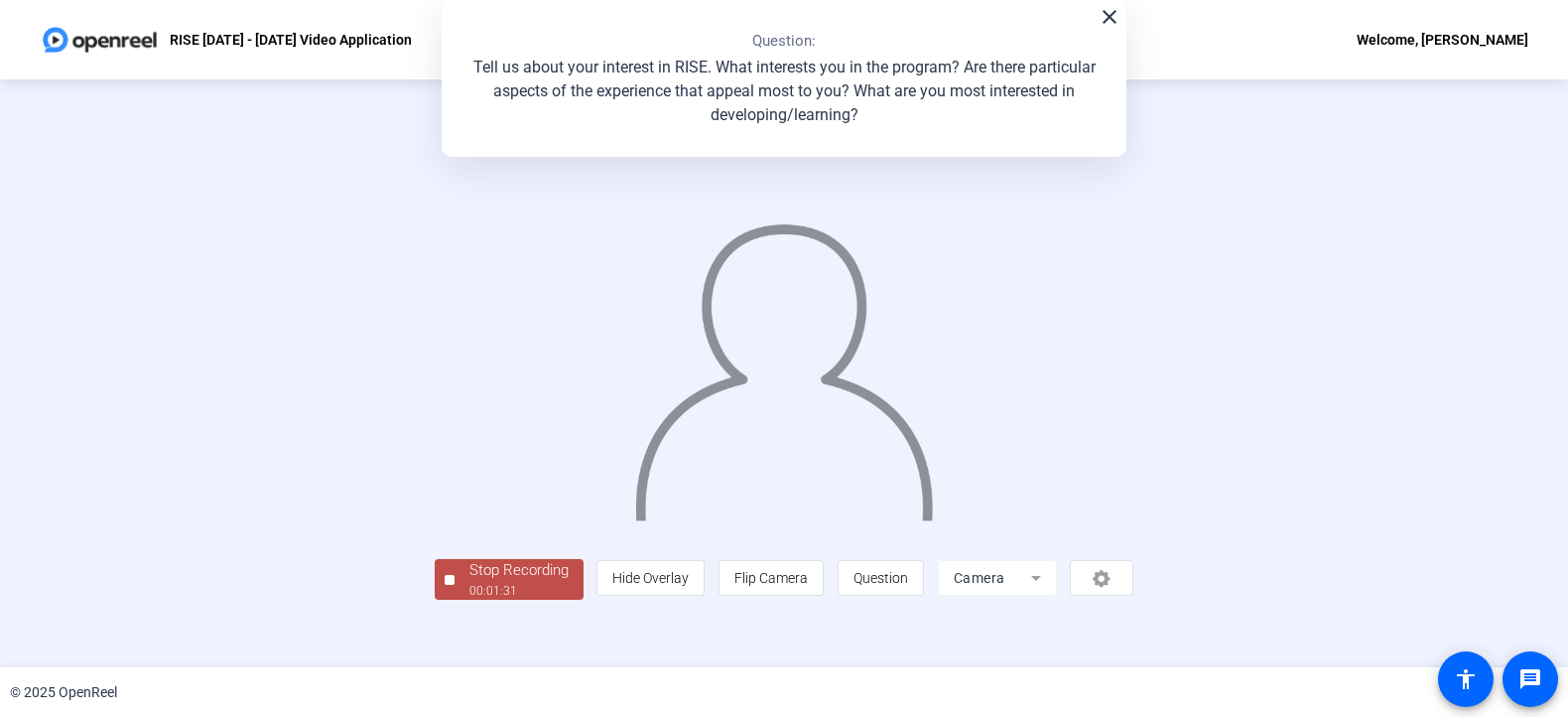 scroll, scrollTop: 64, scrollLeft: 0, axis: vertical 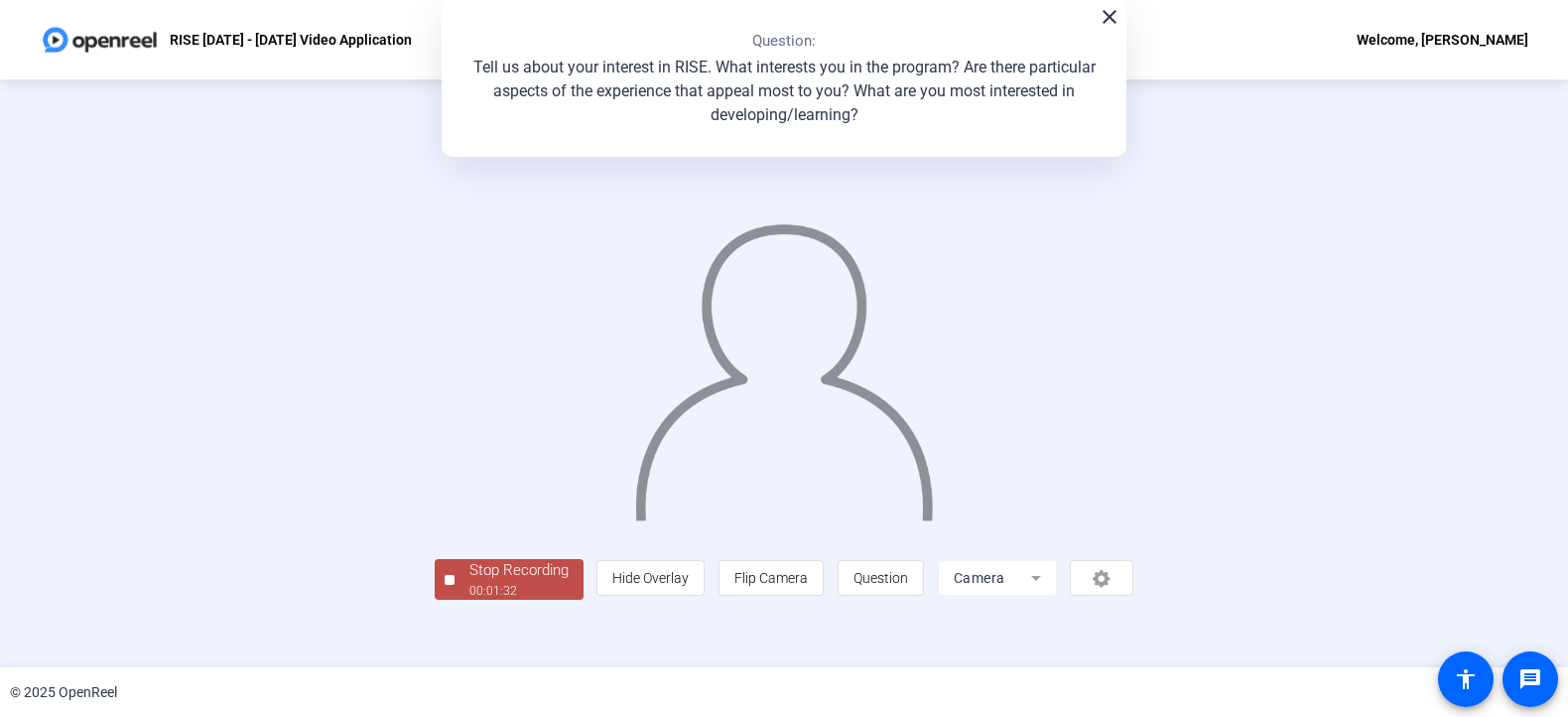 drag, startPoint x: 309, startPoint y: 634, endPoint x: 332, endPoint y: 628, distance: 23.769729 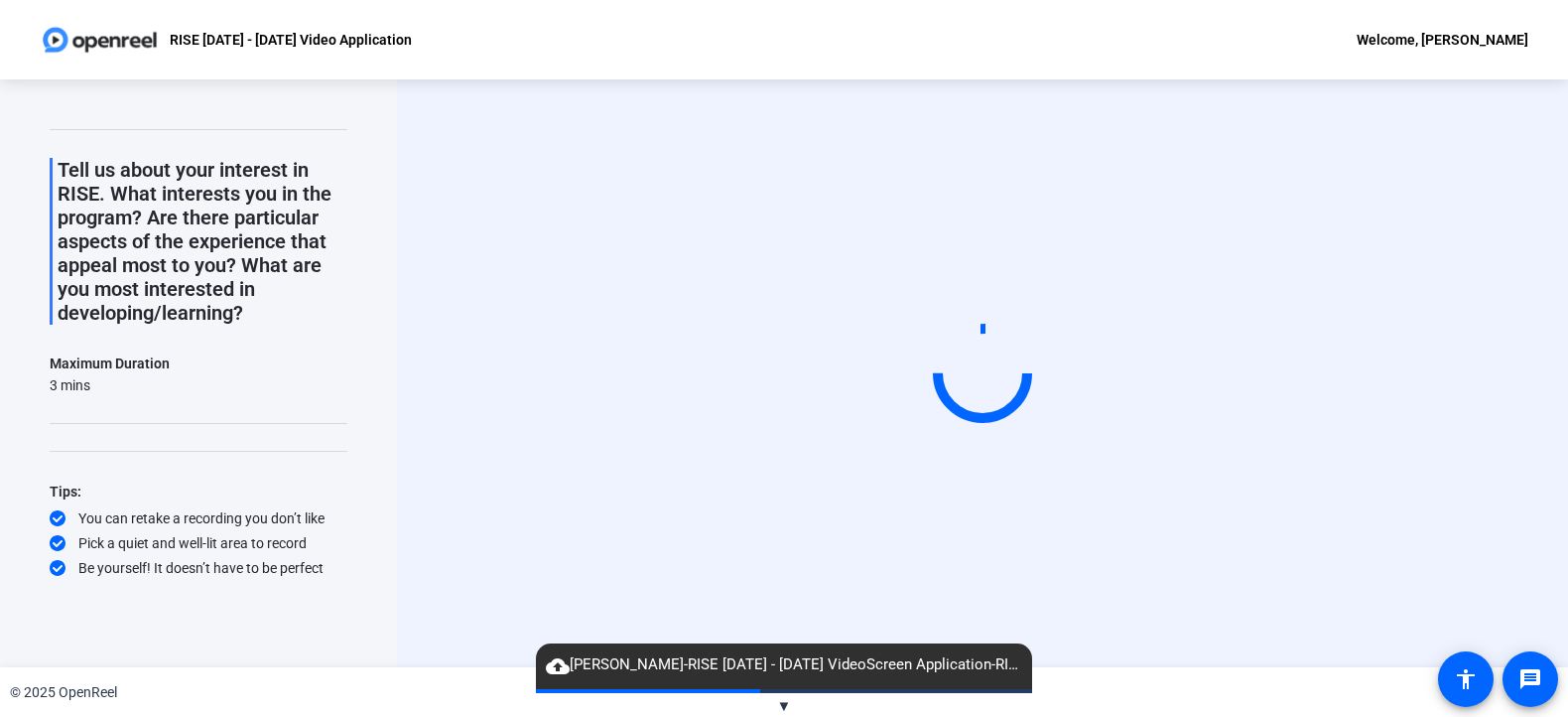 scroll, scrollTop: 0, scrollLeft: 0, axis: both 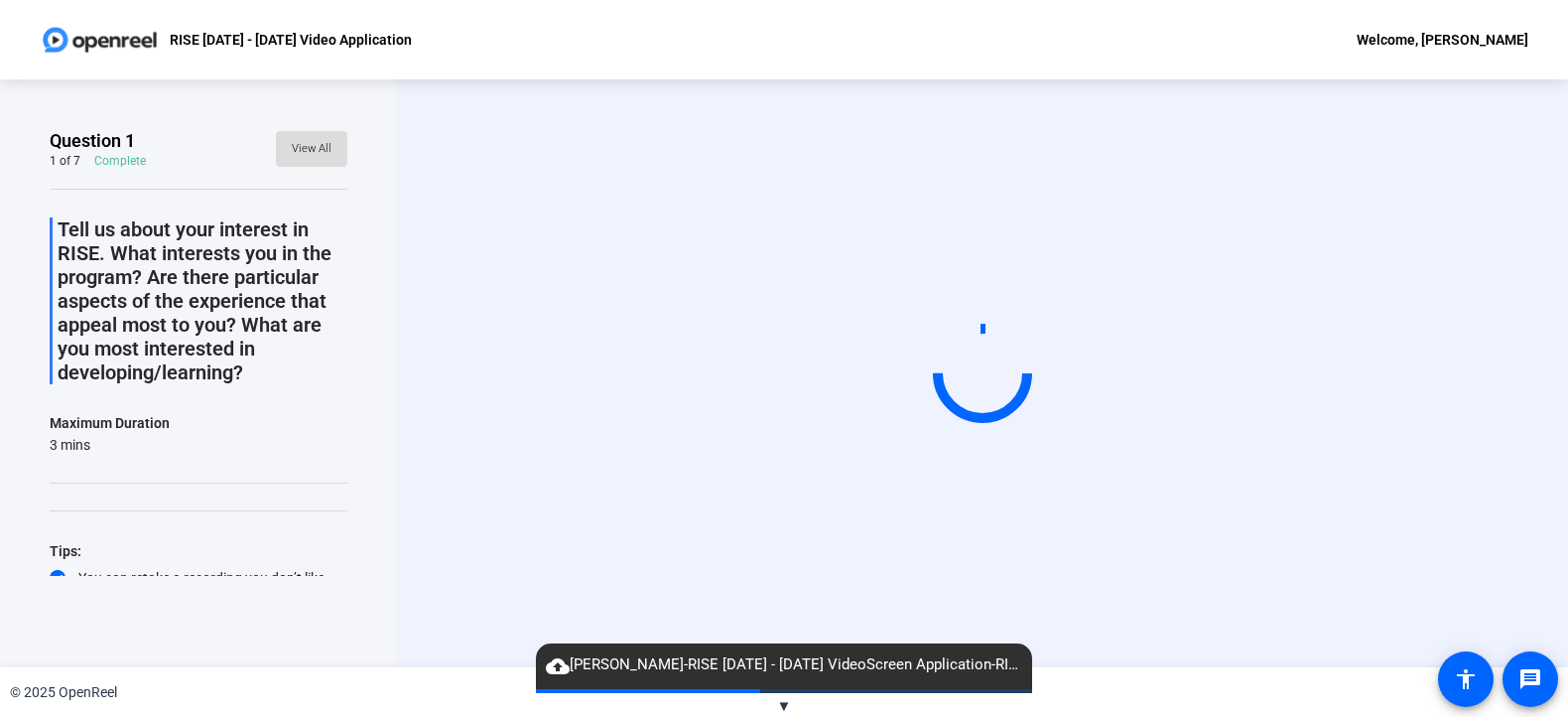 click on "View All" 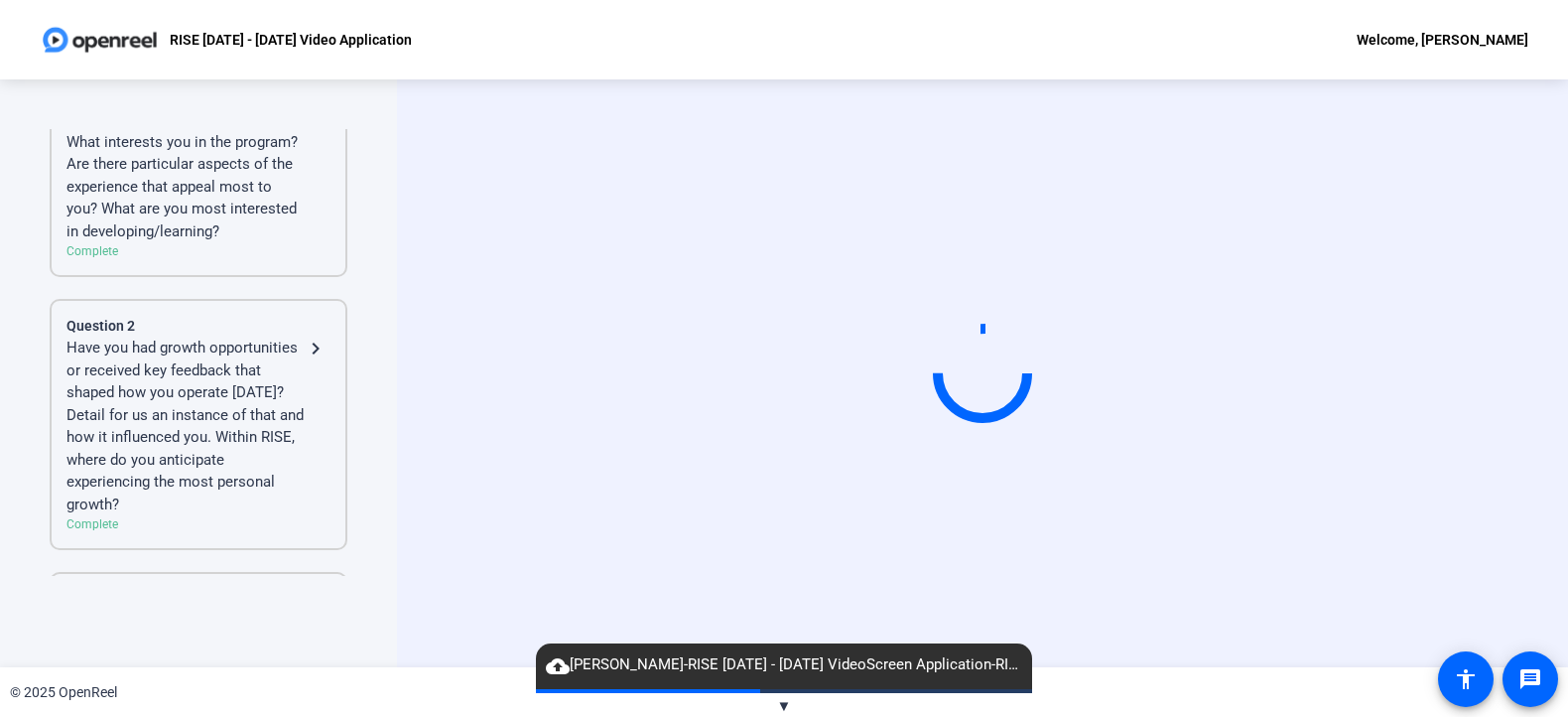 scroll, scrollTop: 247, scrollLeft: 0, axis: vertical 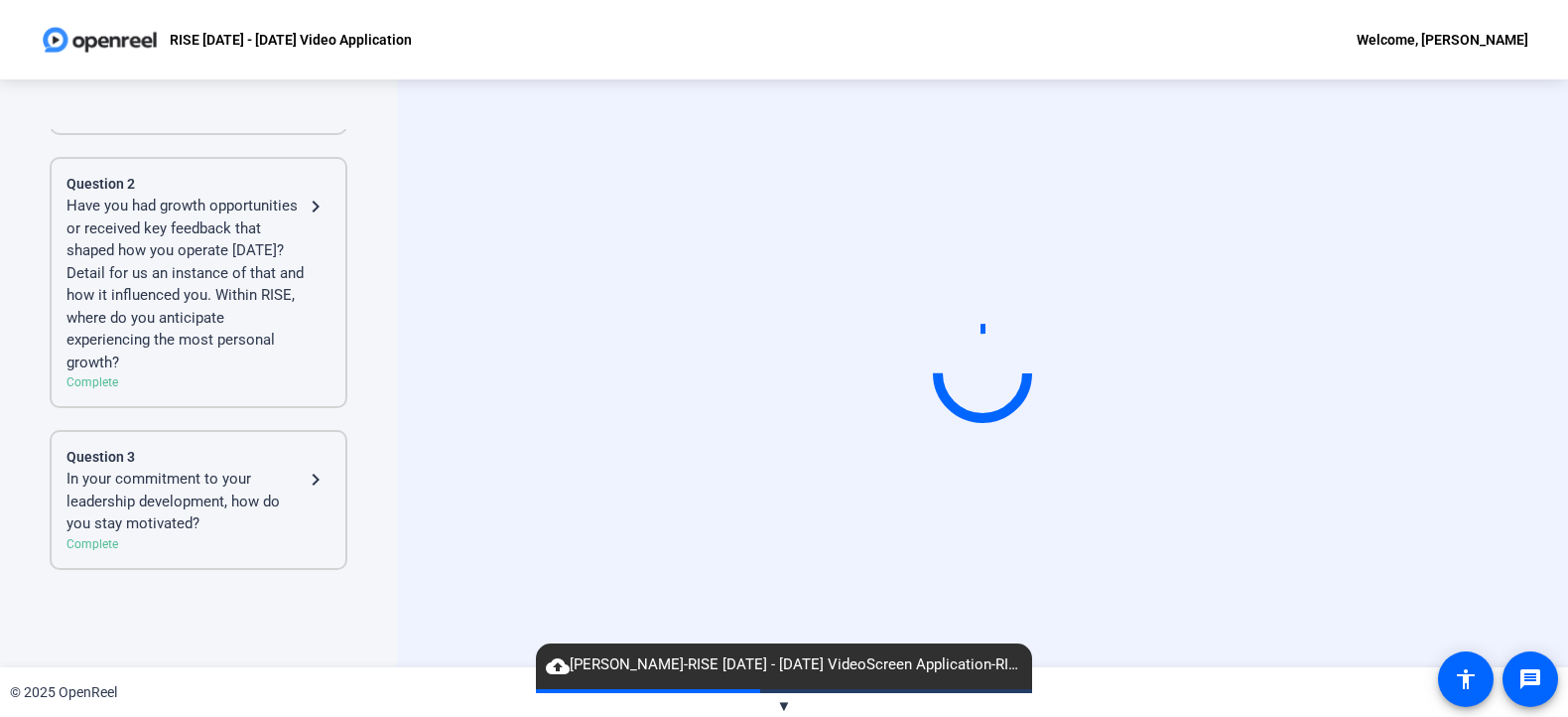 click on "Have you had growth opportunities or received key feedback that shaped how you operate [DATE]? Detail for us an instance of that and how it influenced you. Within RISE, where do you anticipate experiencing the most personal growth?" 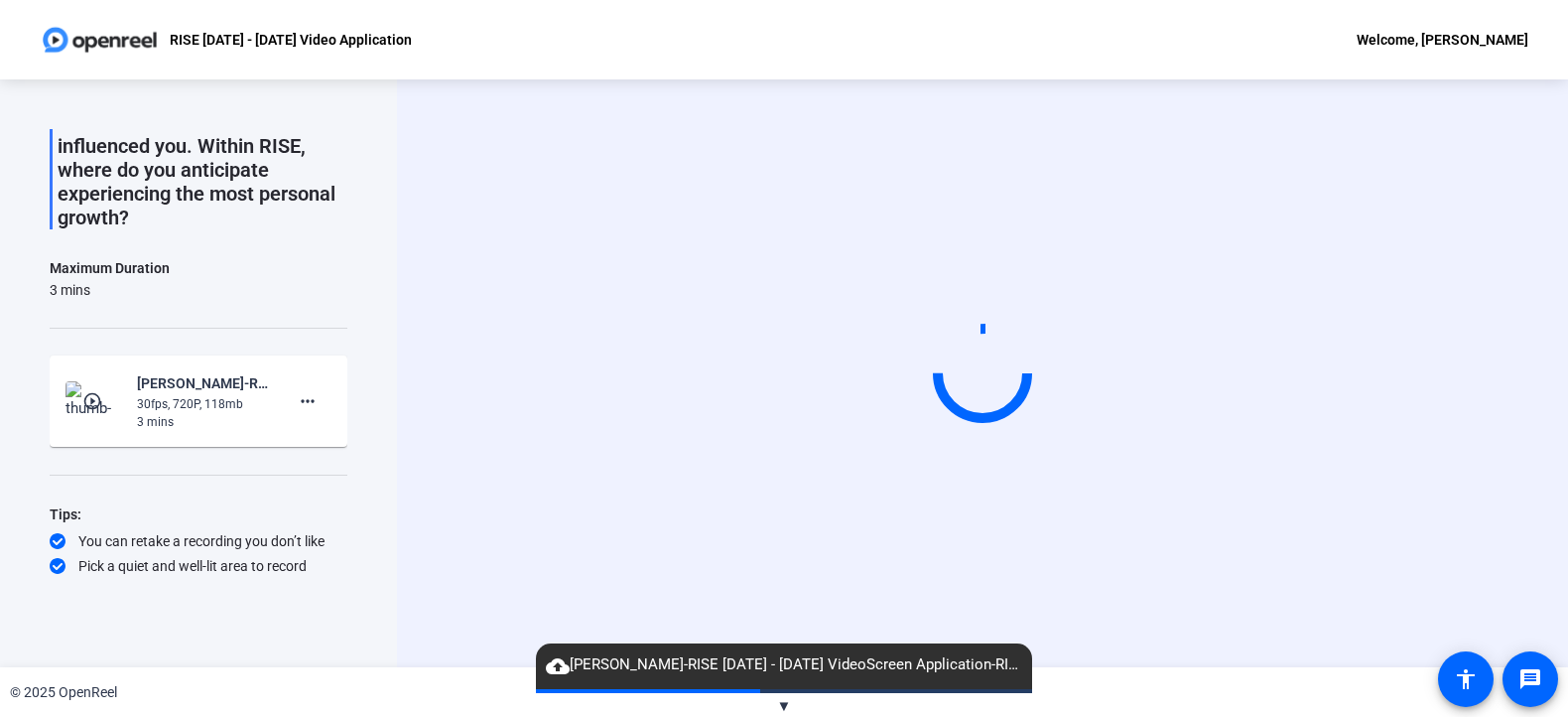 click on "play_circle_outline" 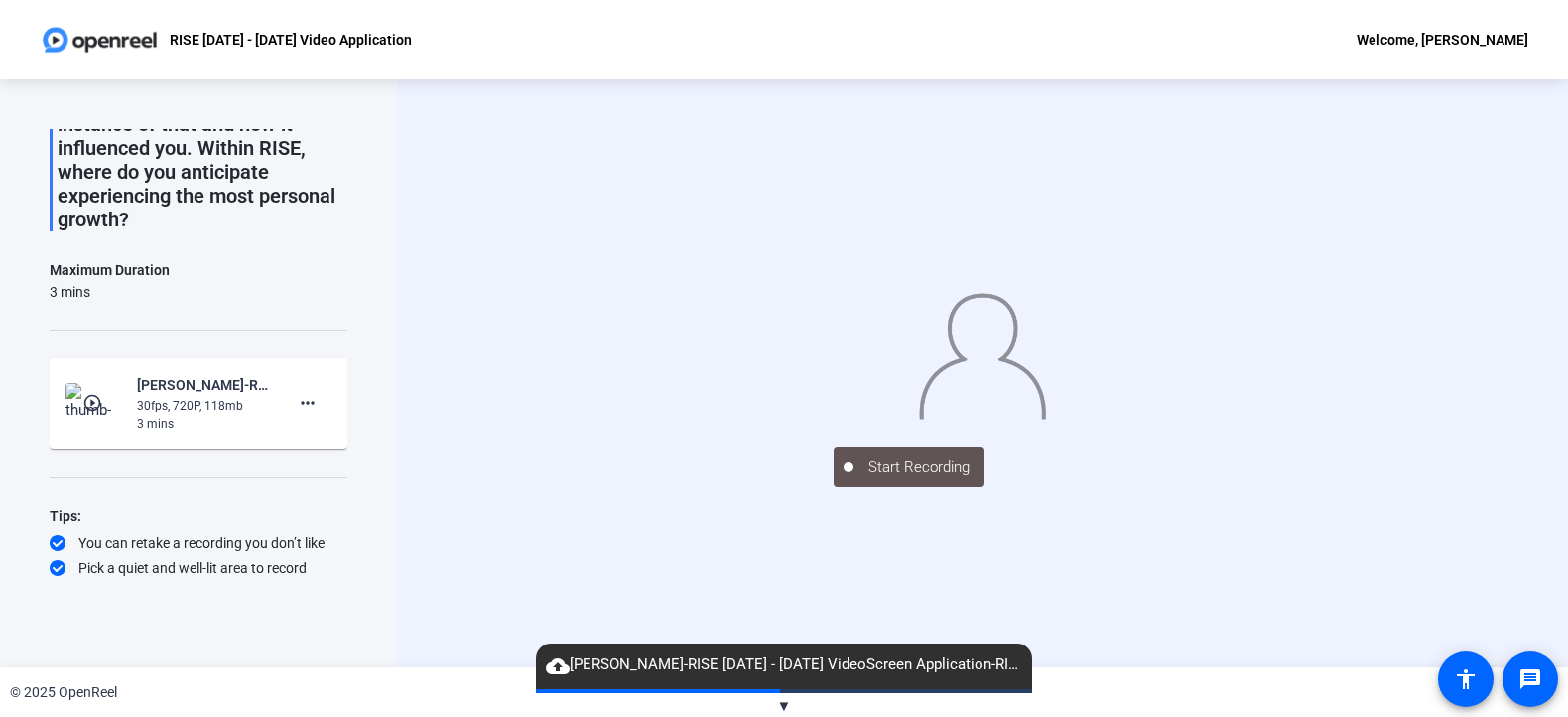 scroll, scrollTop: 226, scrollLeft: 0, axis: vertical 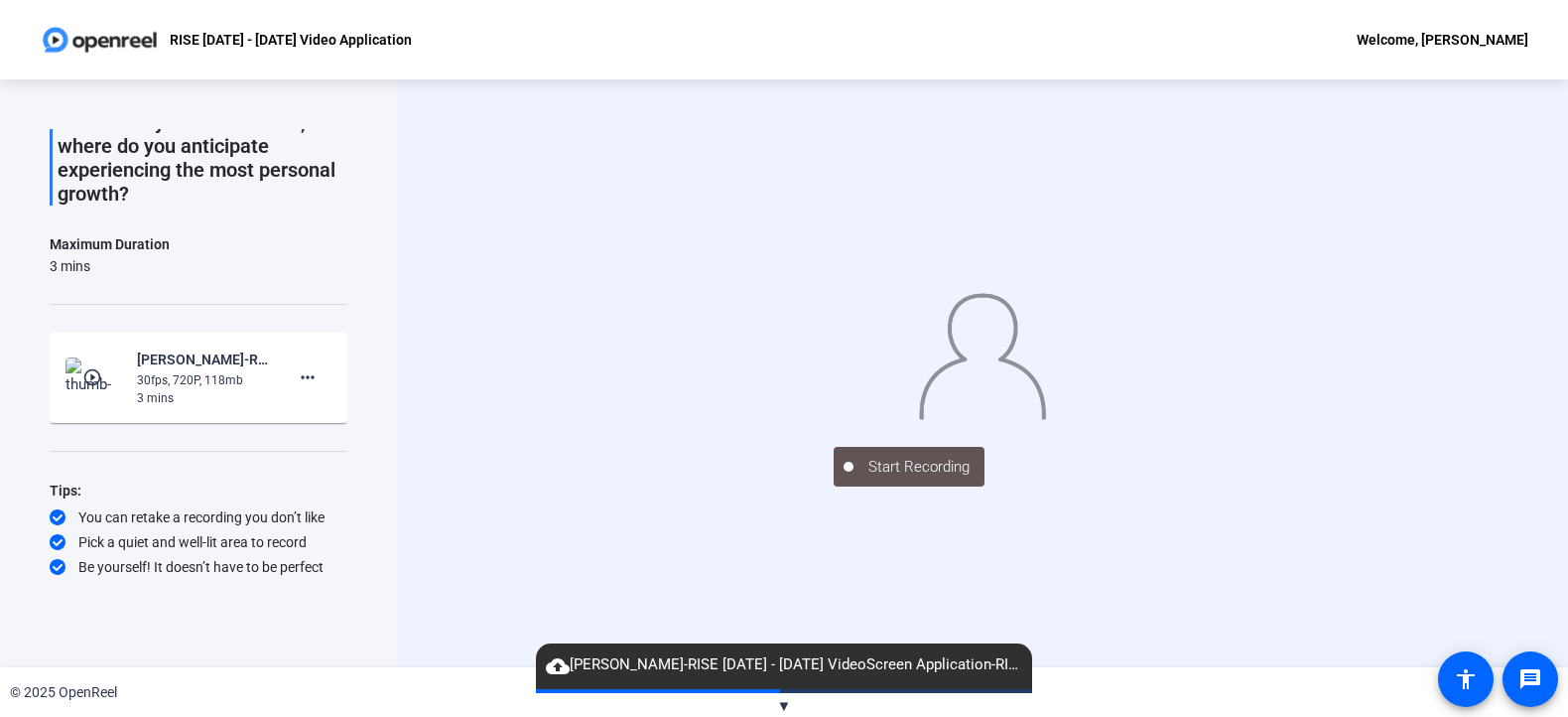 click on "play_circle_outline" 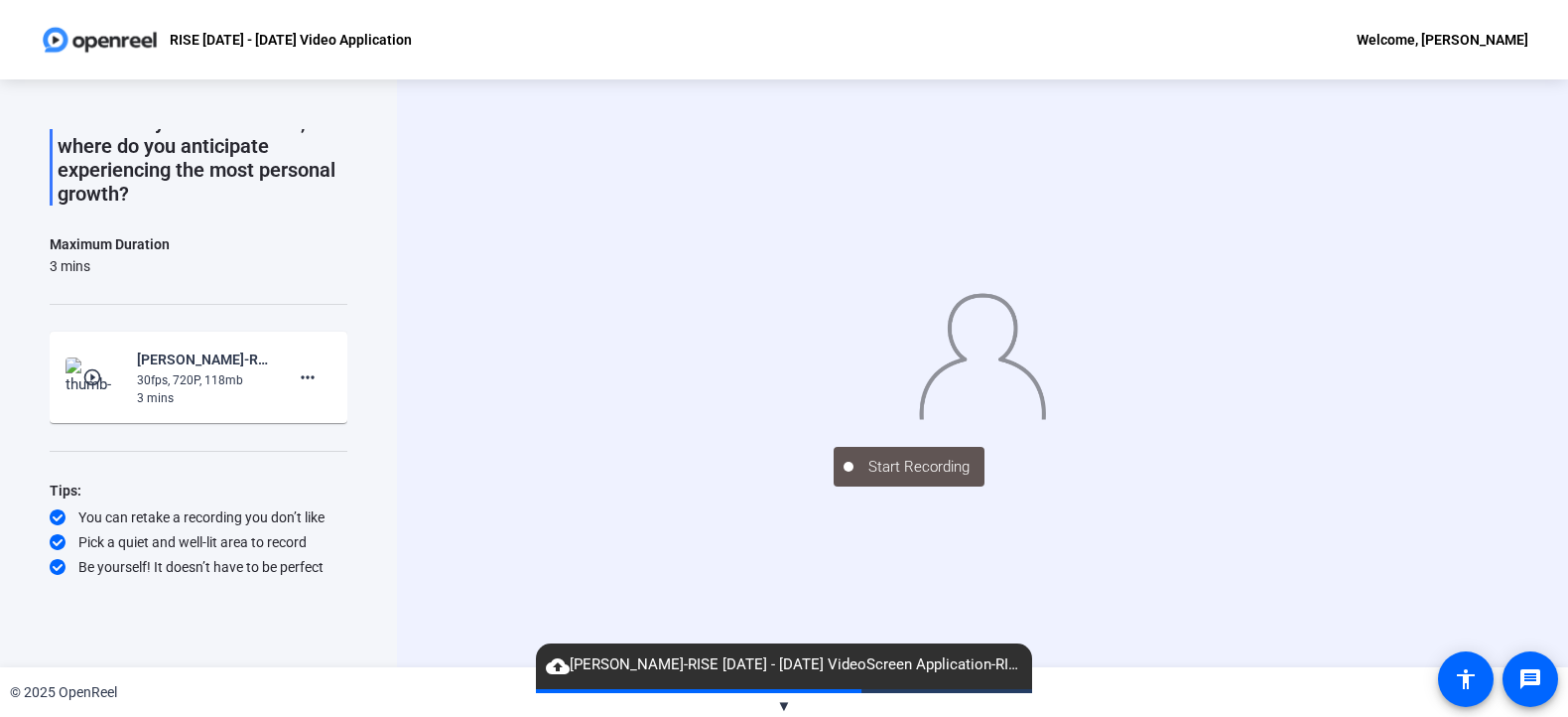 click on "play_circle_outline" 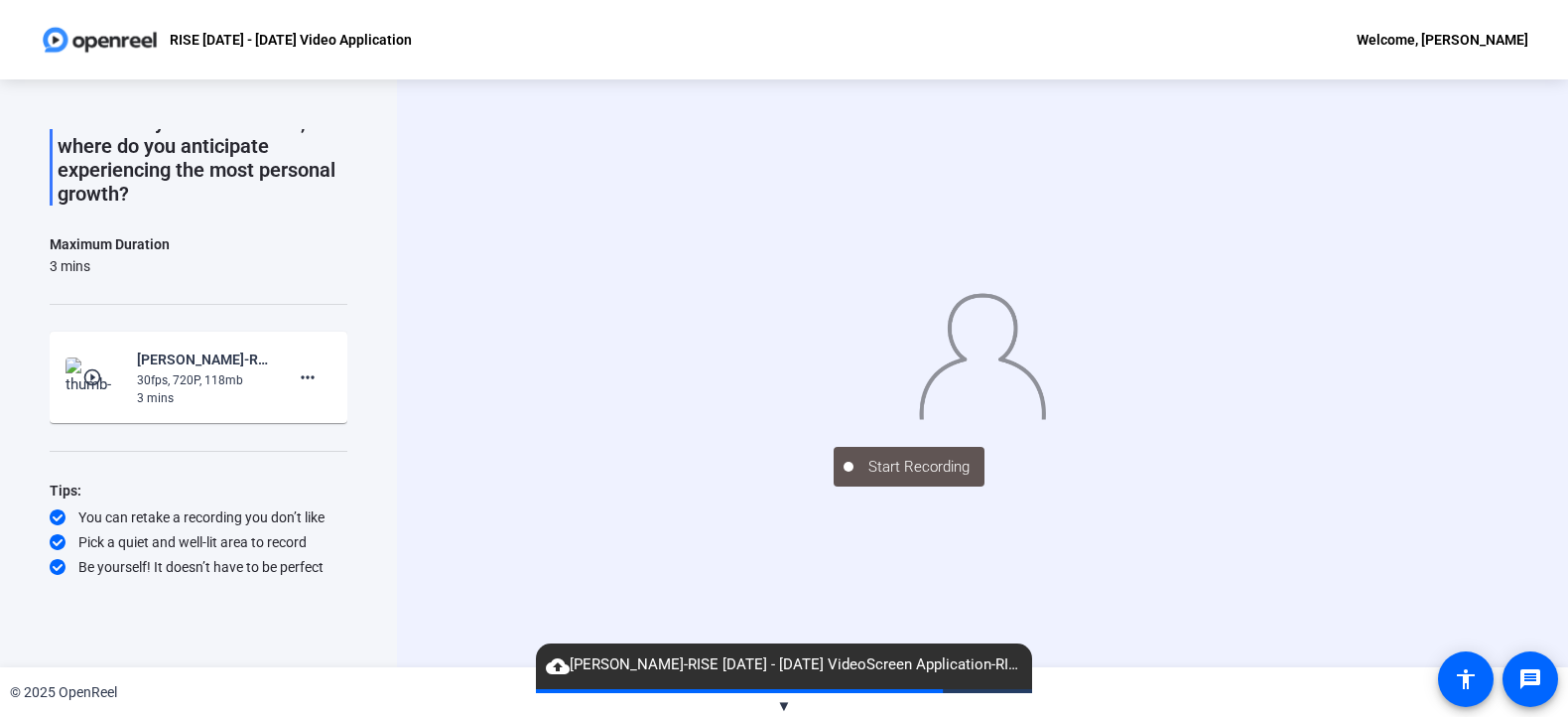 click on "play_circle_outline" 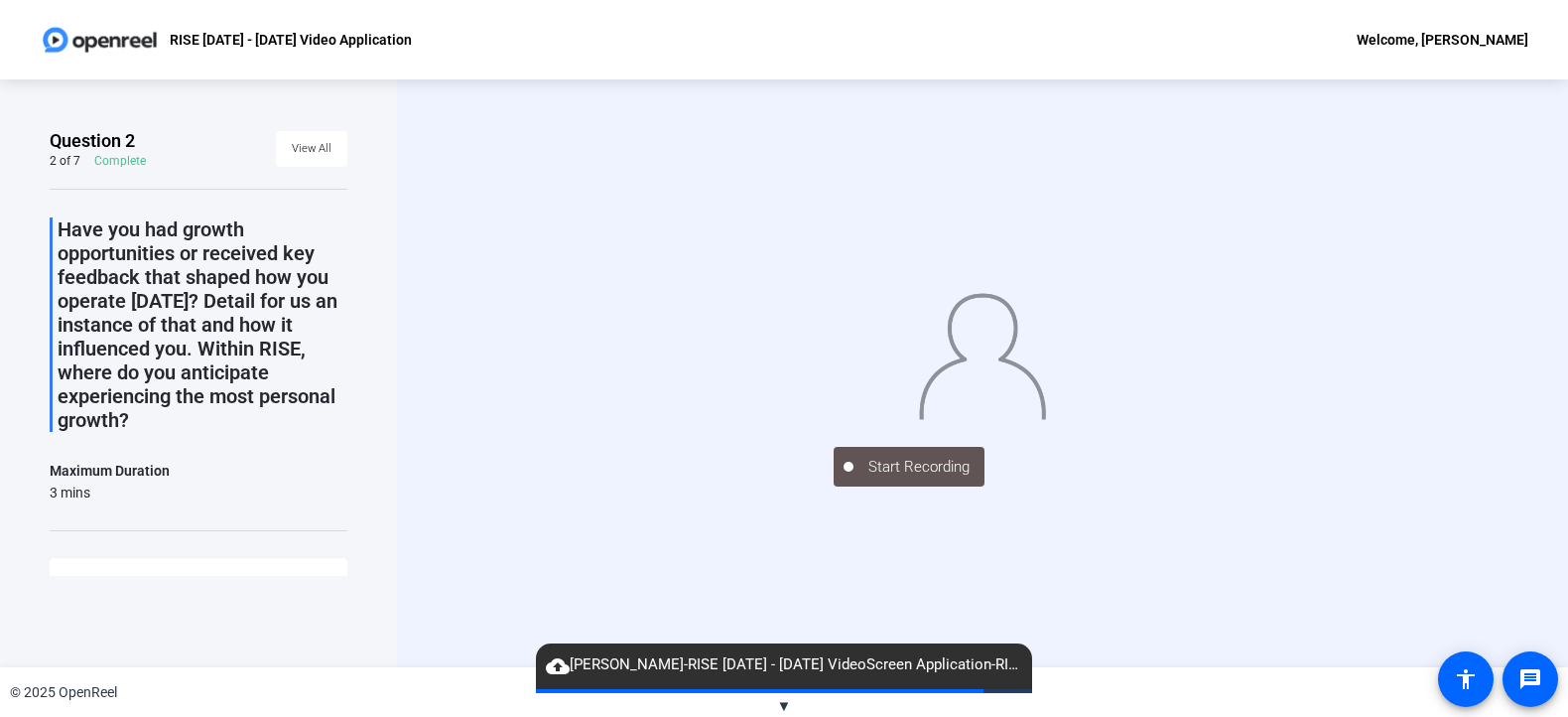 scroll, scrollTop: 226, scrollLeft: 0, axis: vertical 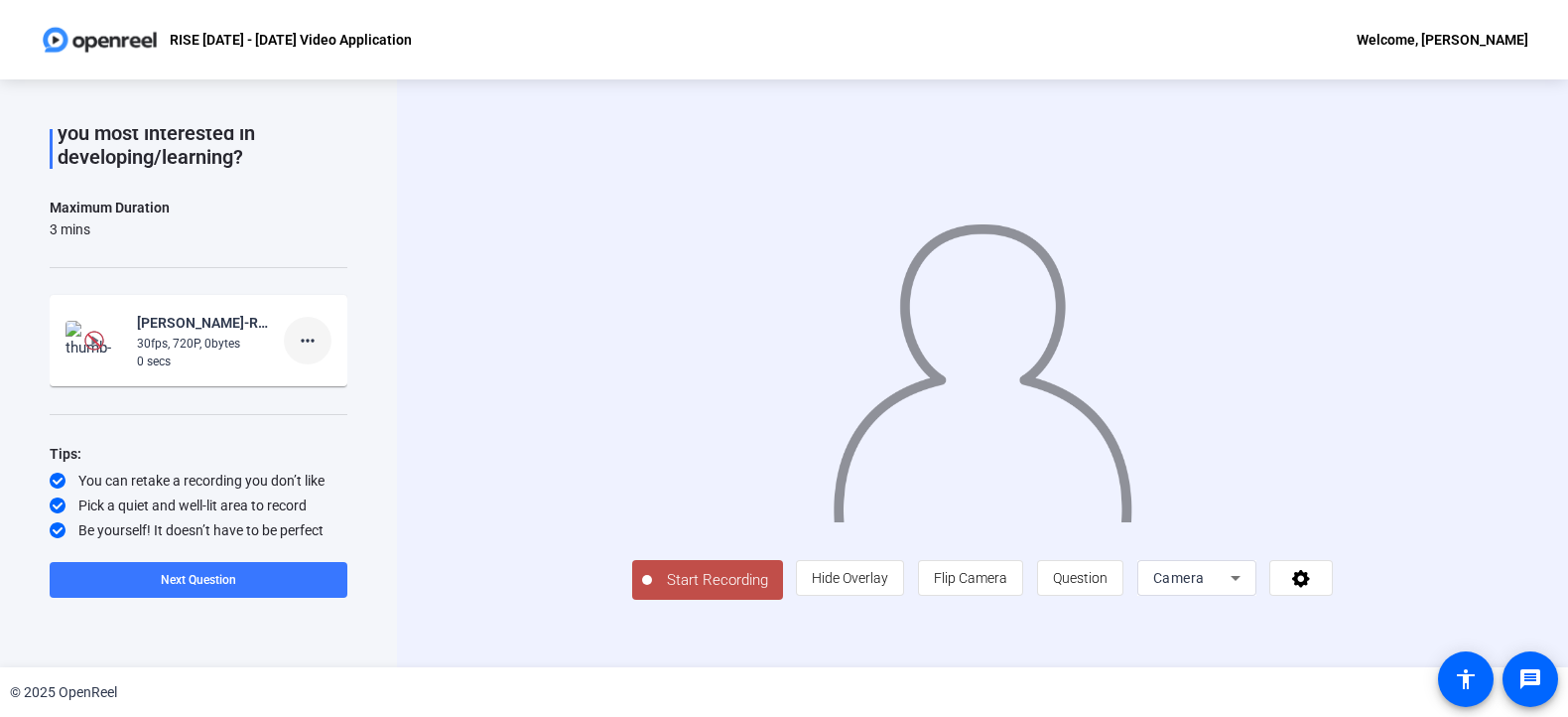 click on "more_horiz" 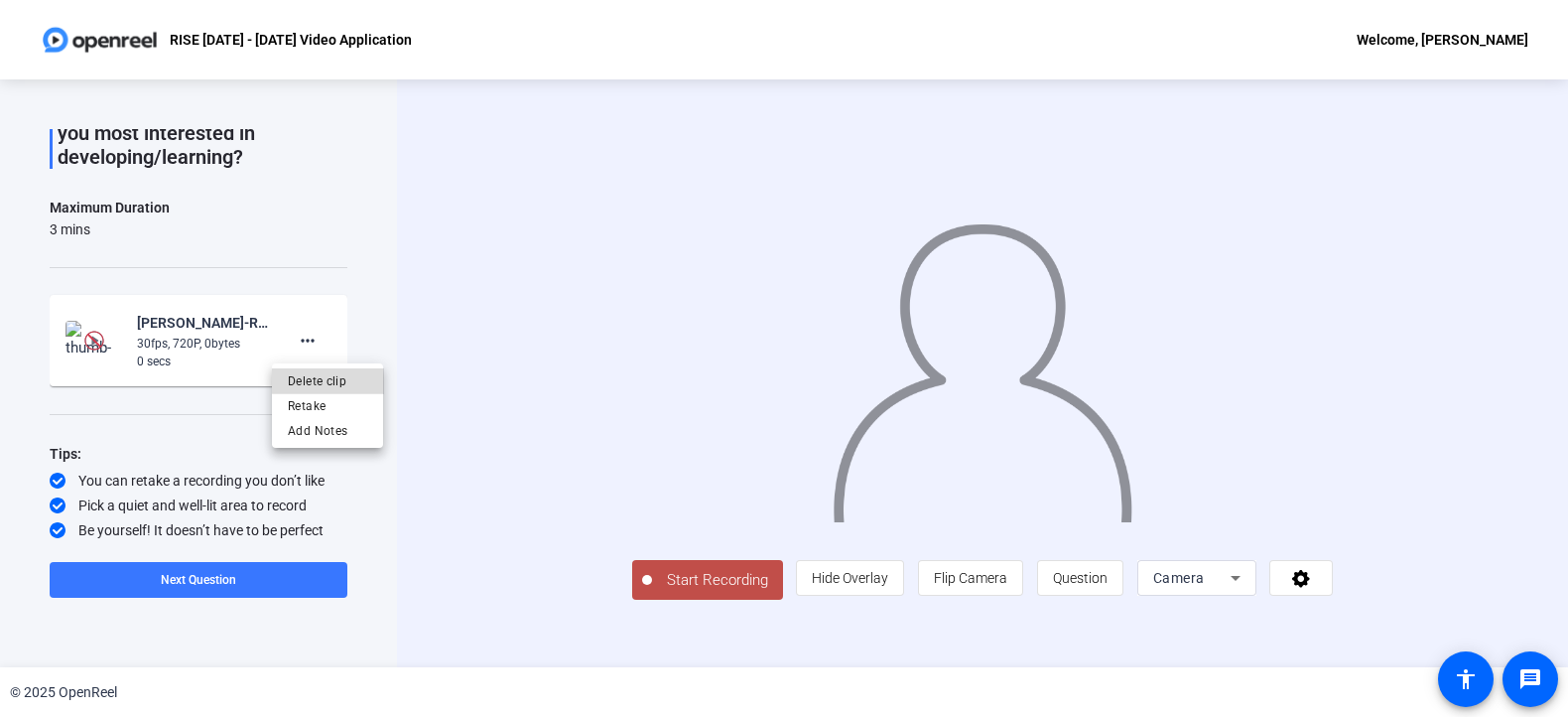click on "Delete clip" at bounding box center (327, 381) 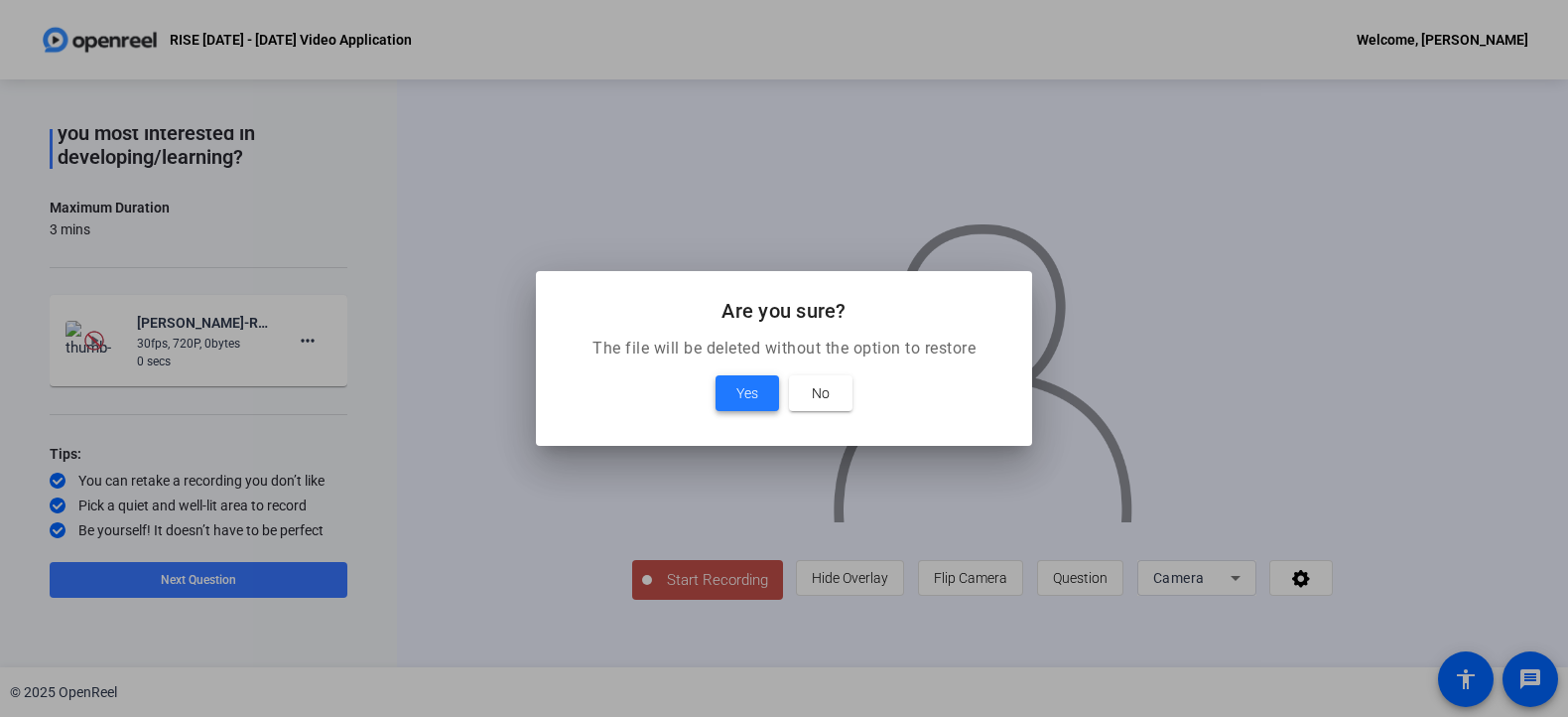 click at bounding box center [747, 393] 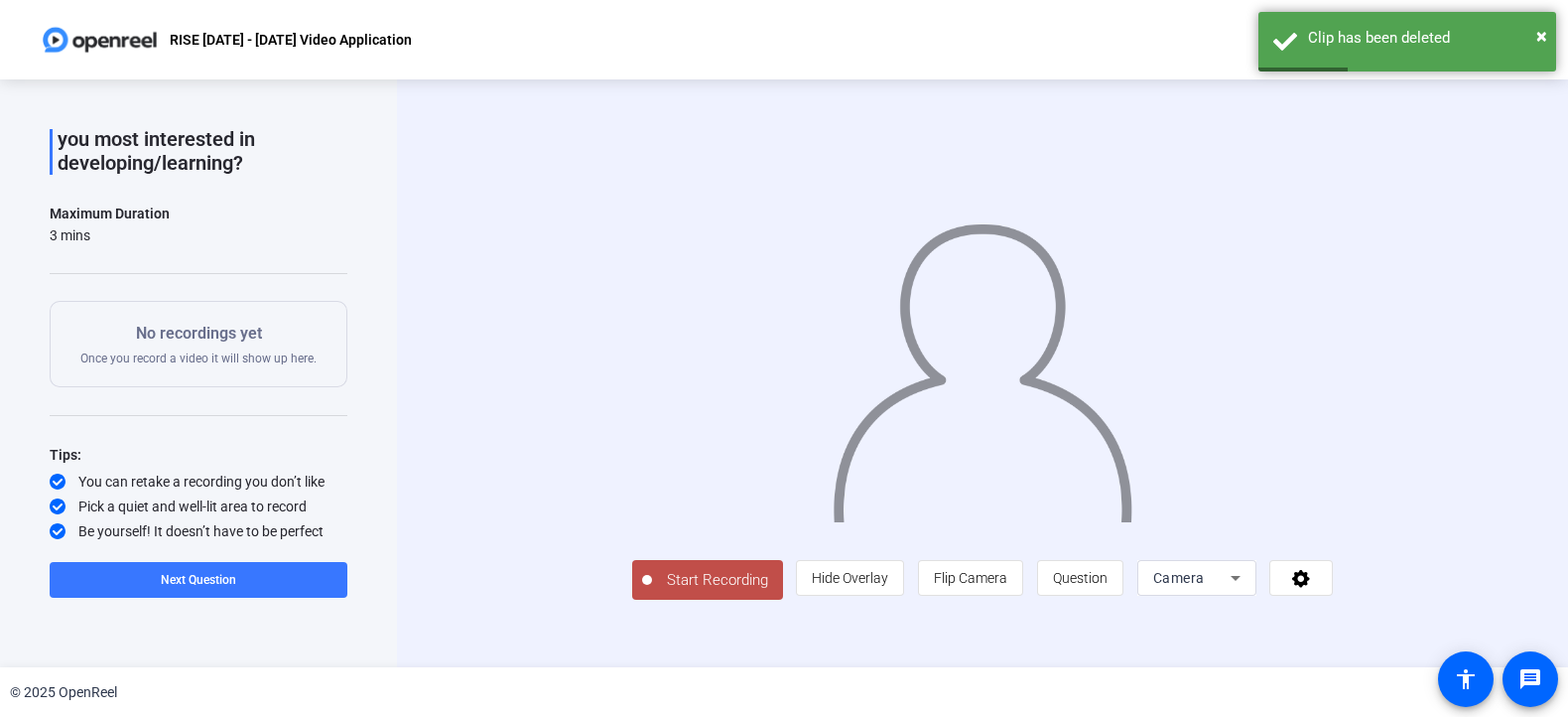 scroll, scrollTop: 0, scrollLeft: 0, axis: both 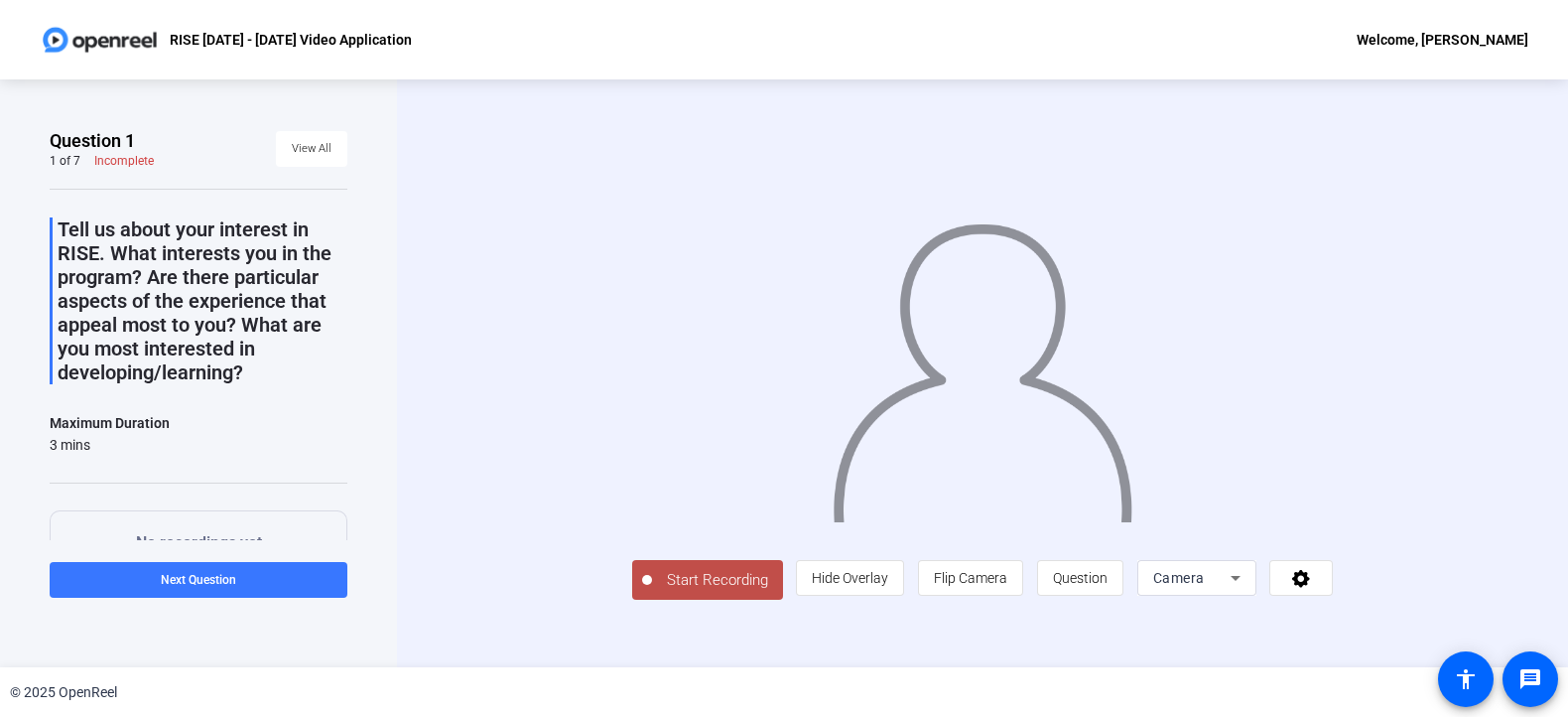 click on "Start Recording" 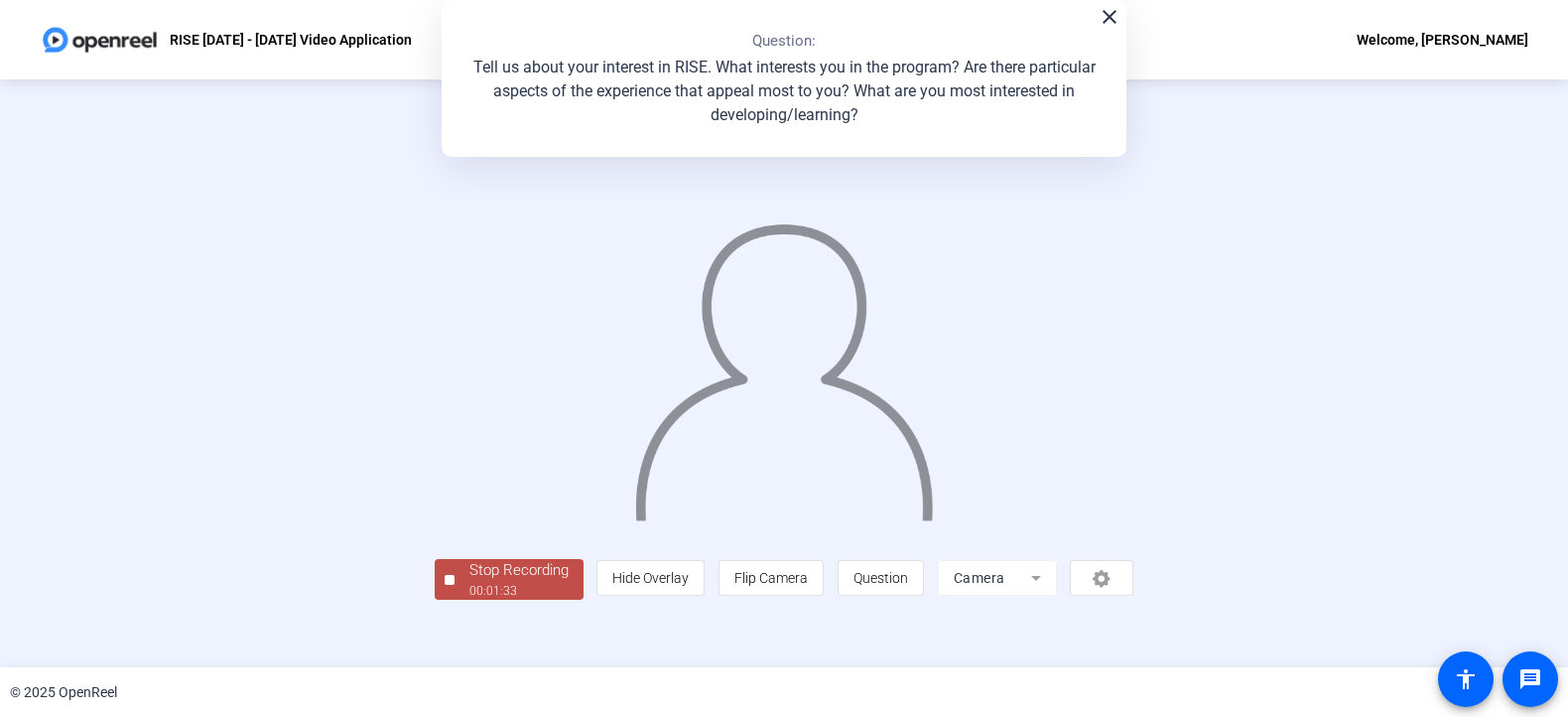 scroll, scrollTop: 64, scrollLeft: 0, axis: vertical 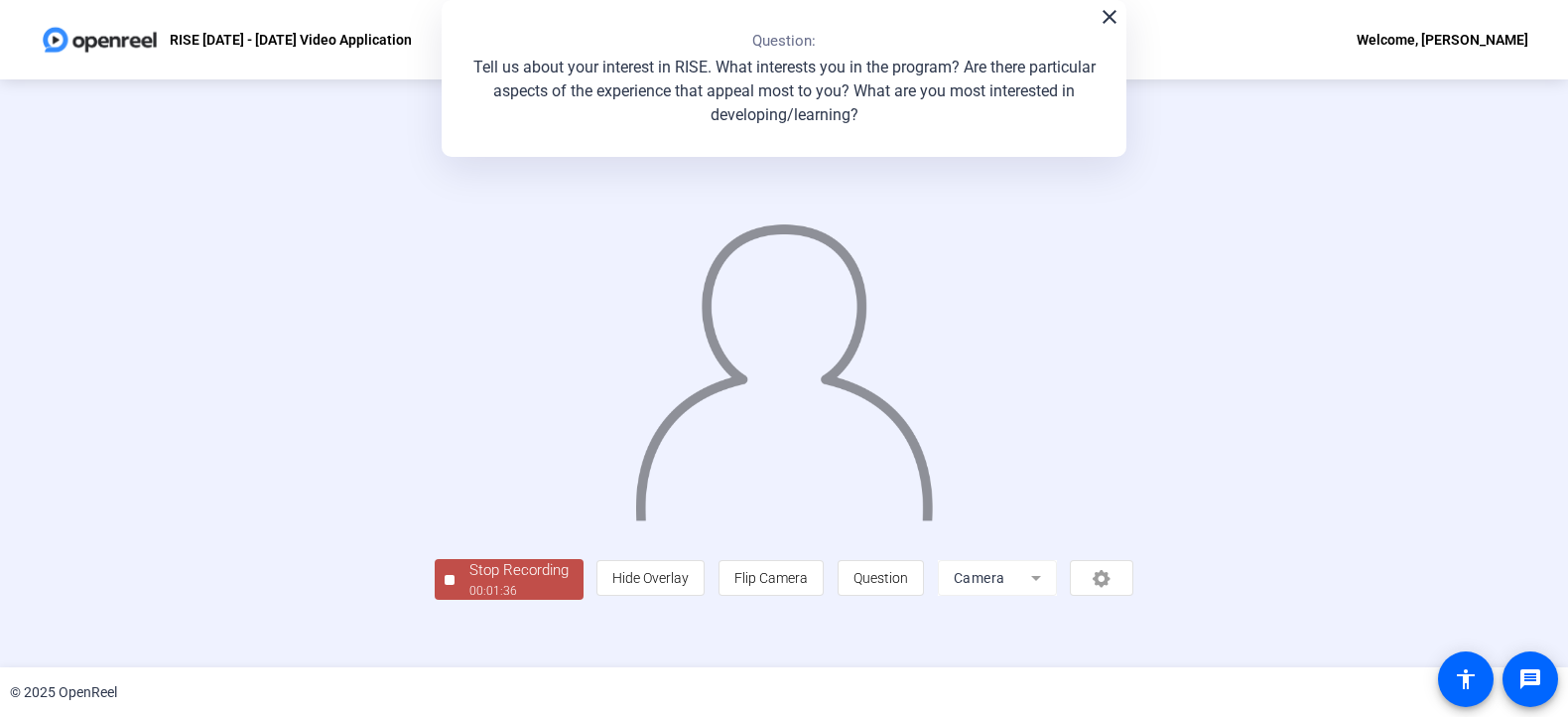 click on "Stop Recording" 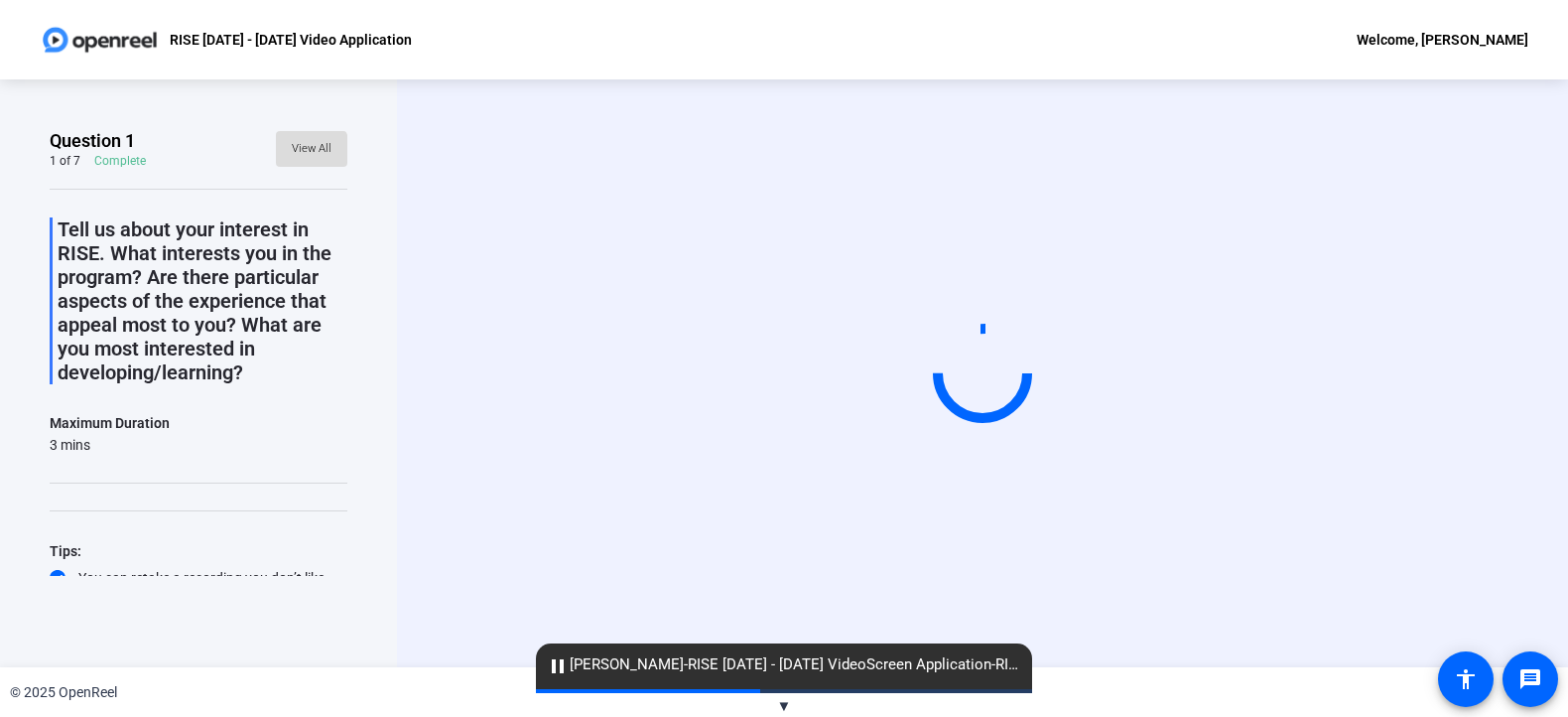 click on "View All" 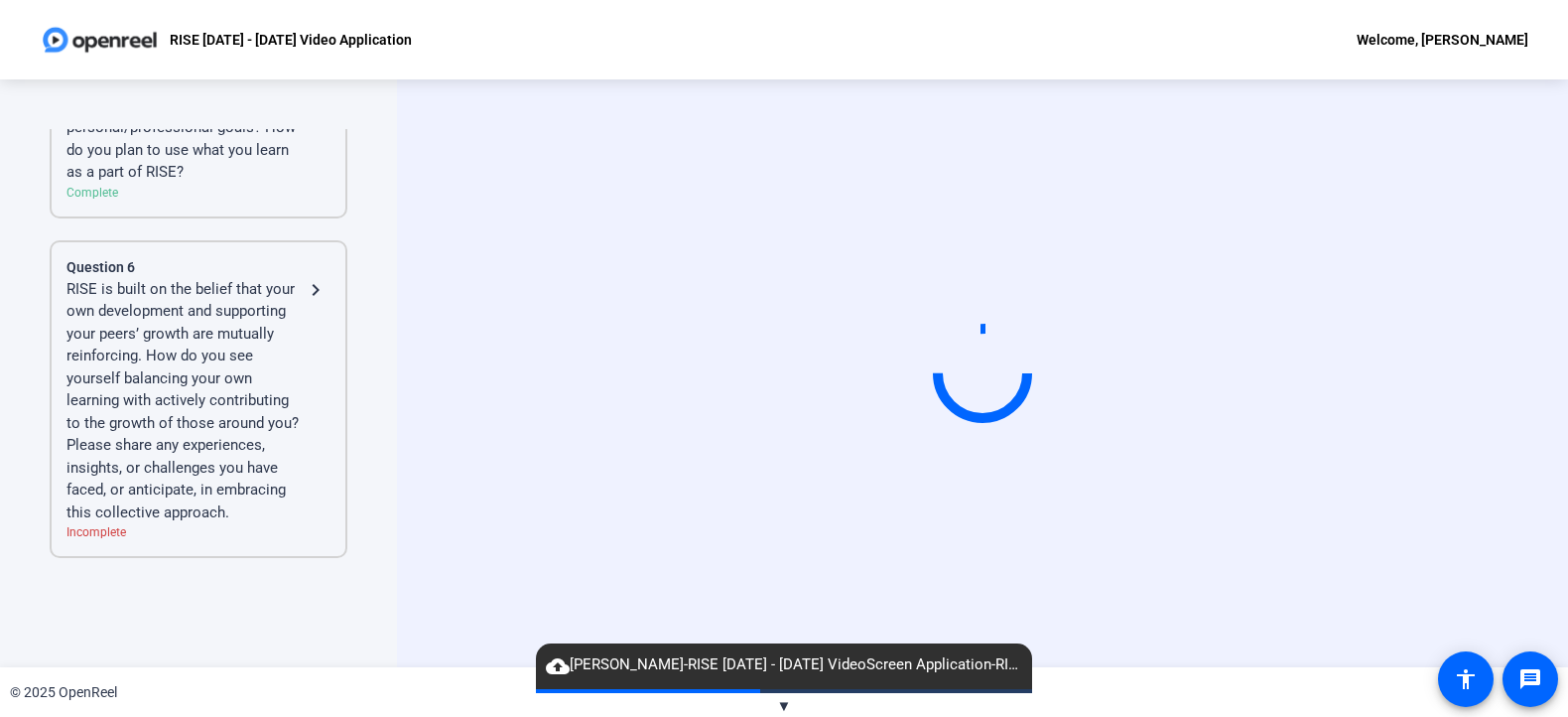 scroll, scrollTop: 1238, scrollLeft: 0, axis: vertical 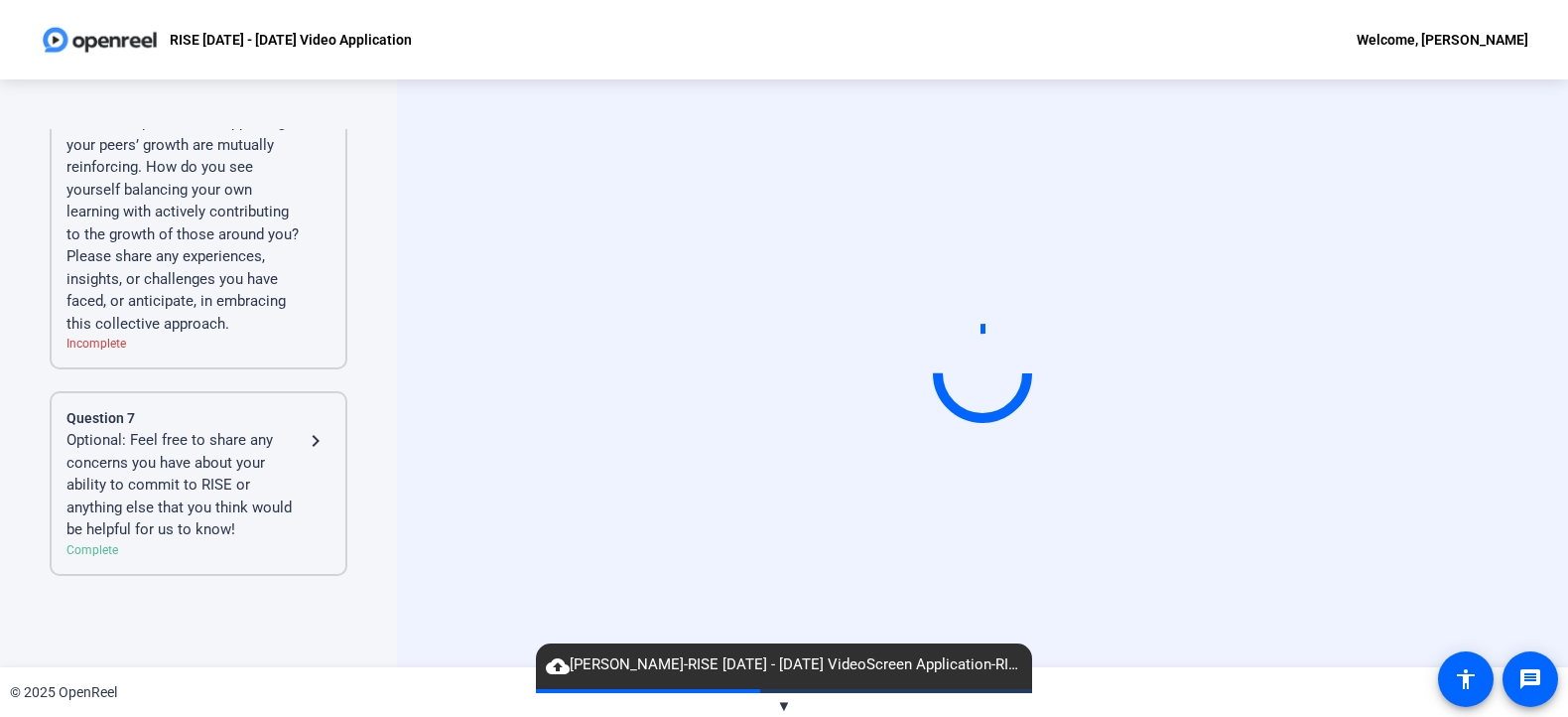 click on "Optional: Feel free to share any concerns you have about your ability to commit to RISE or anything else that you think would be helpful for us to know!" 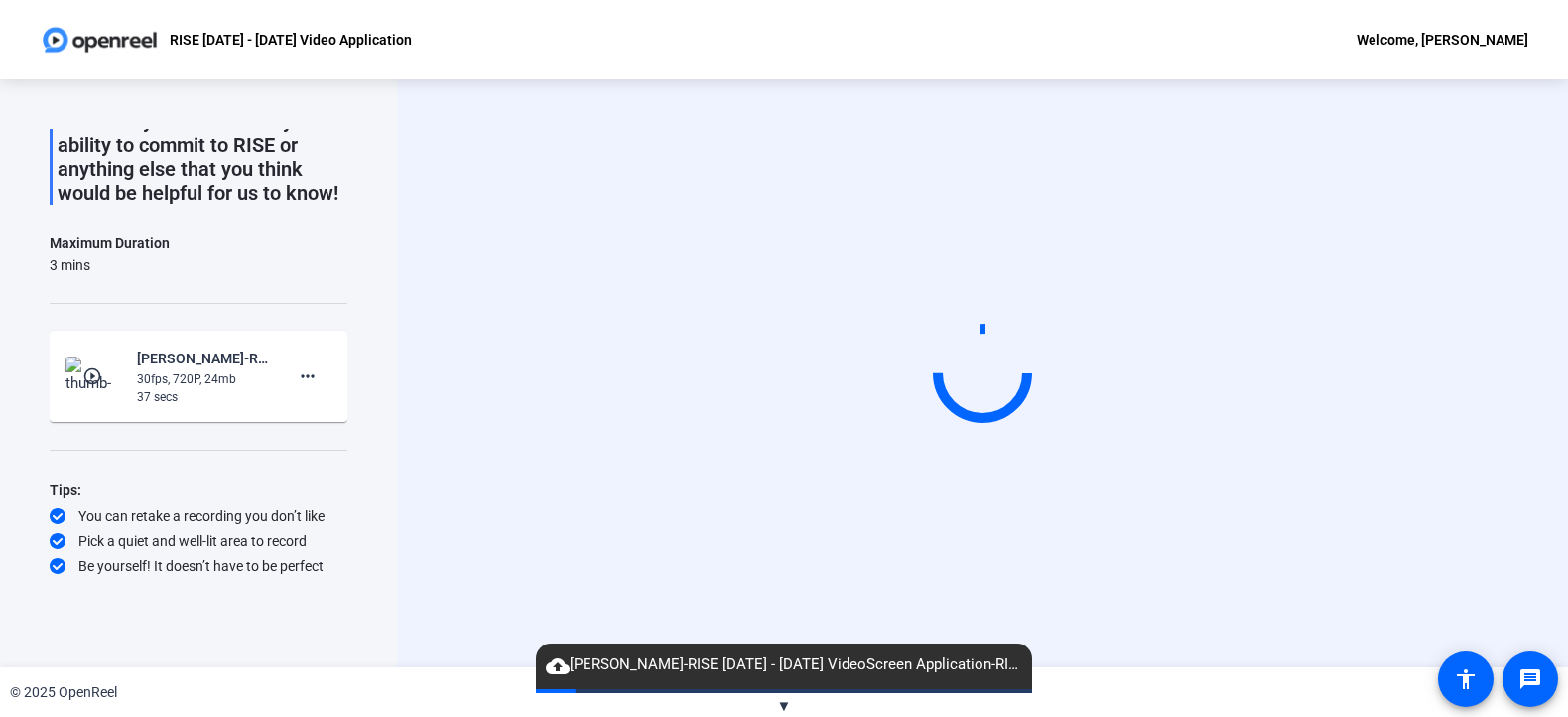 click on "play_circle_outline" 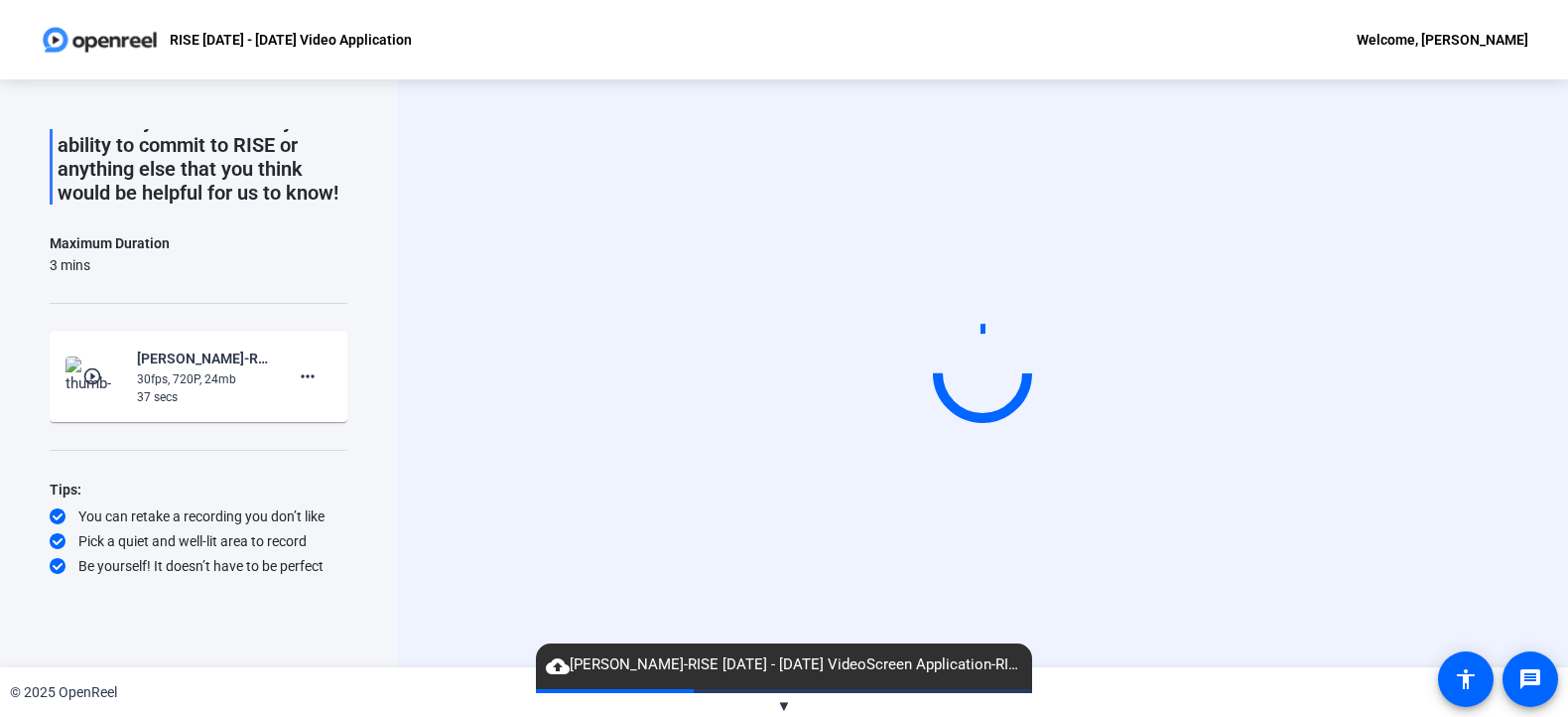 click on "play_circle_outline" 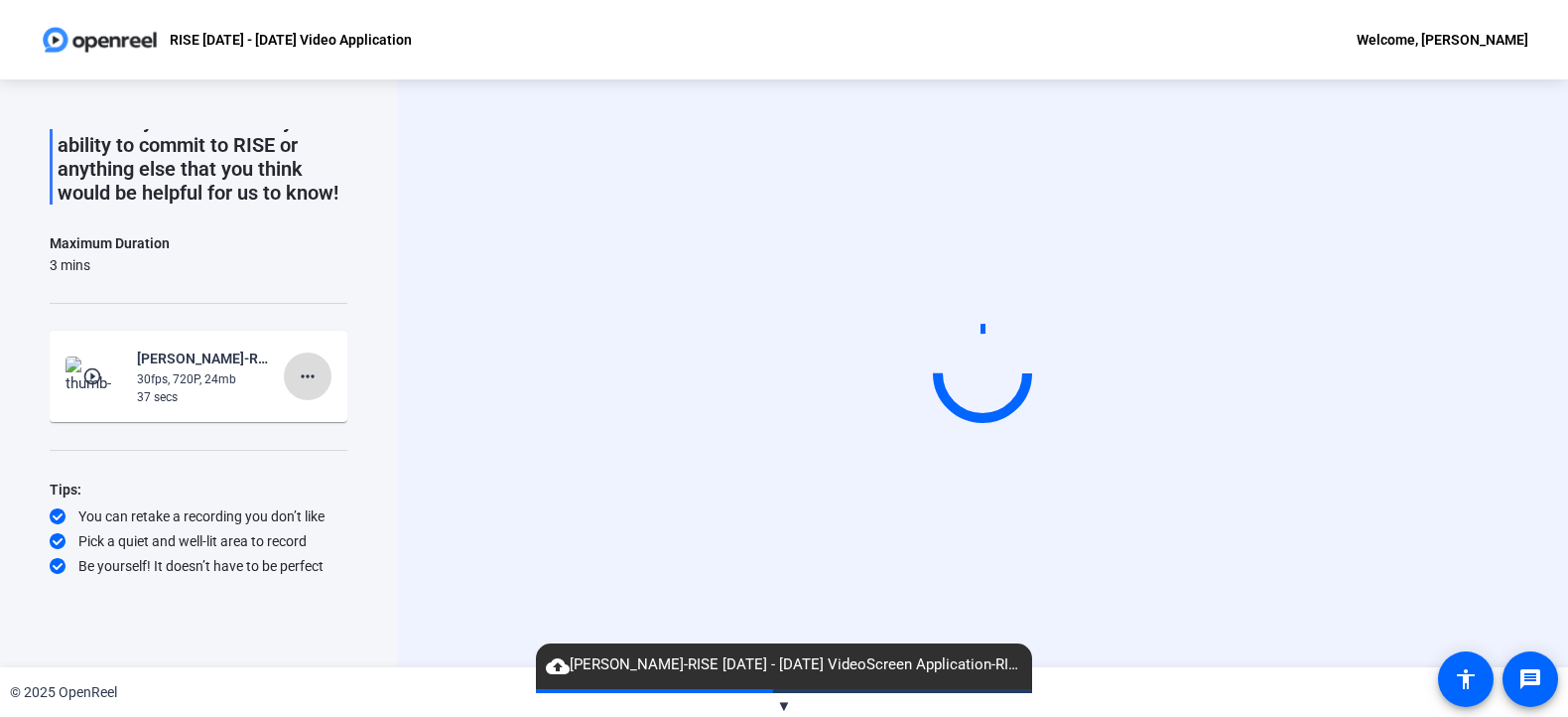 click on "more_horiz" 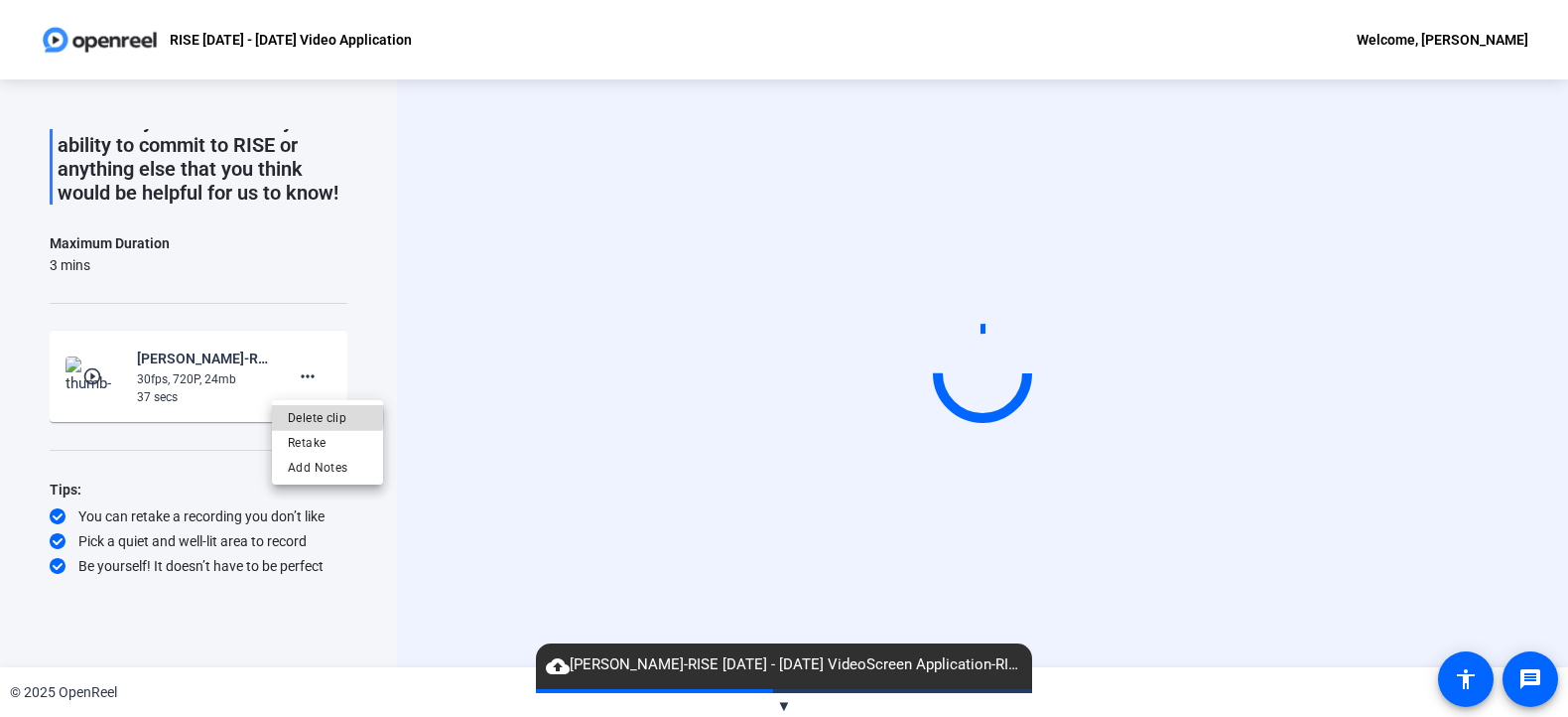 click on "Delete clip" at bounding box center [327, 417] 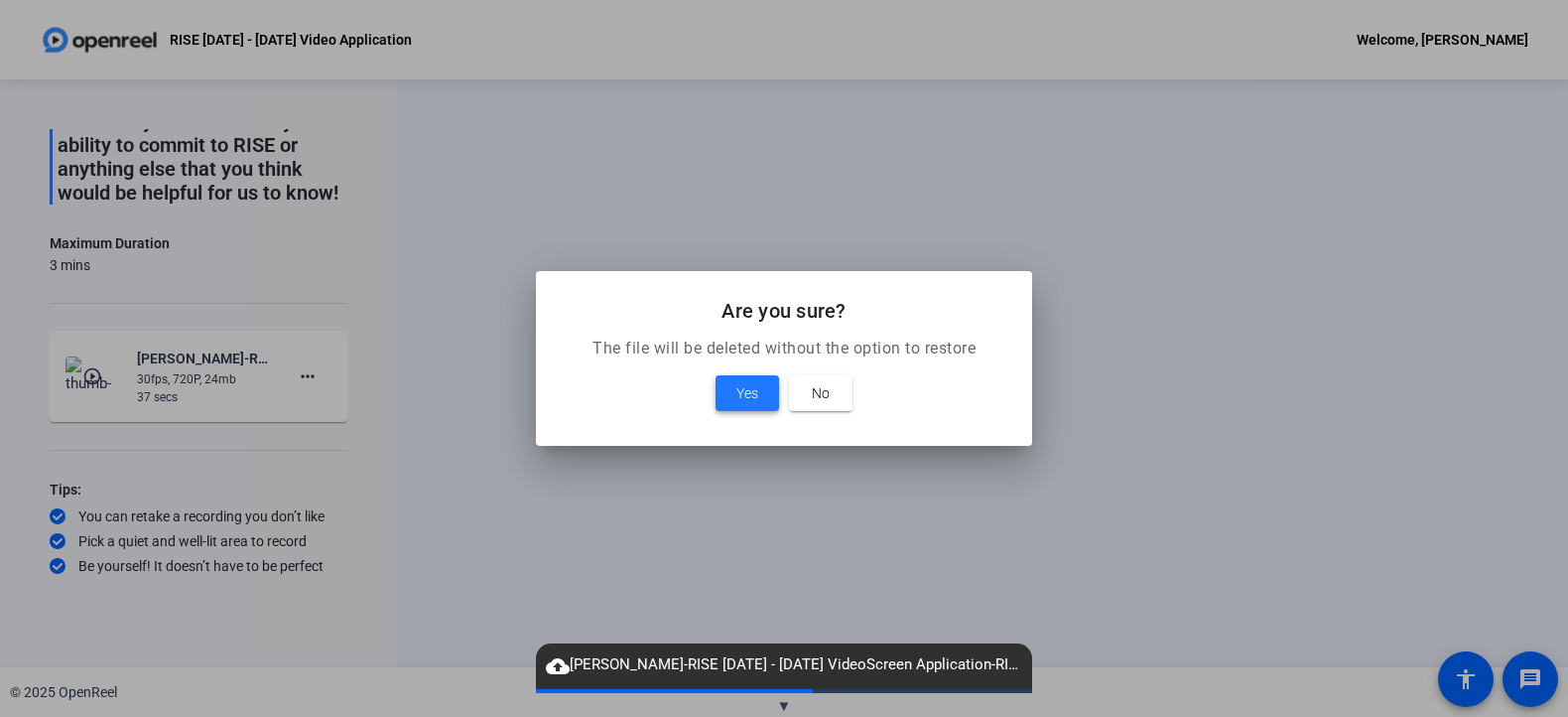 click at bounding box center [747, 393] 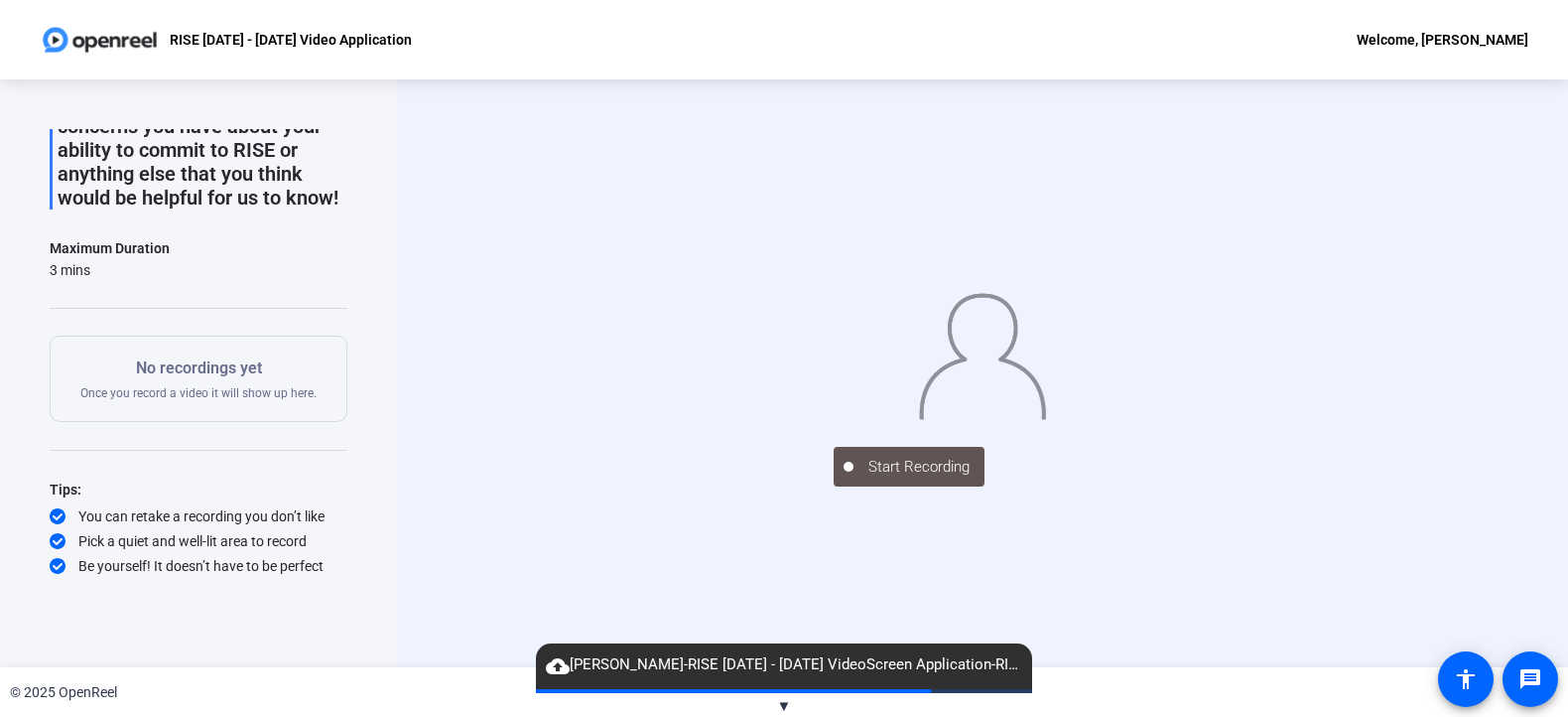 scroll, scrollTop: 0, scrollLeft: 0, axis: both 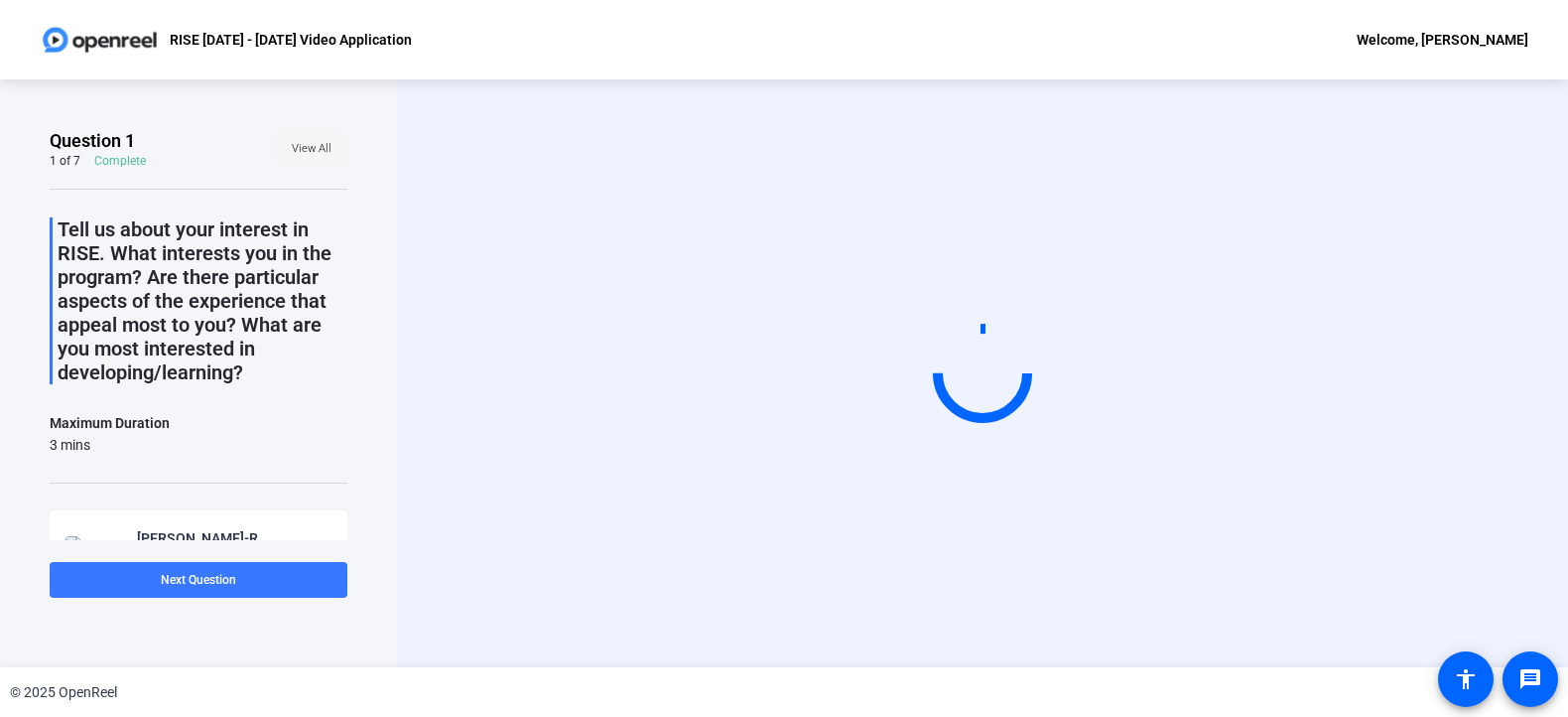 click on "View All" 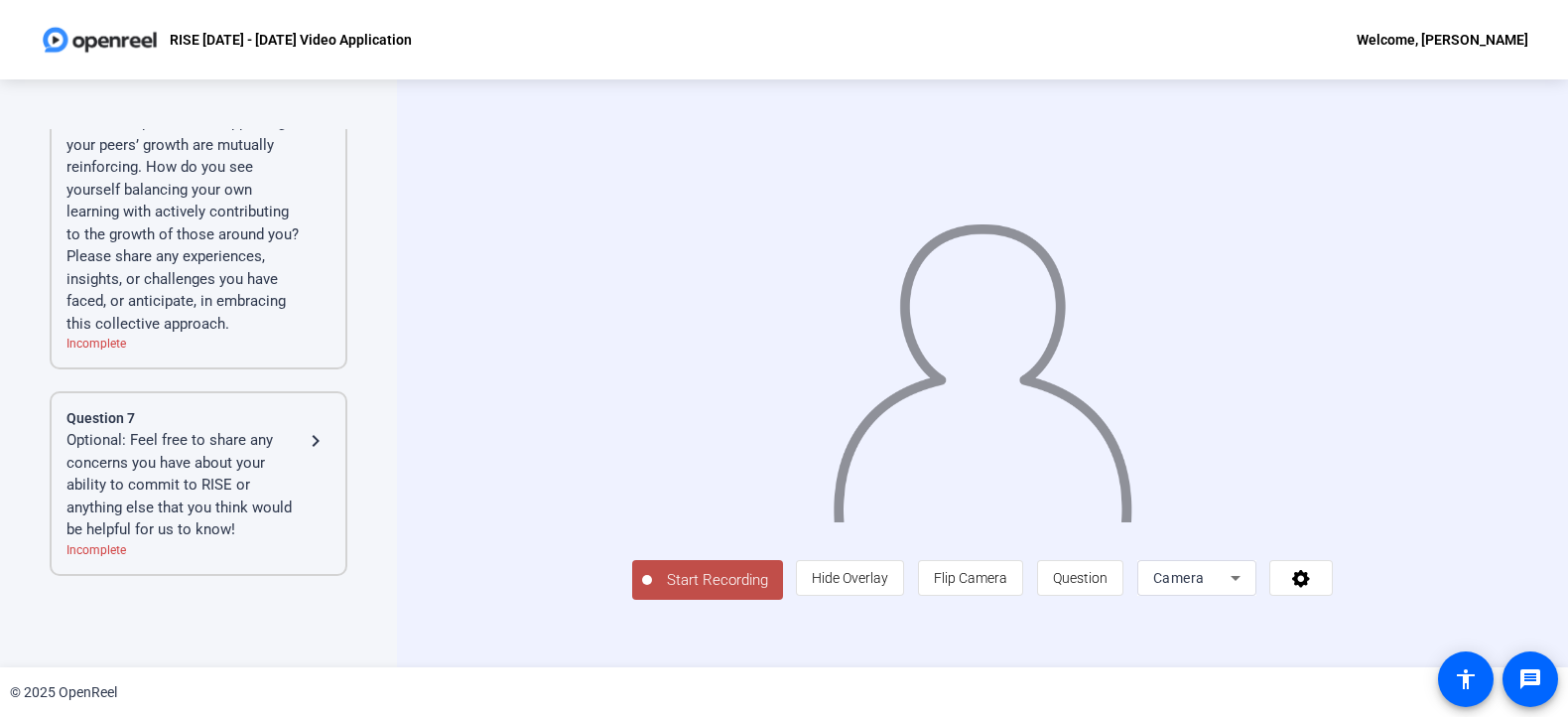 scroll, scrollTop: 1238, scrollLeft: 0, axis: vertical 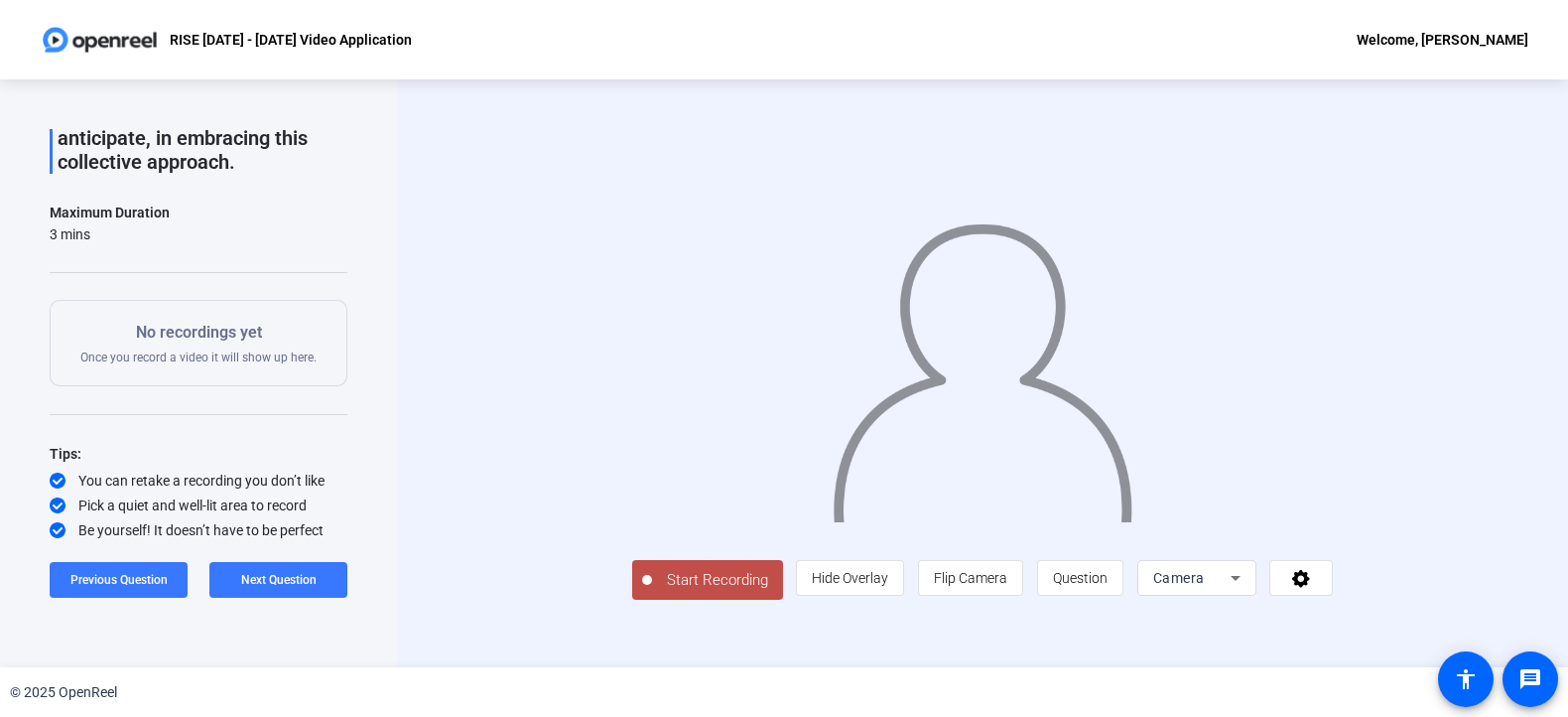 click on "Start Recording" 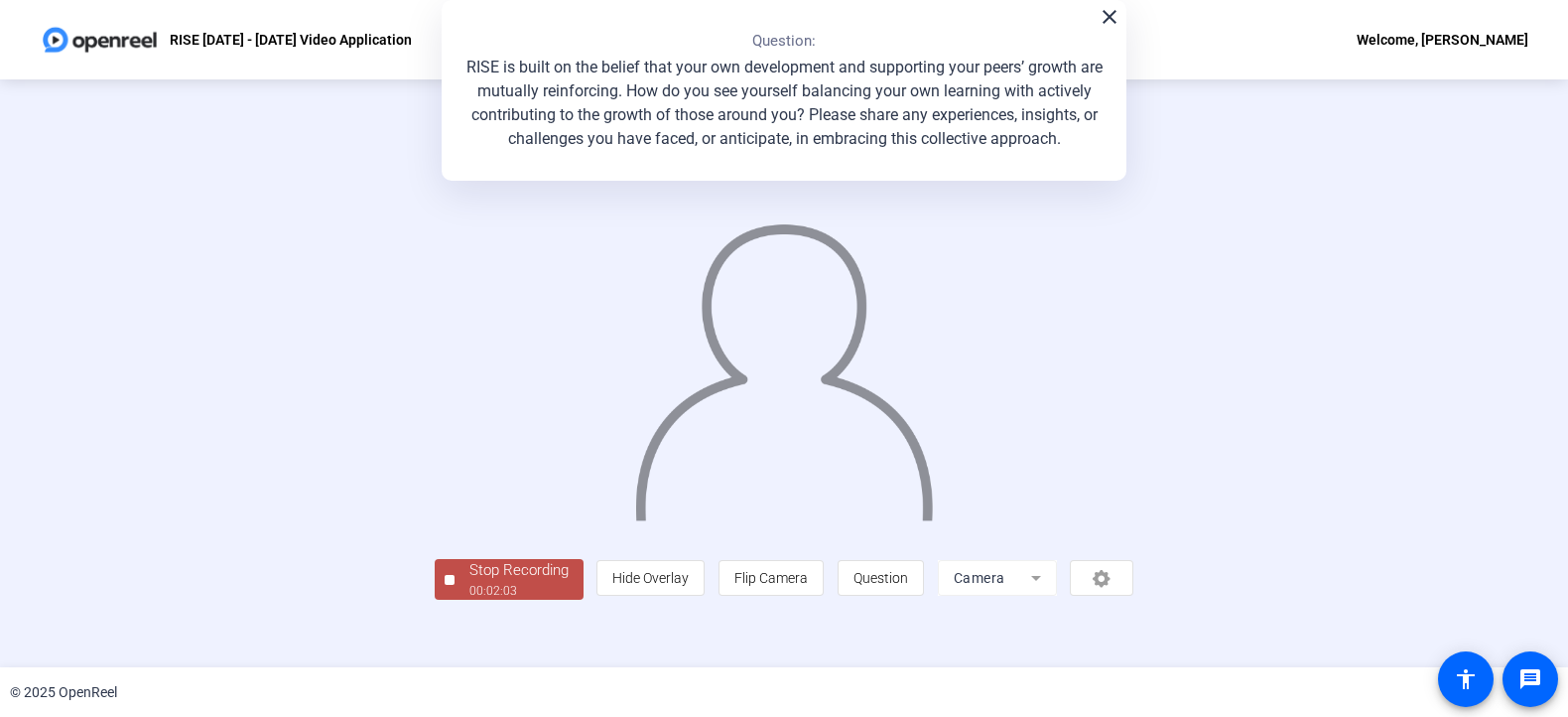 scroll, scrollTop: 64, scrollLeft: 0, axis: vertical 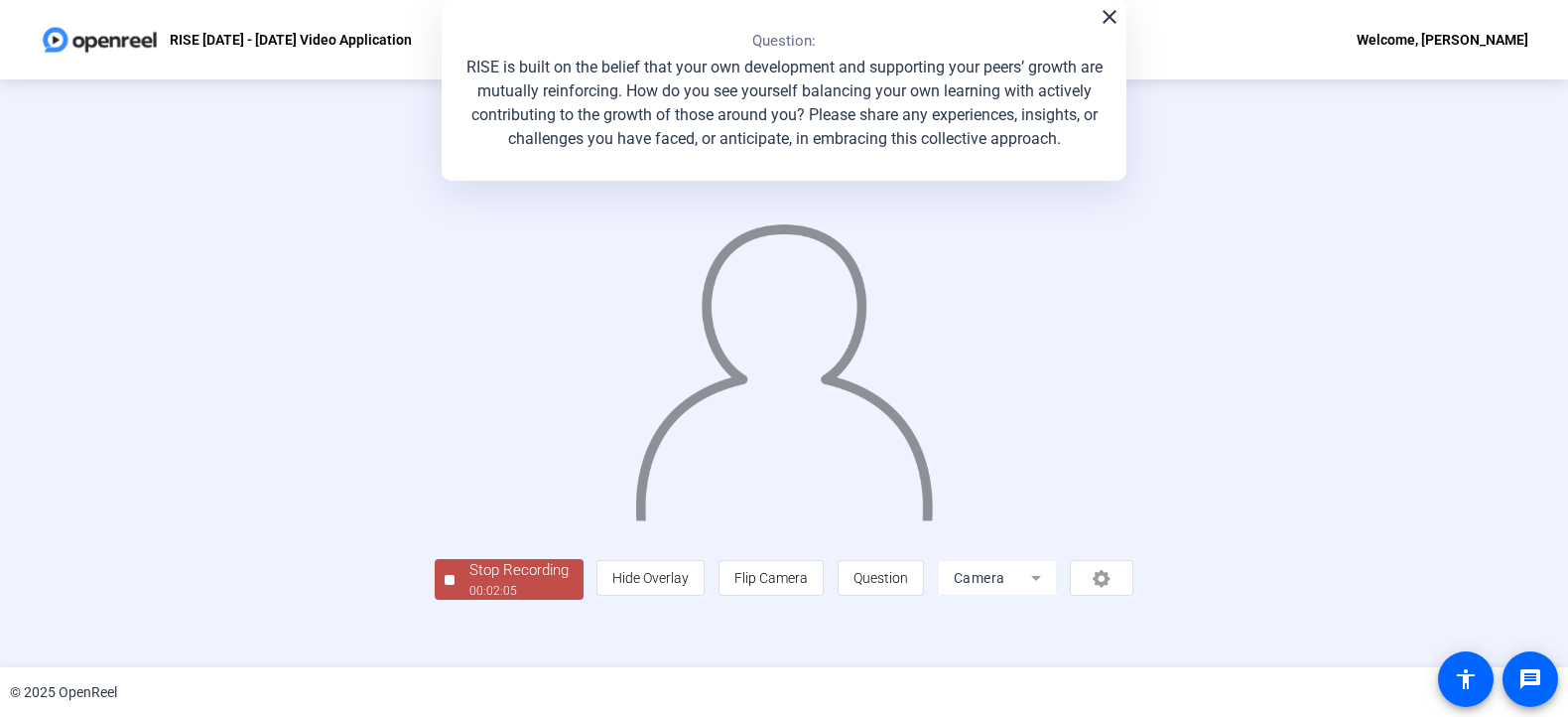 click on "Stop Recording" 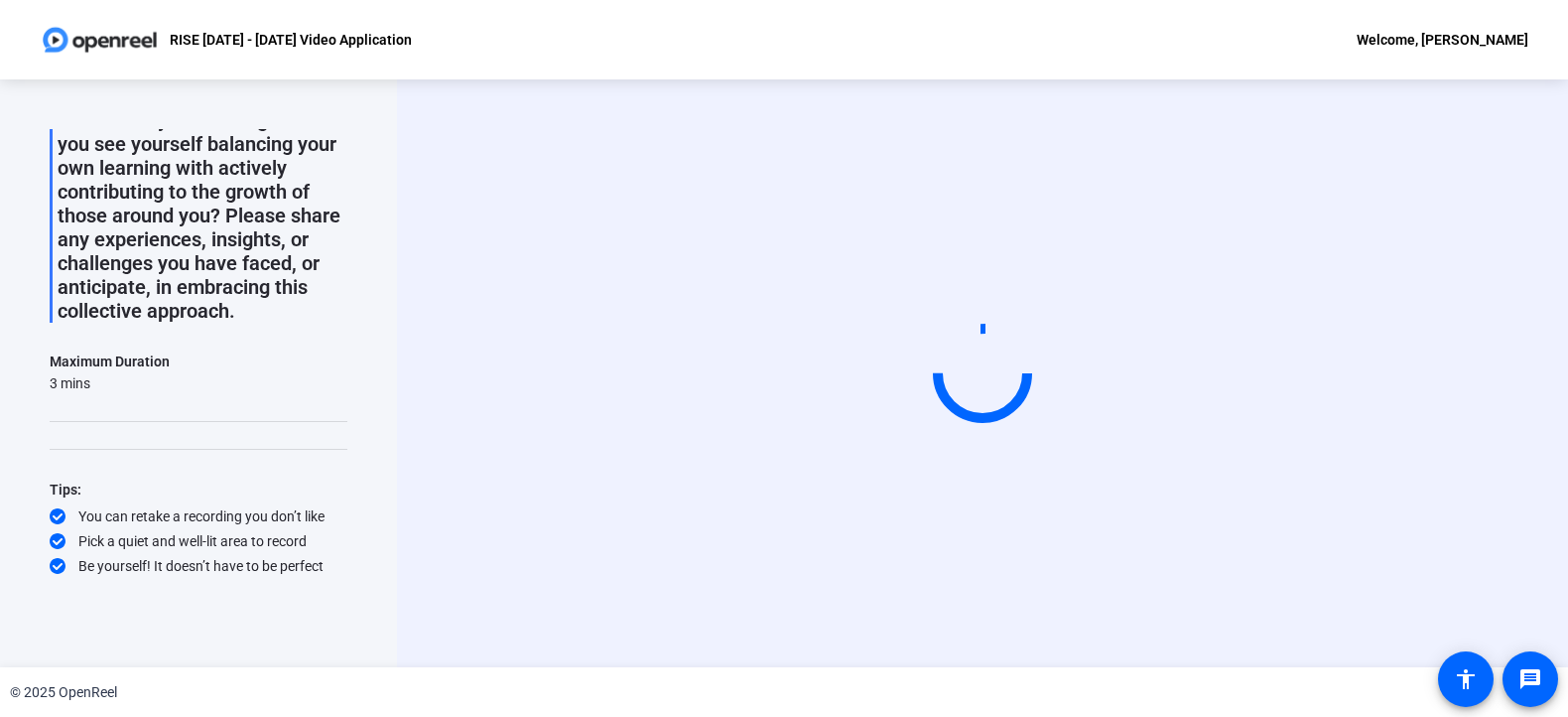 scroll, scrollTop: 203, scrollLeft: 0, axis: vertical 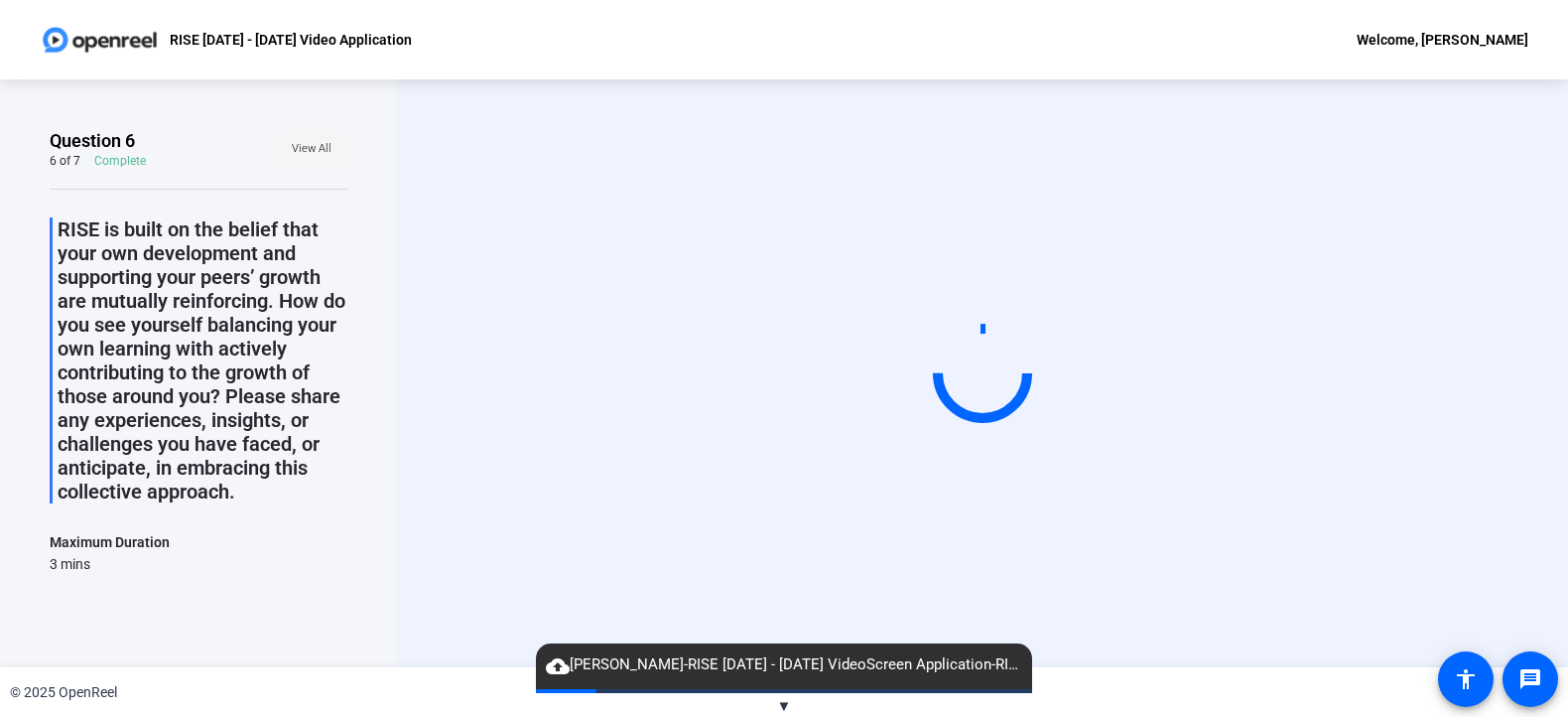 click on "View All" 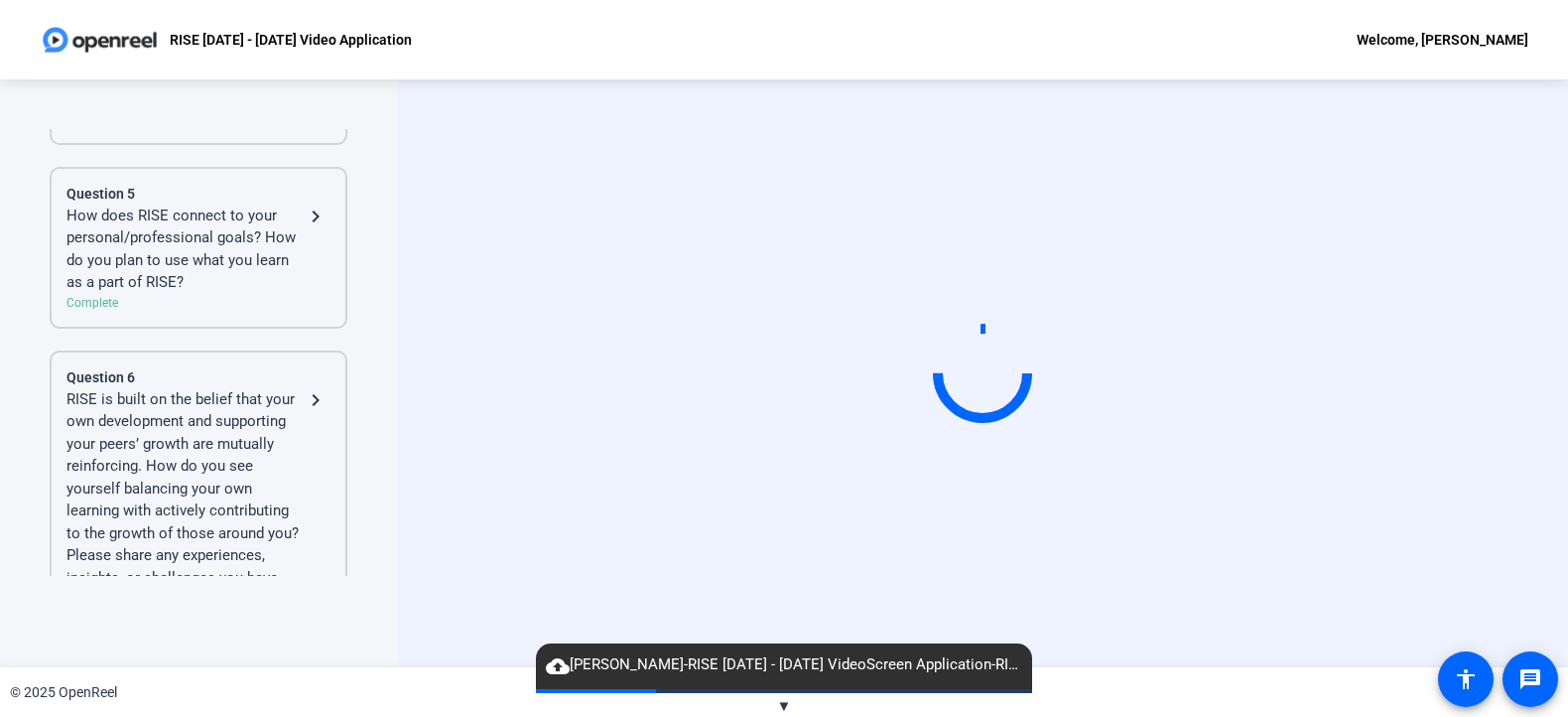 scroll, scrollTop: 1238, scrollLeft: 0, axis: vertical 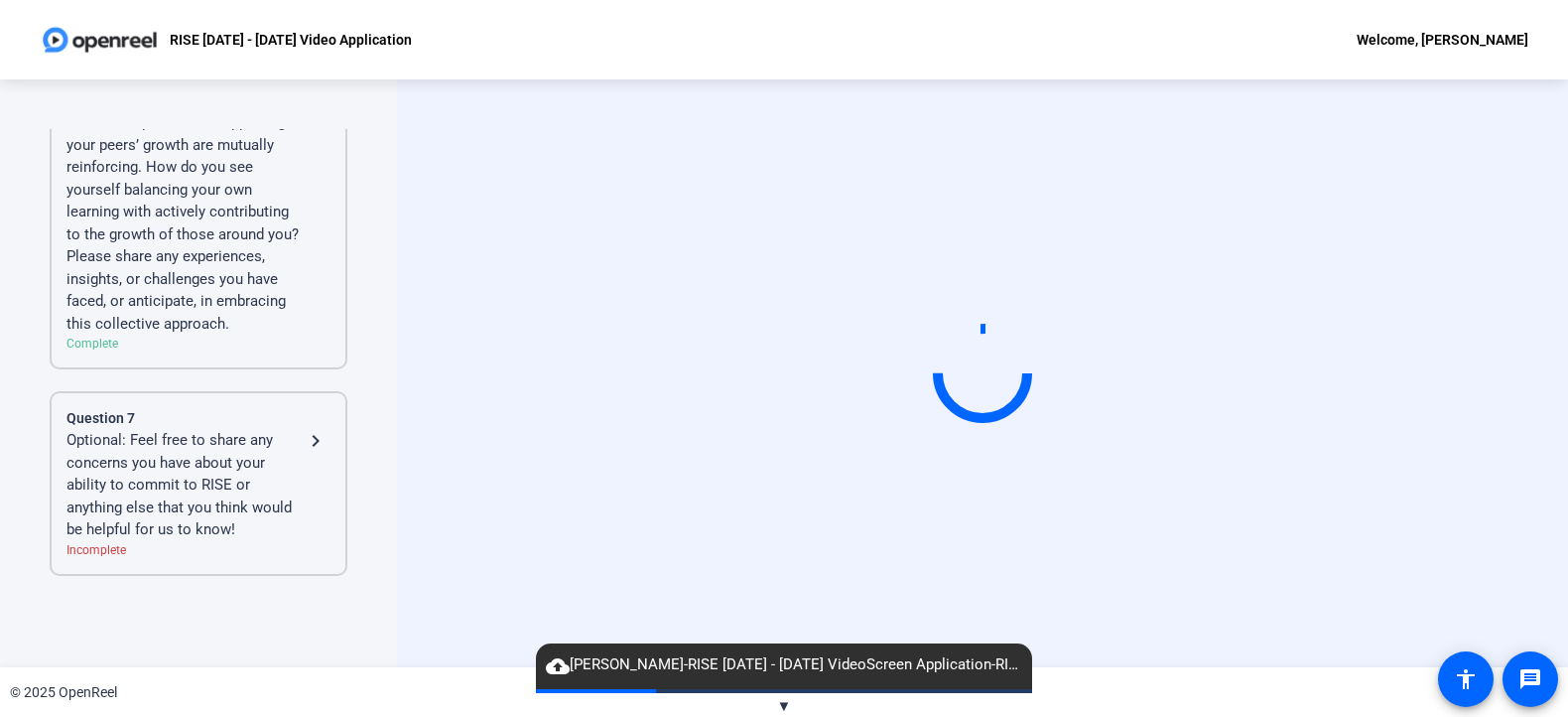 click on "Optional: Feel free to share any concerns you have about your ability to commit to RISE or anything else that you think would be helpful for us to know!" 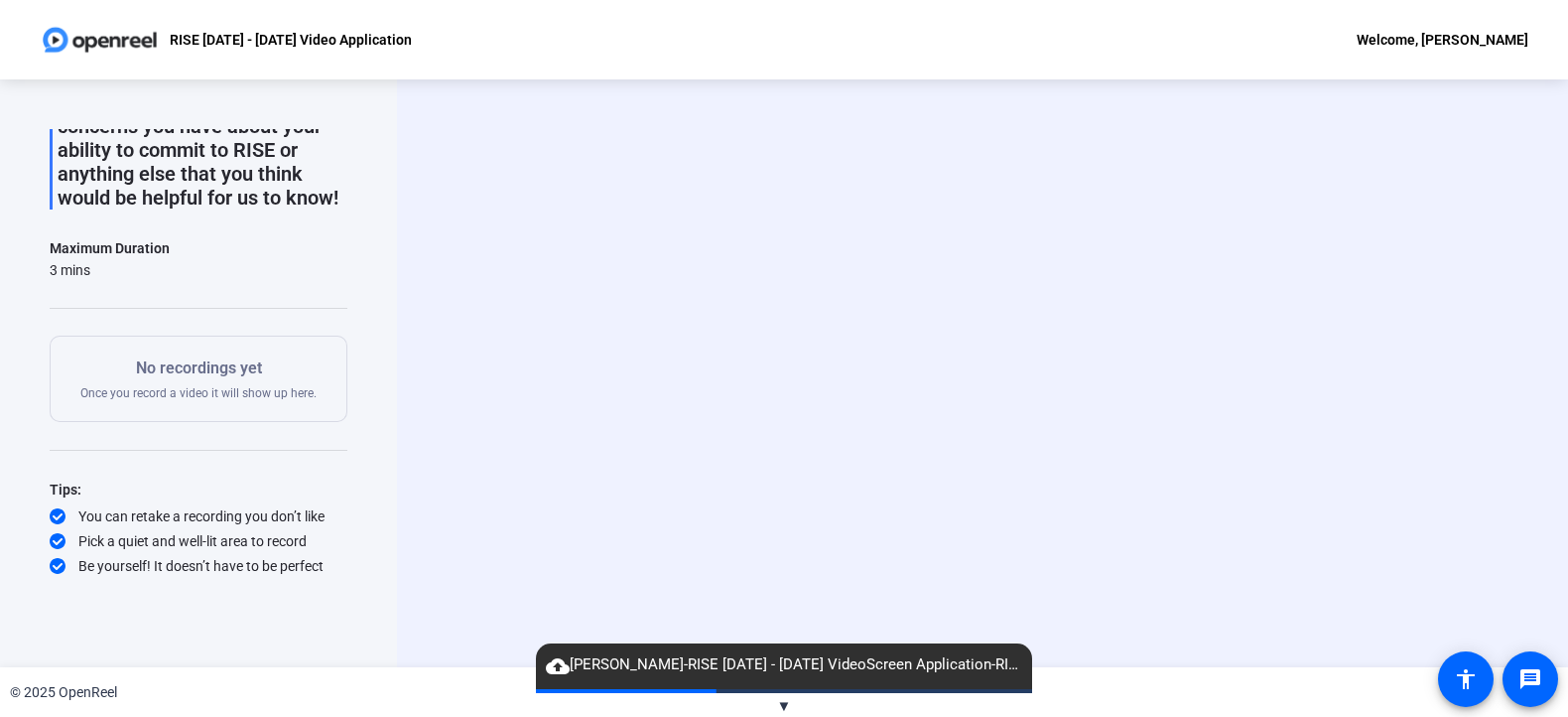 scroll, scrollTop: 149, scrollLeft: 0, axis: vertical 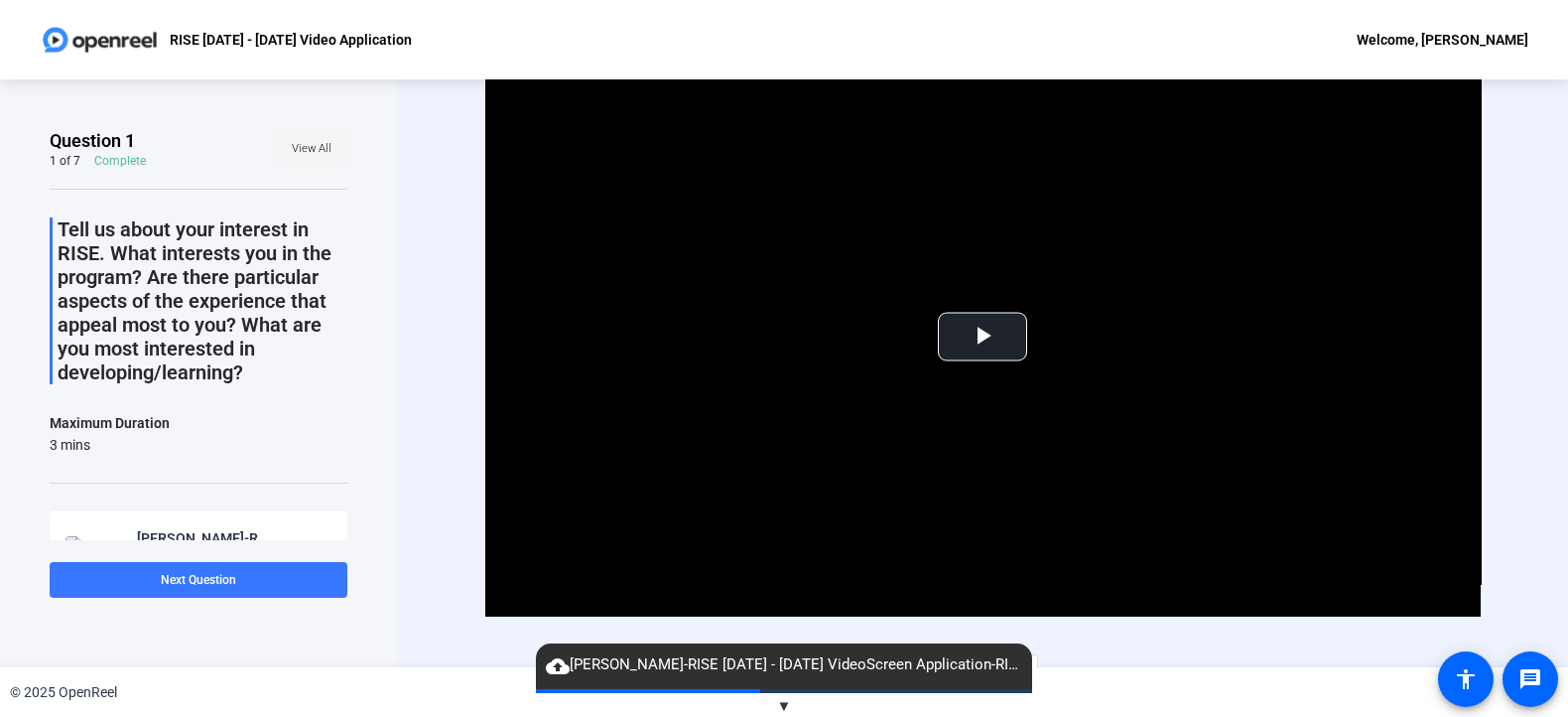 click on "View All" 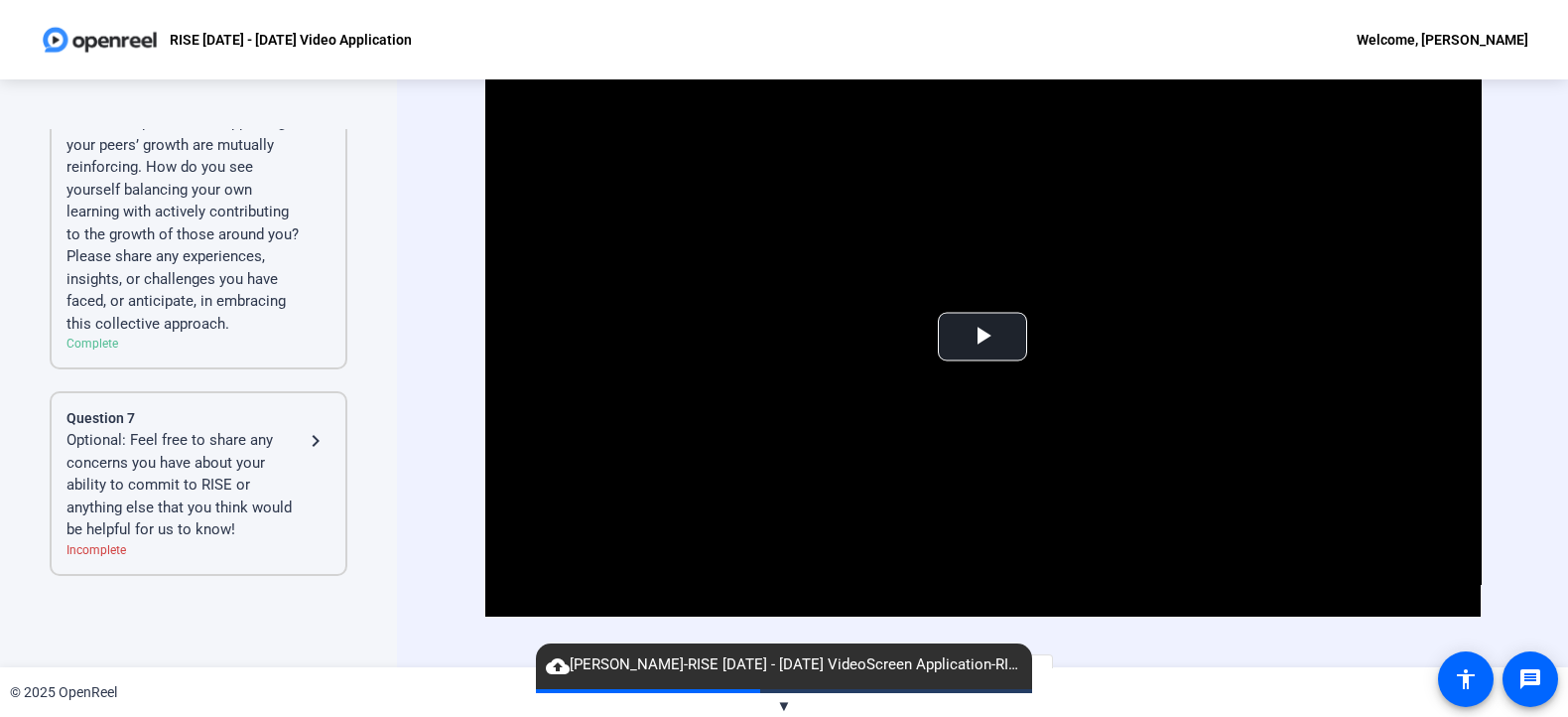 scroll, scrollTop: 1238, scrollLeft: 0, axis: vertical 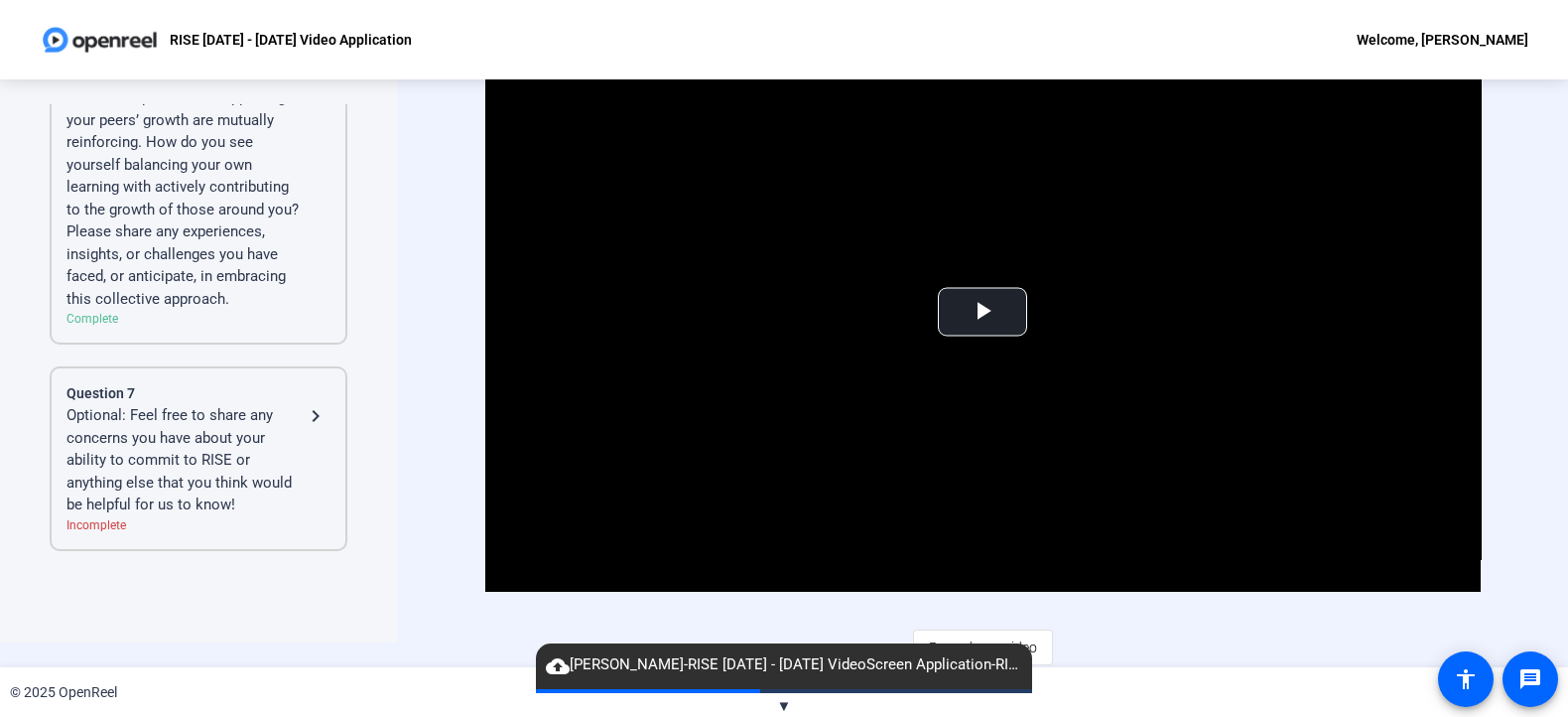 click on "Optional: Feel free to share any concerns you have about your ability to commit to RISE or anything else that you think would be helpful for us to know!" 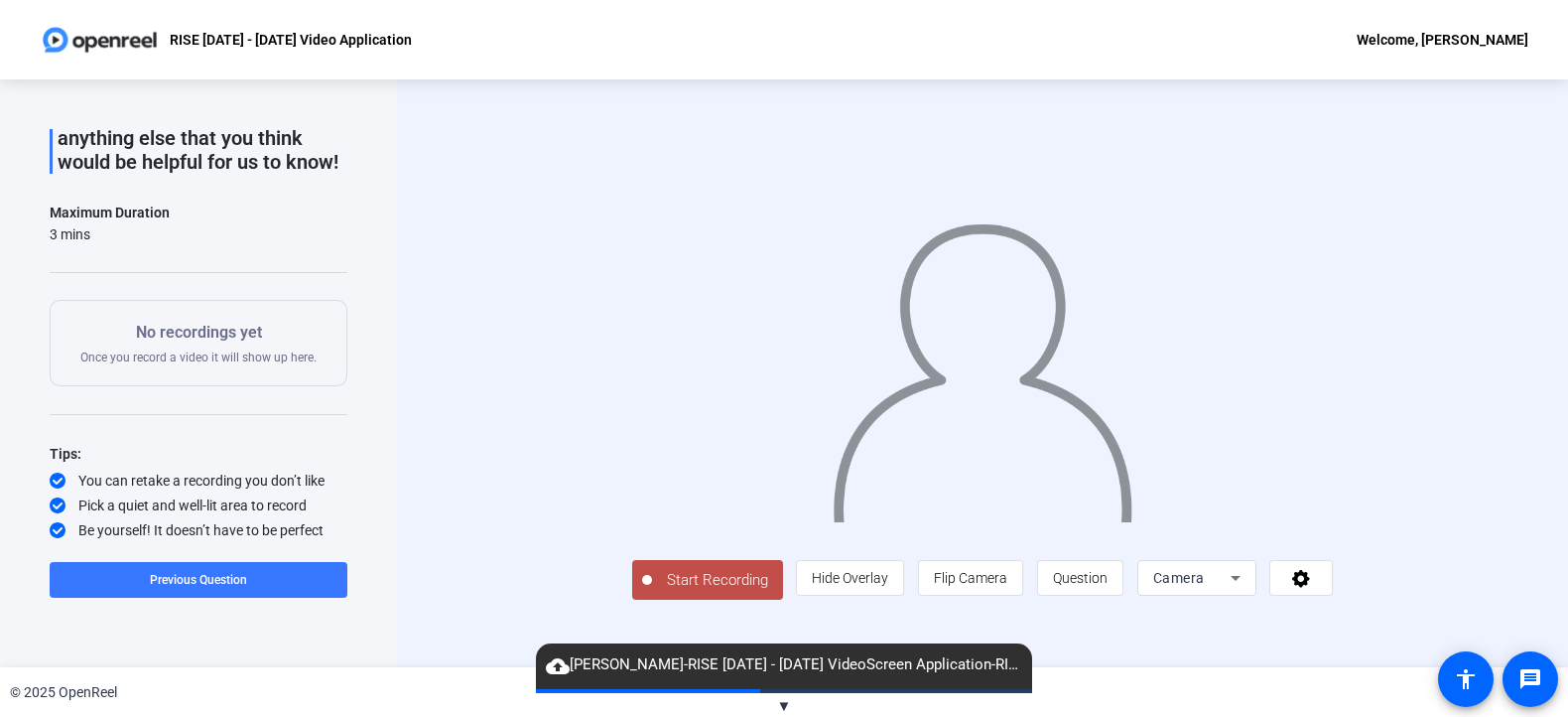 click on "Start Recording" 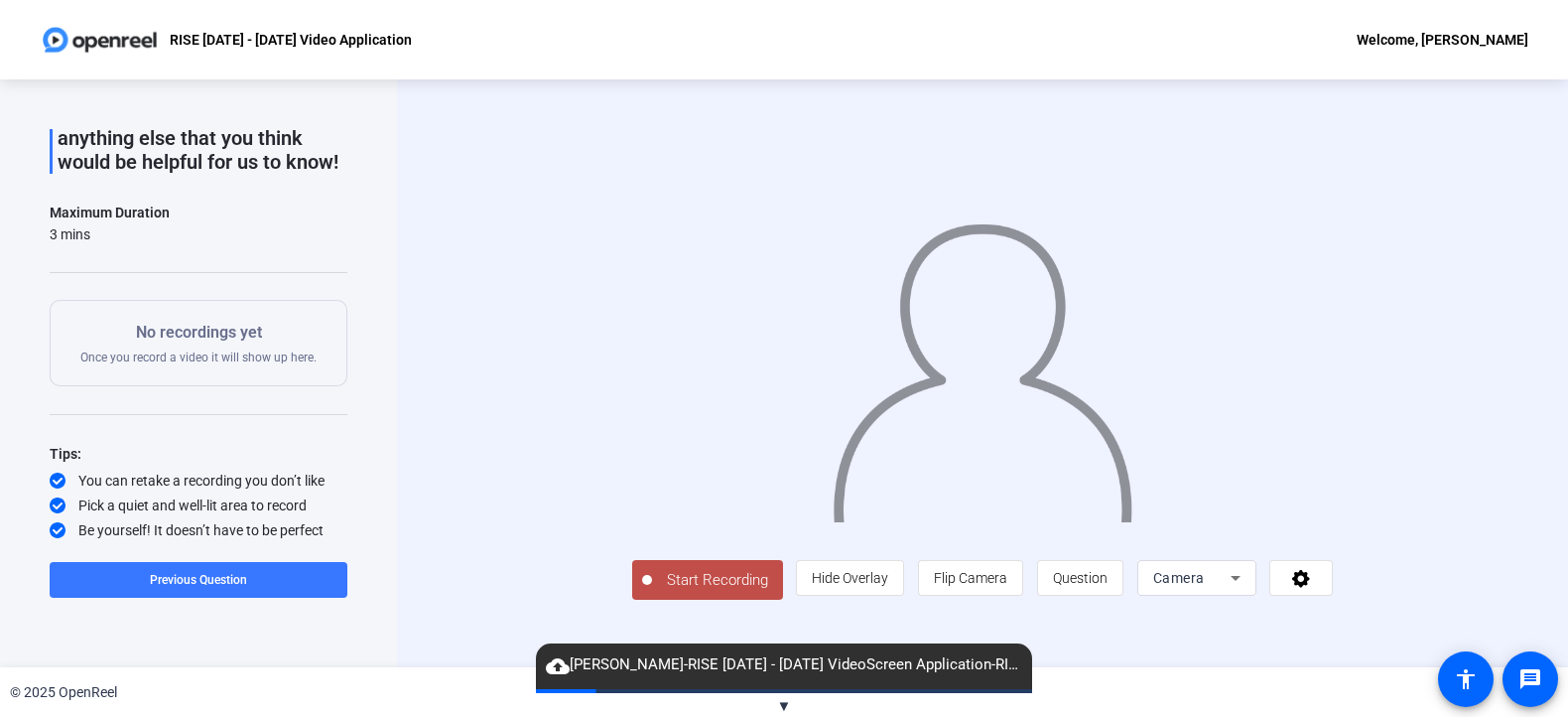 scroll, scrollTop: 30, scrollLeft: 0, axis: vertical 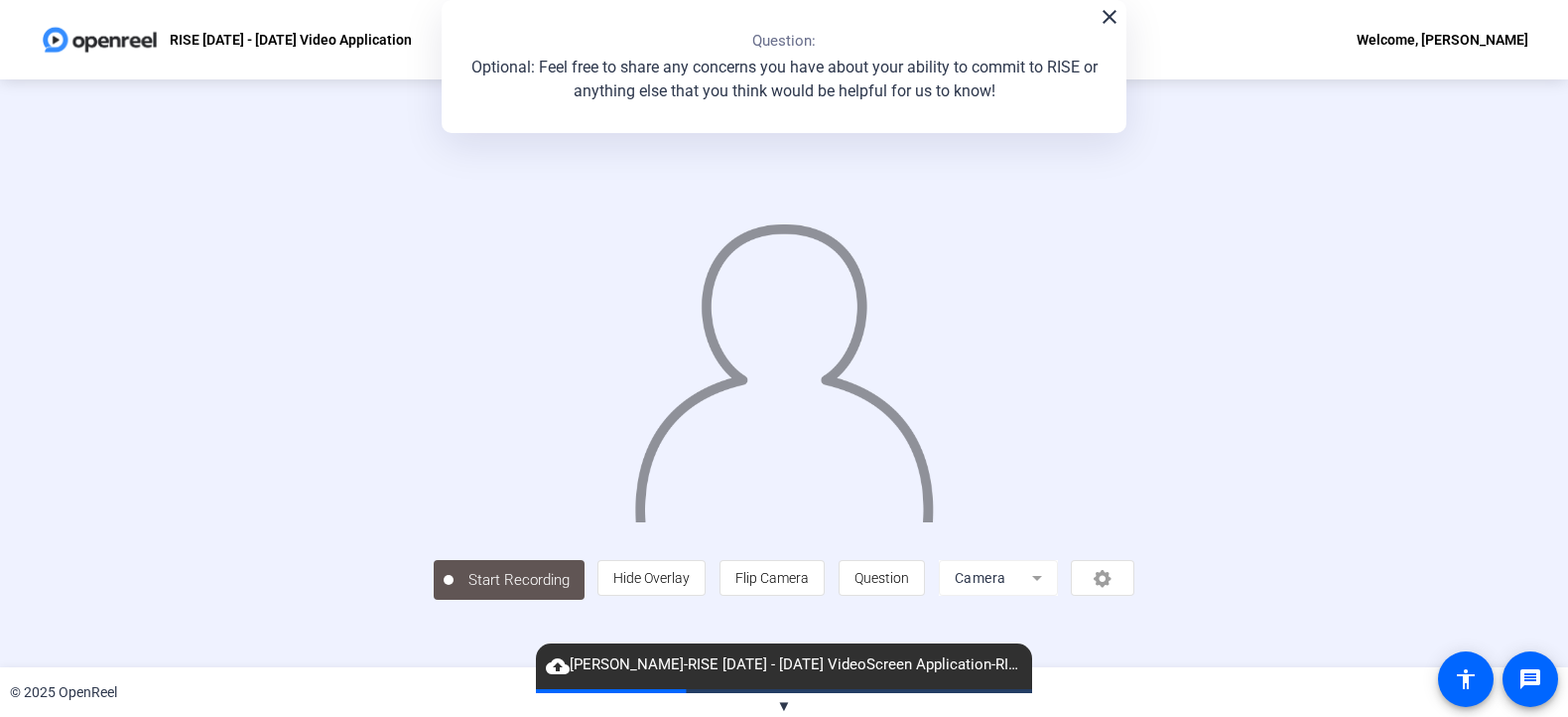 click 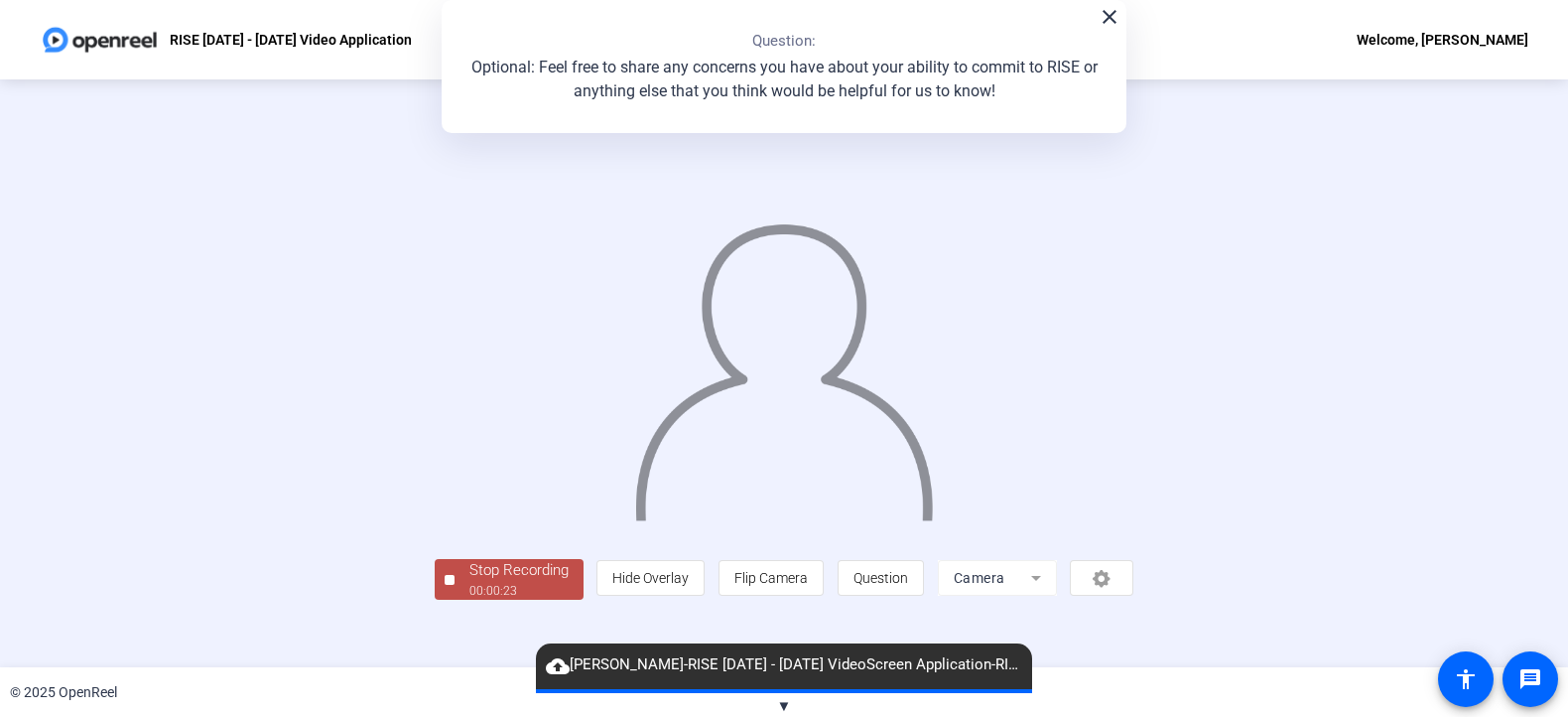 scroll, scrollTop: 64, scrollLeft: 0, axis: vertical 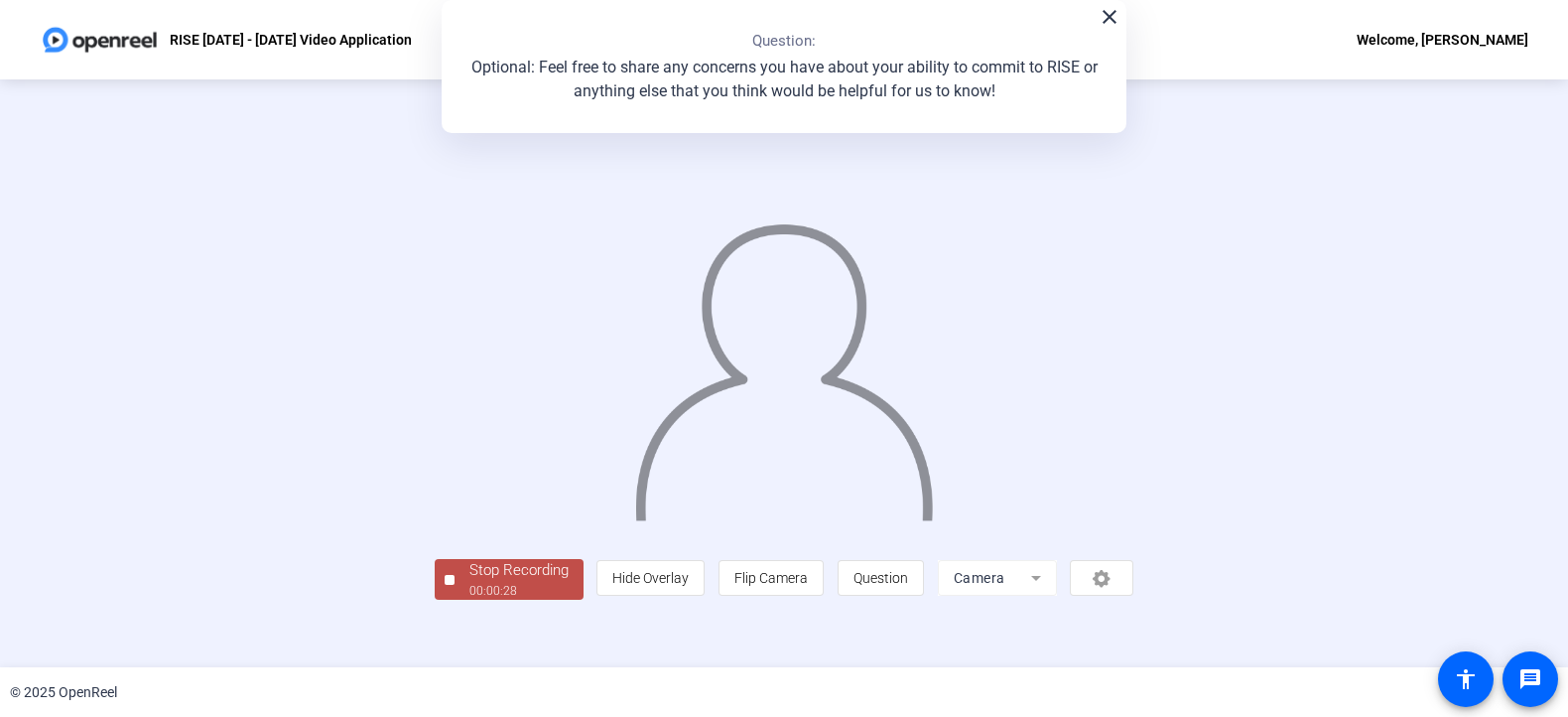 click on "Stop Recording" 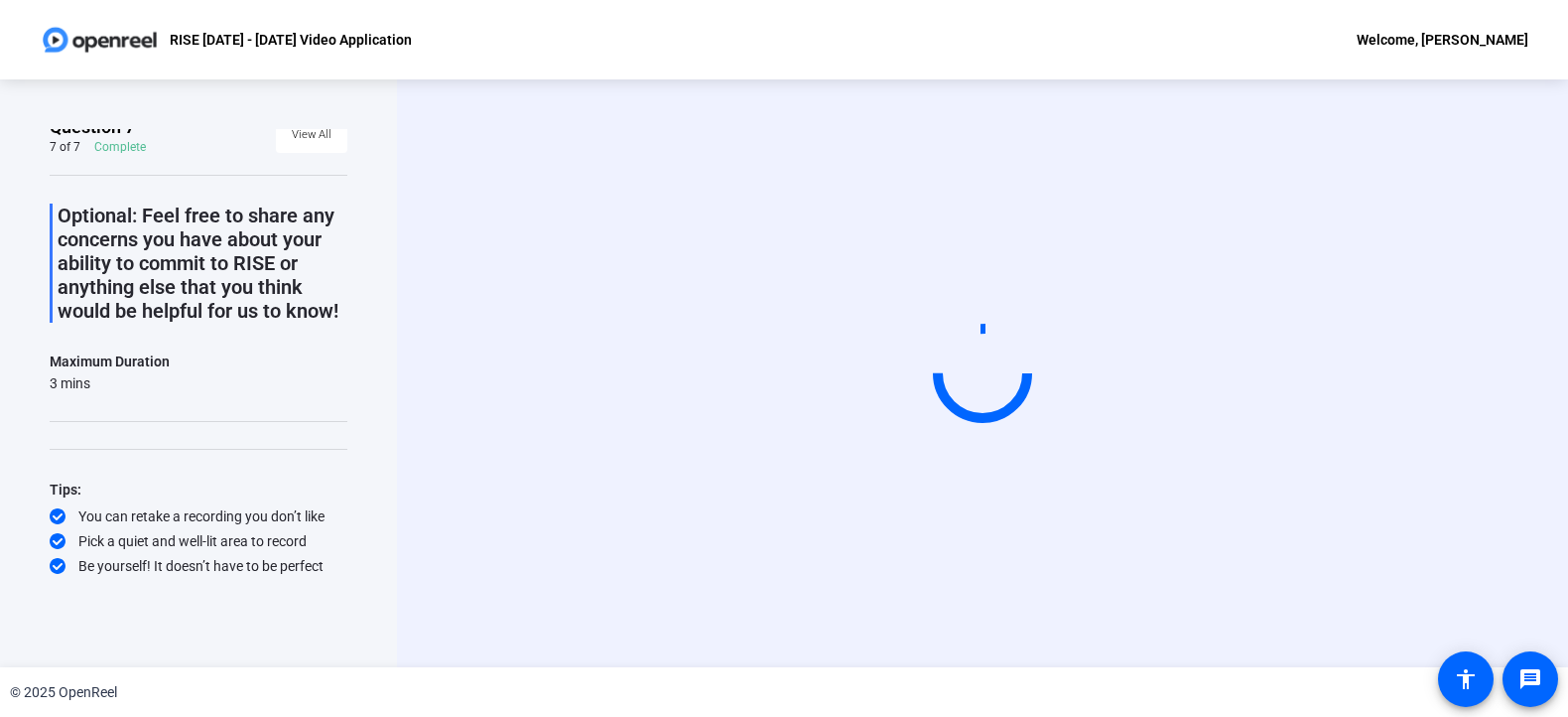 scroll, scrollTop: 36, scrollLeft: 0, axis: vertical 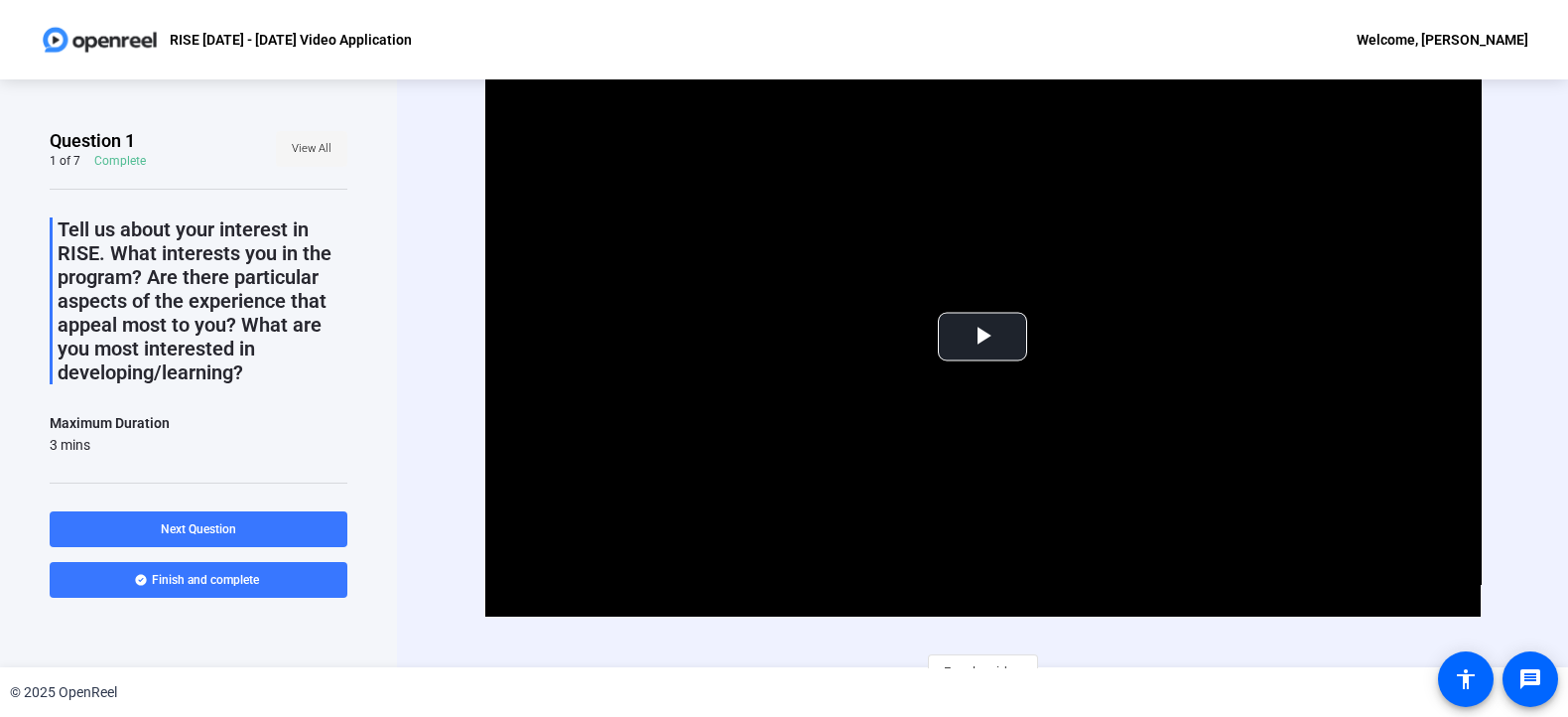 click on "View All" 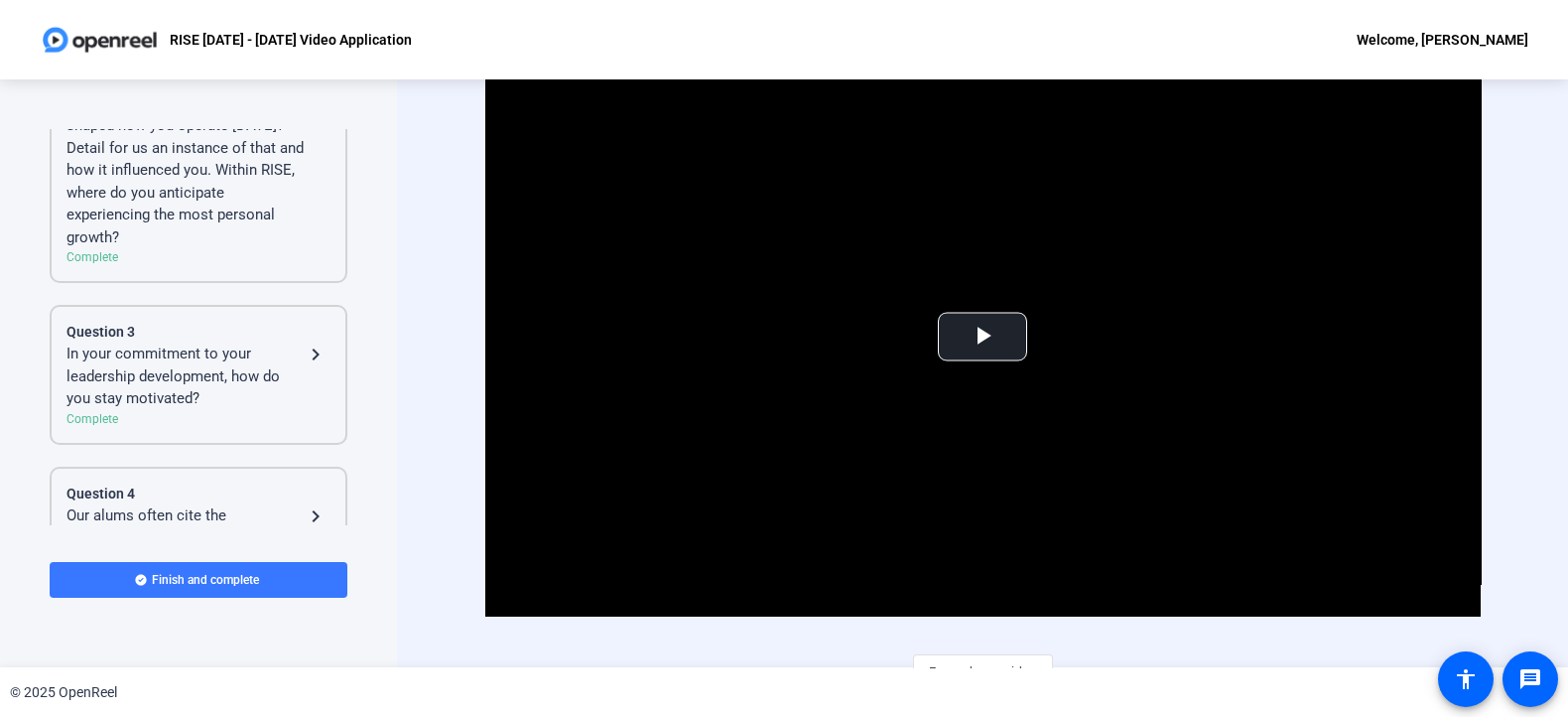 click on "Have you had growth opportunities or received key feedback that shaped how you operate [DATE]? Detail for us an instance of that and how it influenced you. Within RISE, where do you anticipate experiencing the most personal growth?" 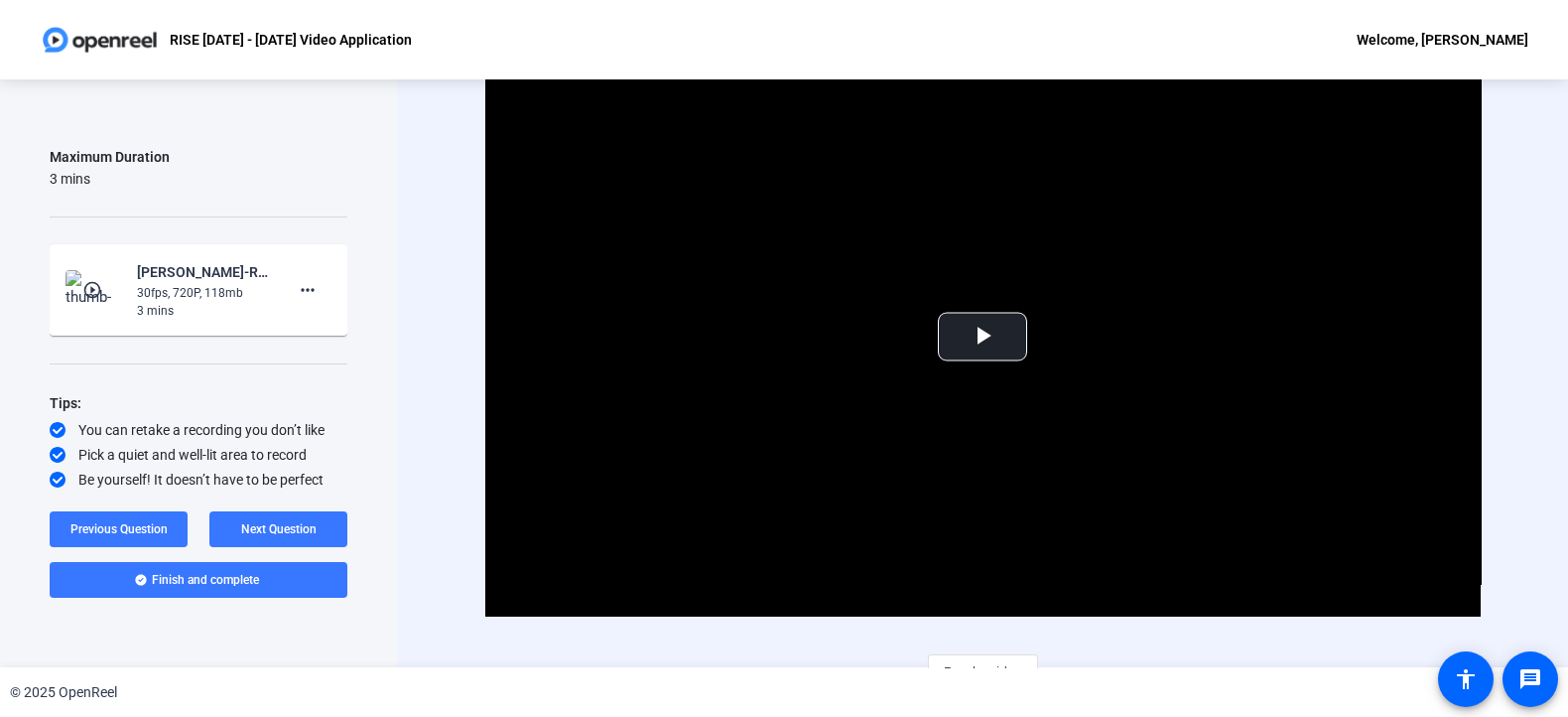 scroll, scrollTop: 313, scrollLeft: 0, axis: vertical 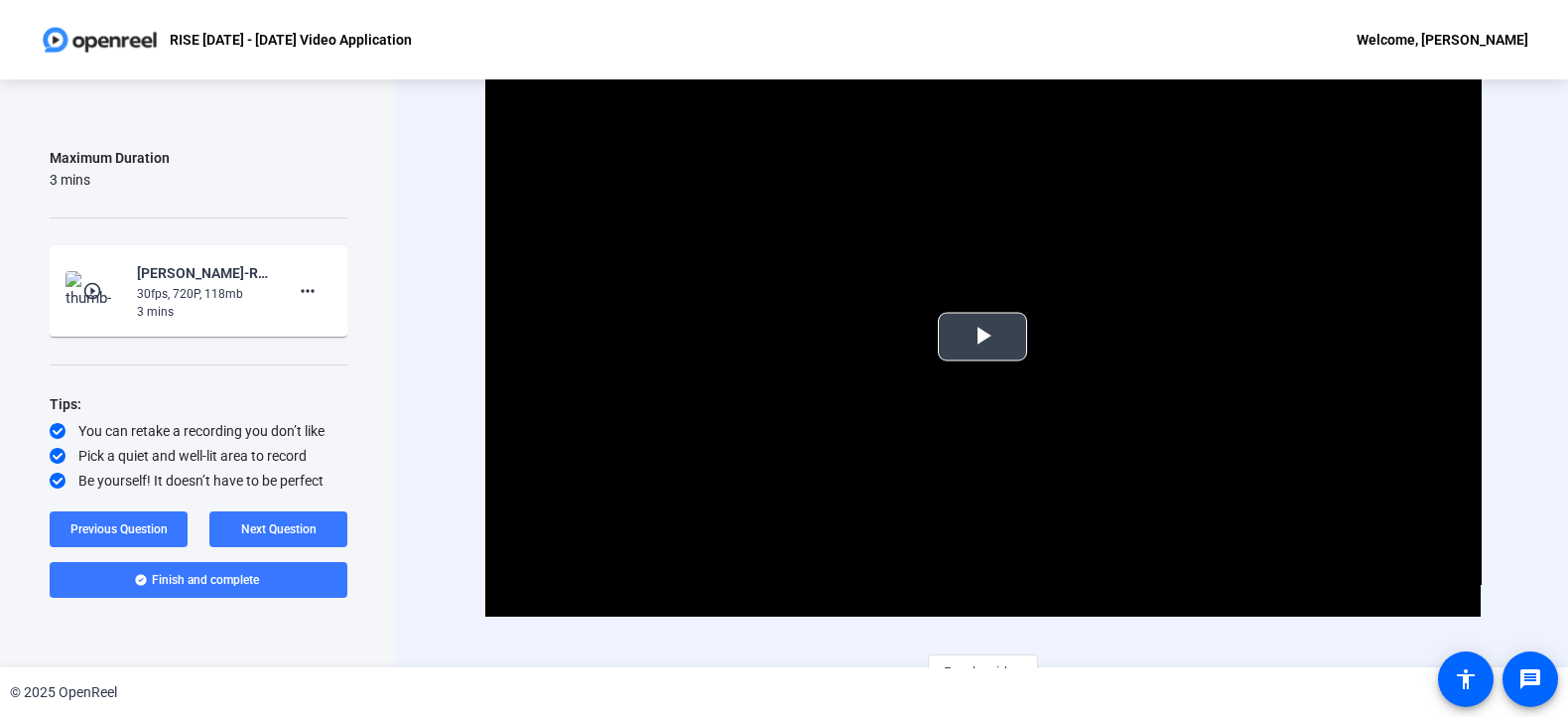 click at bounding box center (982, 337) 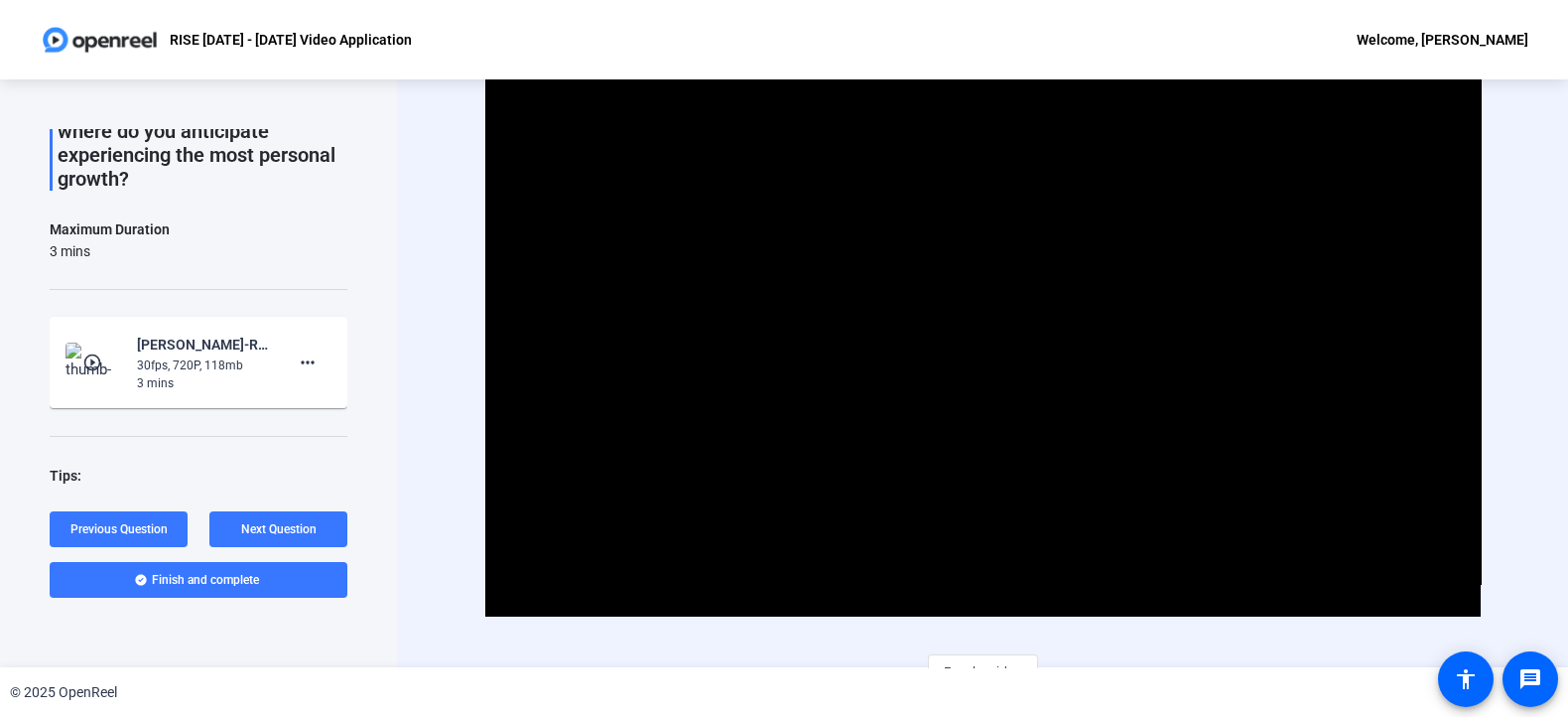 scroll, scrollTop: 247, scrollLeft: 0, axis: vertical 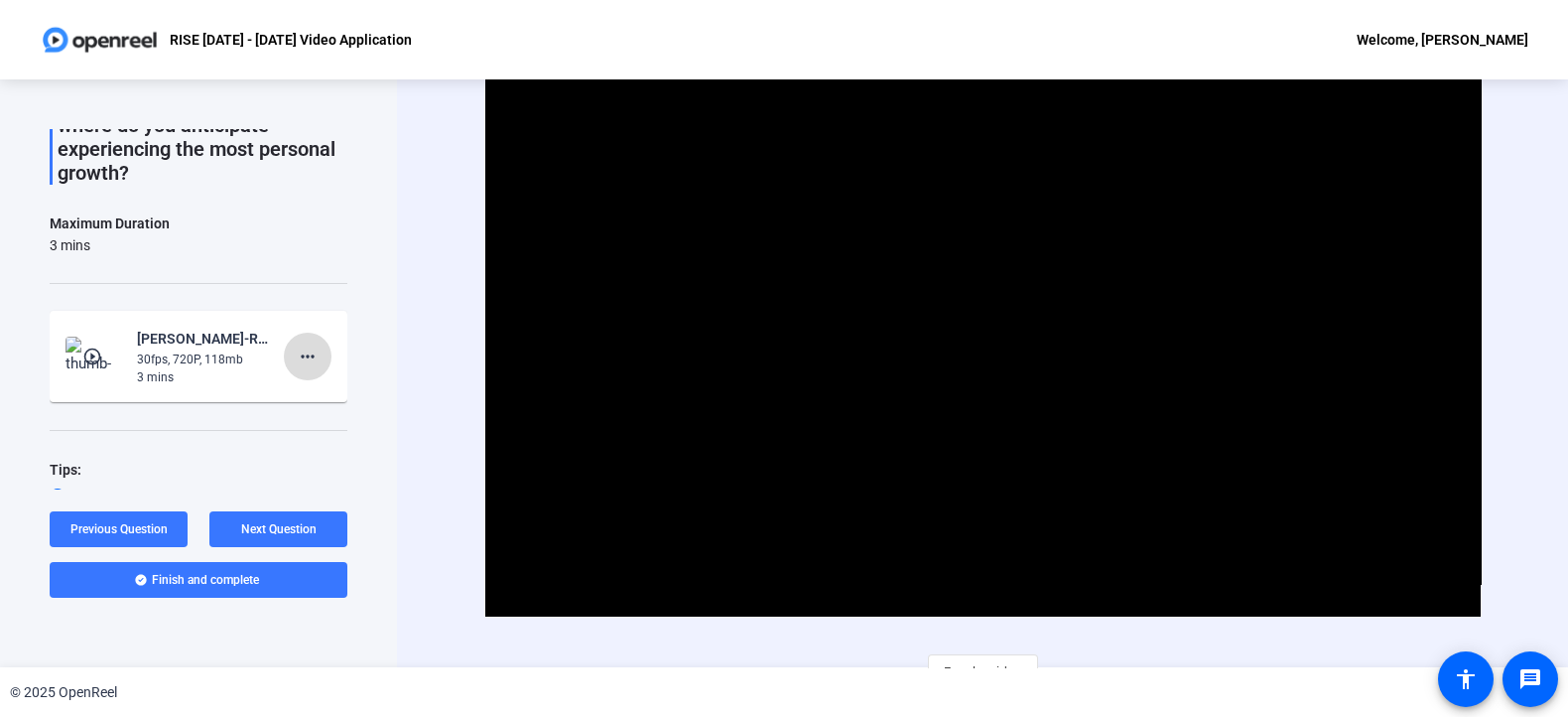 click on "more_horiz" 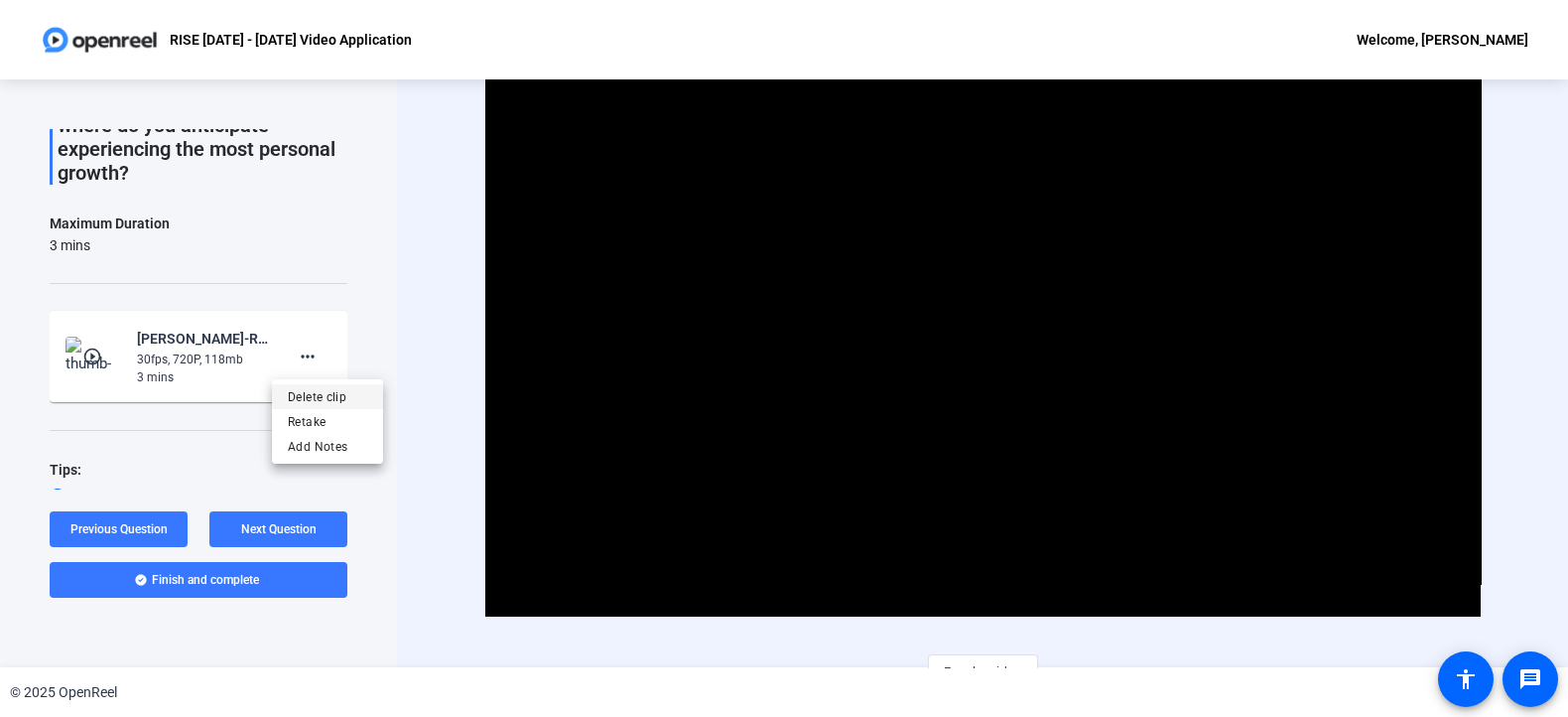 click on "Delete clip" at bounding box center (327, 396) 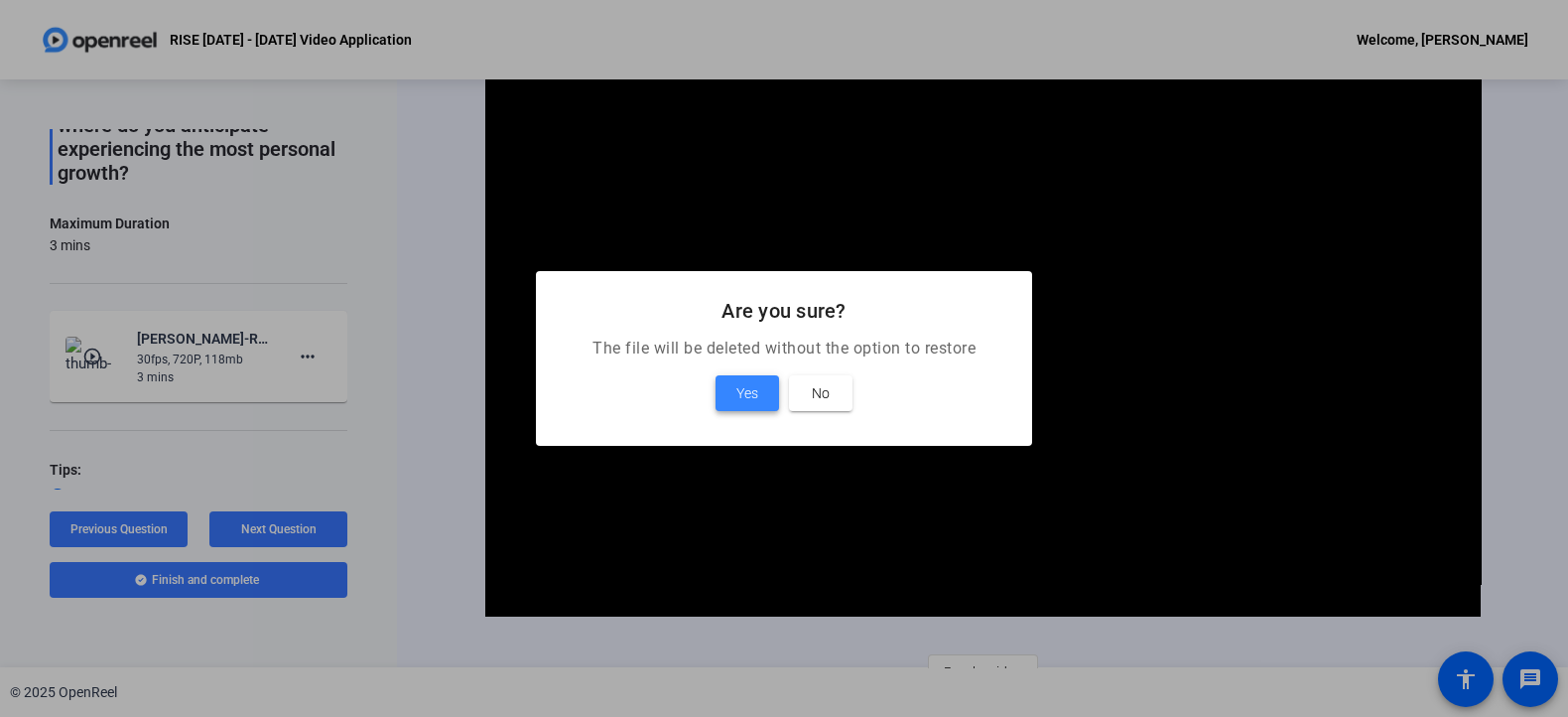 click on "Yes" at bounding box center [747, 393] 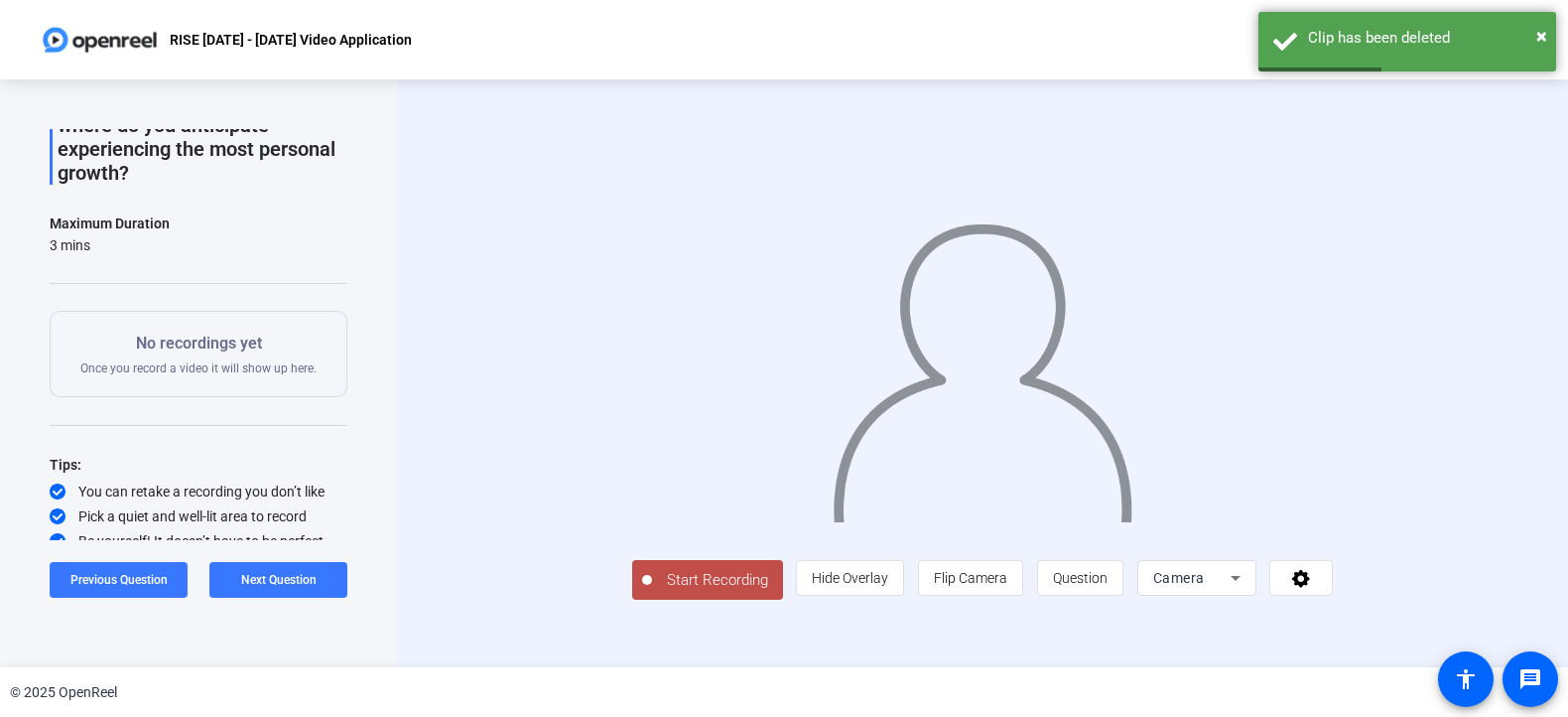 click on "Start Recording" 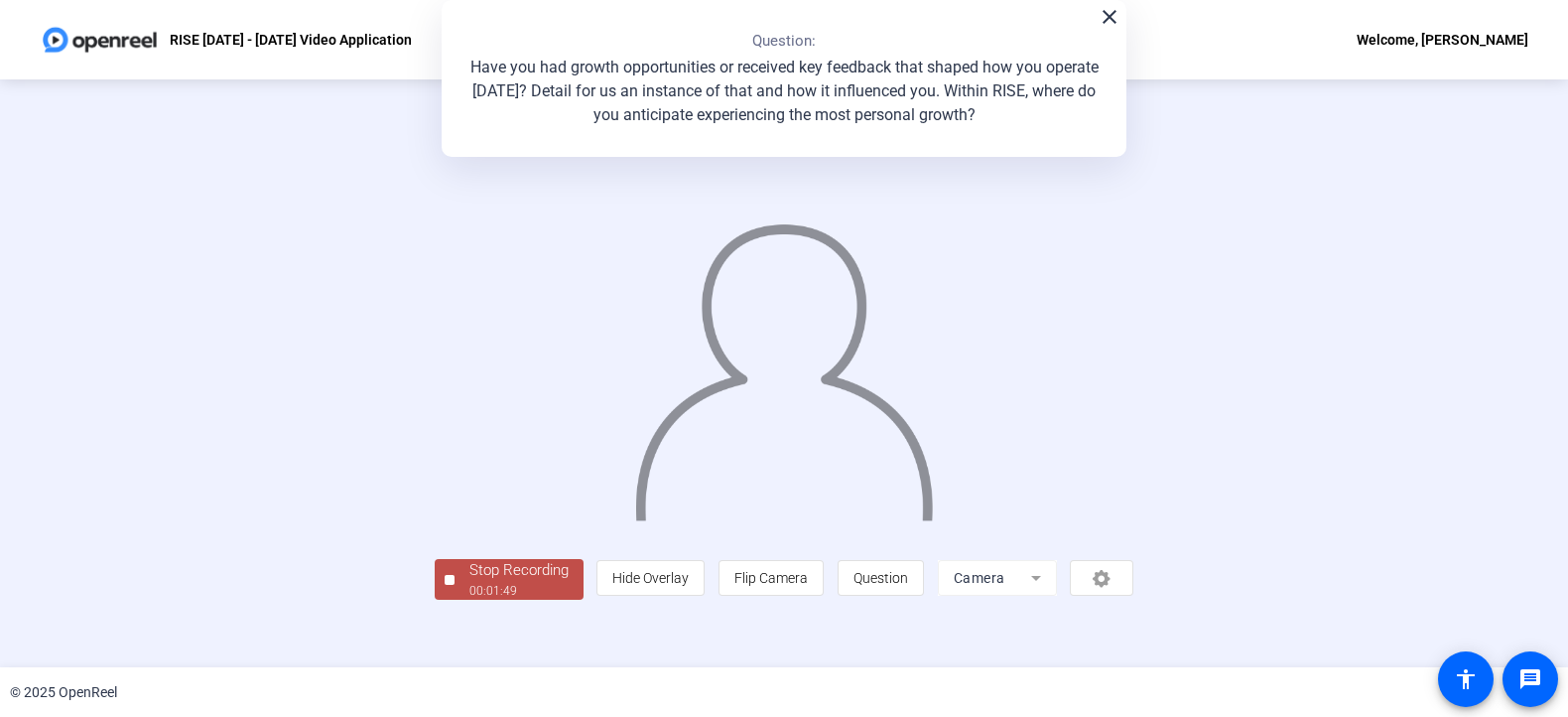 scroll, scrollTop: 64, scrollLeft: 0, axis: vertical 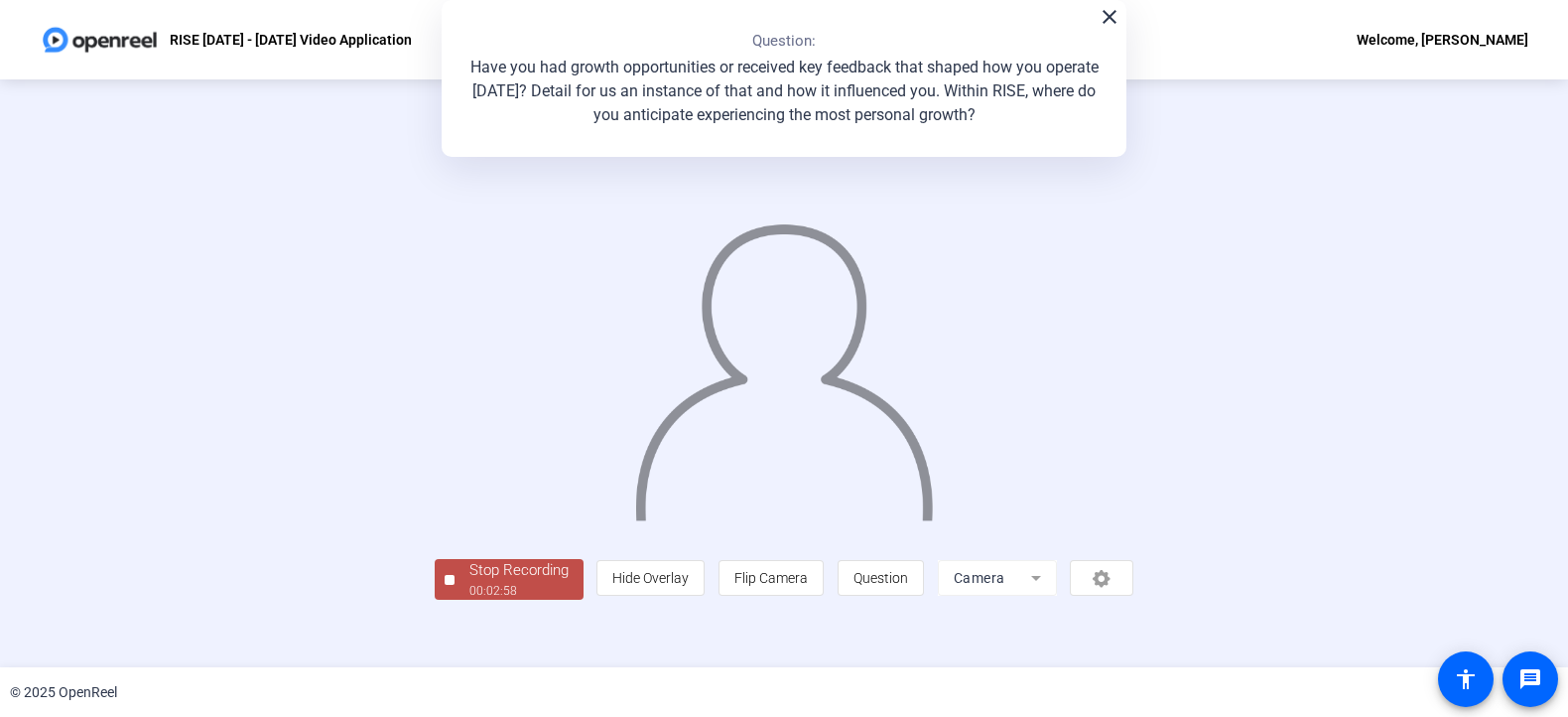 click on "Stop Recording" 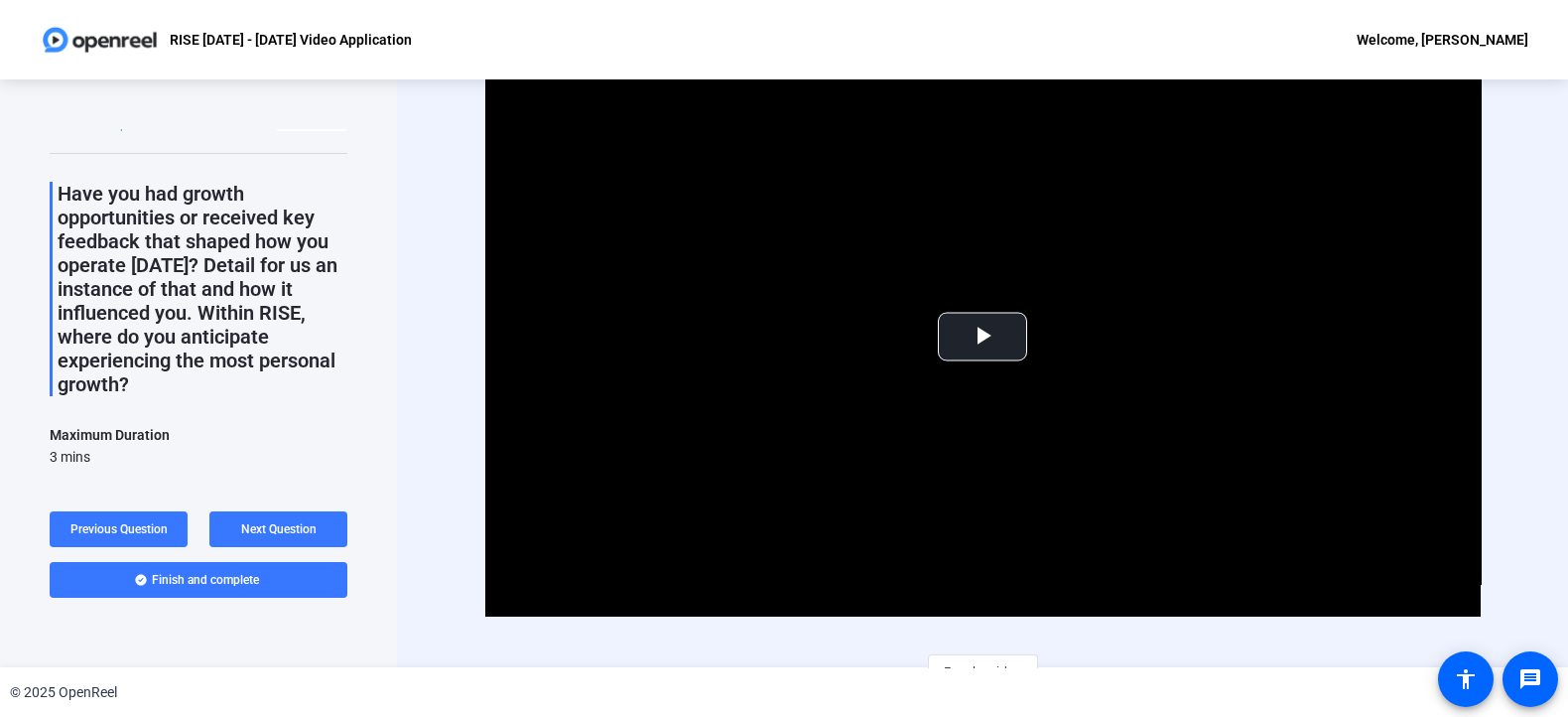 scroll, scrollTop: 0, scrollLeft: 0, axis: both 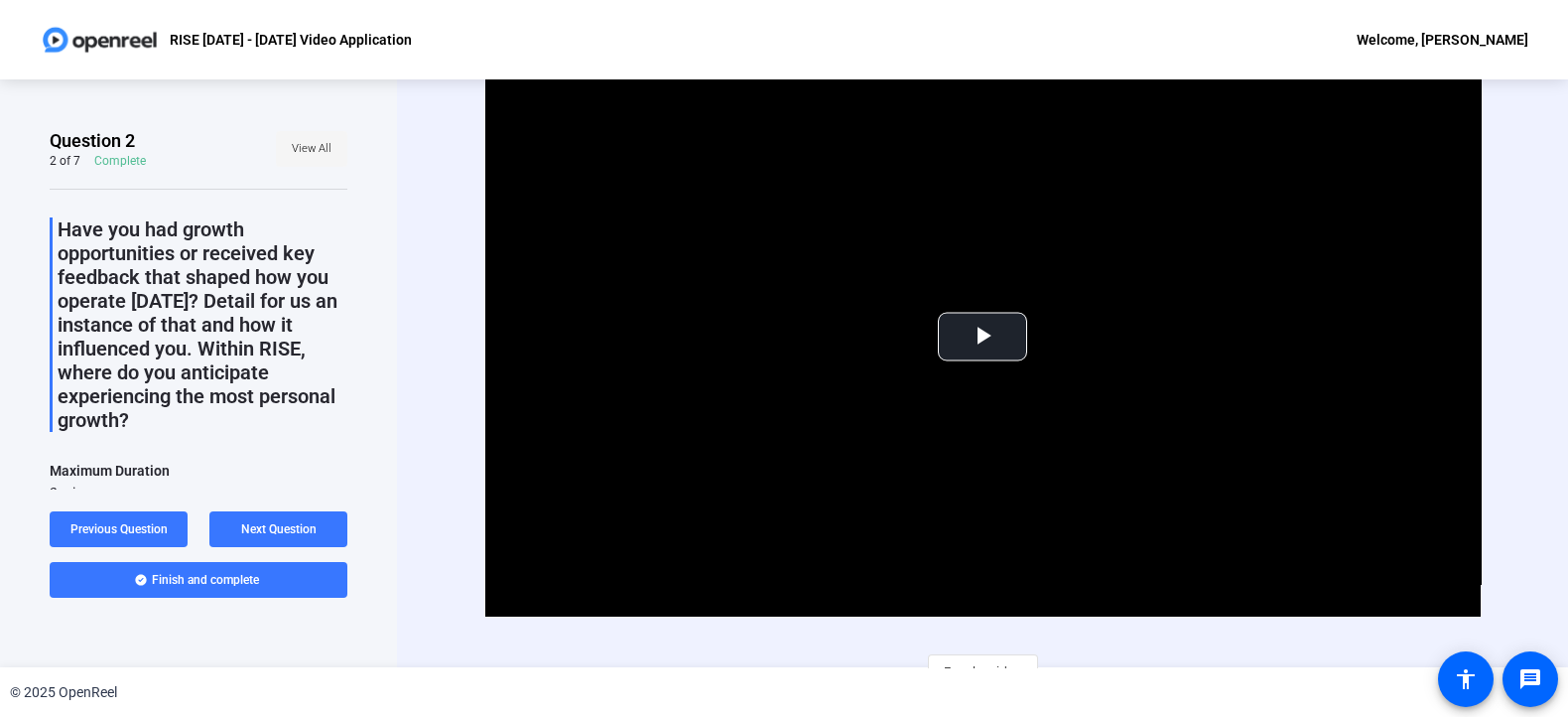 click on "View All" 